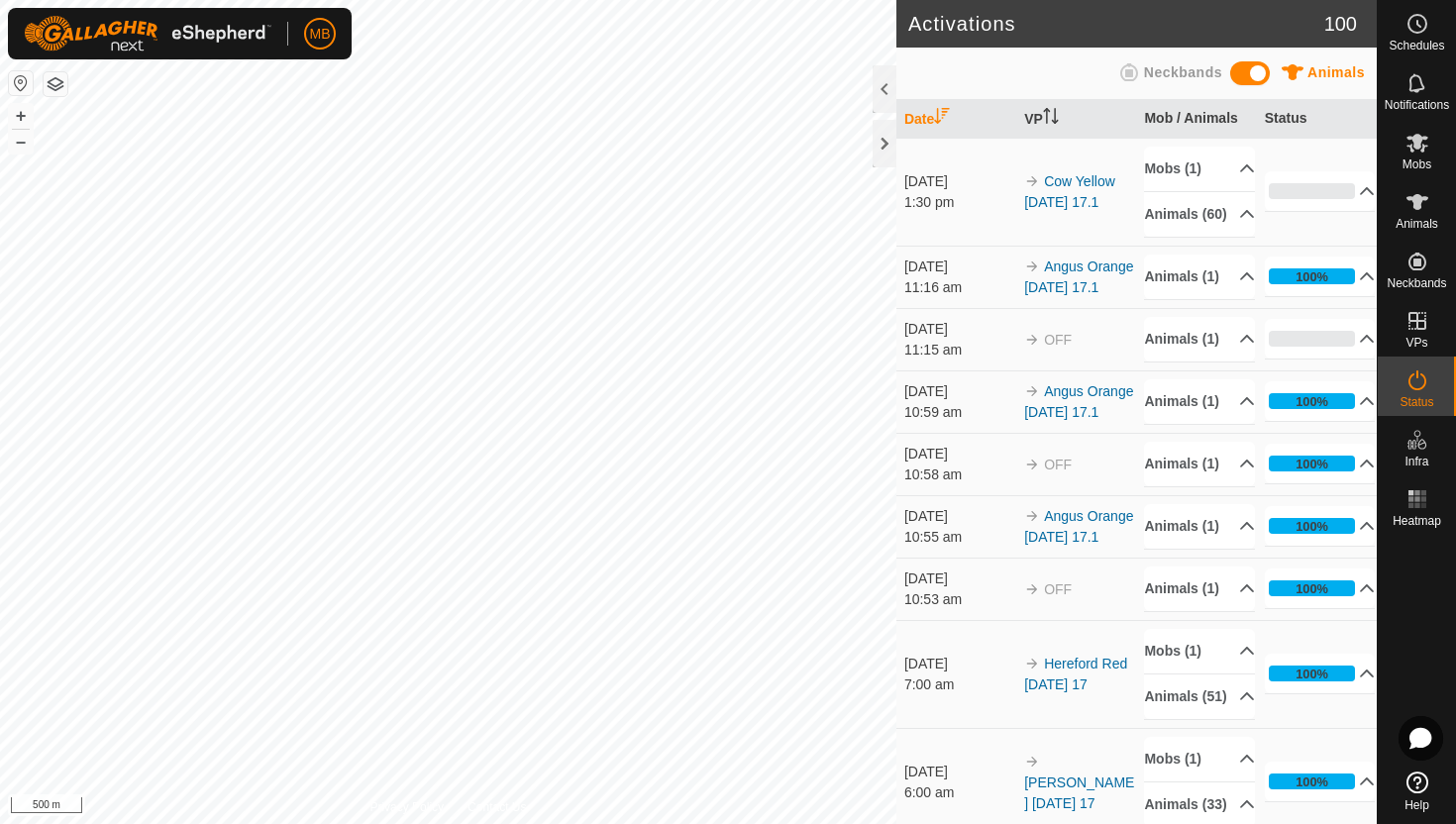 scroll, scrollTop: 0, scrollLeft: 0, axis: both 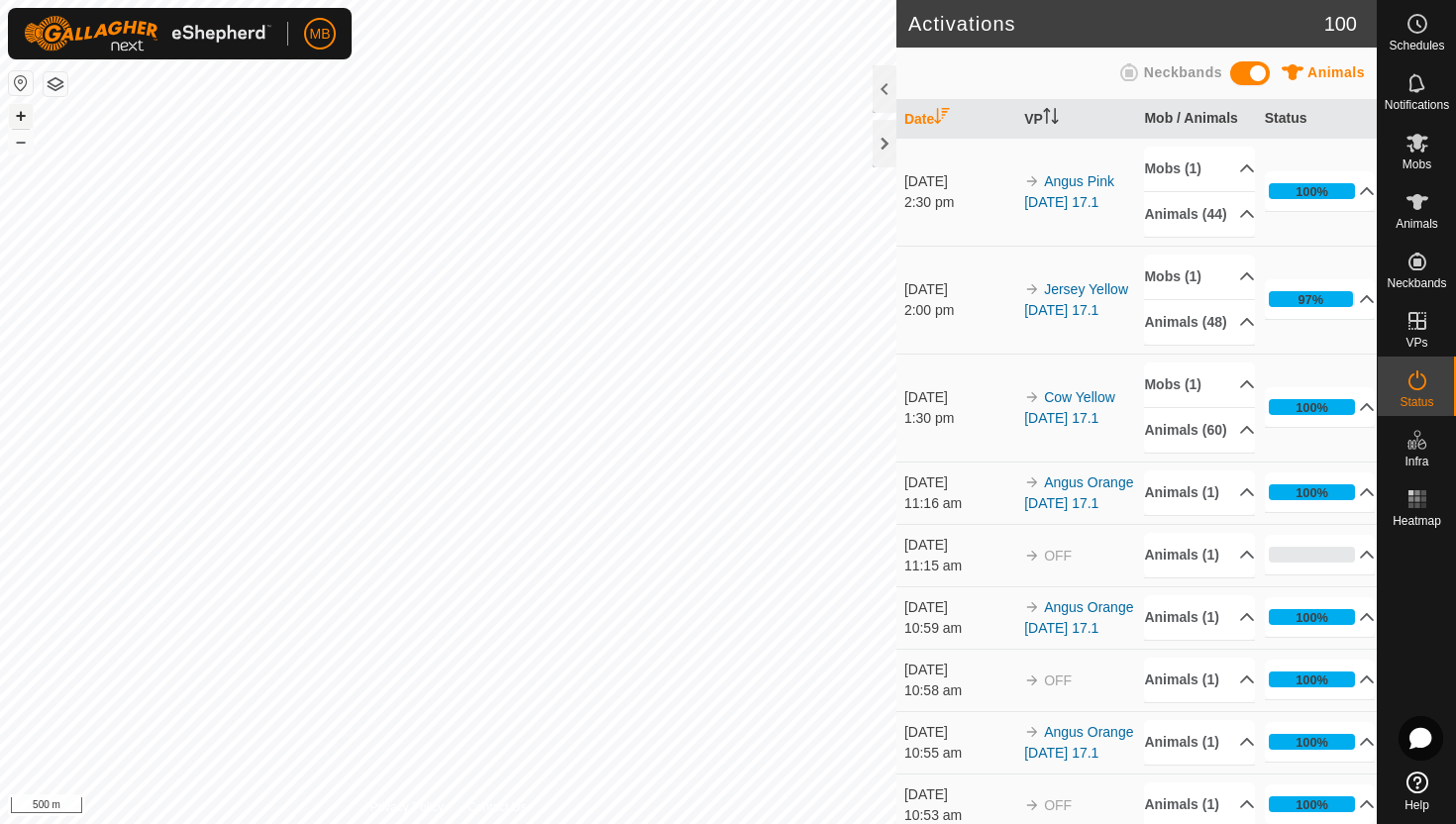 click on "+" at bounding box center (21, 116) 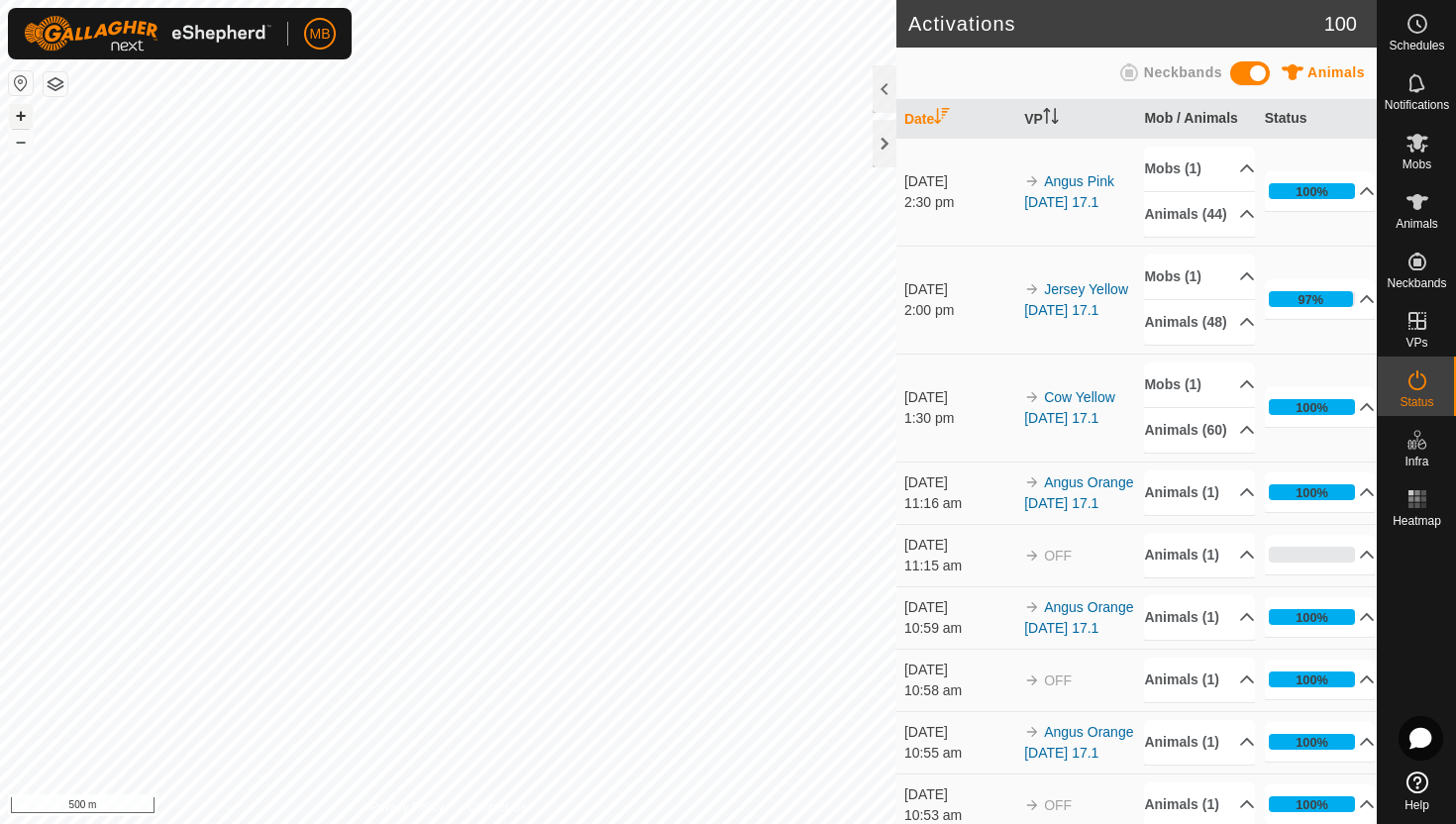 click on "+" at bounding box center [21, 116] 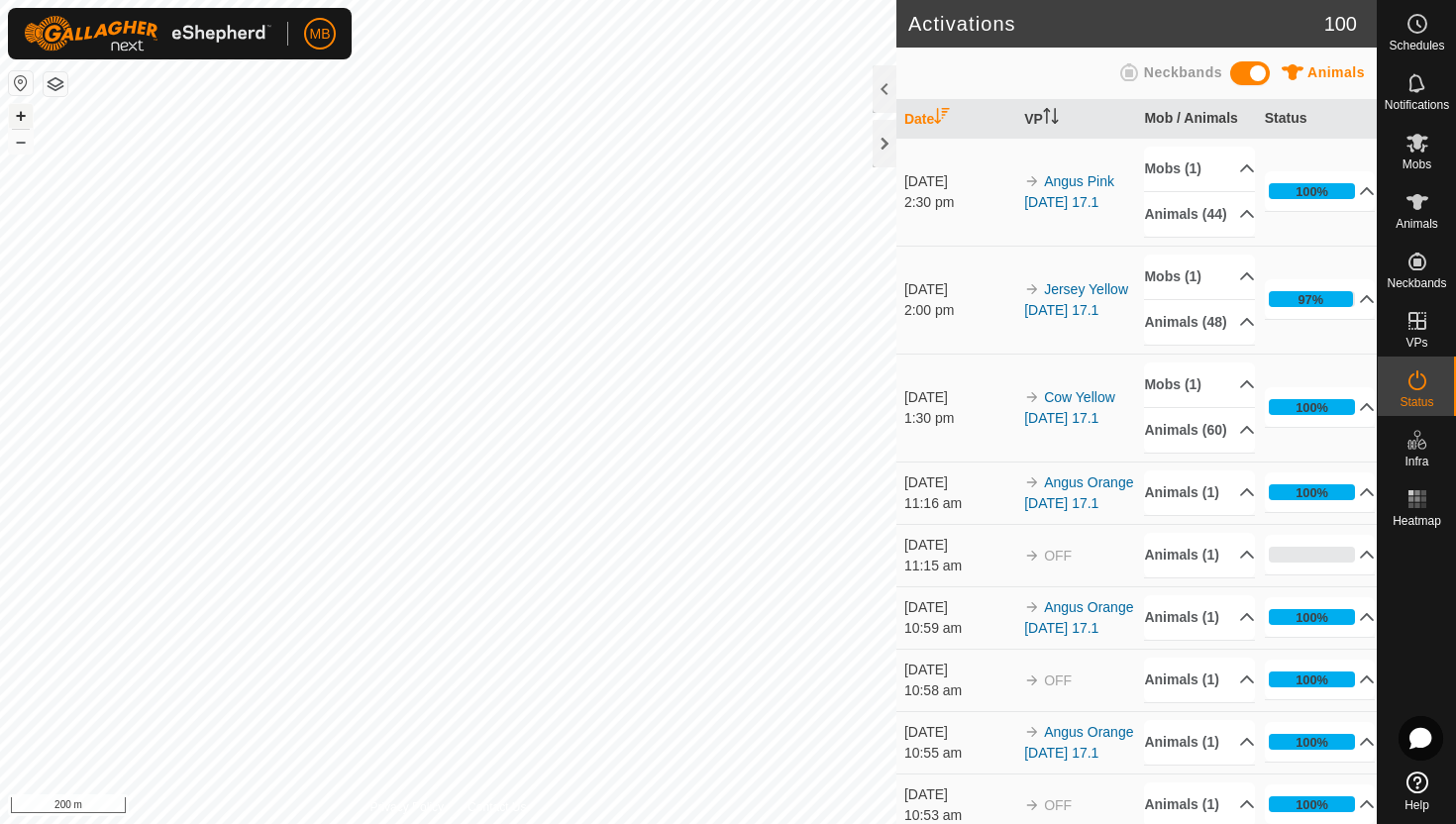 click on "+" at bounding box center (21, 116) 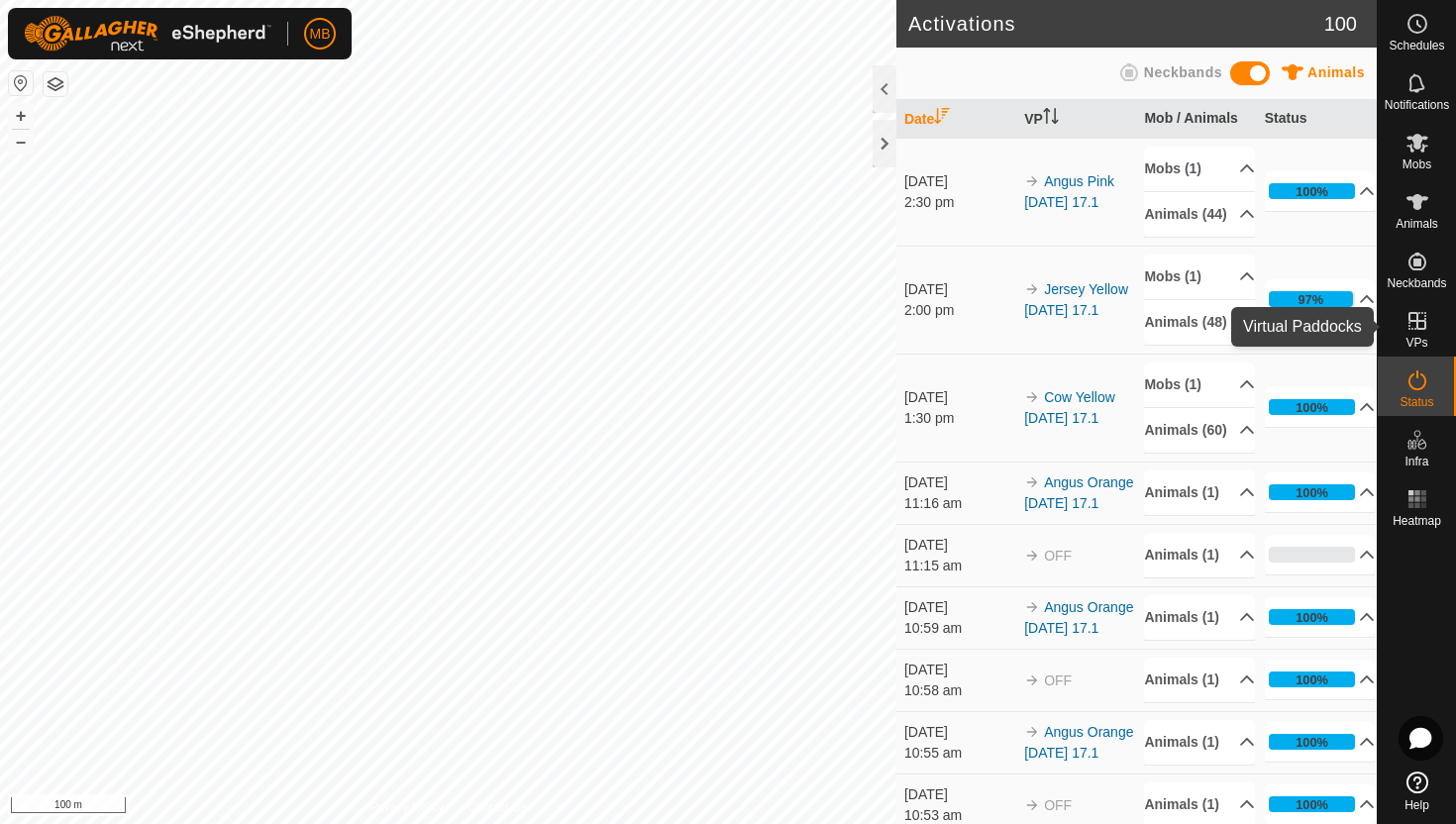 click 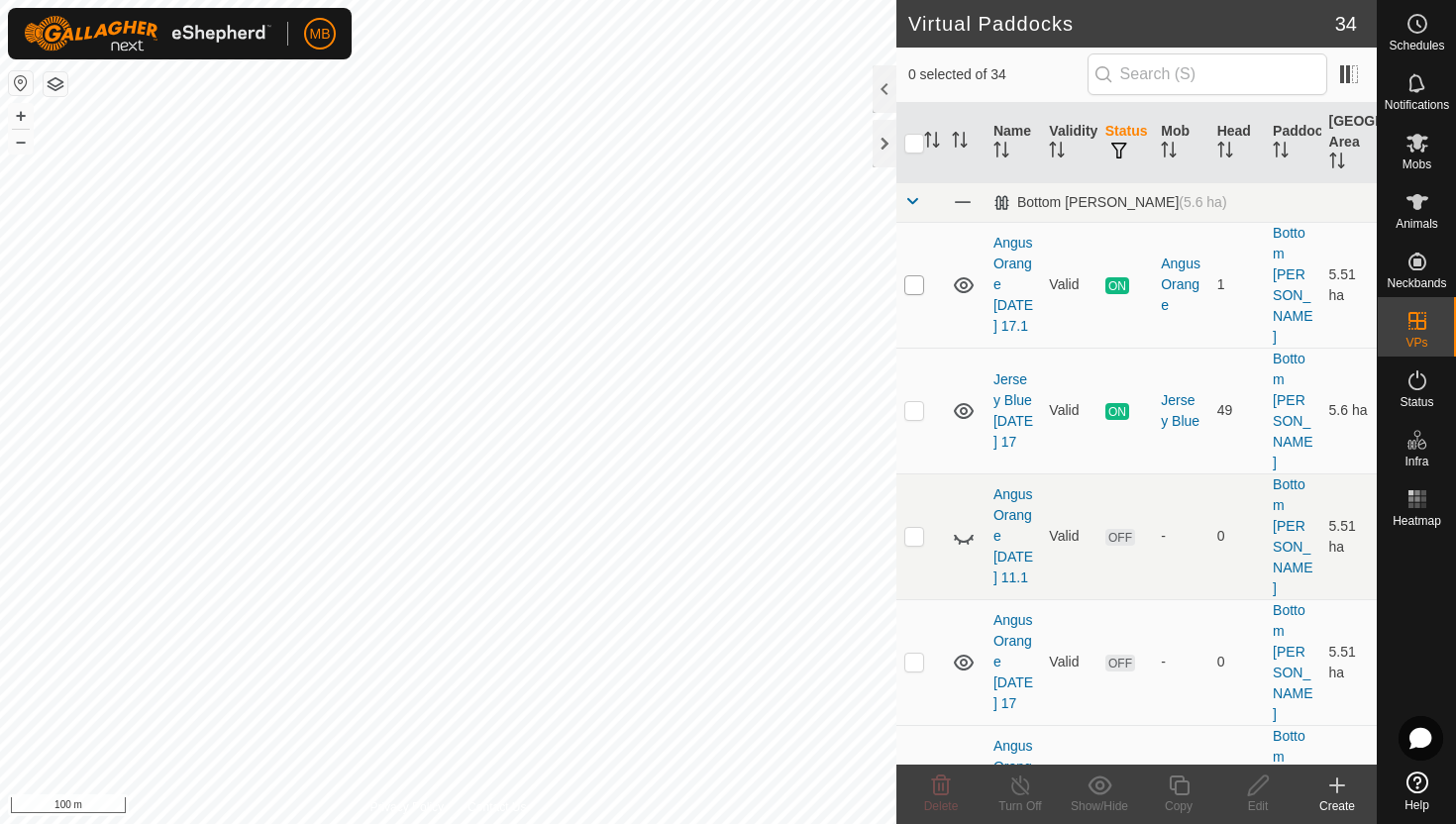 click at bounding box center [914, 285] 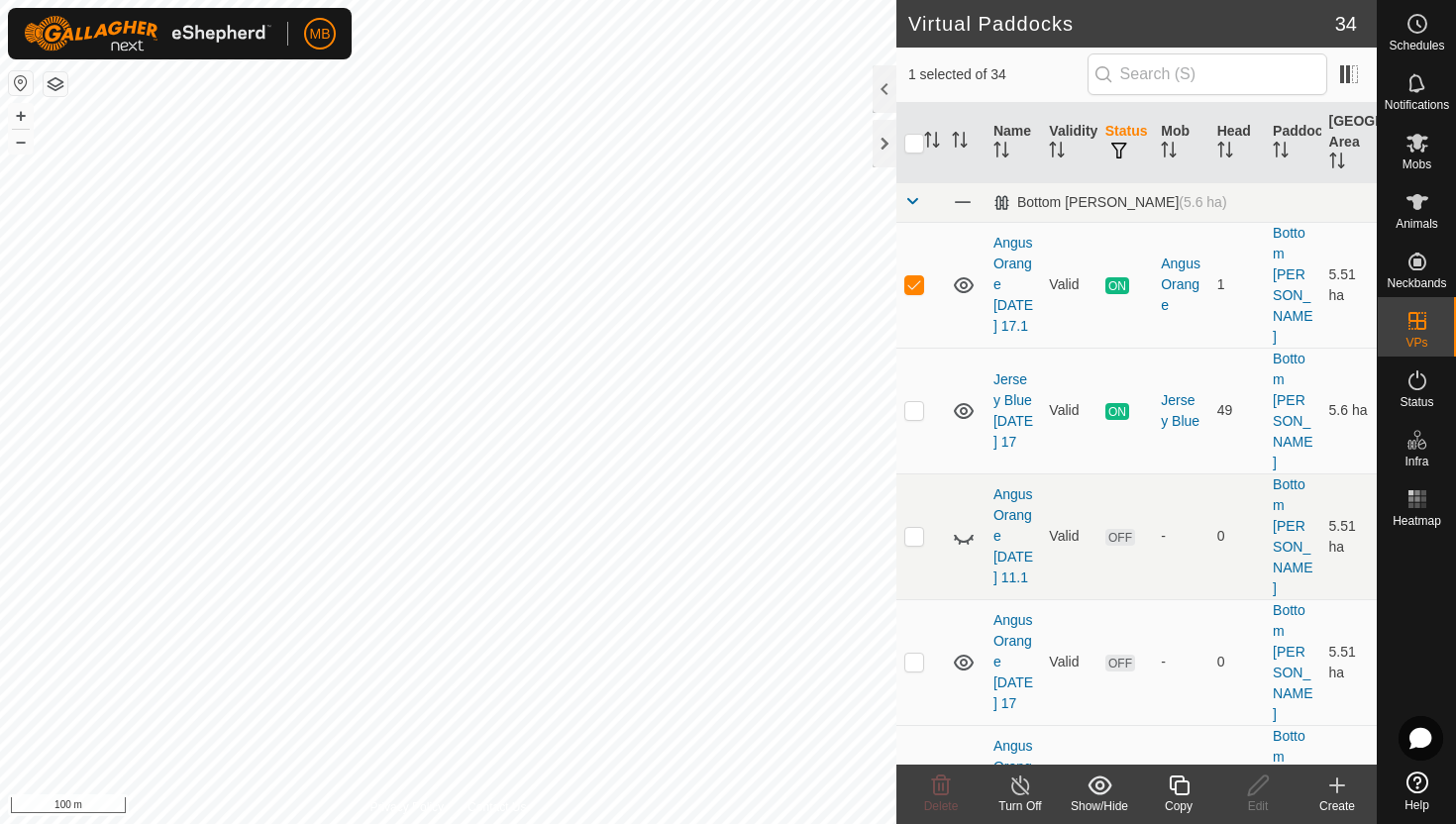 click 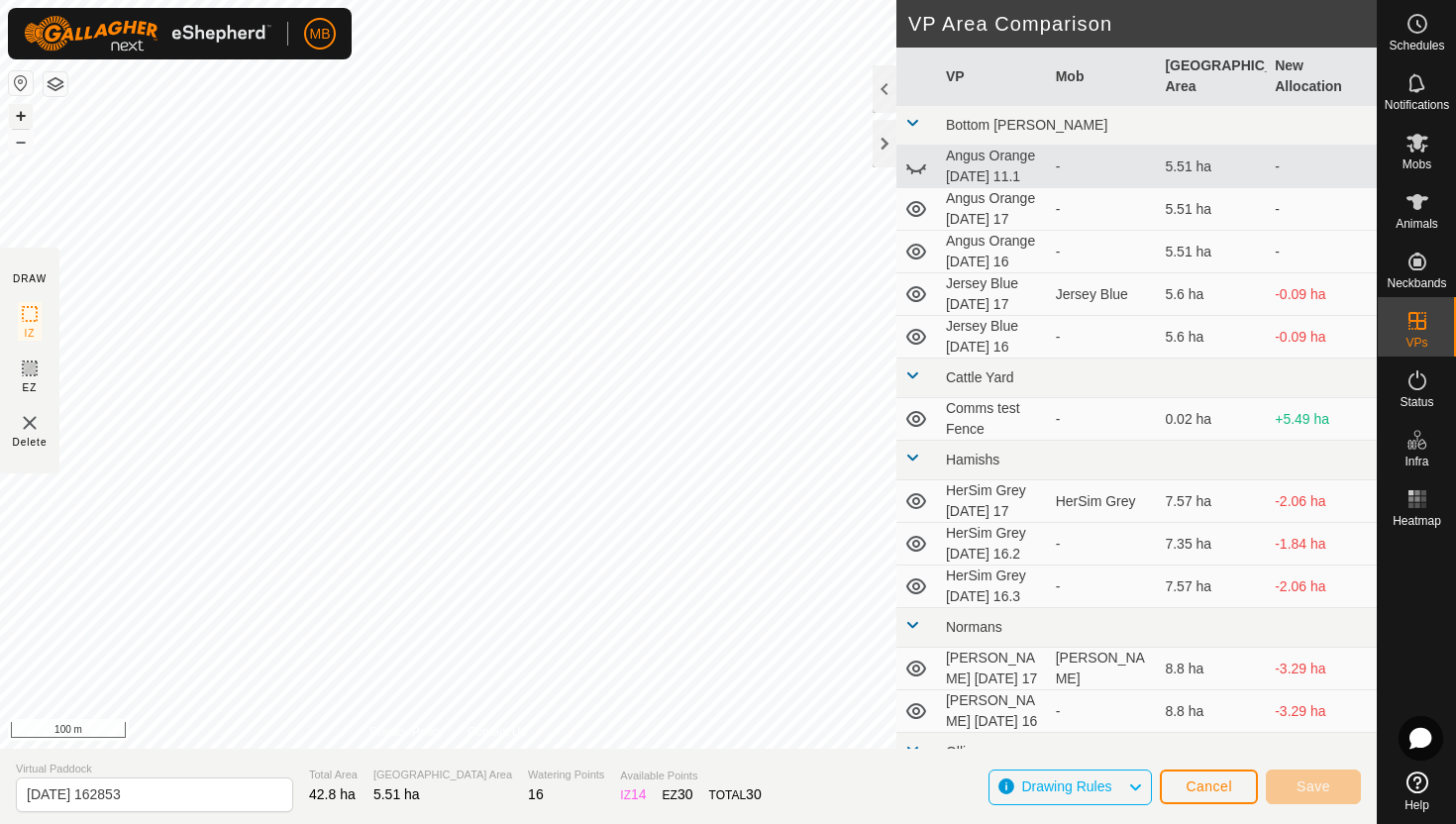 click on "+" at bounding box center [21, 116] 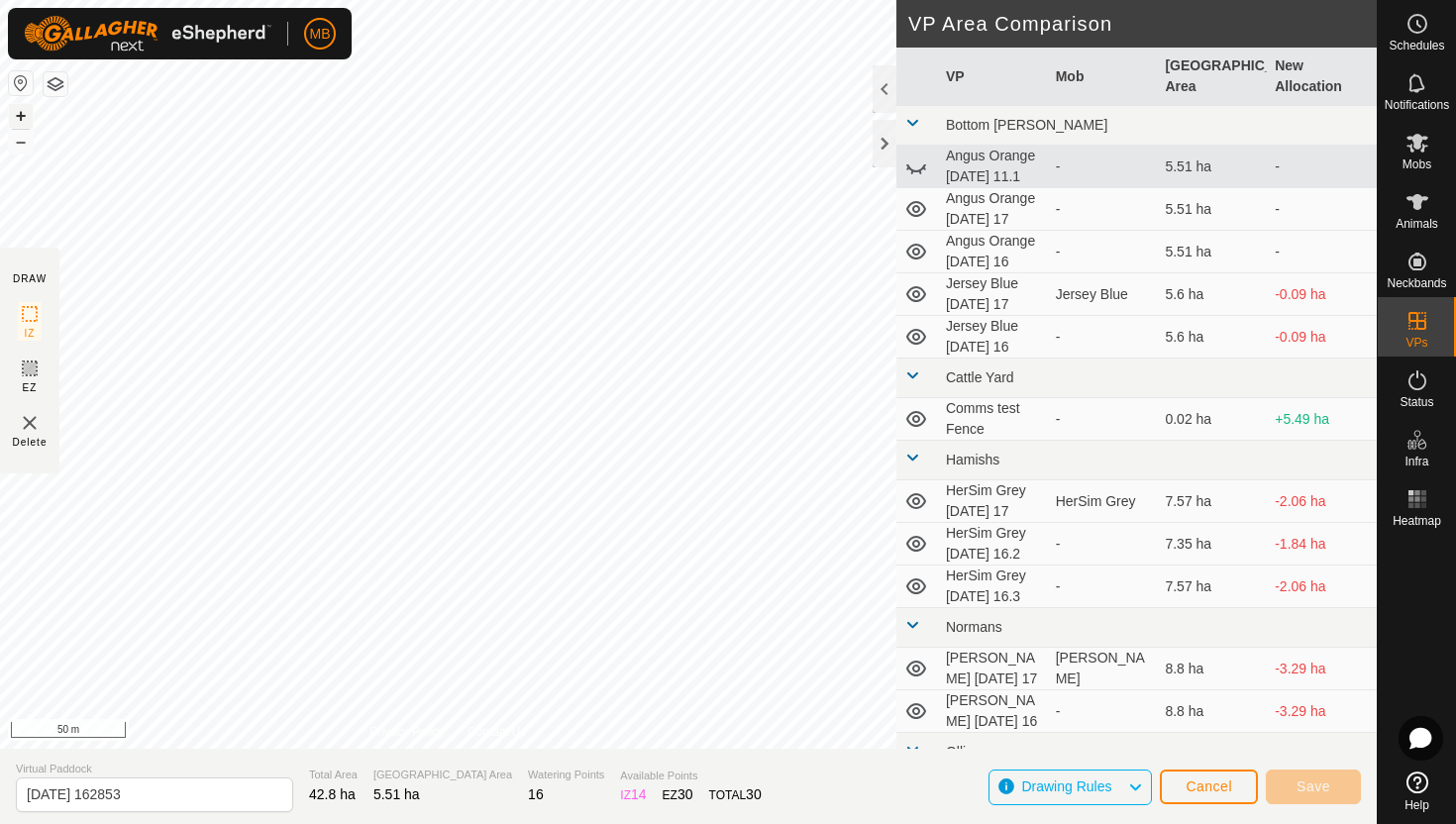 click on "+" at bounding box center [21, 116] 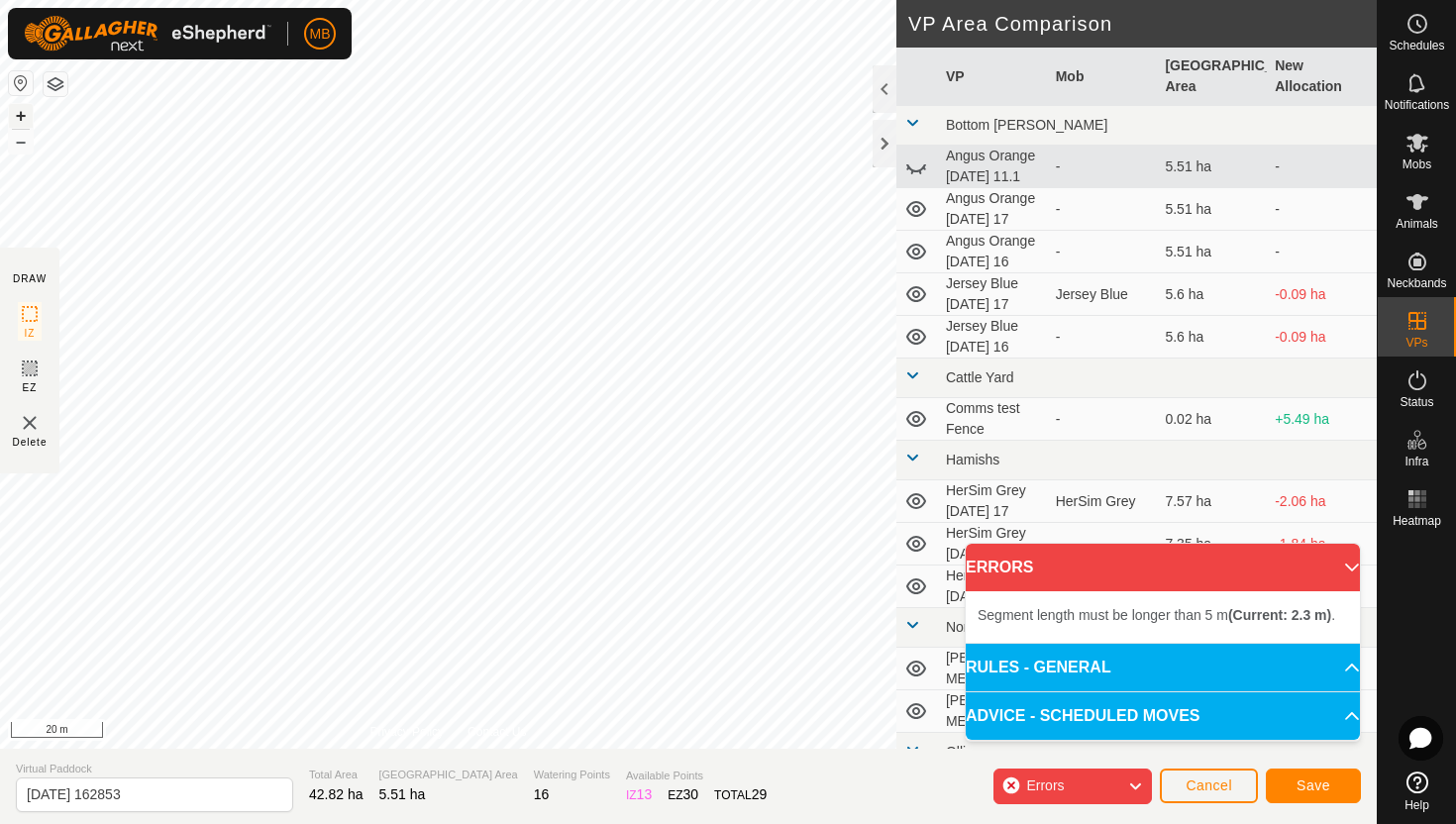 click on "+" at bounding box center (21, 116) 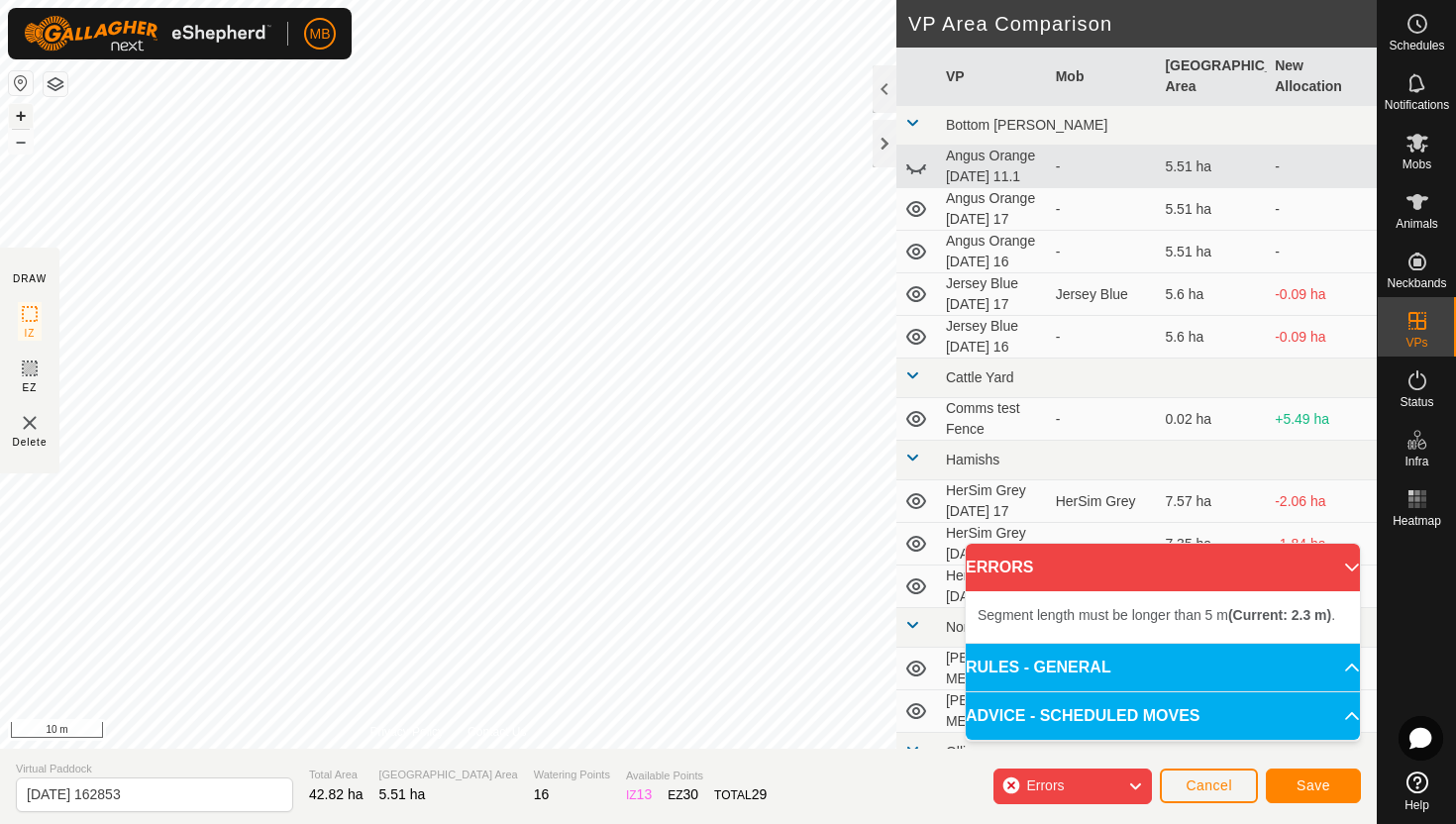 click on "+" at bounding box center (21, 116) 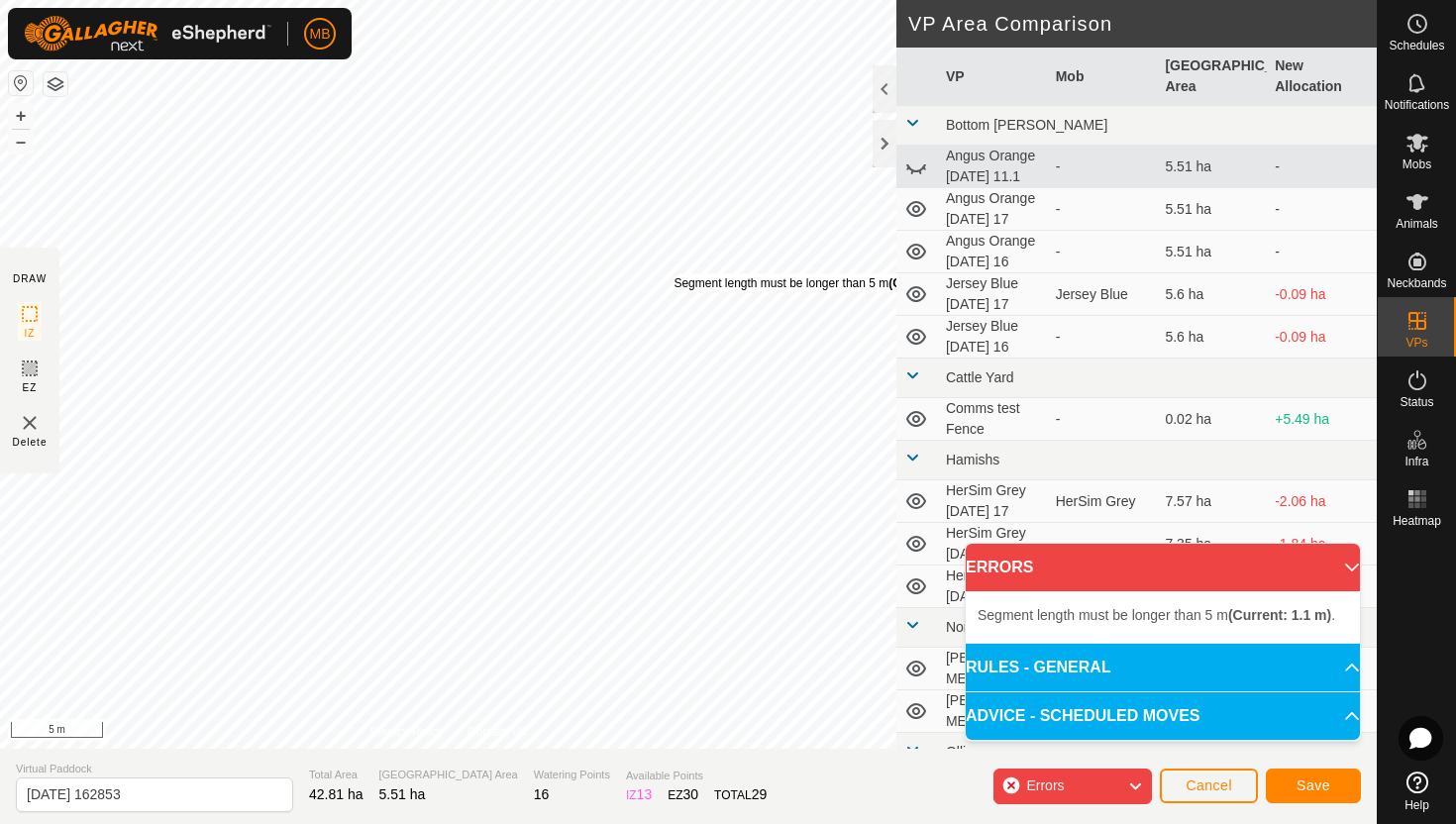 click on "Segment length must be longer than 5 m  (Current: 1.1 m) ." at bounding box center (826, 283) 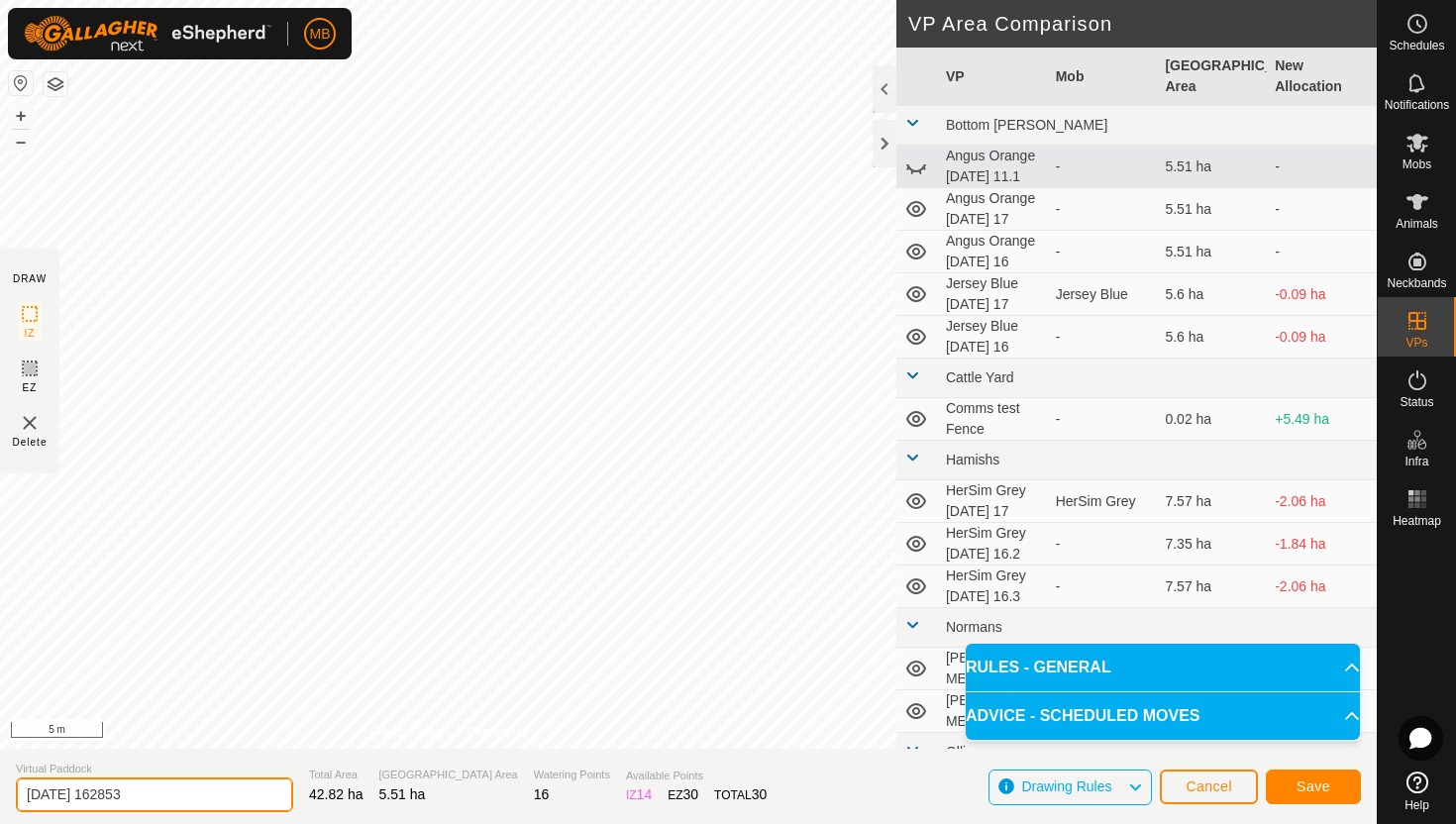 click on "[DATE] 162853" 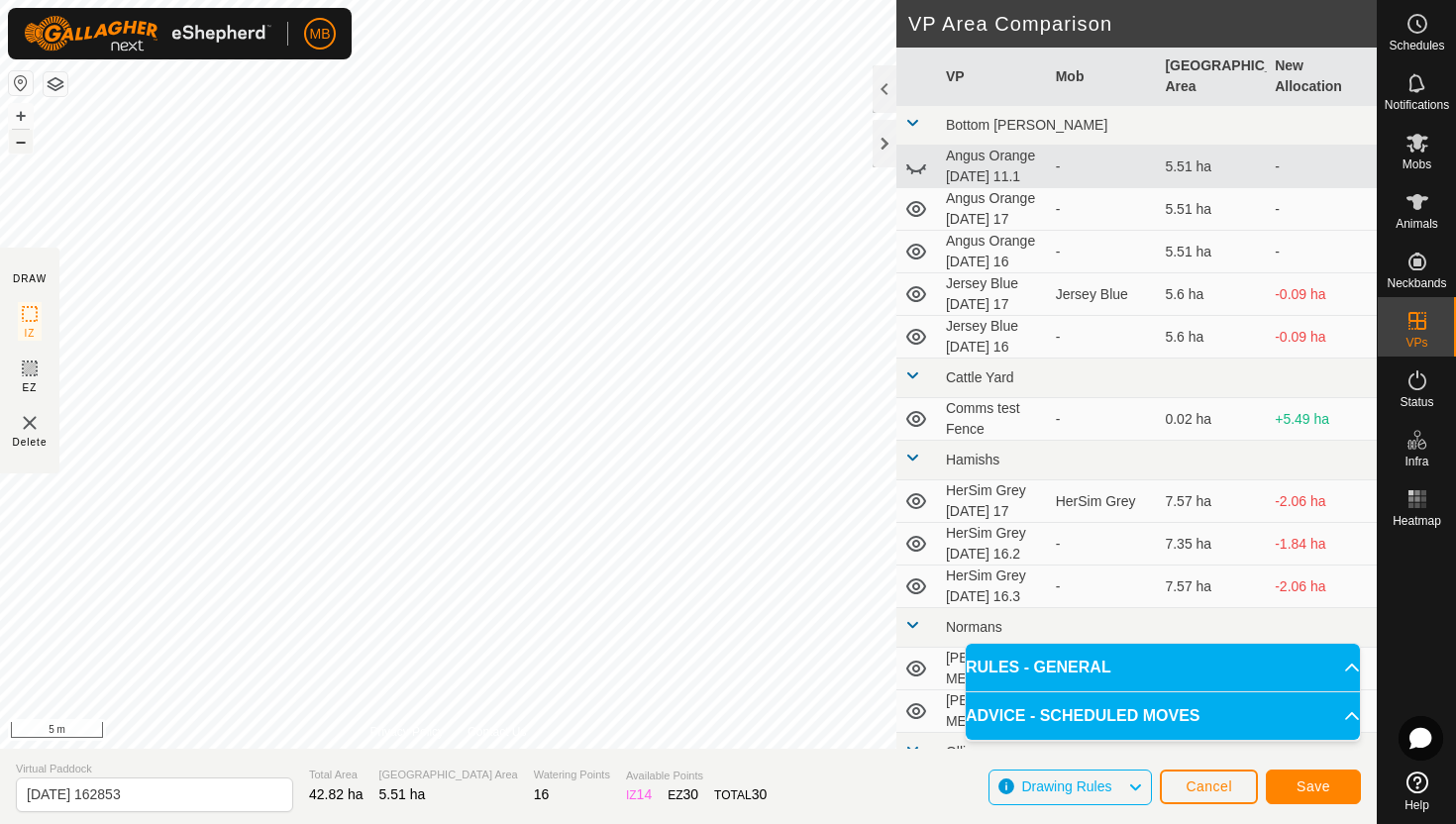 click on "–" at bounding box center (21, 142) 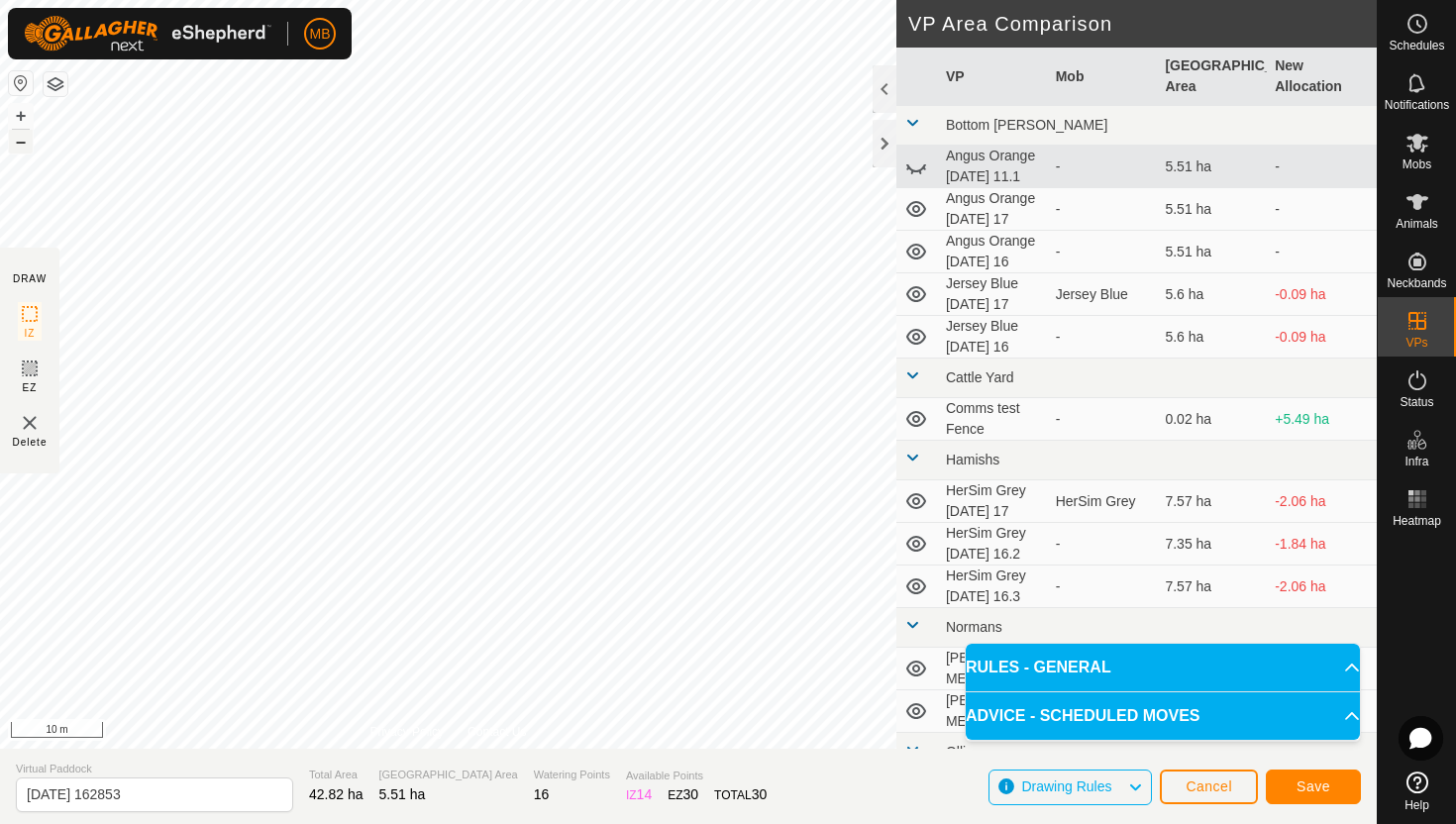 click on "–" at bounding box center [21, 142] 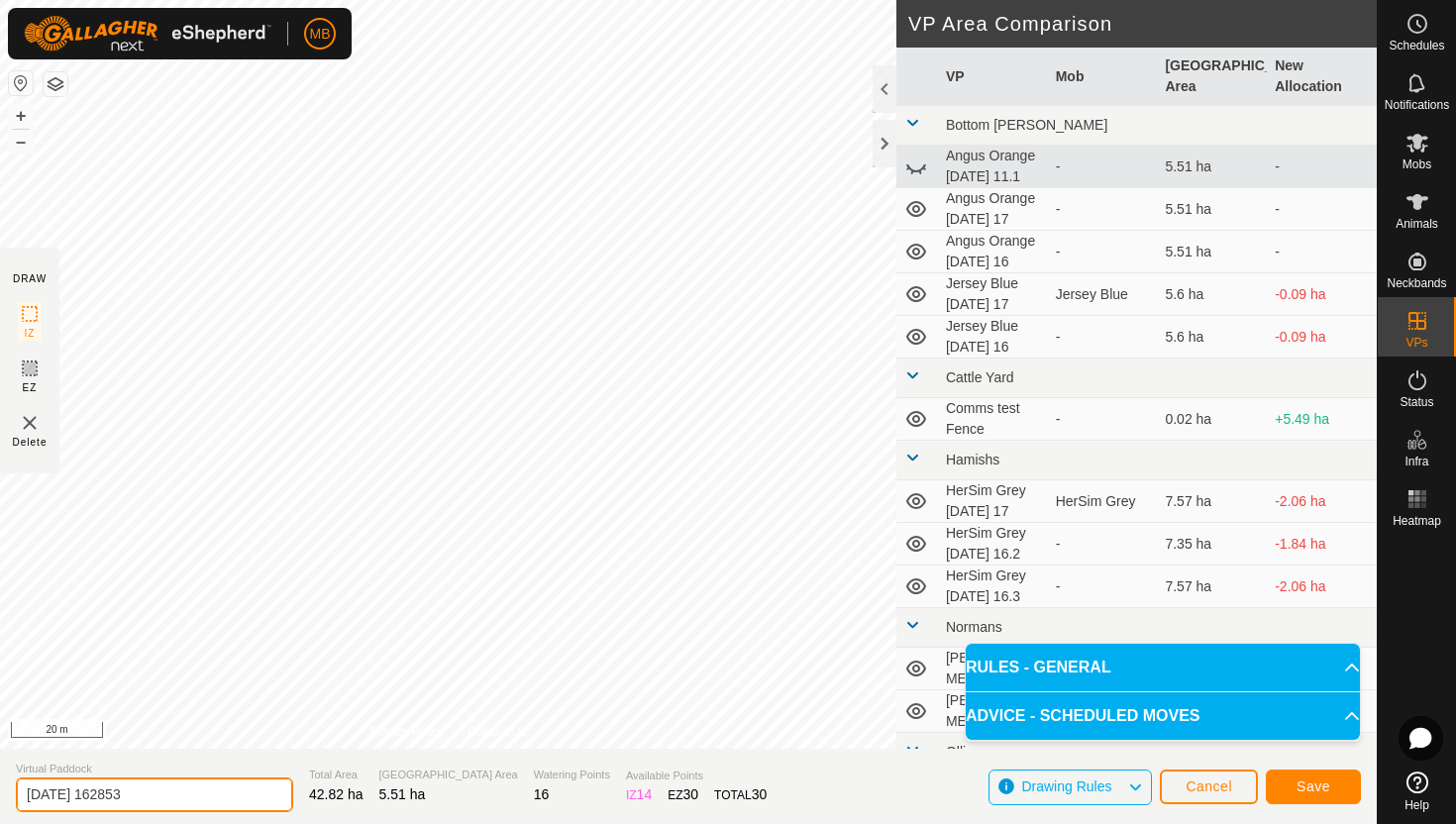 click on "[DATE] 162853" 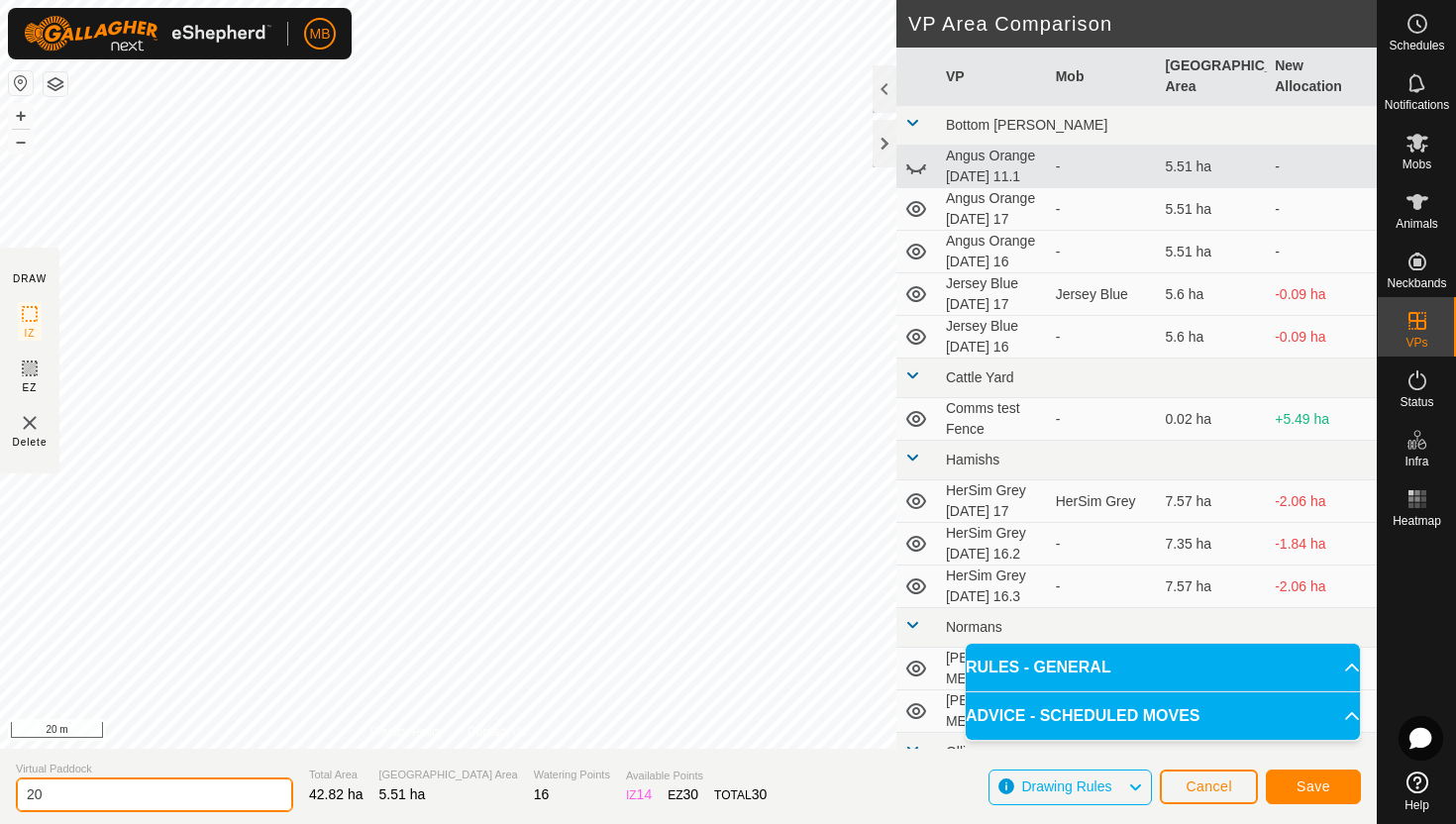 type on "2" 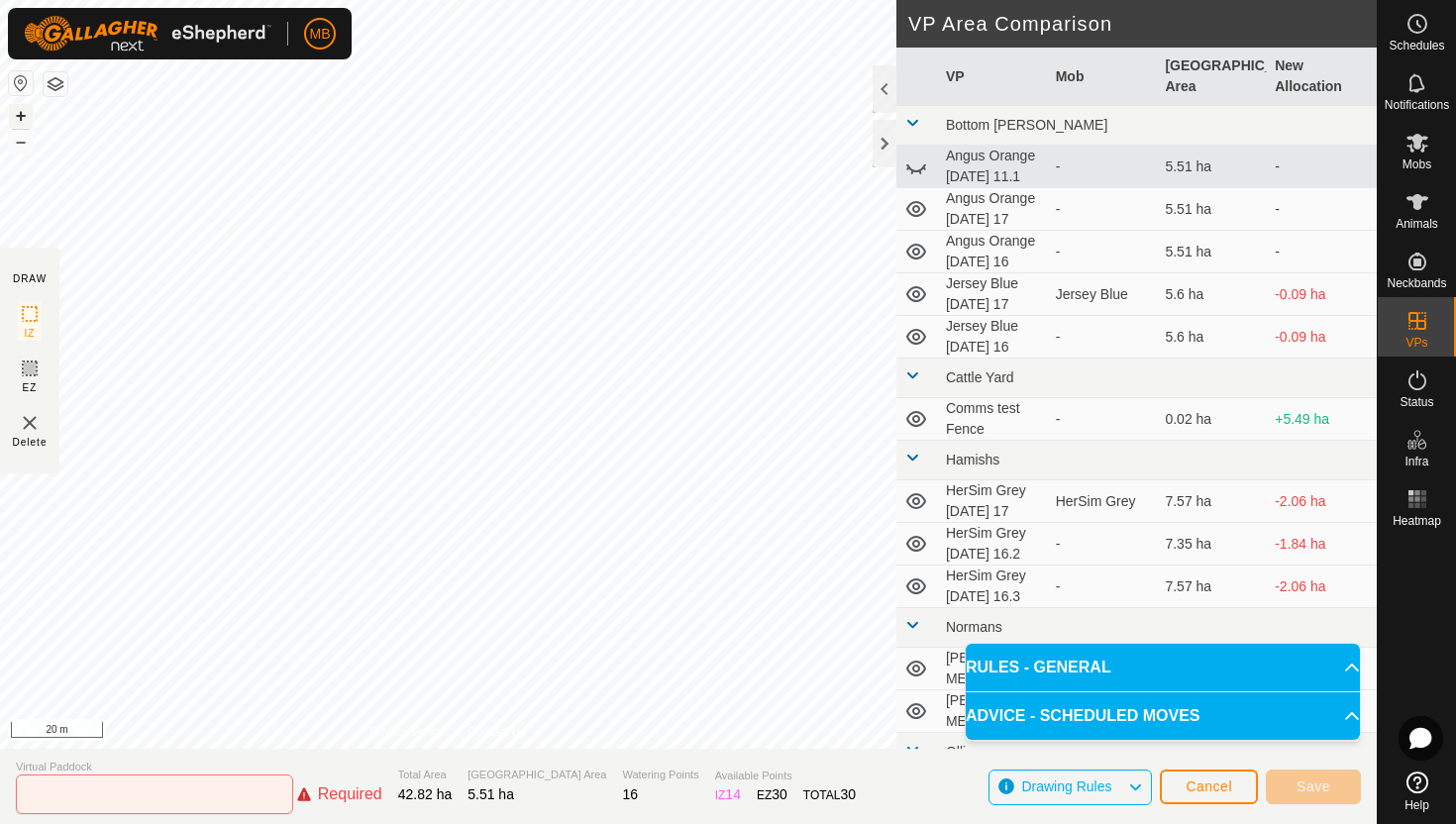 click on "+" at bounding box center (21, 116) 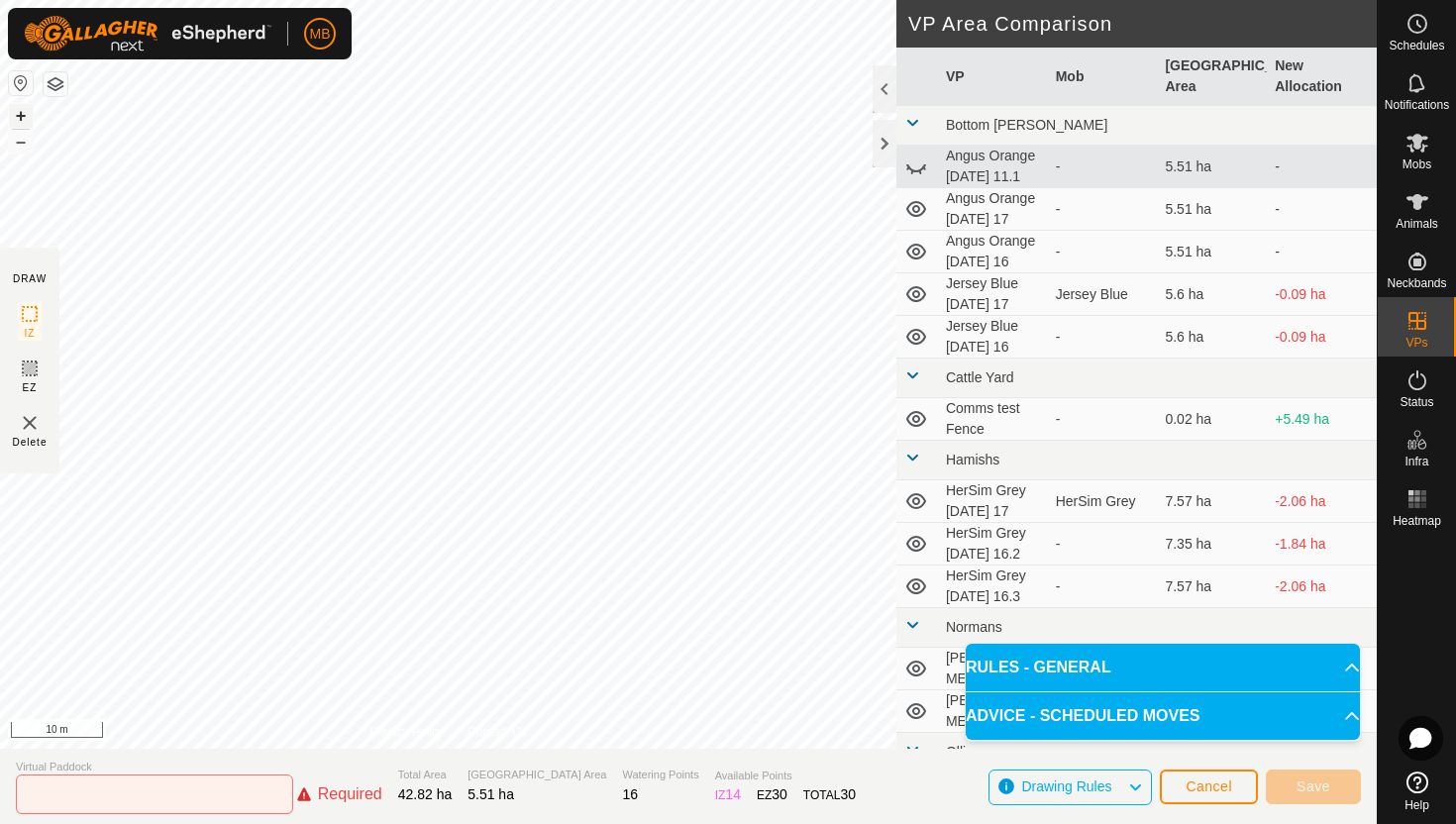 click on "+" at bounding box center [21, 116] 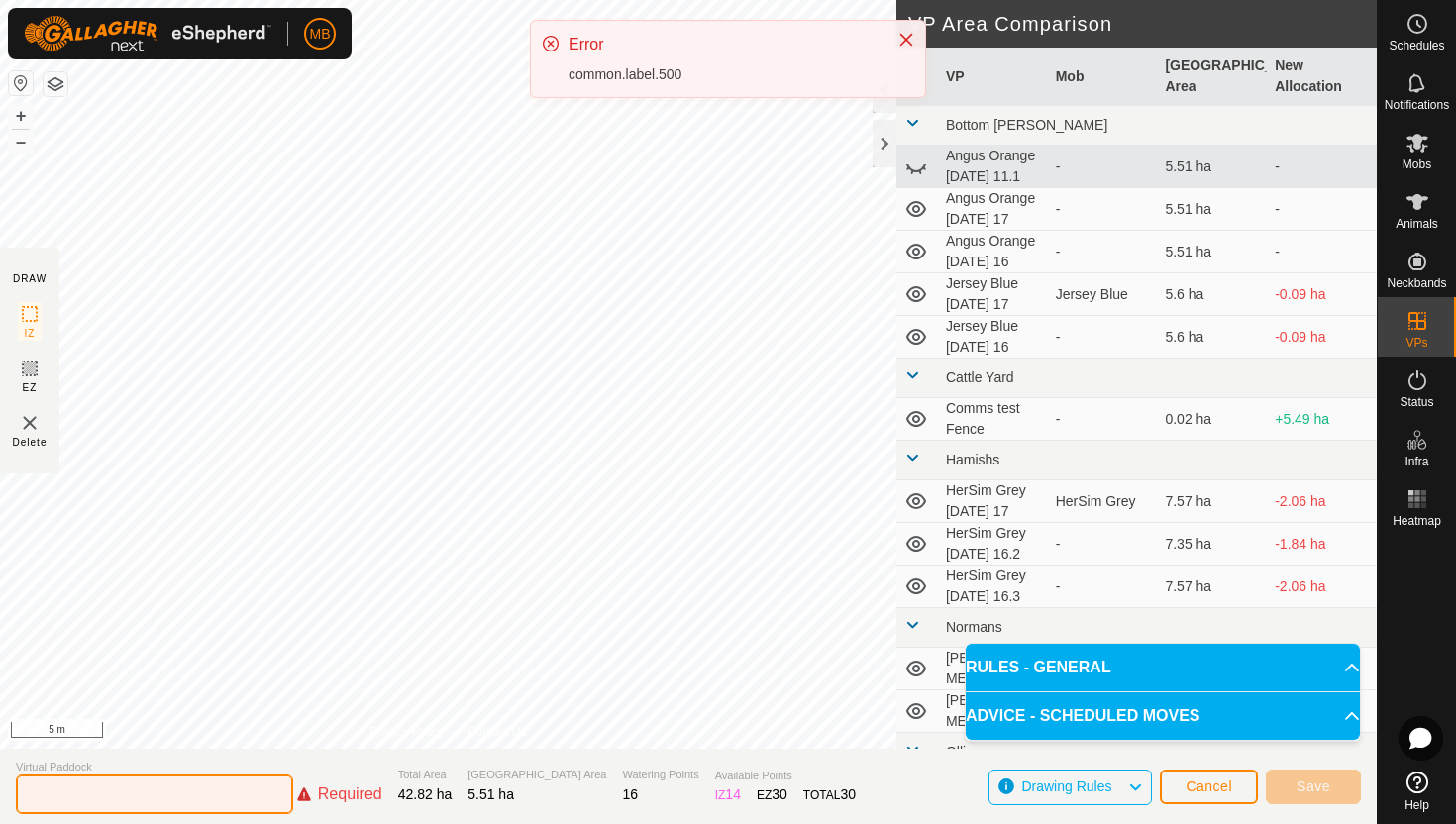 click 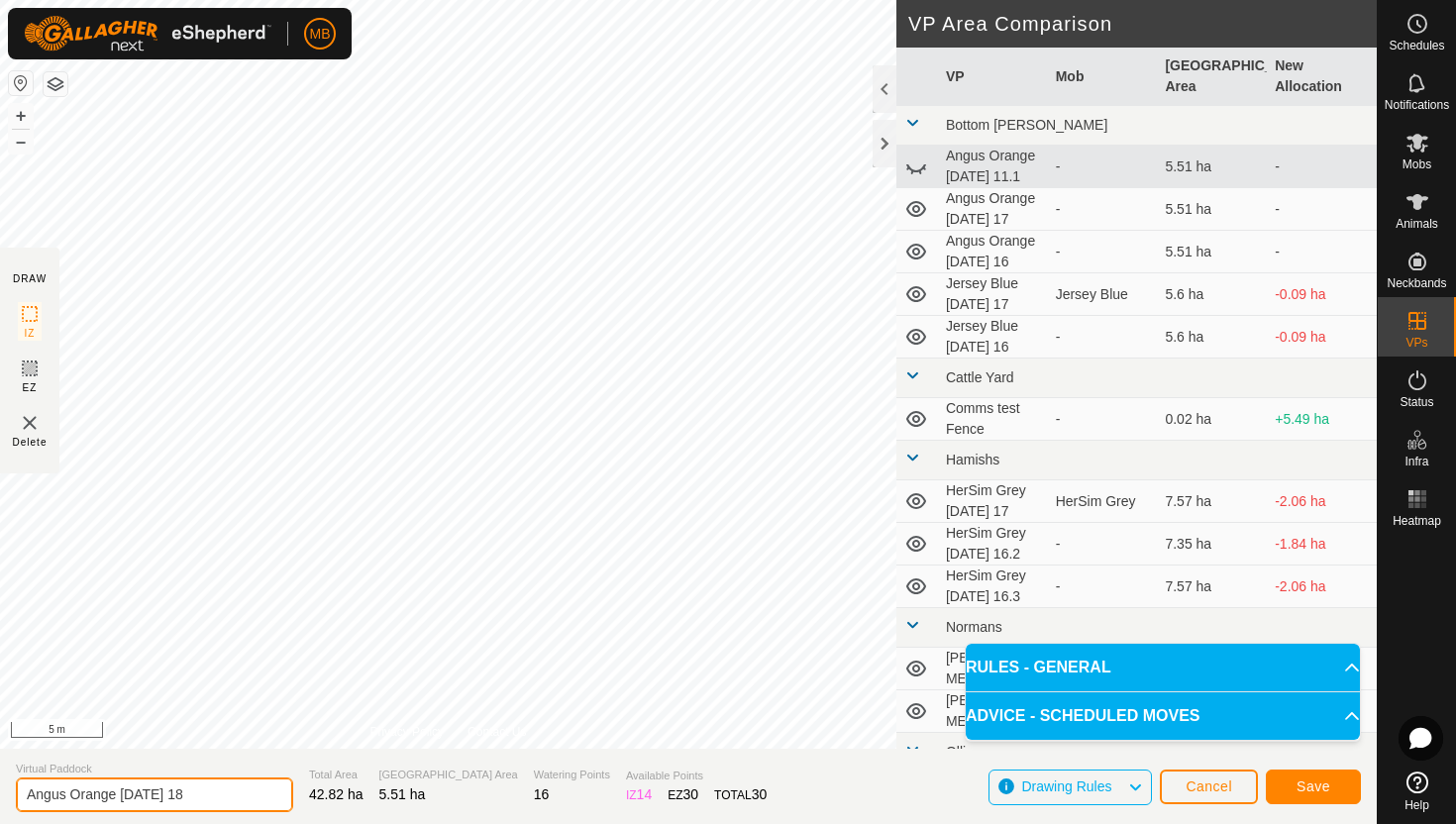type on "Angus Orange [DATE] 18" 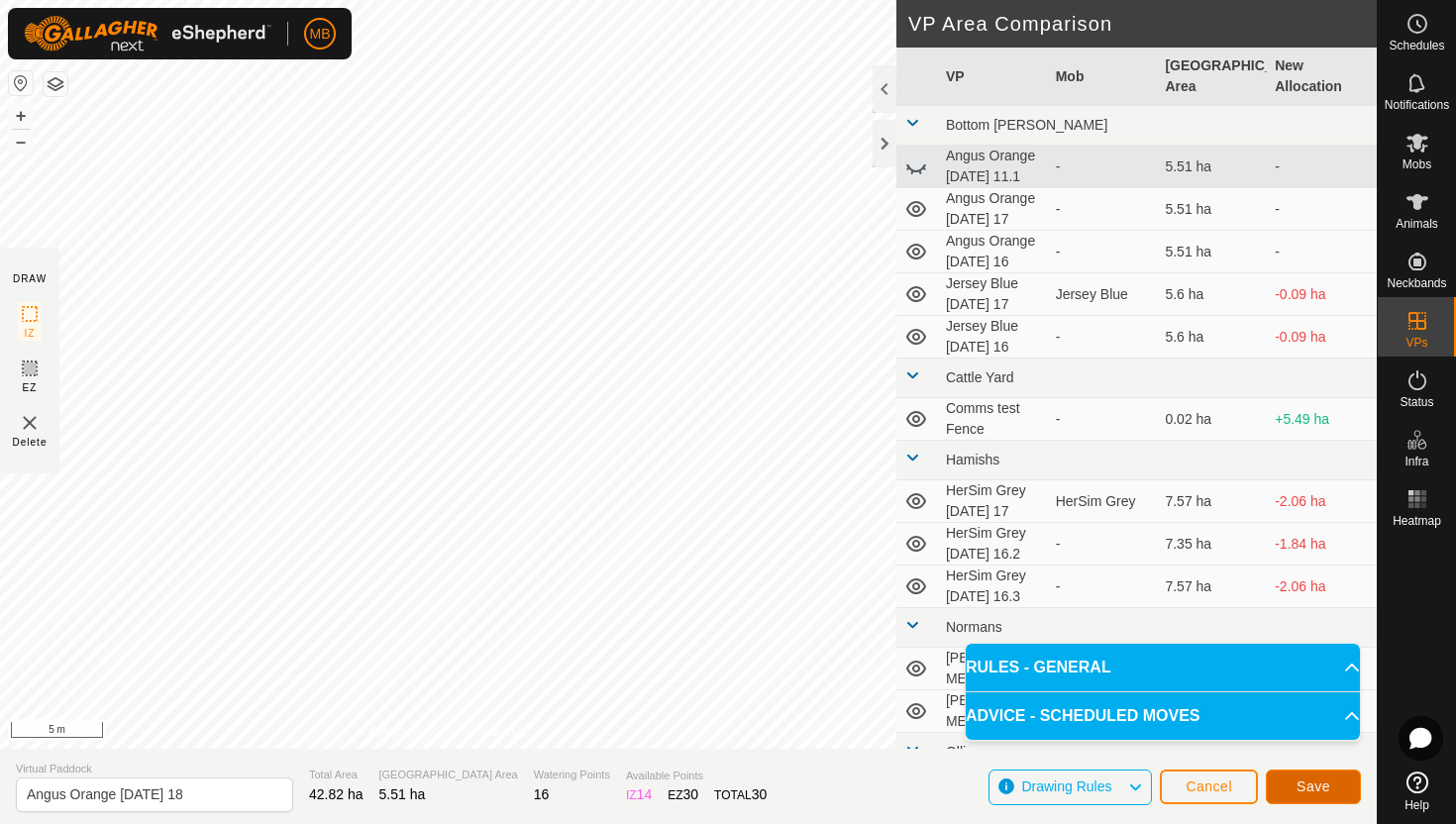 click on "Save" 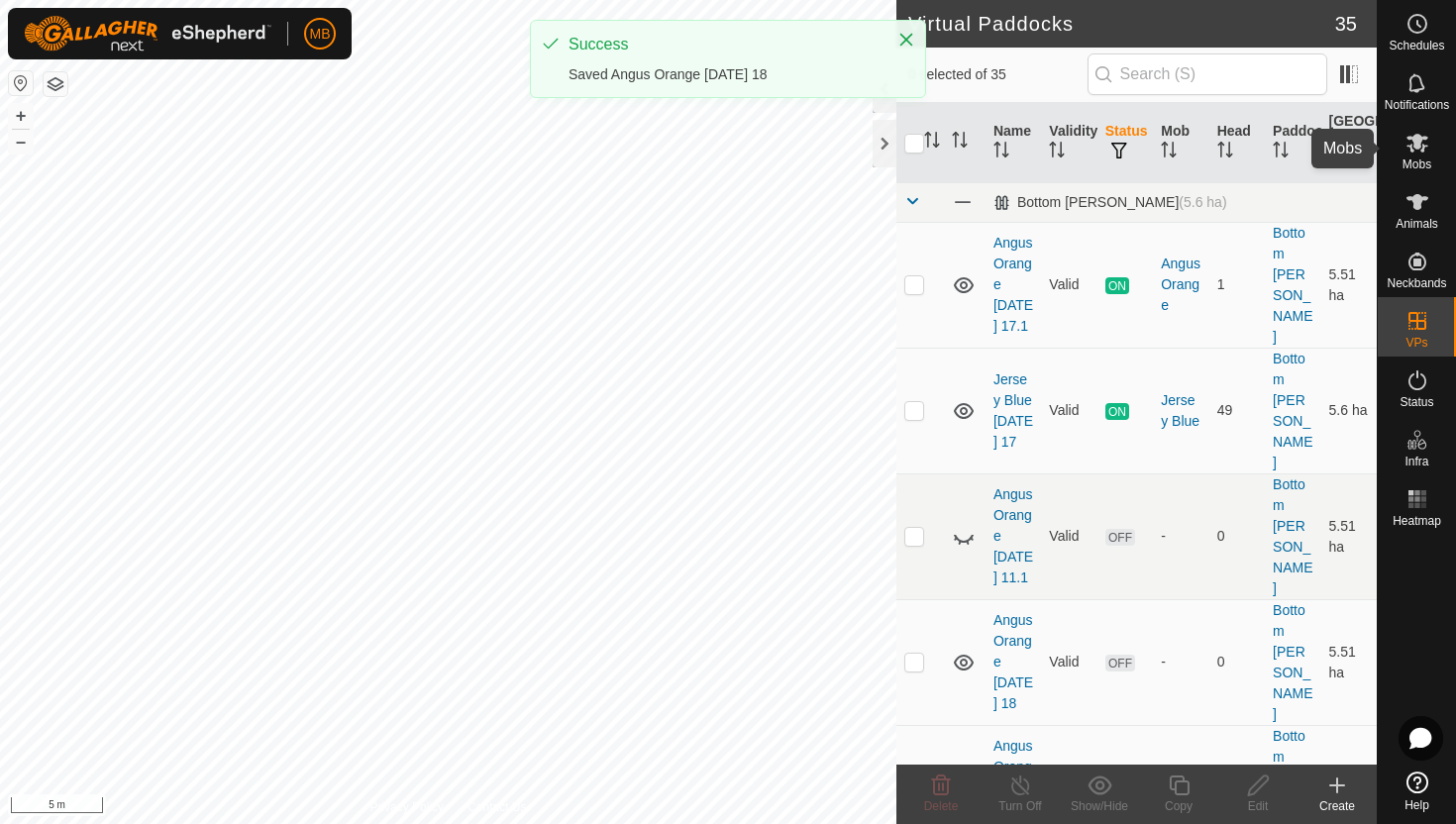 click 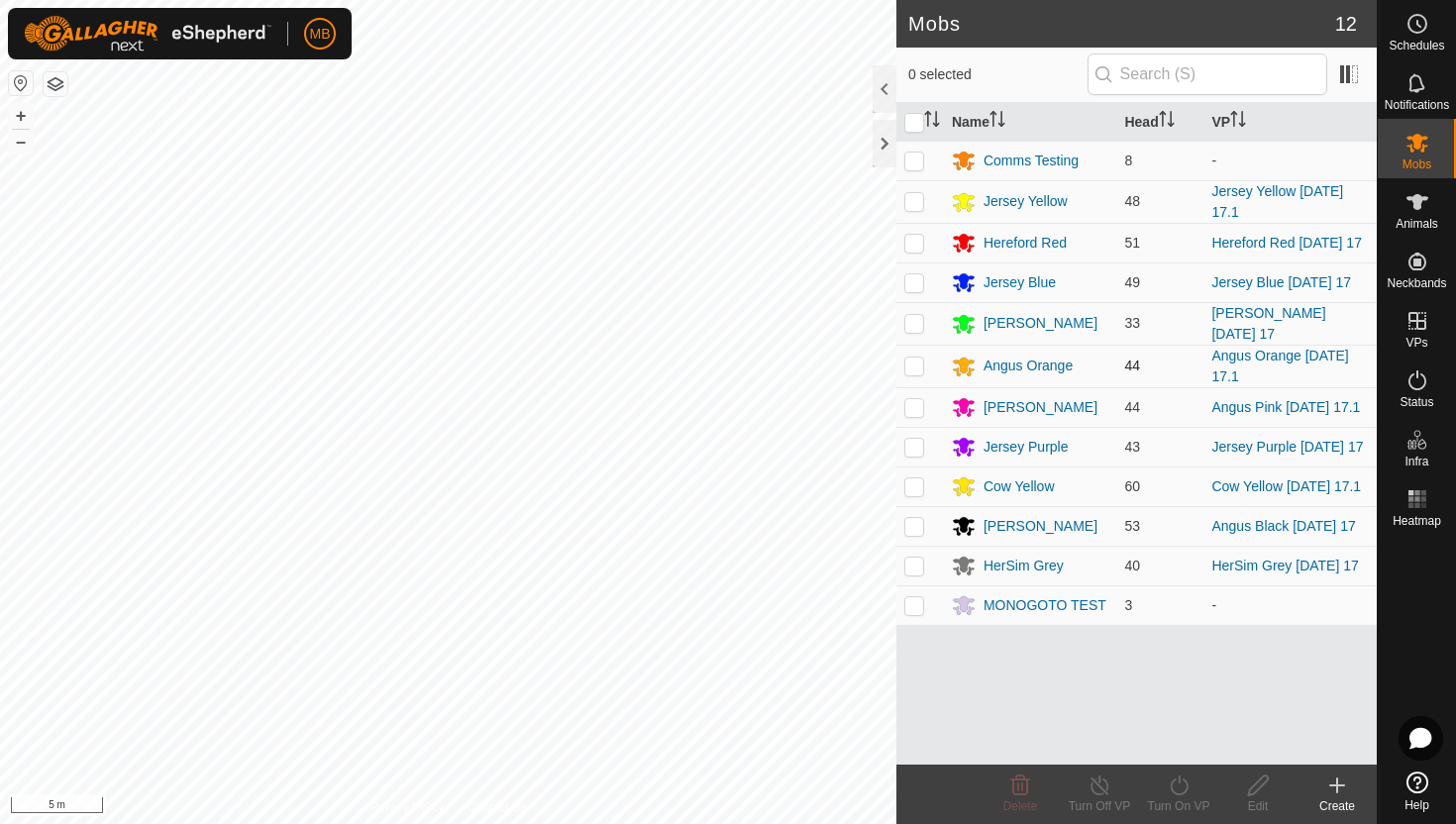 click at bounding box center (914, 365) 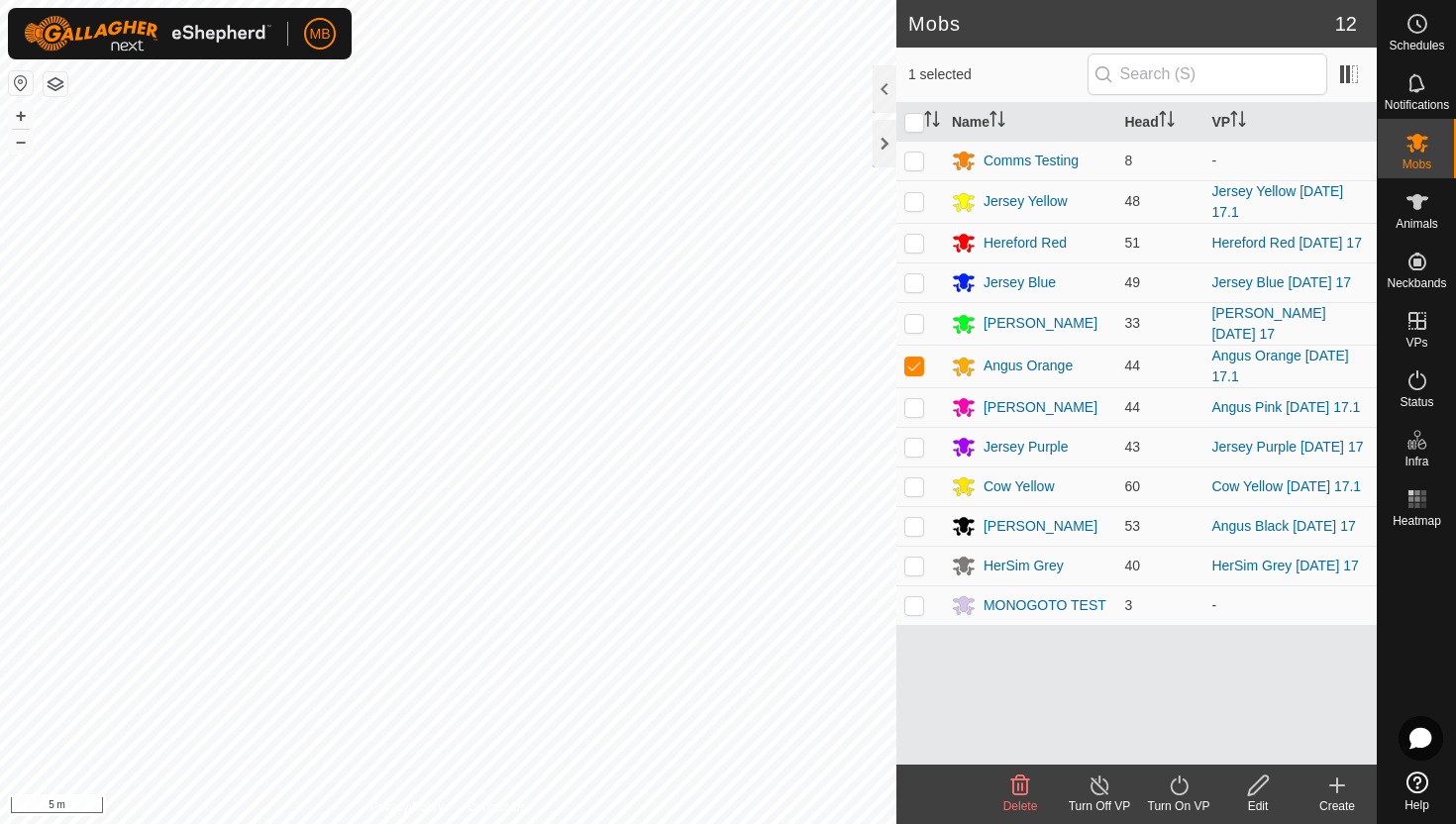 click 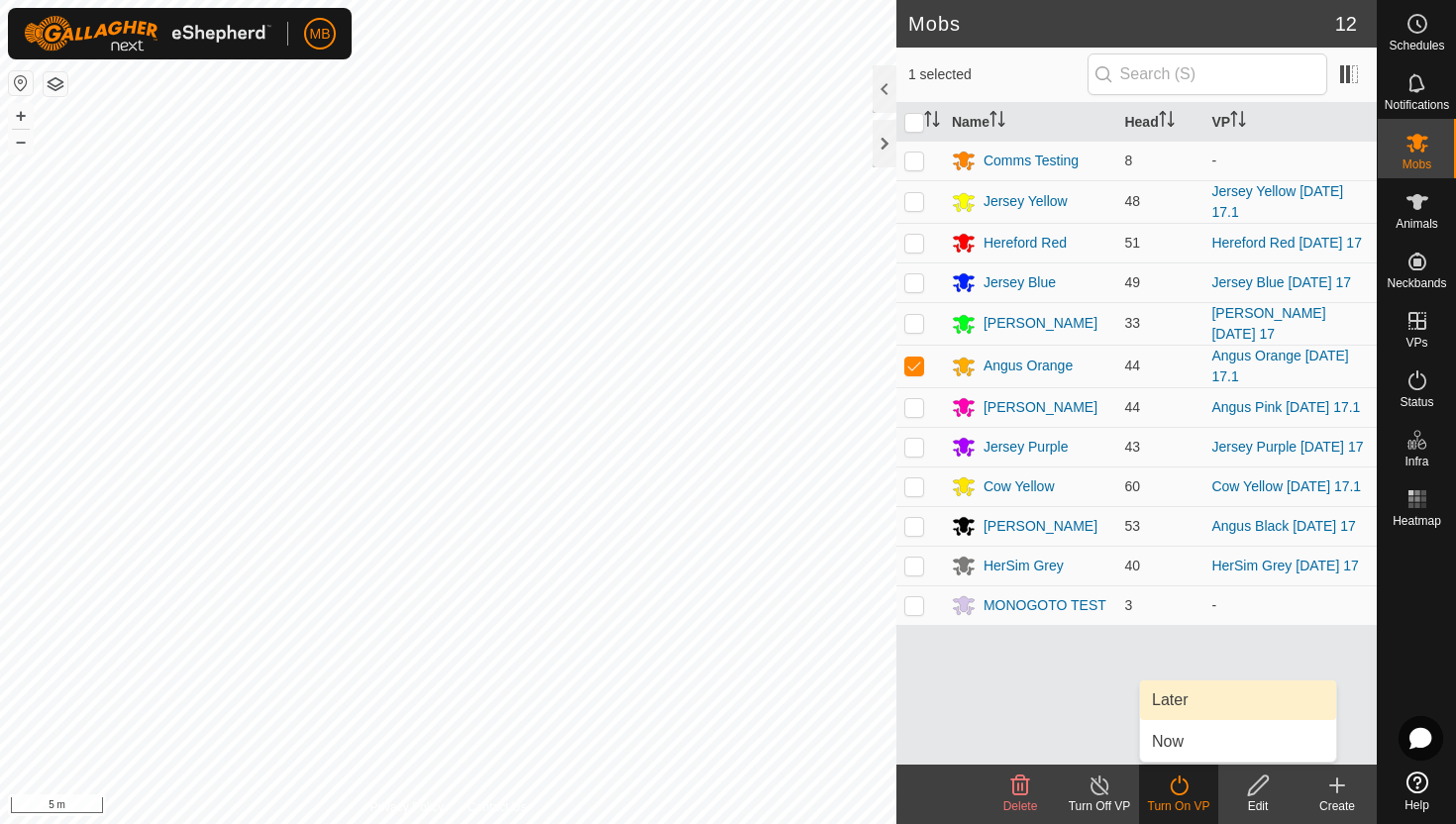click on "Later" at bounding box center (1238, 700) 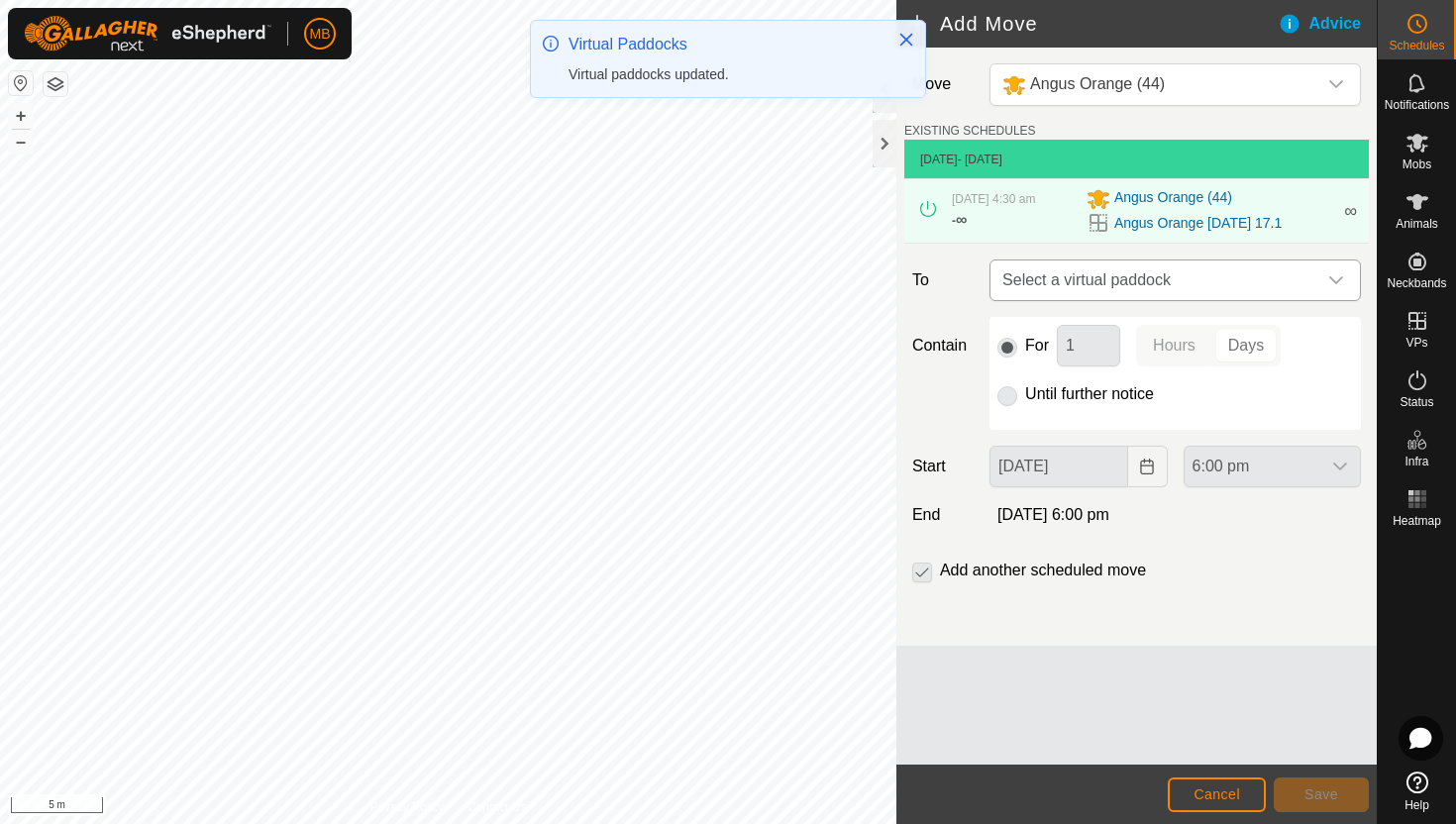 click 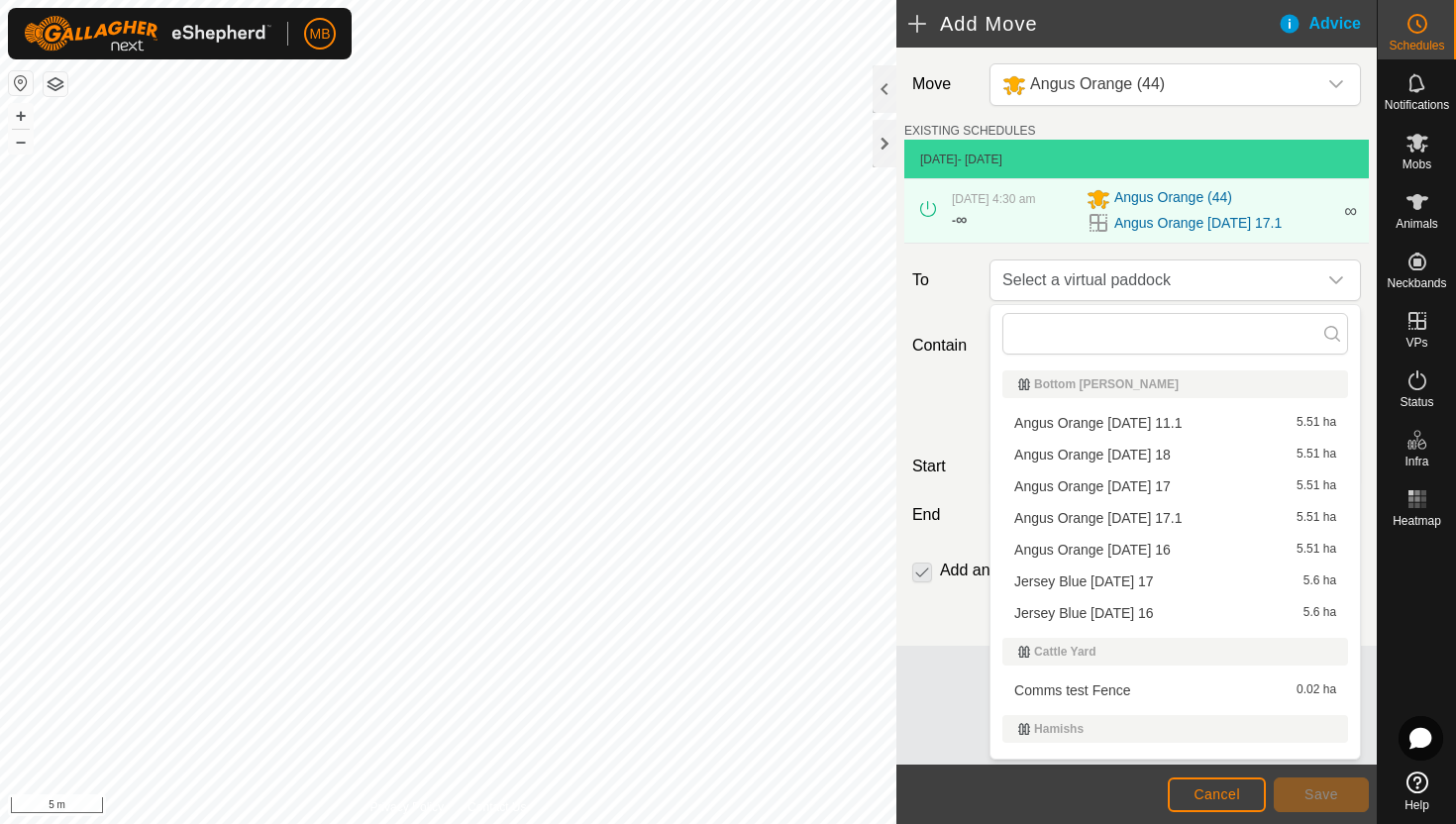 click on "Angus Orange [DATE] 18  5.51 ha" at bounding box center [1175, 455] 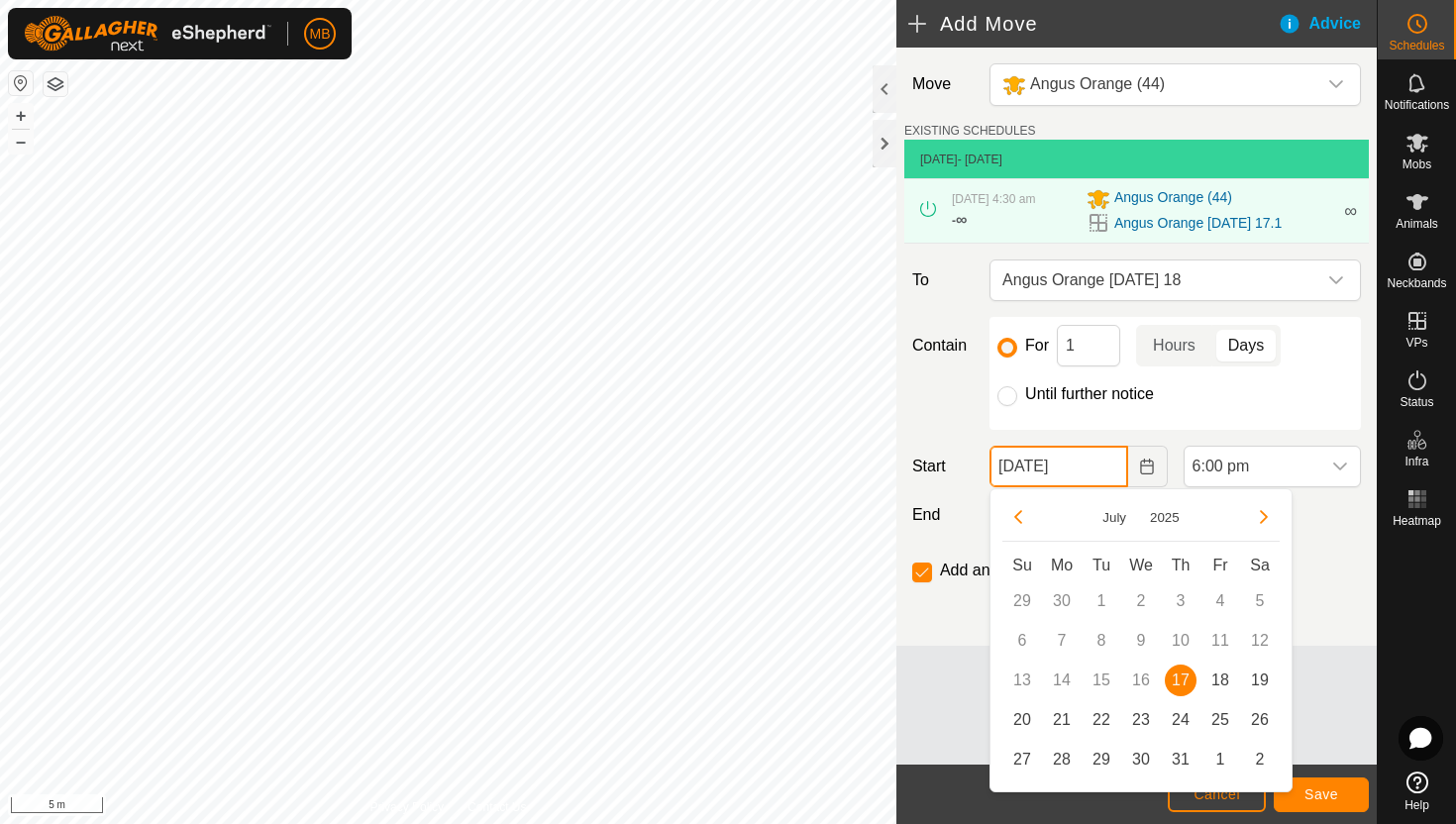 click on "[DATE]" 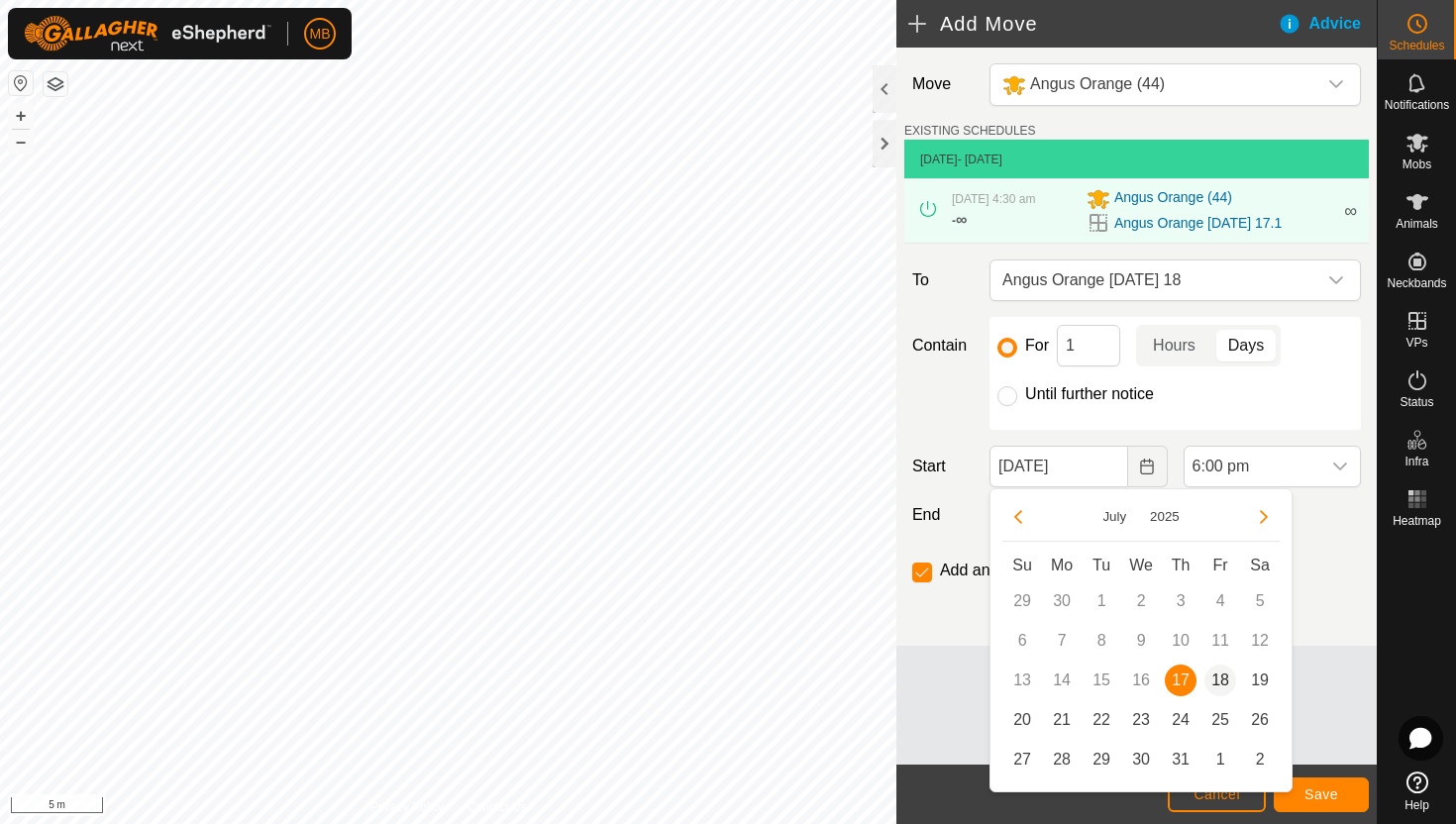 click on "18" at bounding box center (1220, 680) 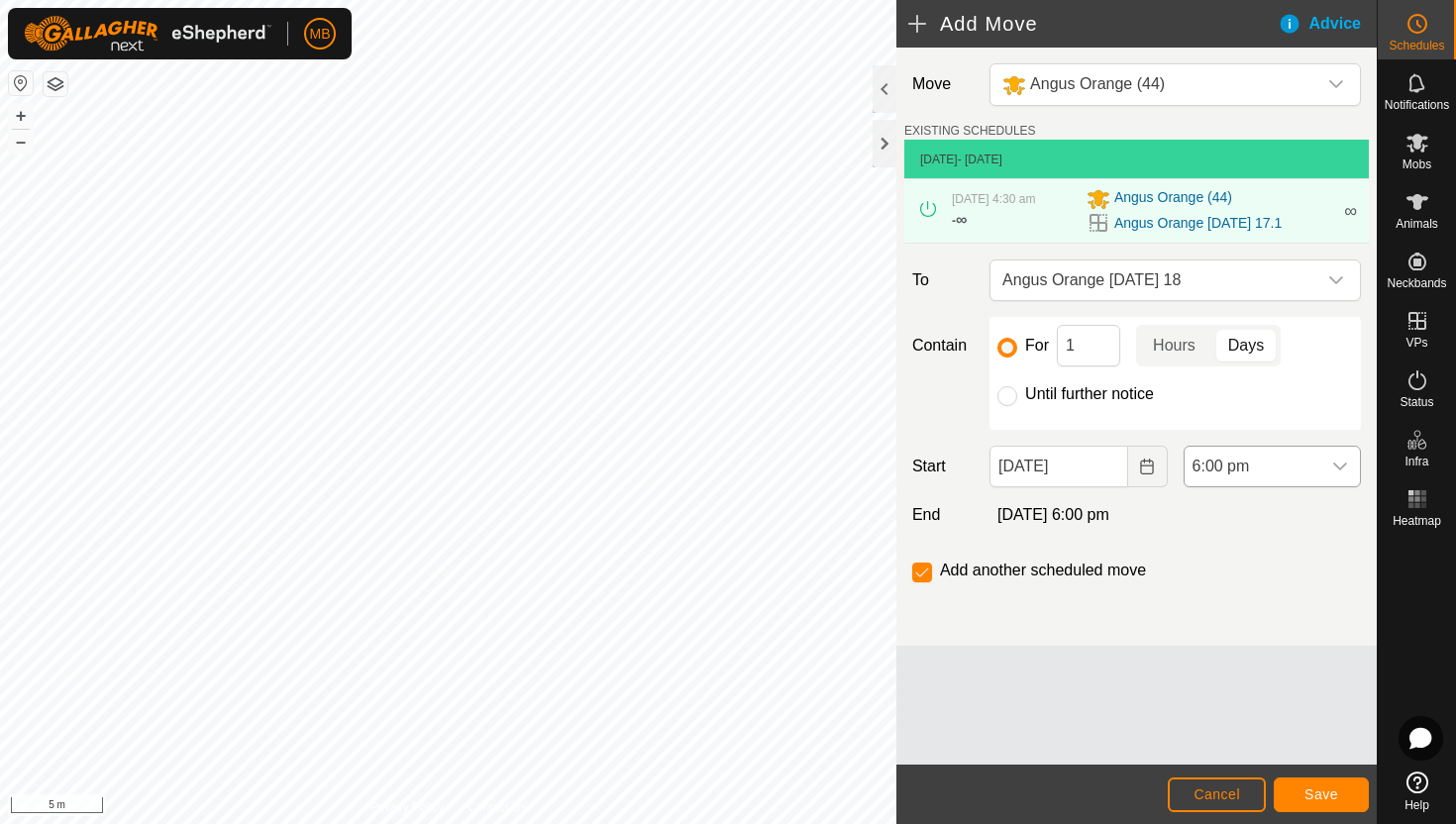click at bounding box center [1340, 466] 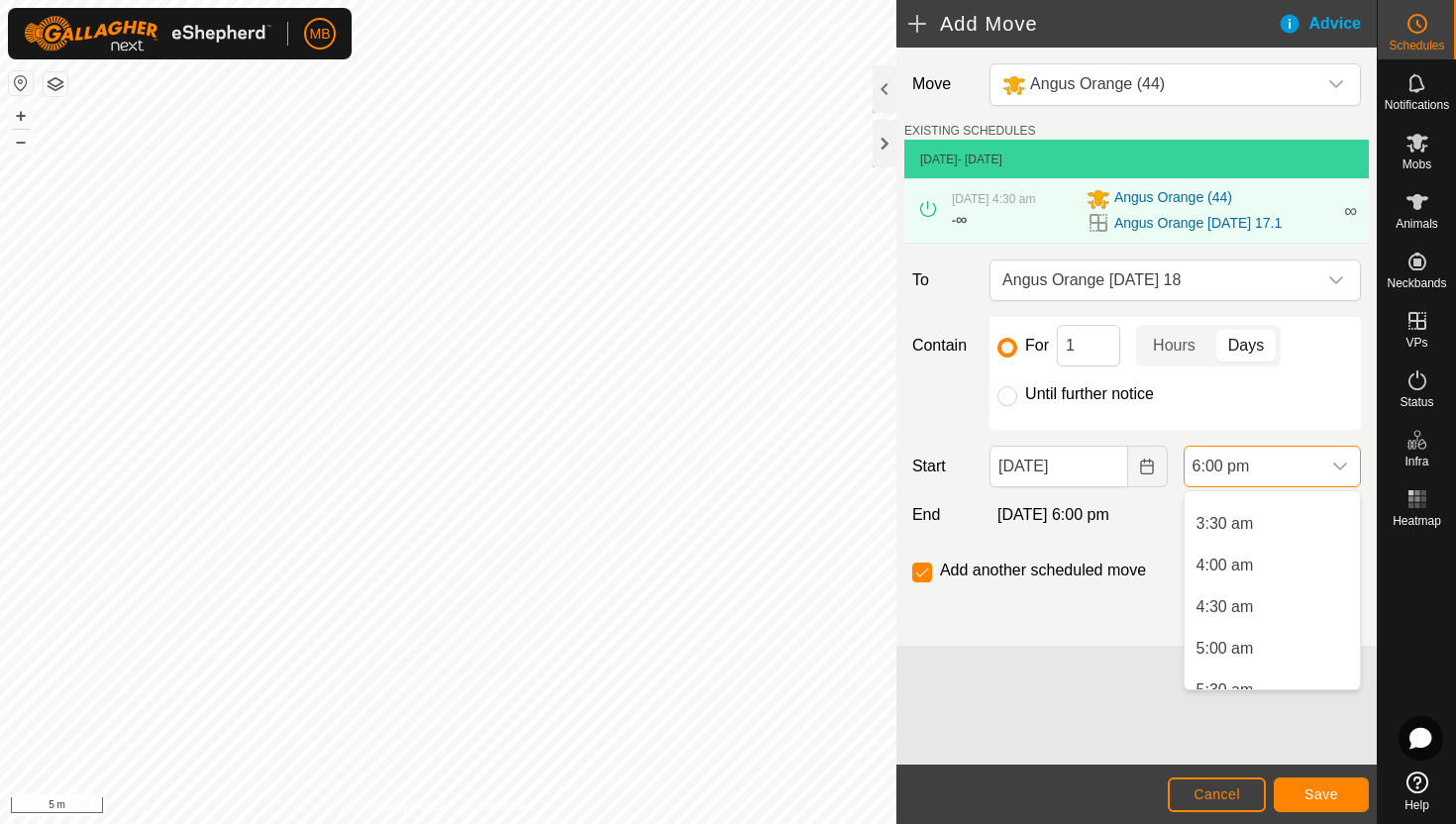 scroll, scrollTop: 273, scrollLeft: 0, axis: vertical 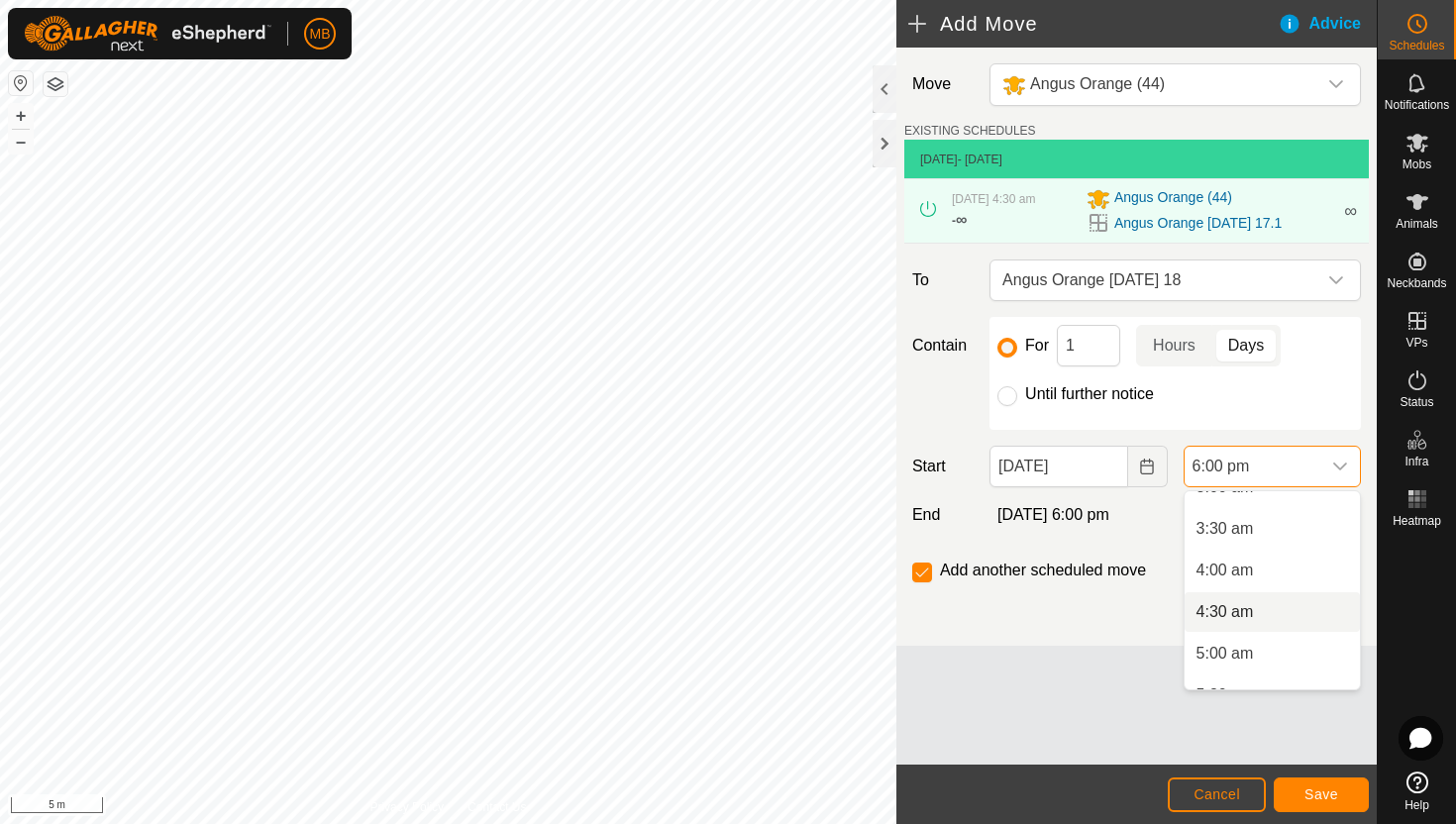 click on "4:30 am" at bounding box center [1272, 612] 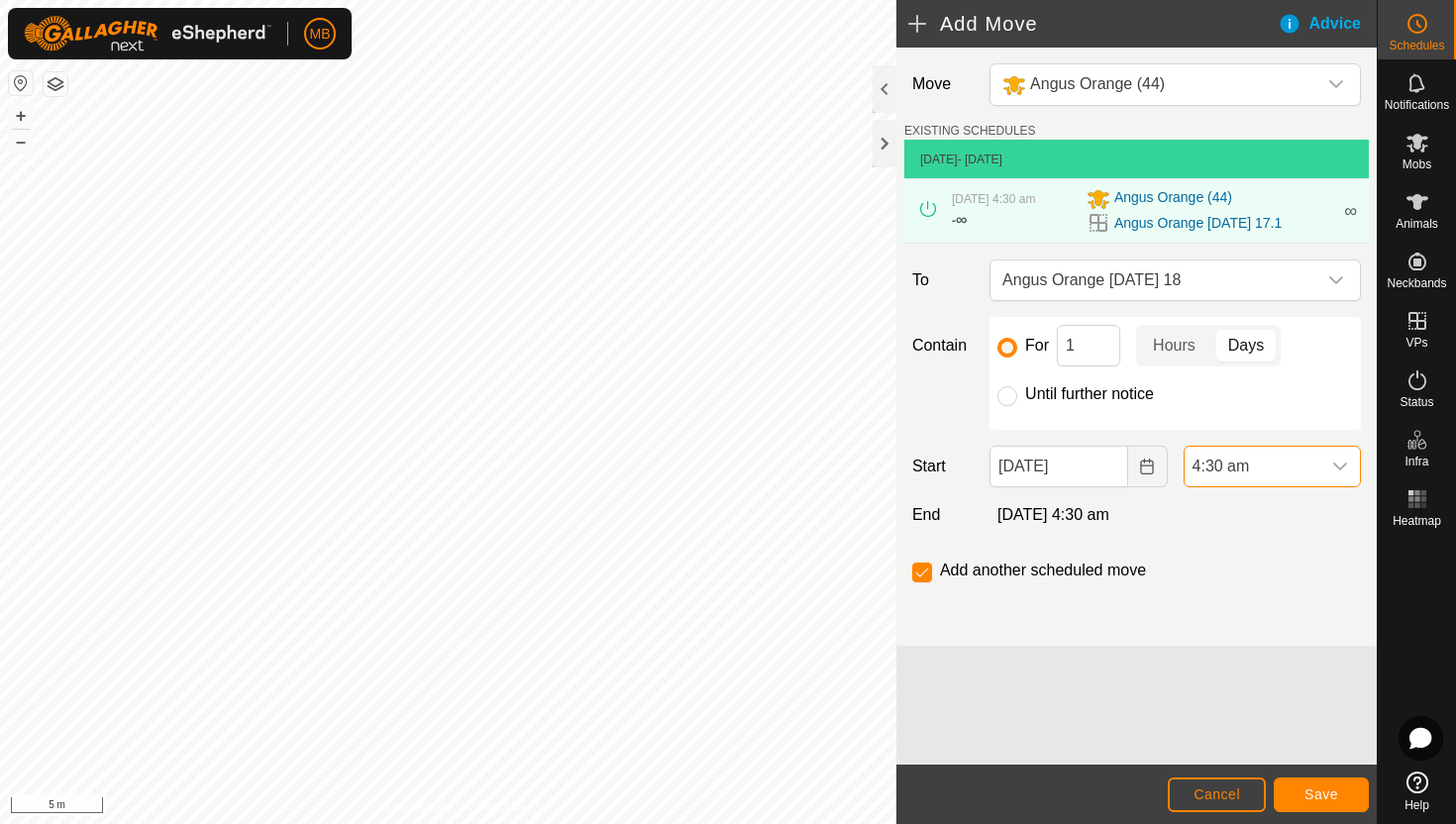 scroll, scrollTop: 1339, scrollLeft: 0, axis: vertical 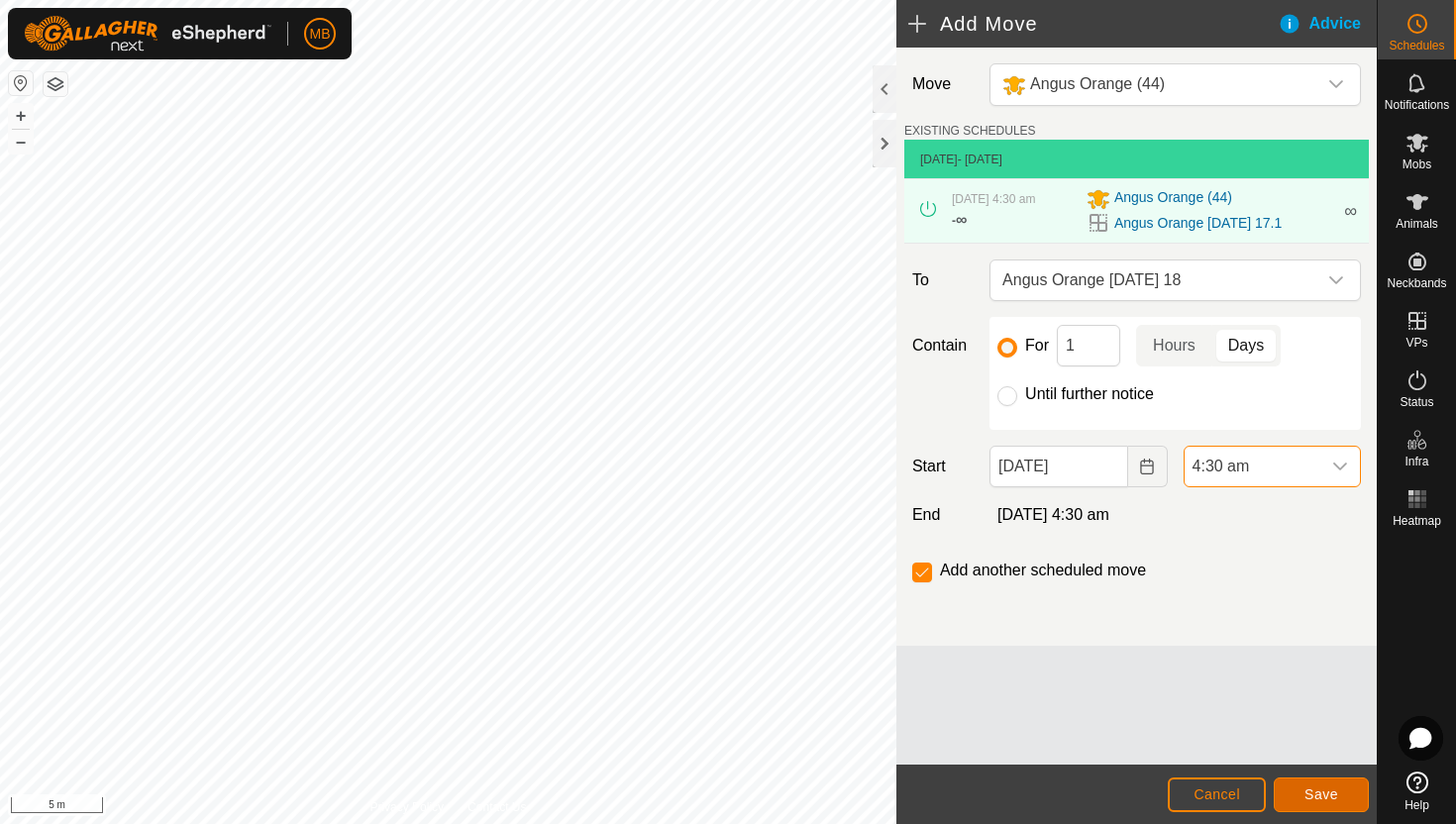 click on "Save" 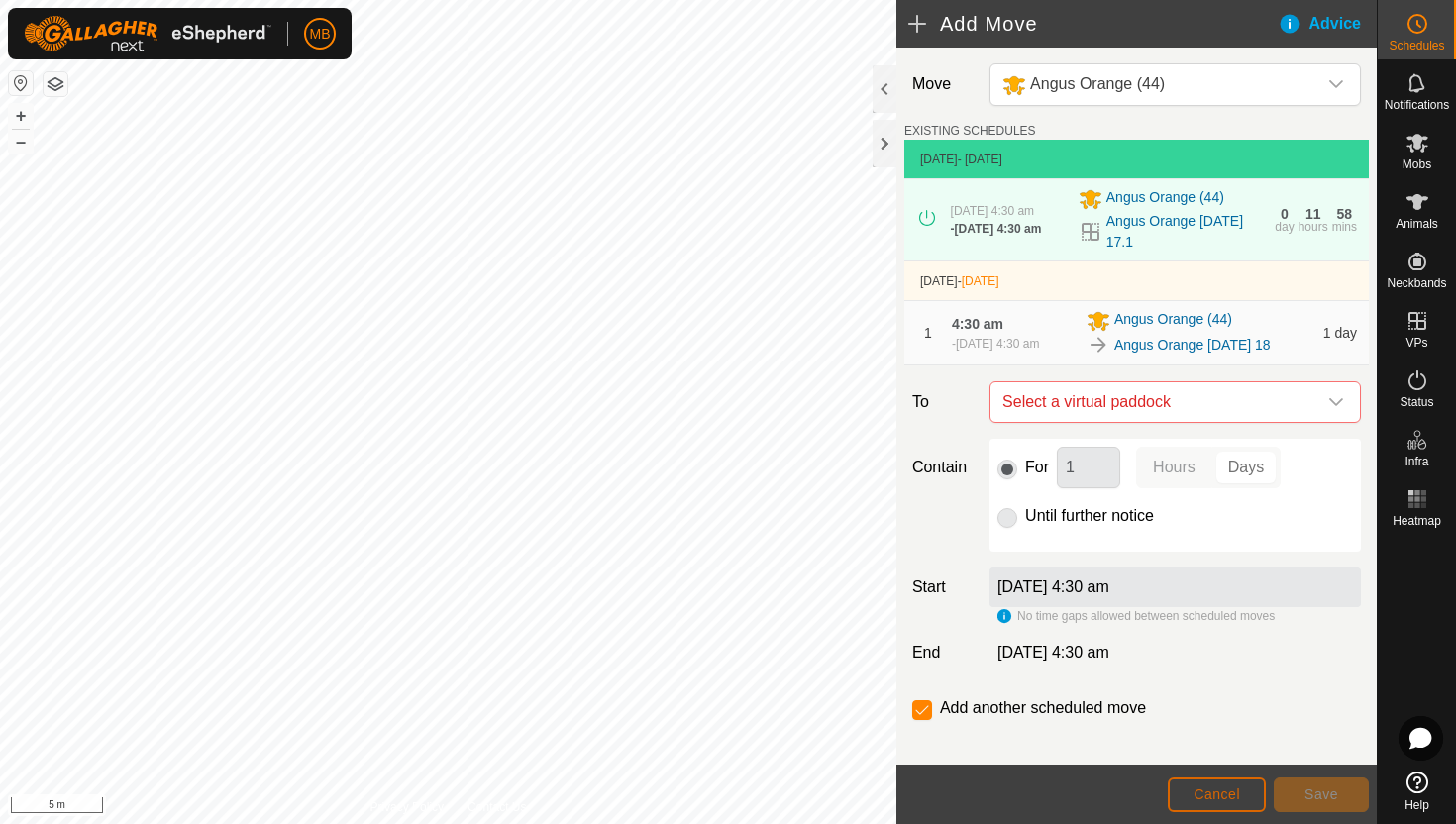 click on "Cancel" 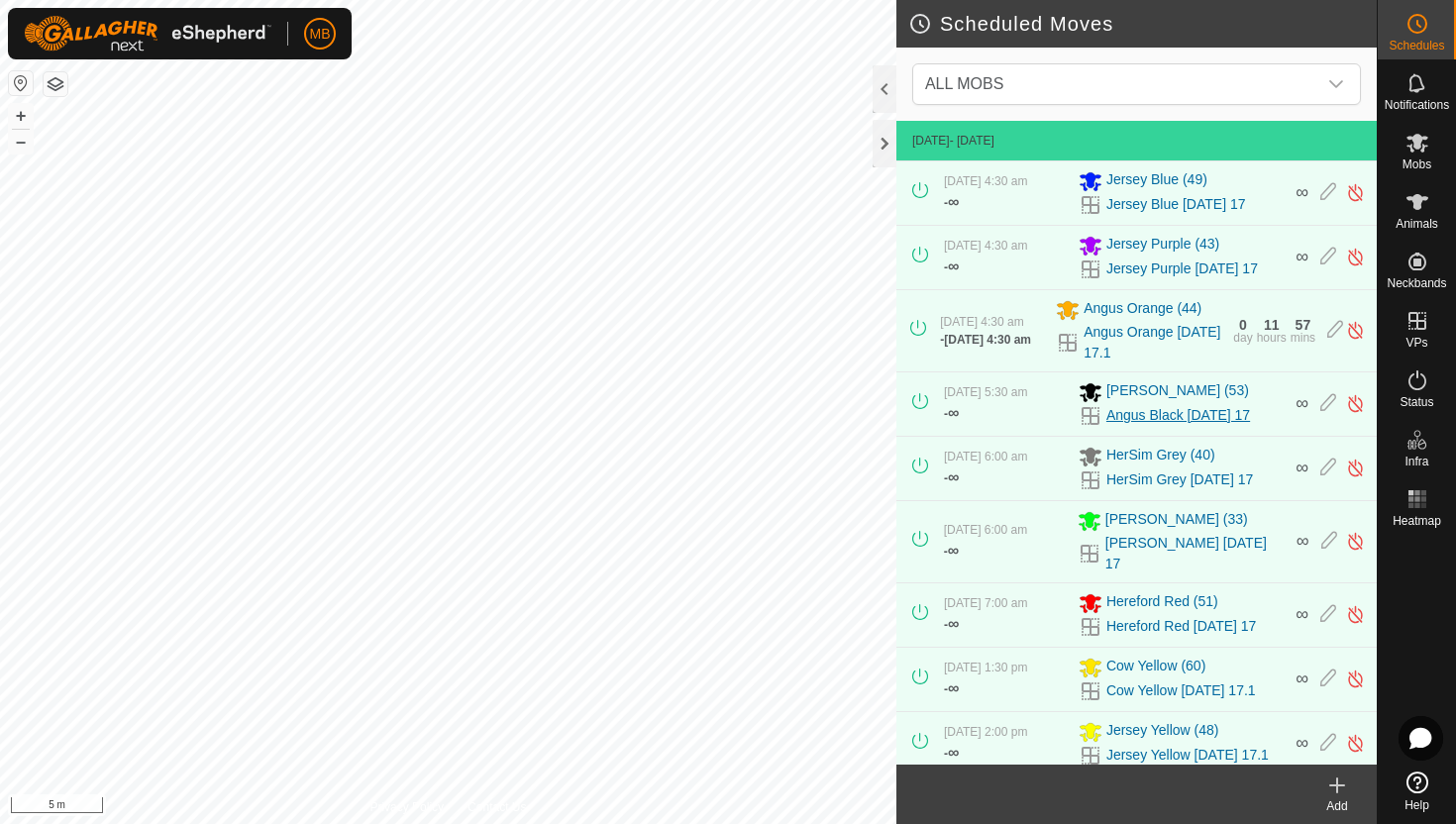 scroll, scrollTop: 176, scrollLeft: 0, axis: vertical 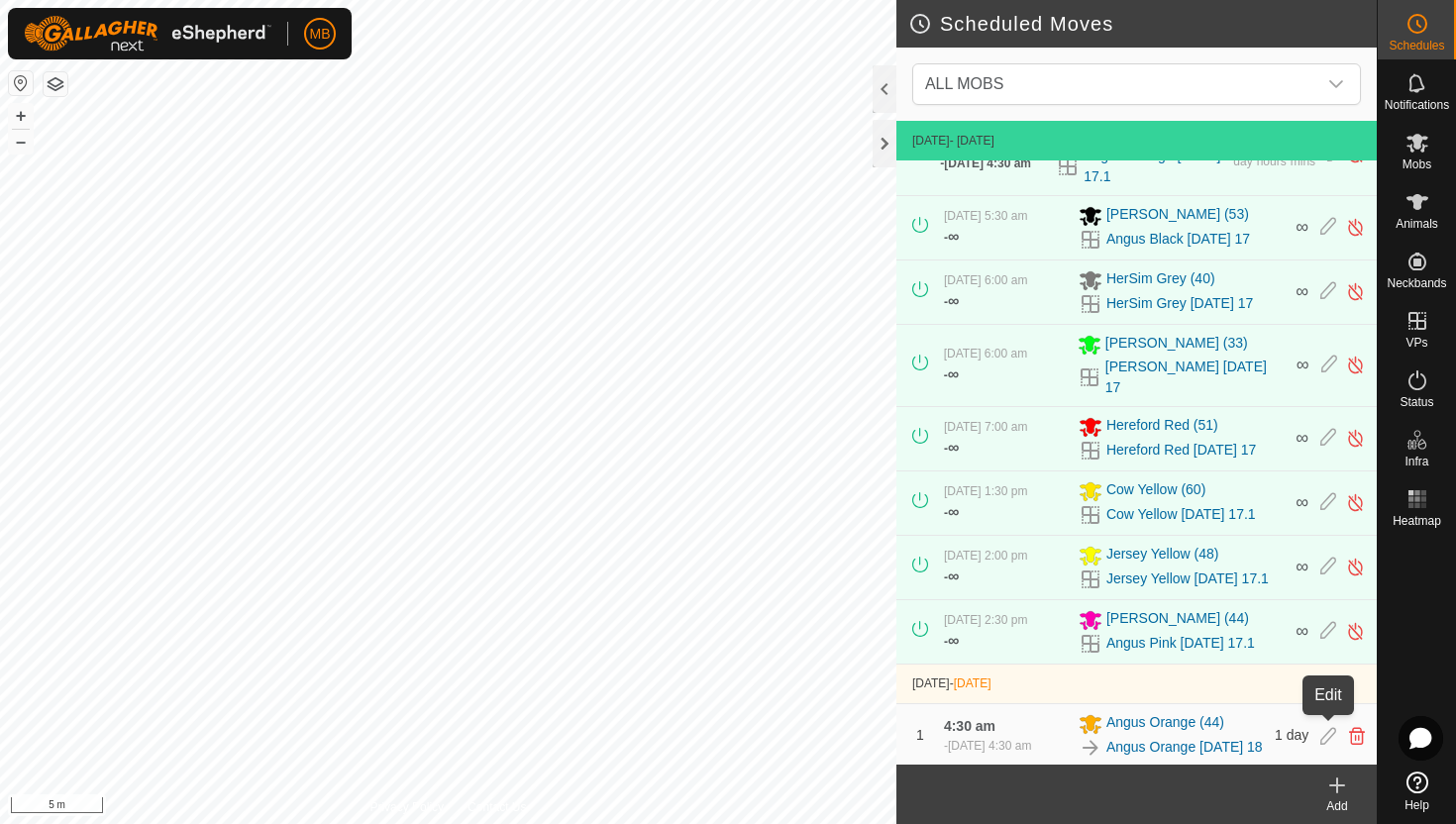 click at bounding box center (1328, 736) 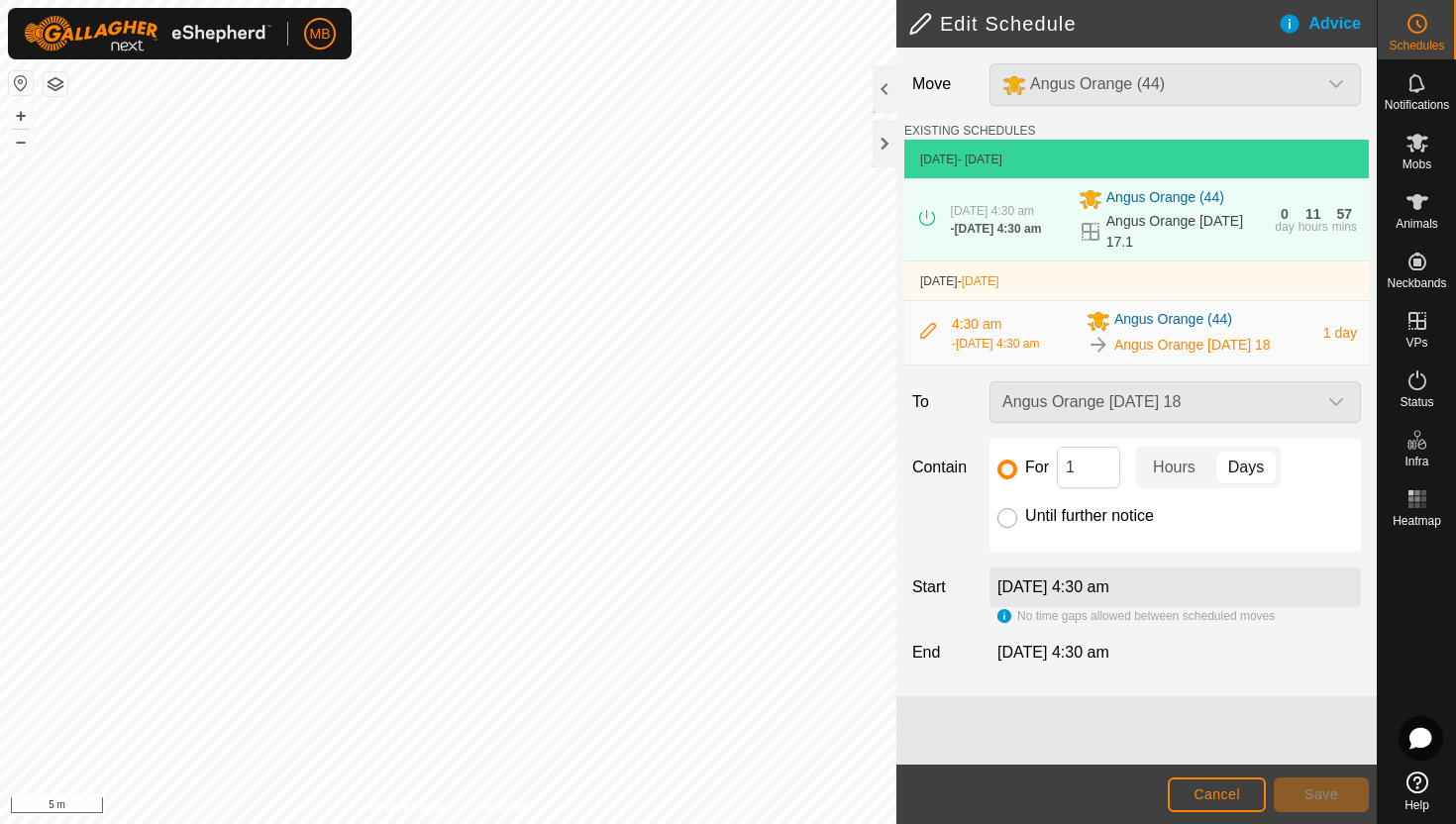 click on "Until further notice" at bounding box center [1007, 518] 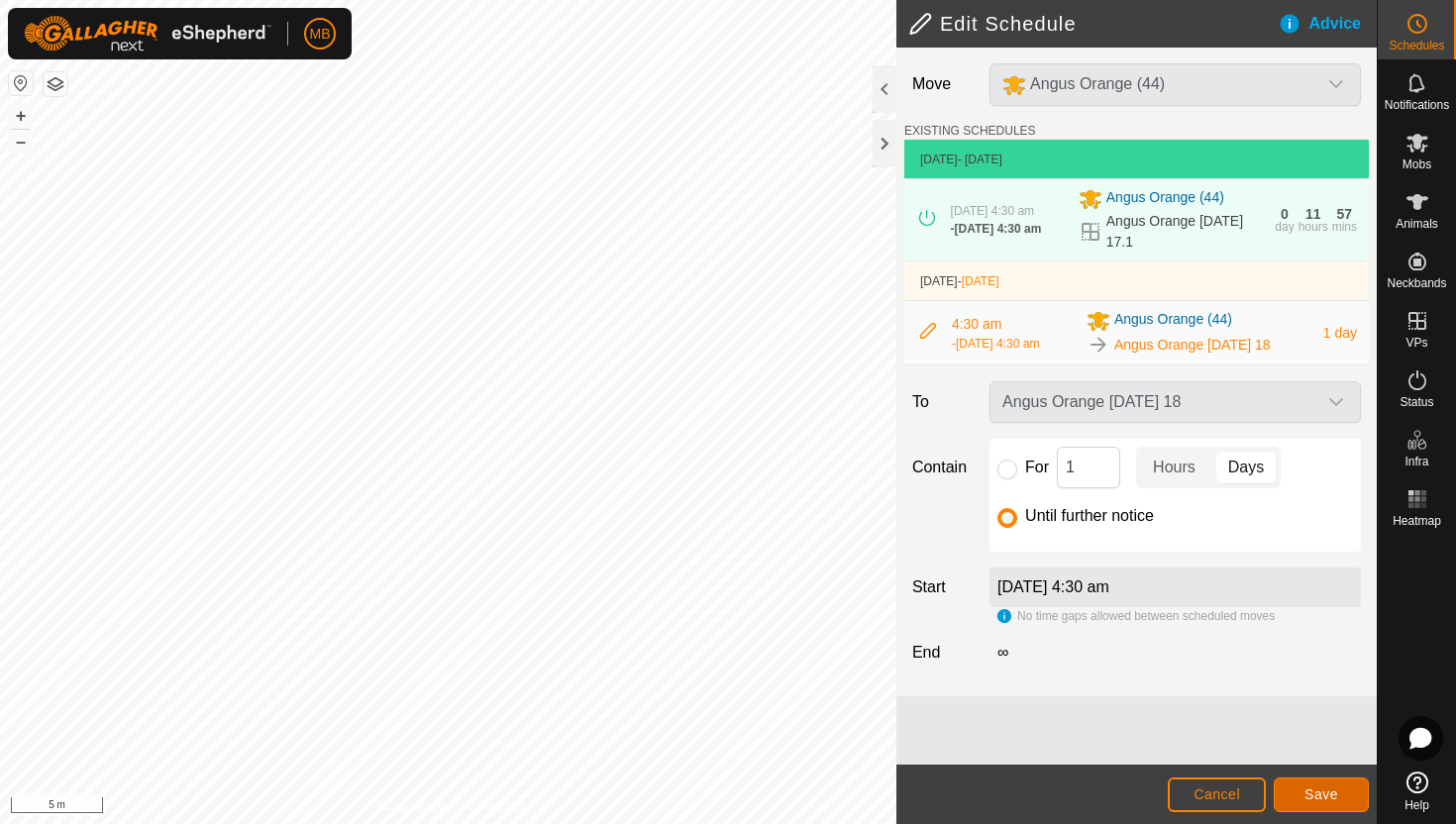 click on "Save" 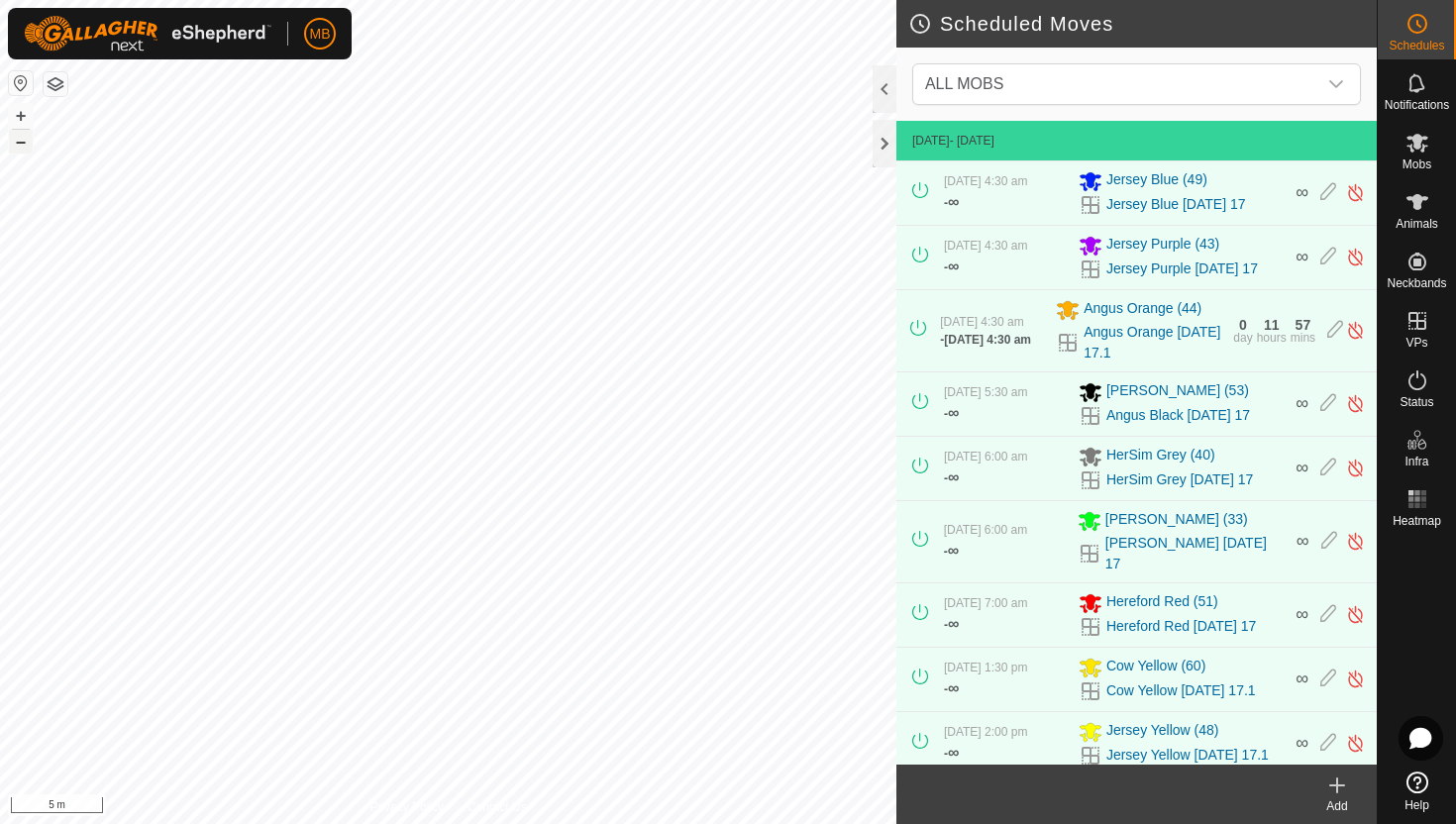 click on "–" at bounding box center [21, 142] 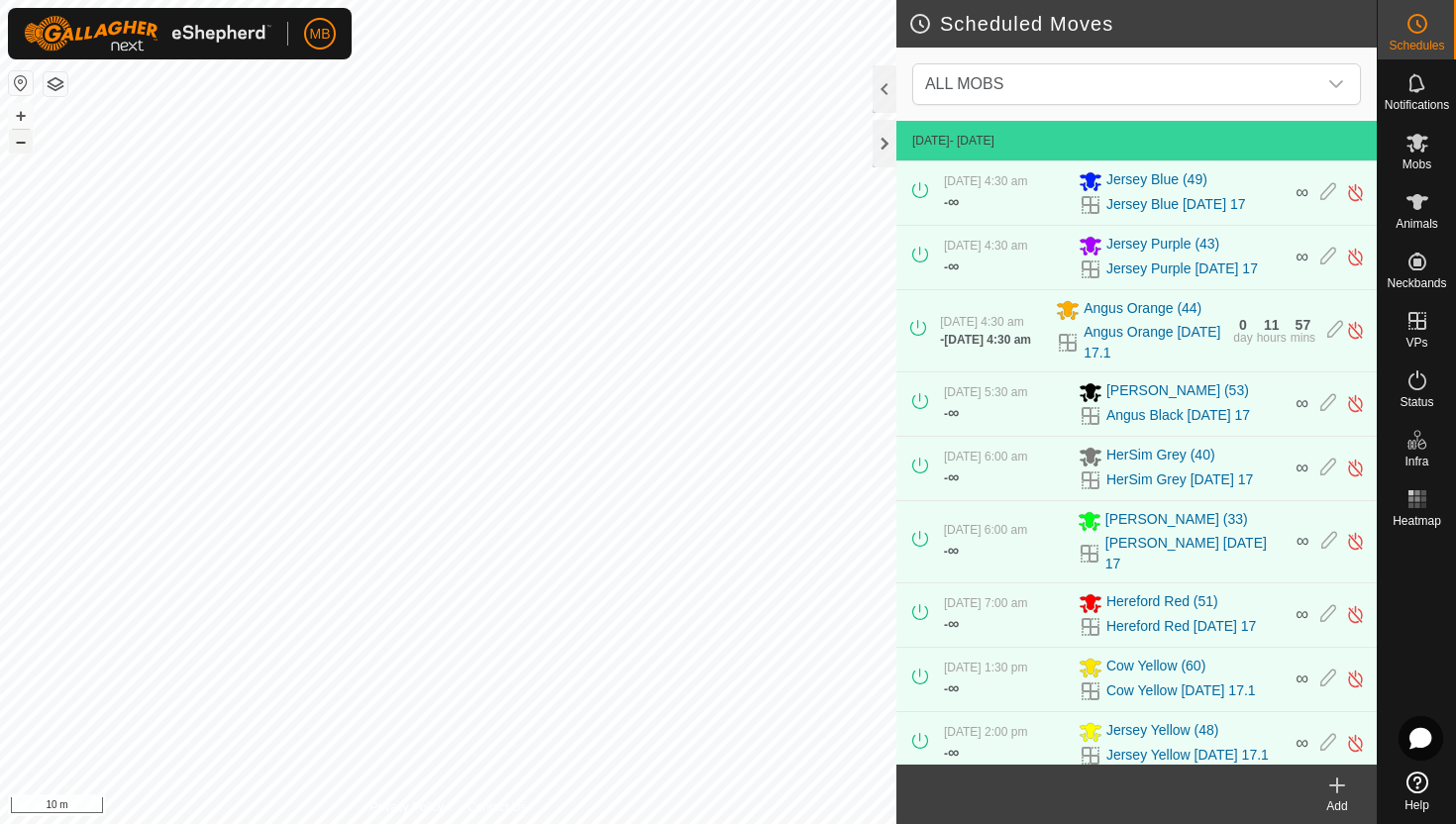 click on "–" at bounding box center [21, 142] 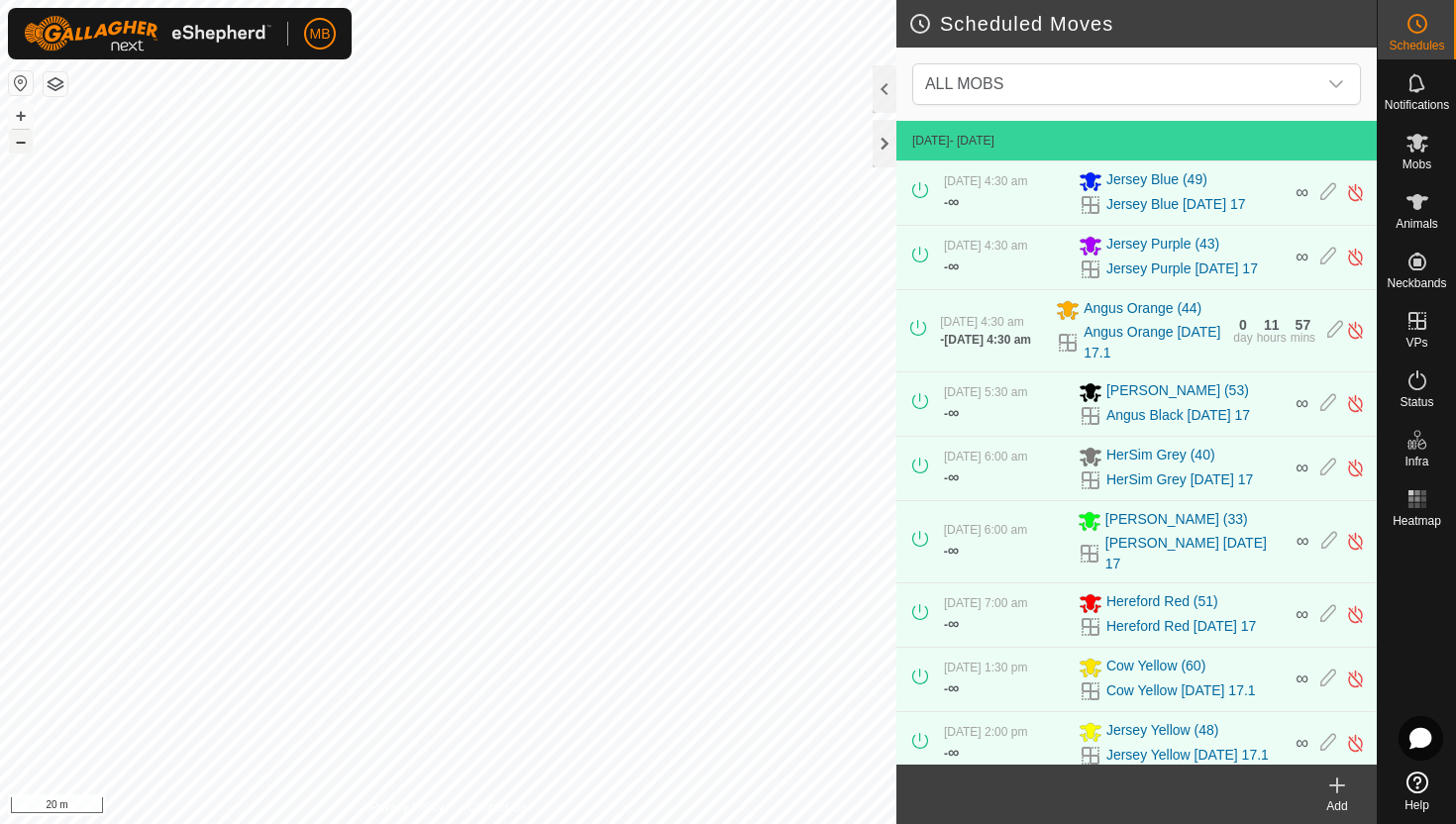 click on "–" at bounding box center [21, 142] 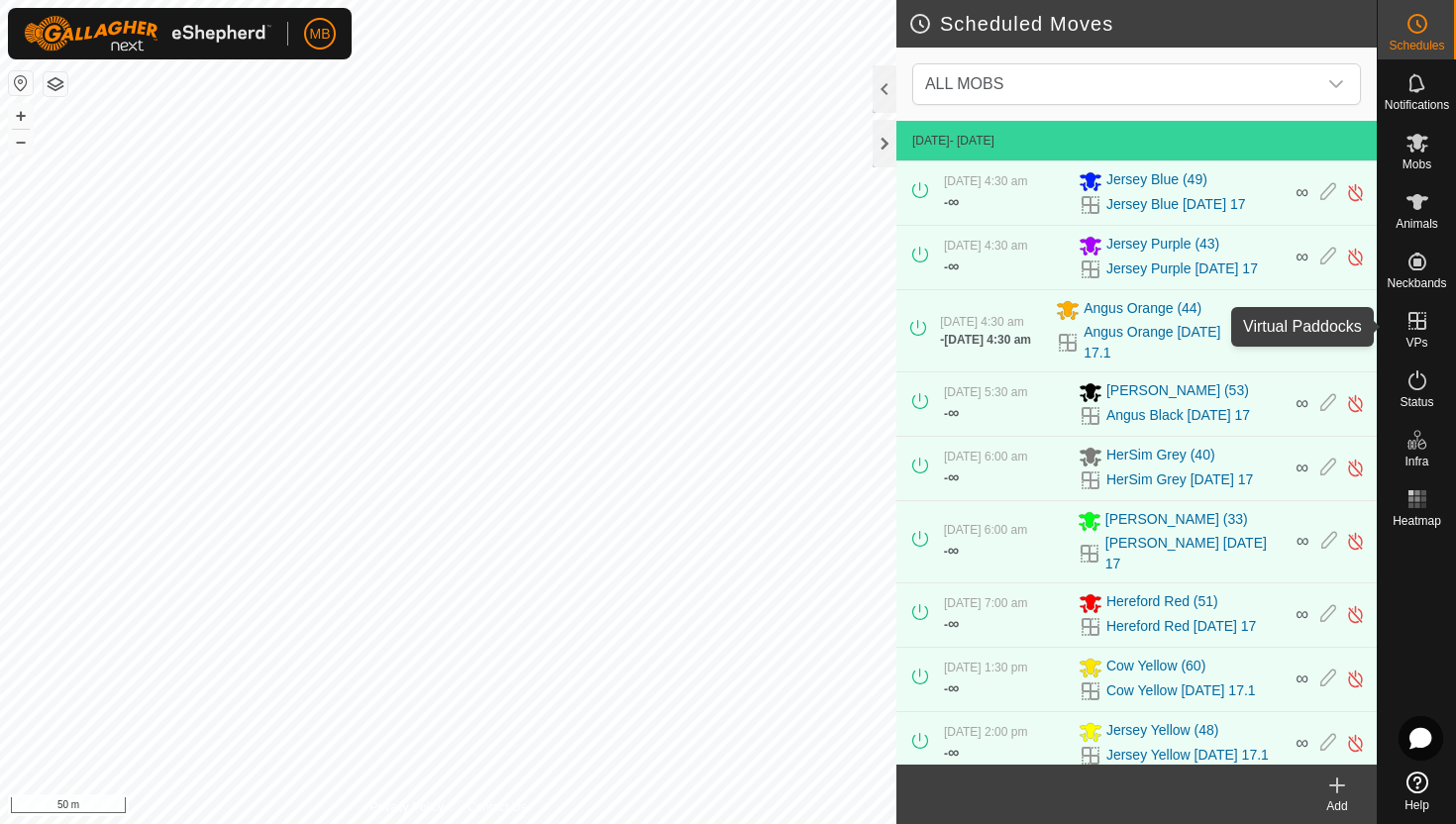 click 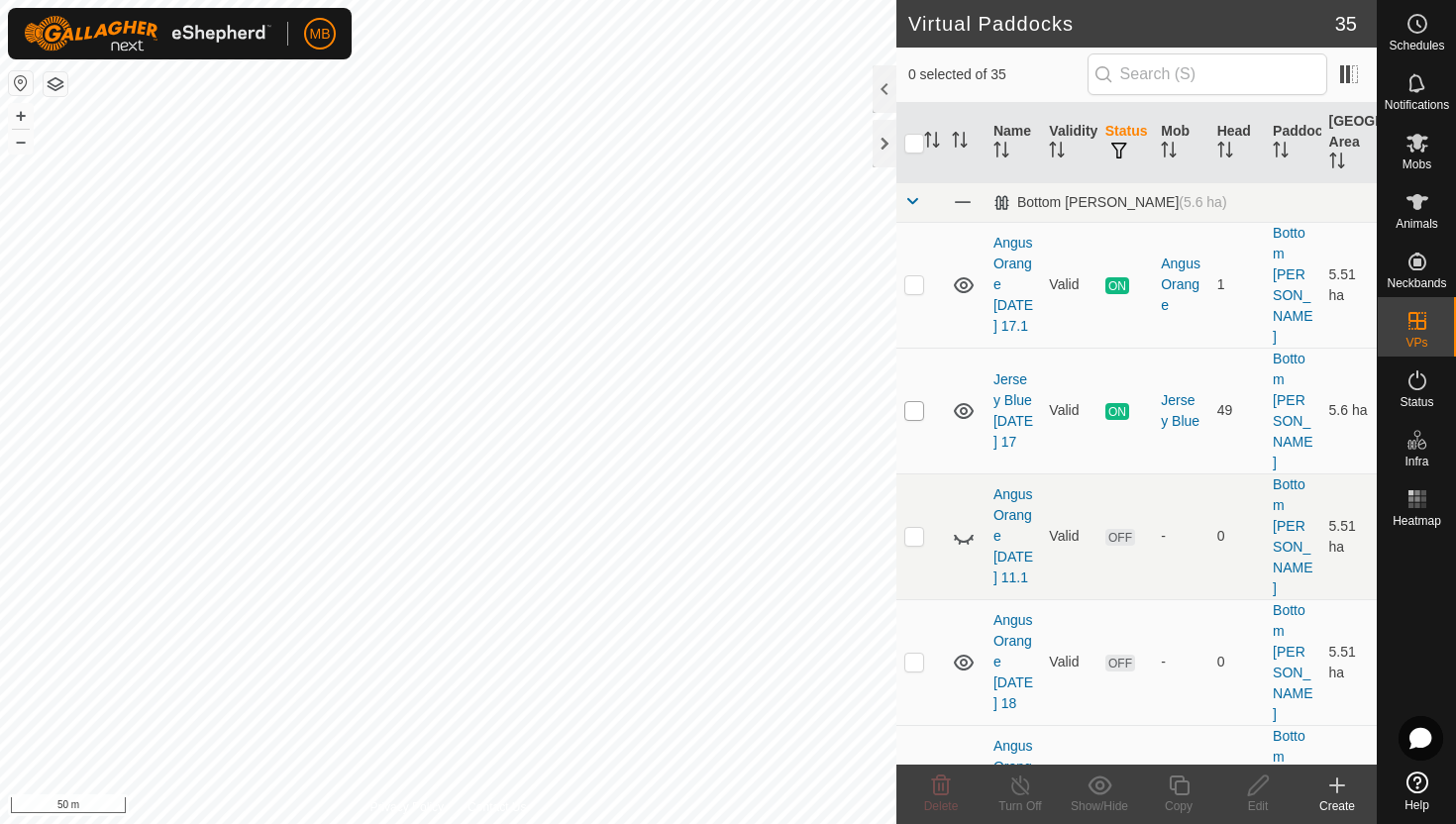 click at bounding box center (914, 411) 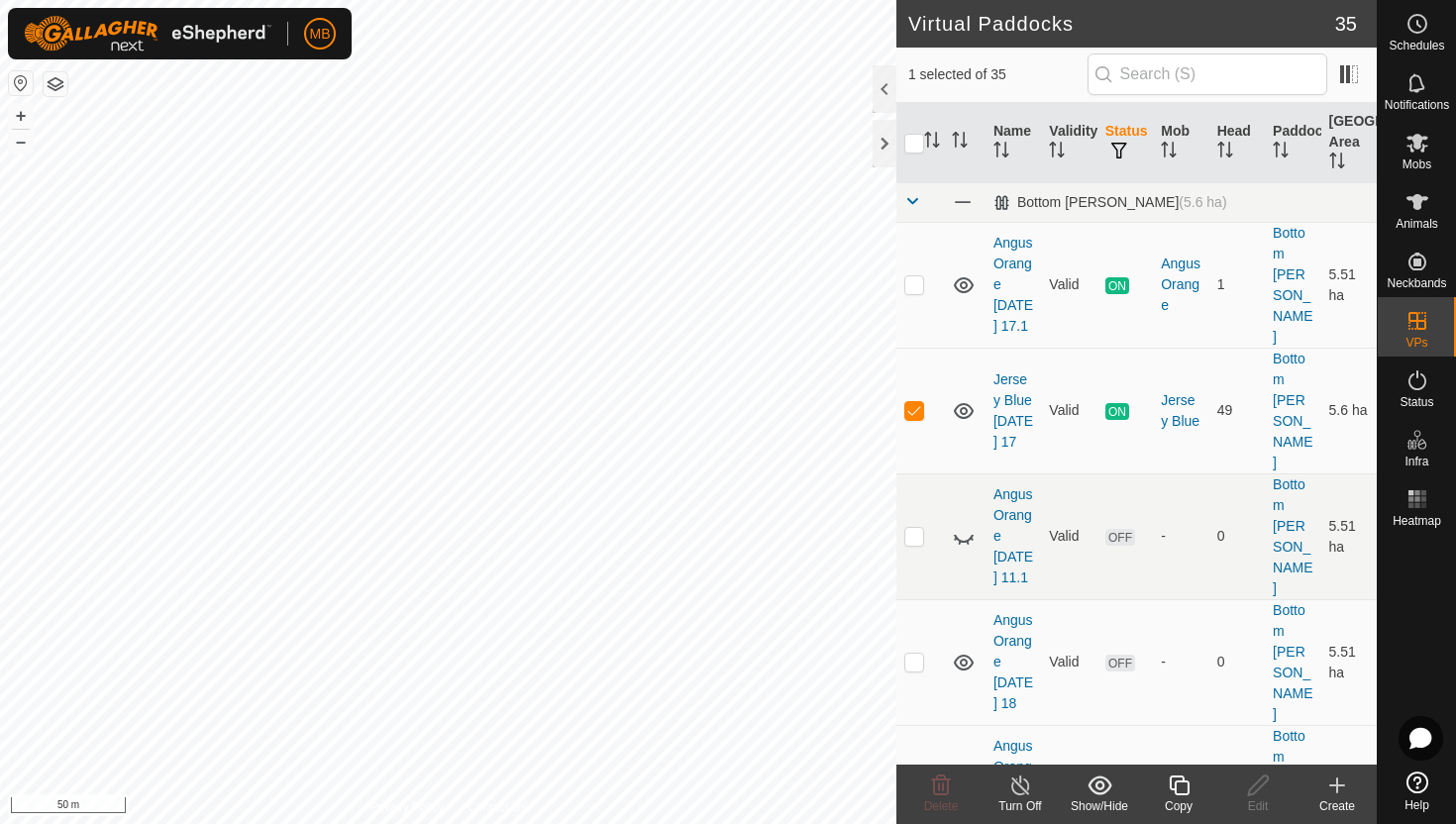click 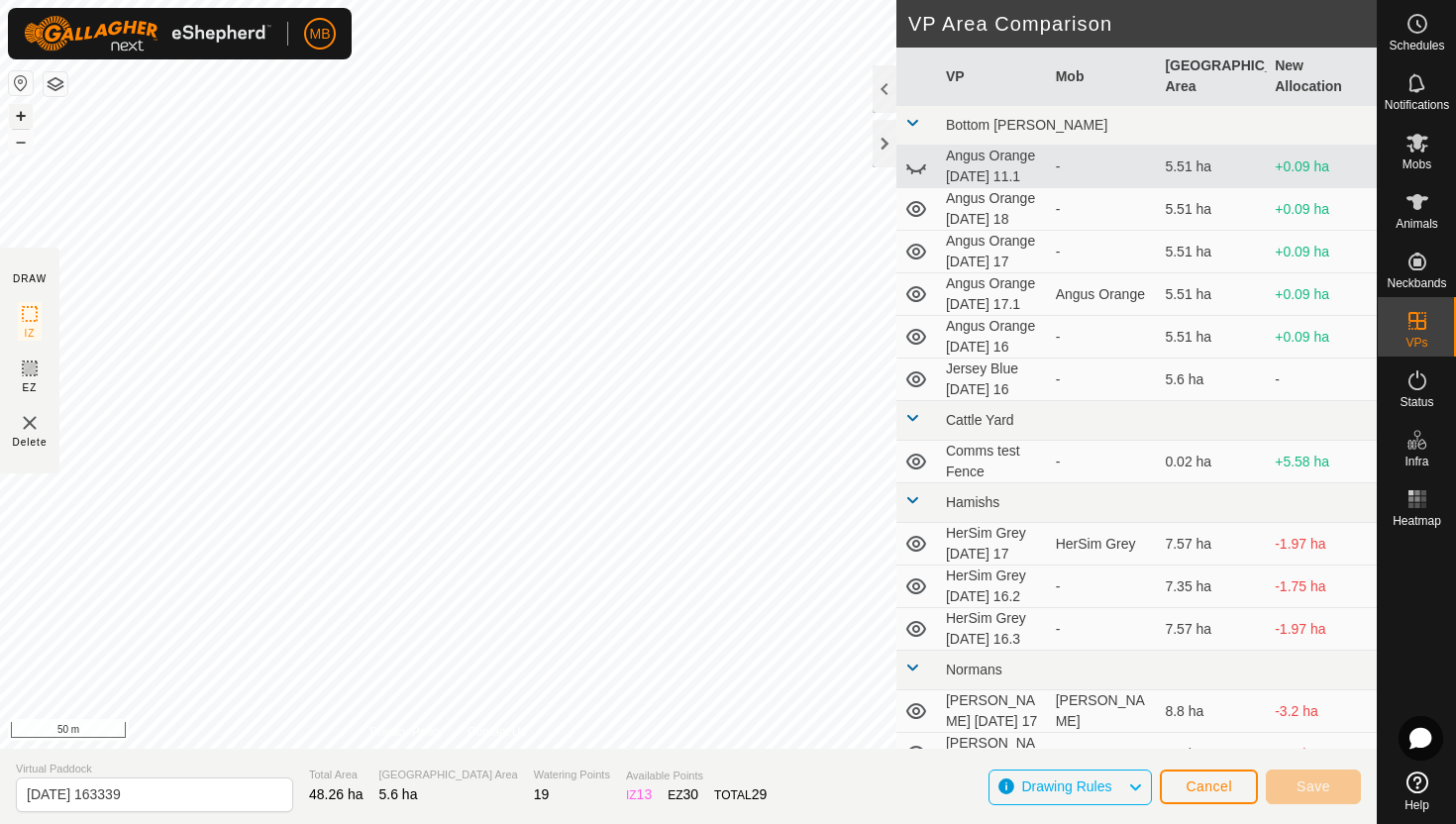 click on "+" at bounding box center (21, 116) 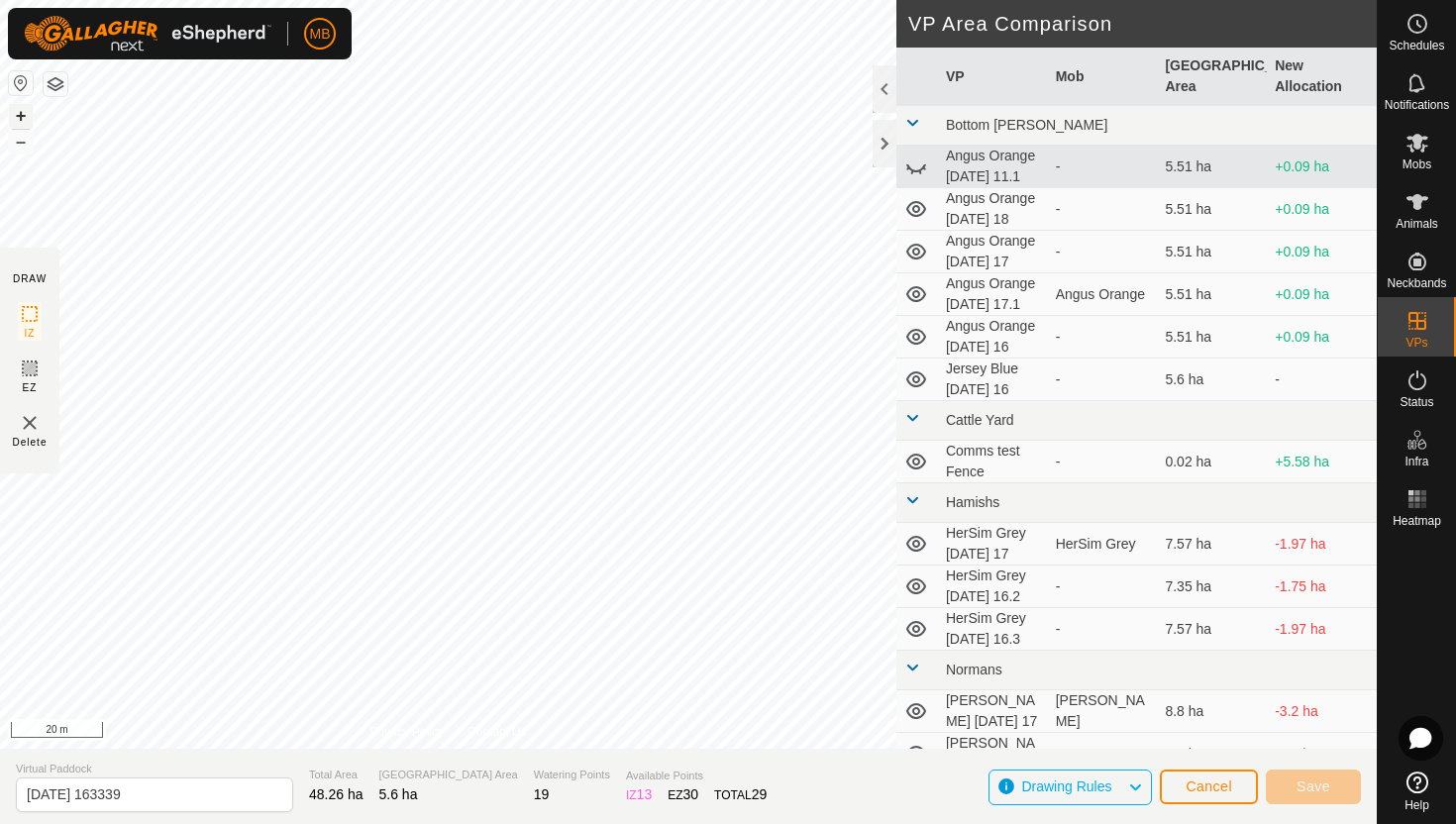 click on "+" at bounding box center [21, 116] 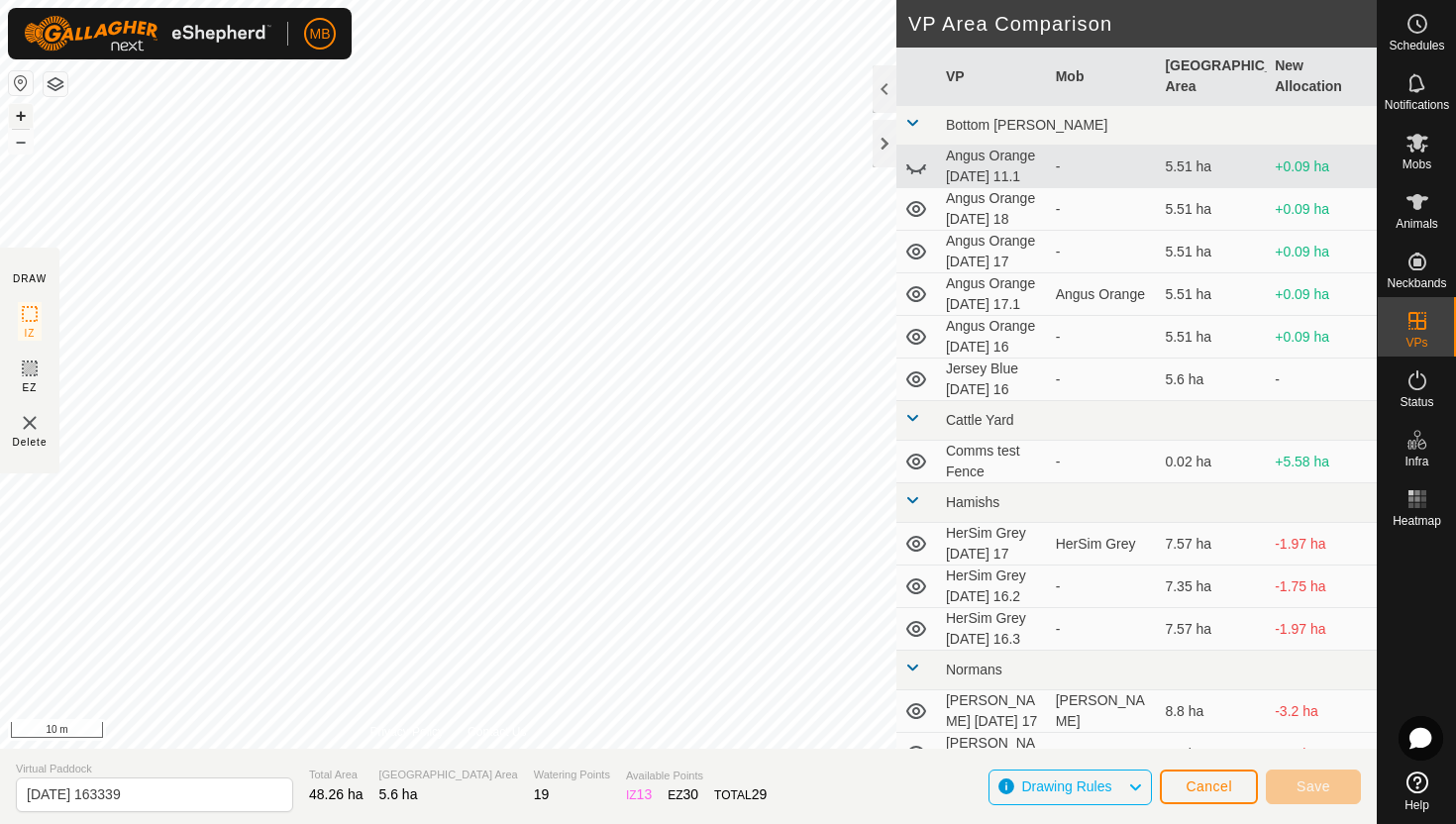click on "+" at bounding box center (21, 116) 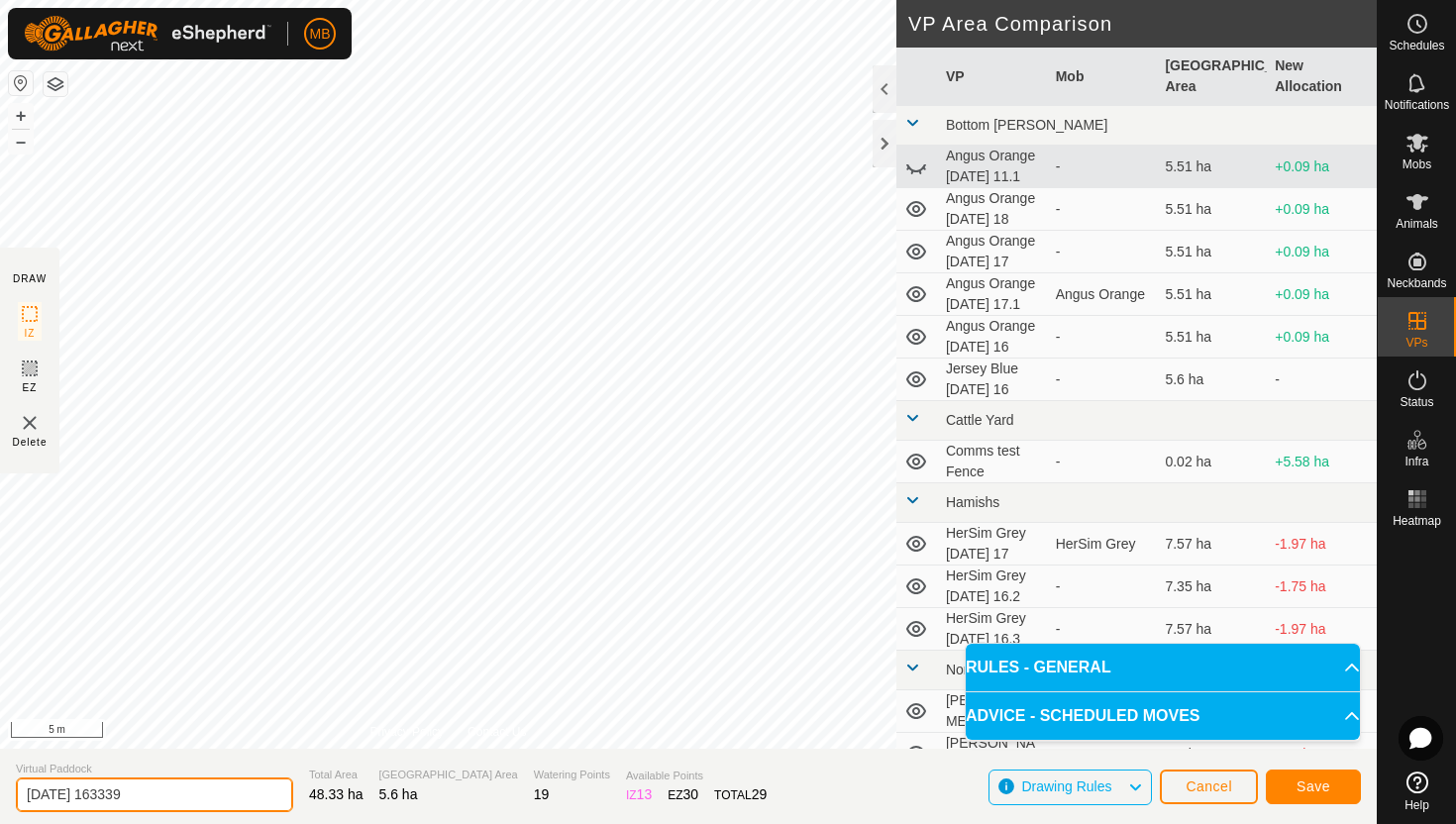 click on "[DATE] 163339" 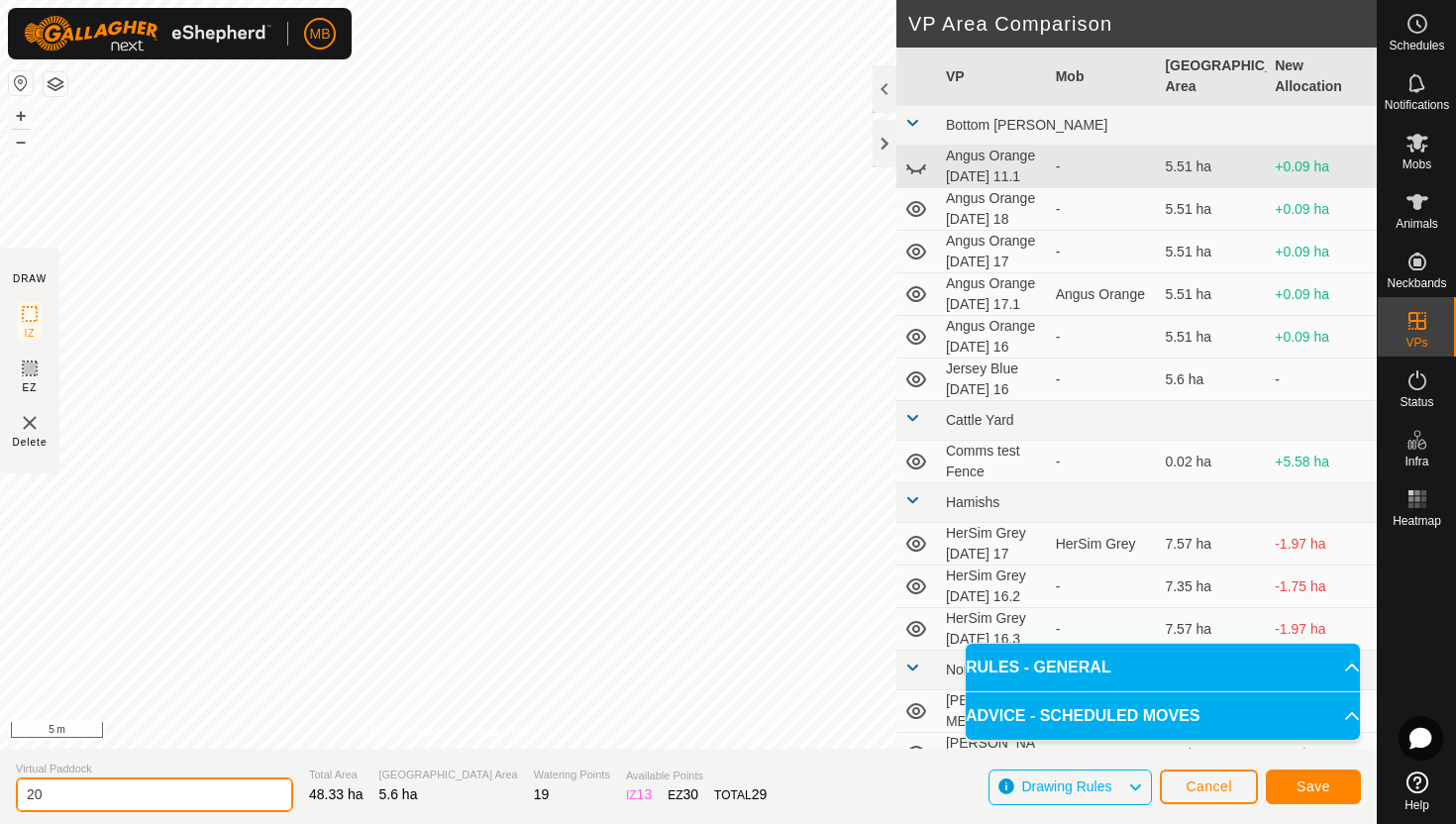 type on "2" 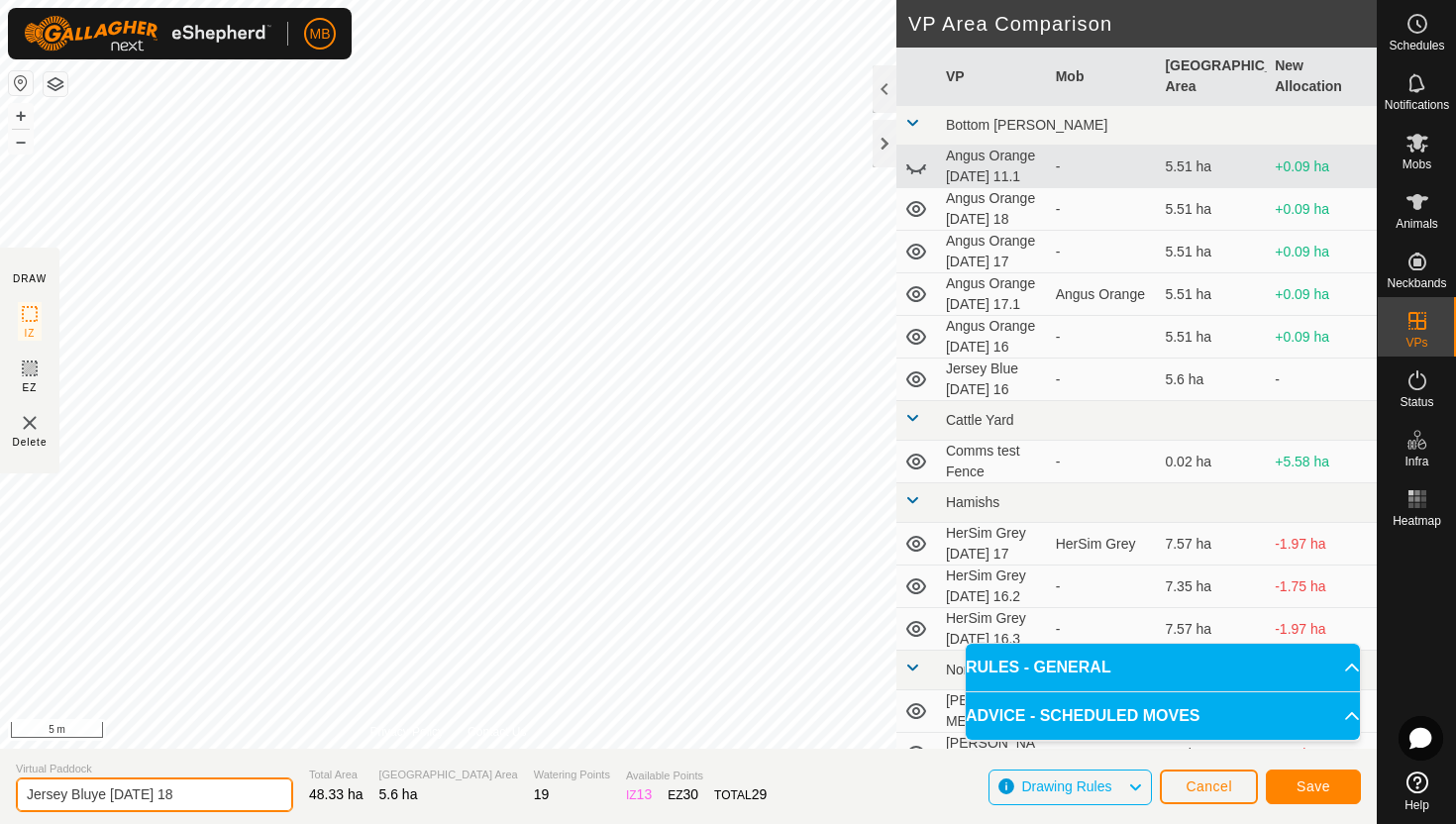 type on "Jersey Bluye [DATE] 18" 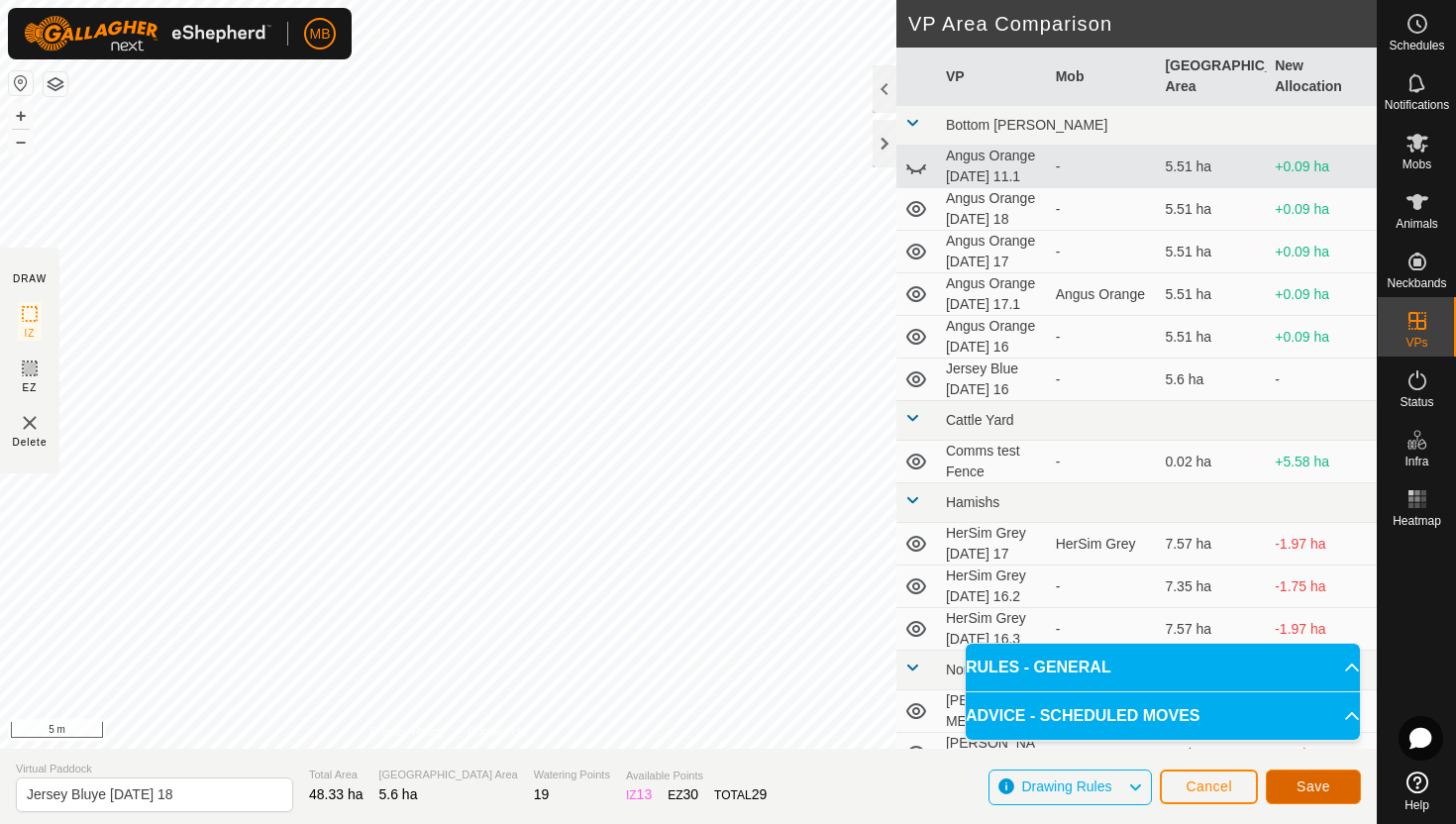 click on "Save" 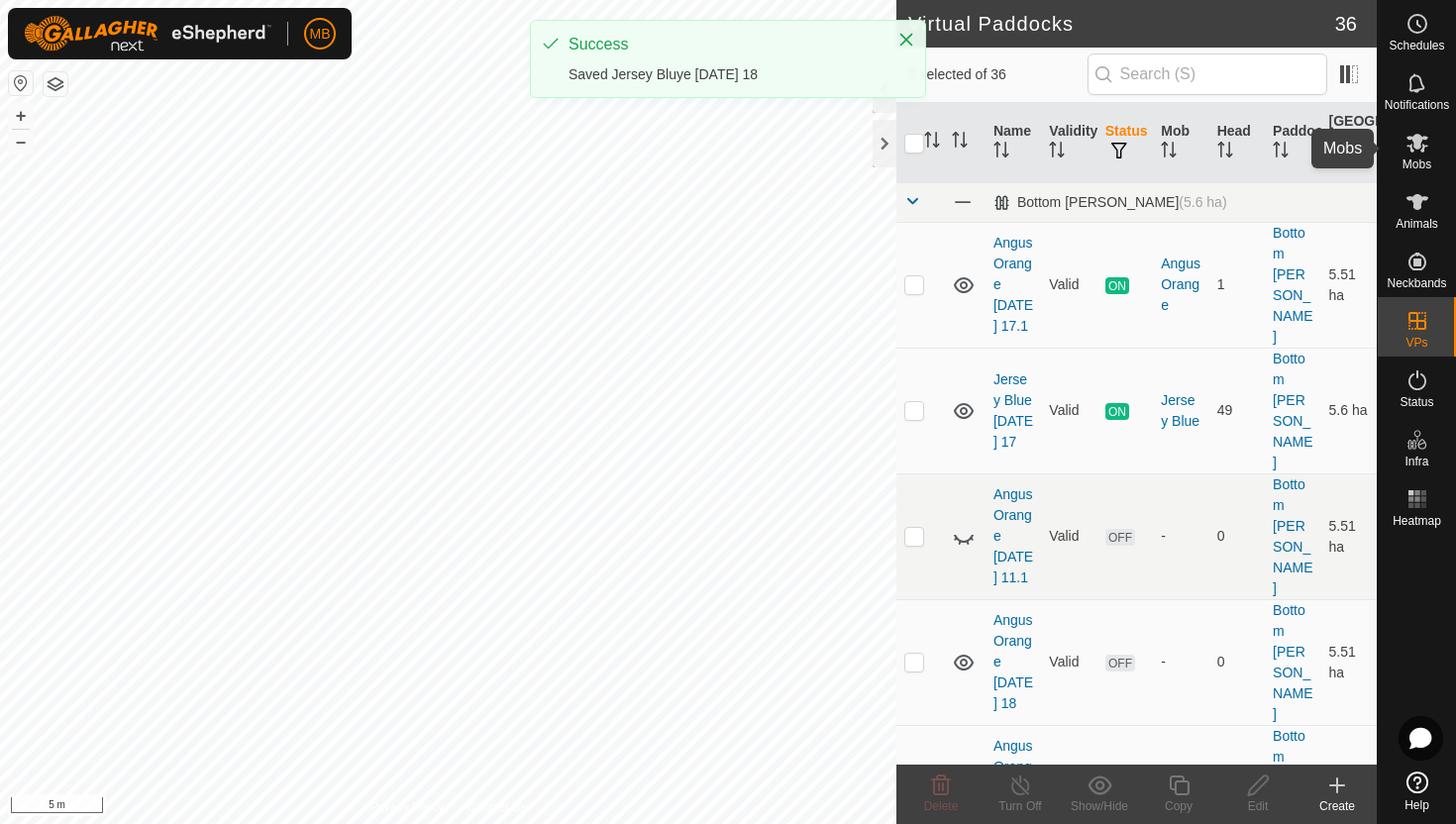 click 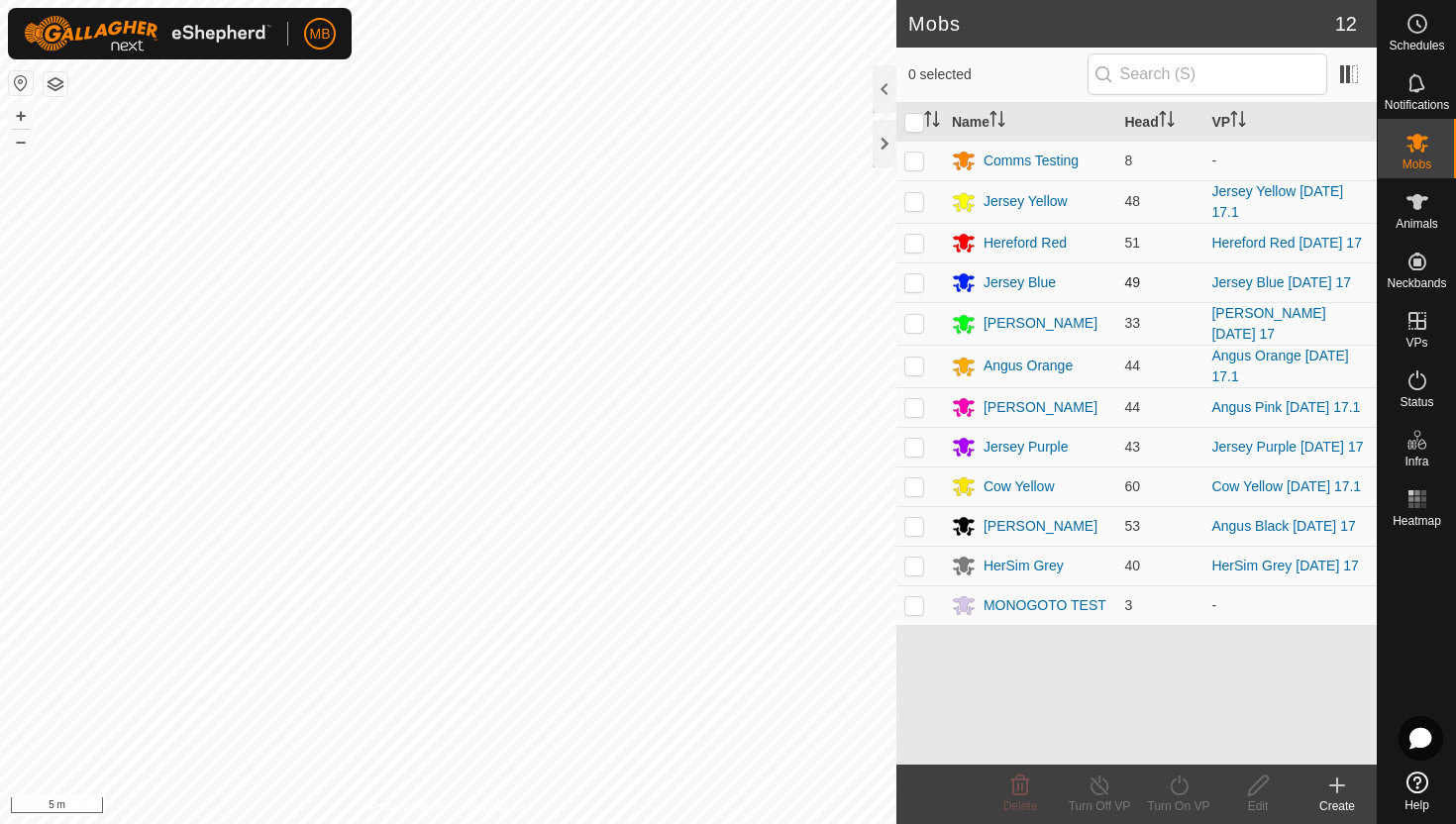 click at bounding box center [914, 282] 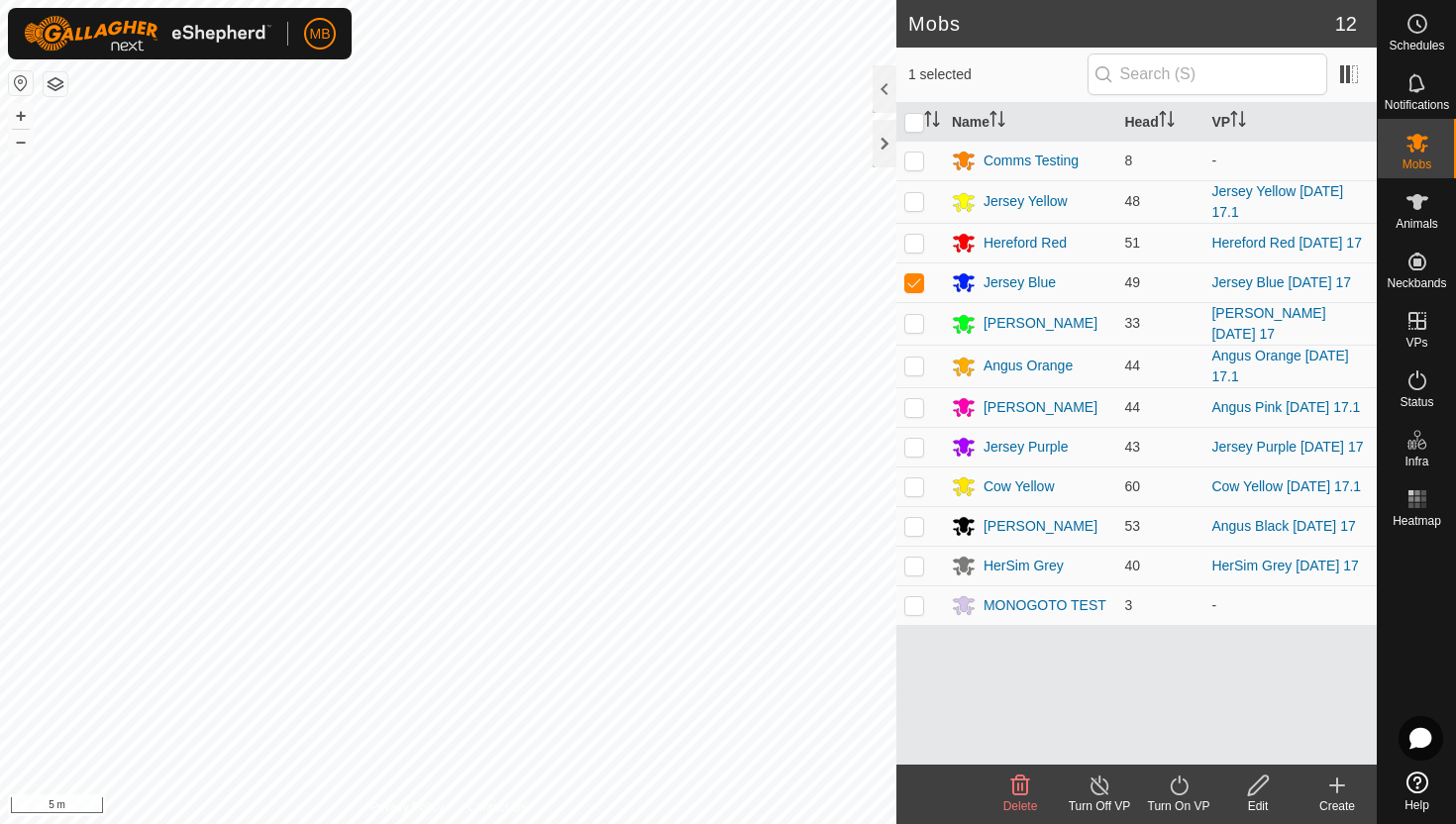 click 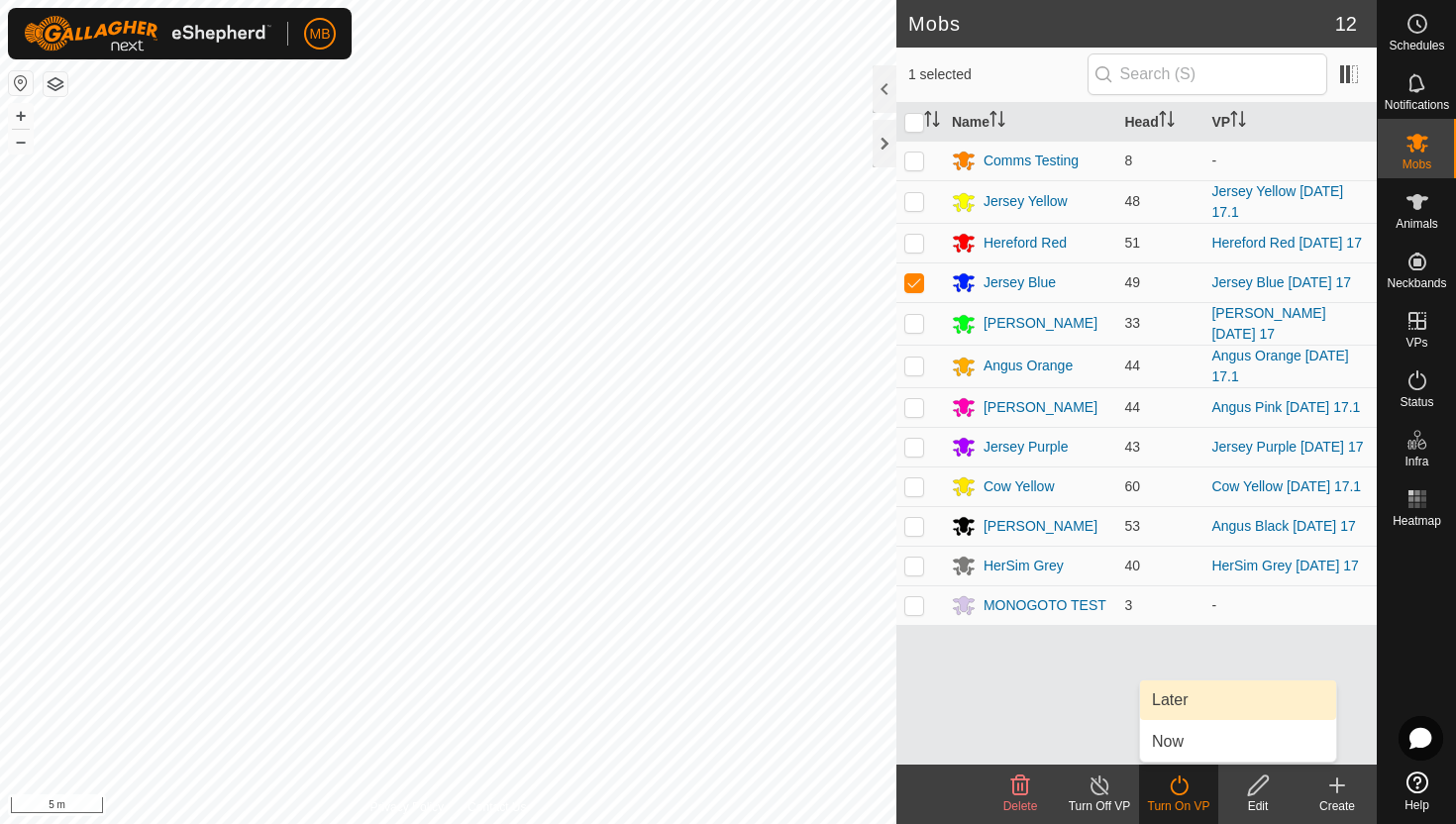 click on "Later" at bounding box center [1238, 700] 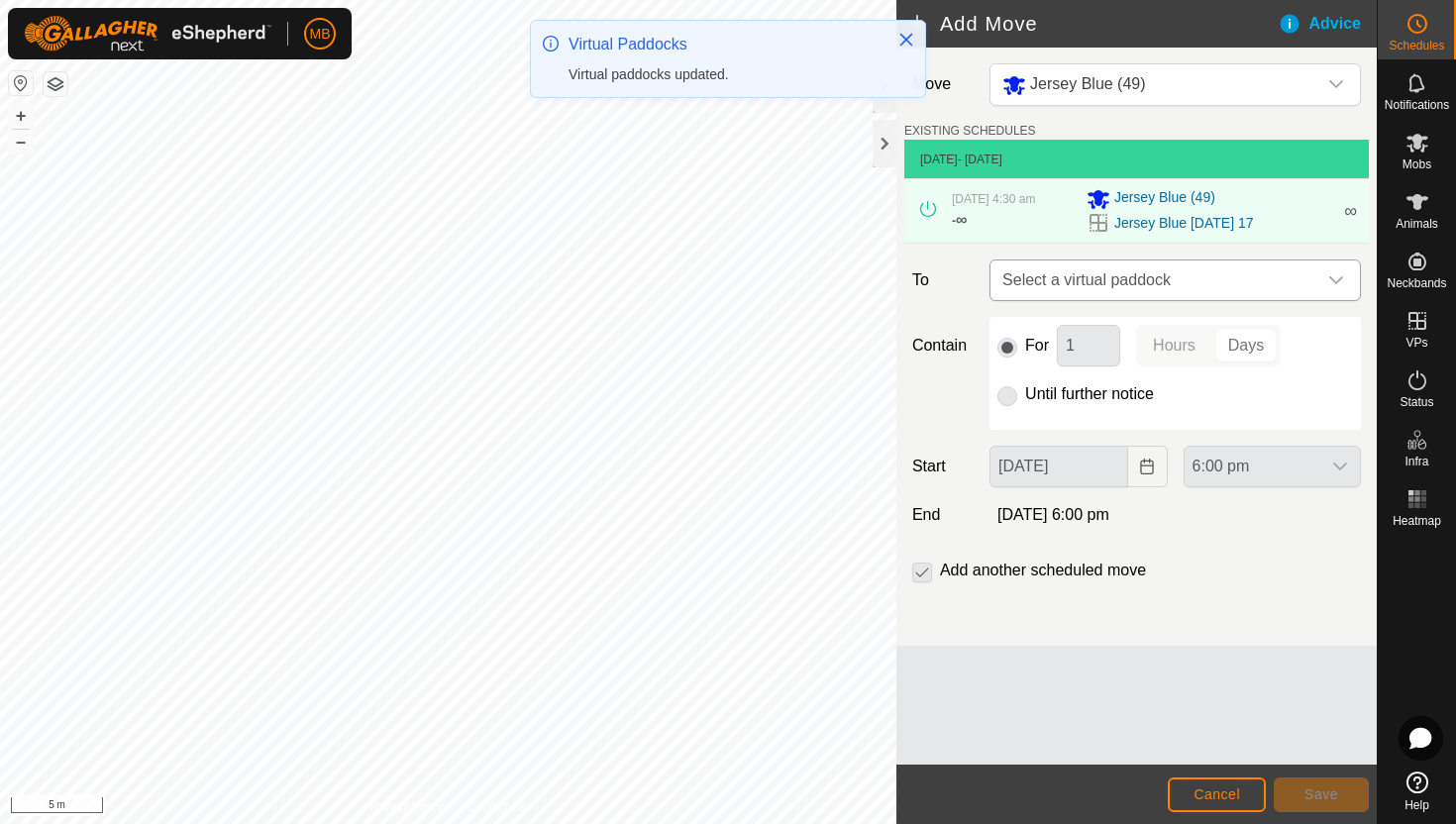 click 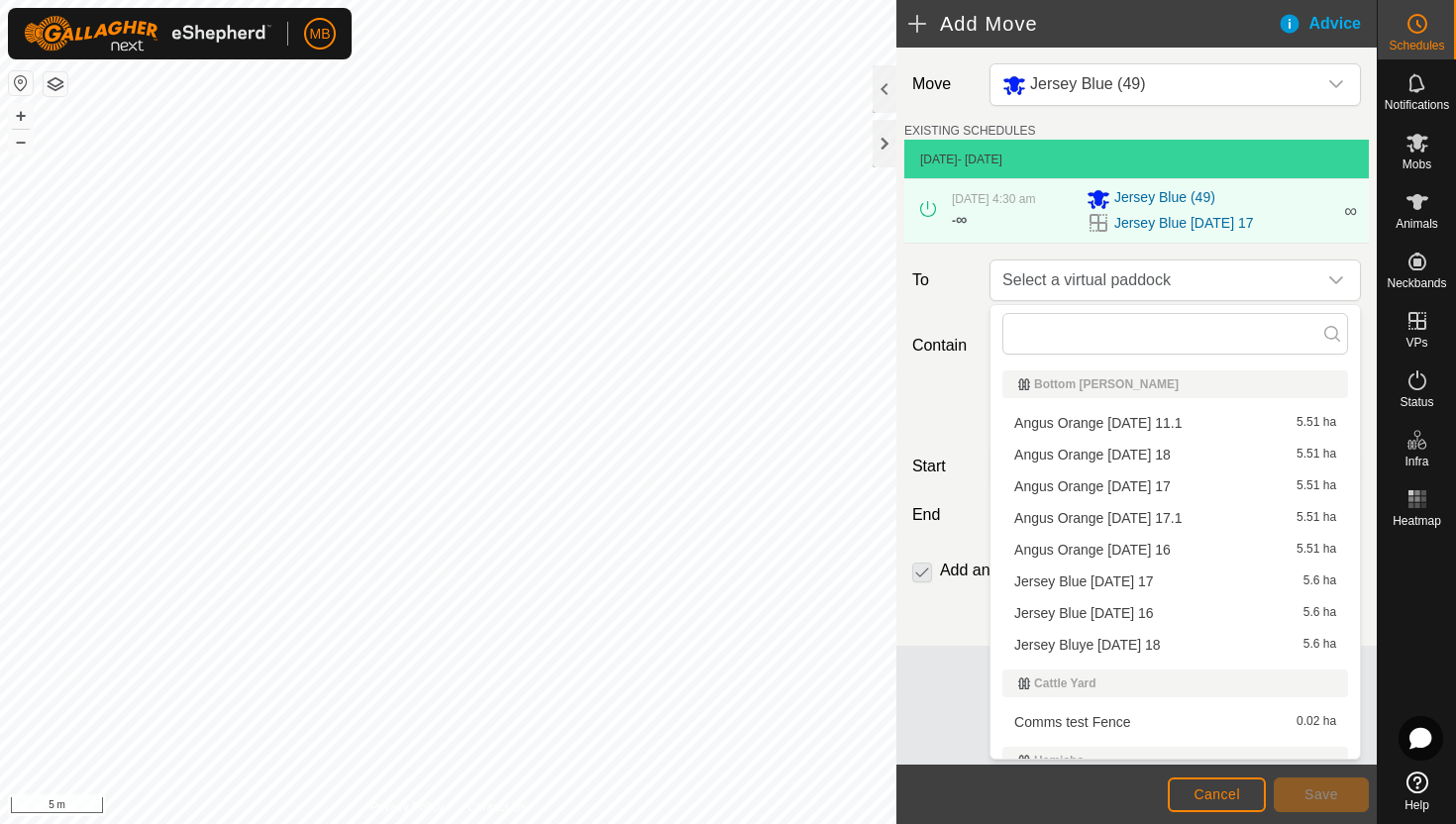 click on "Jersey Bluye [DATE] 18  5.6 ha" at bounding box center (1175, 645) 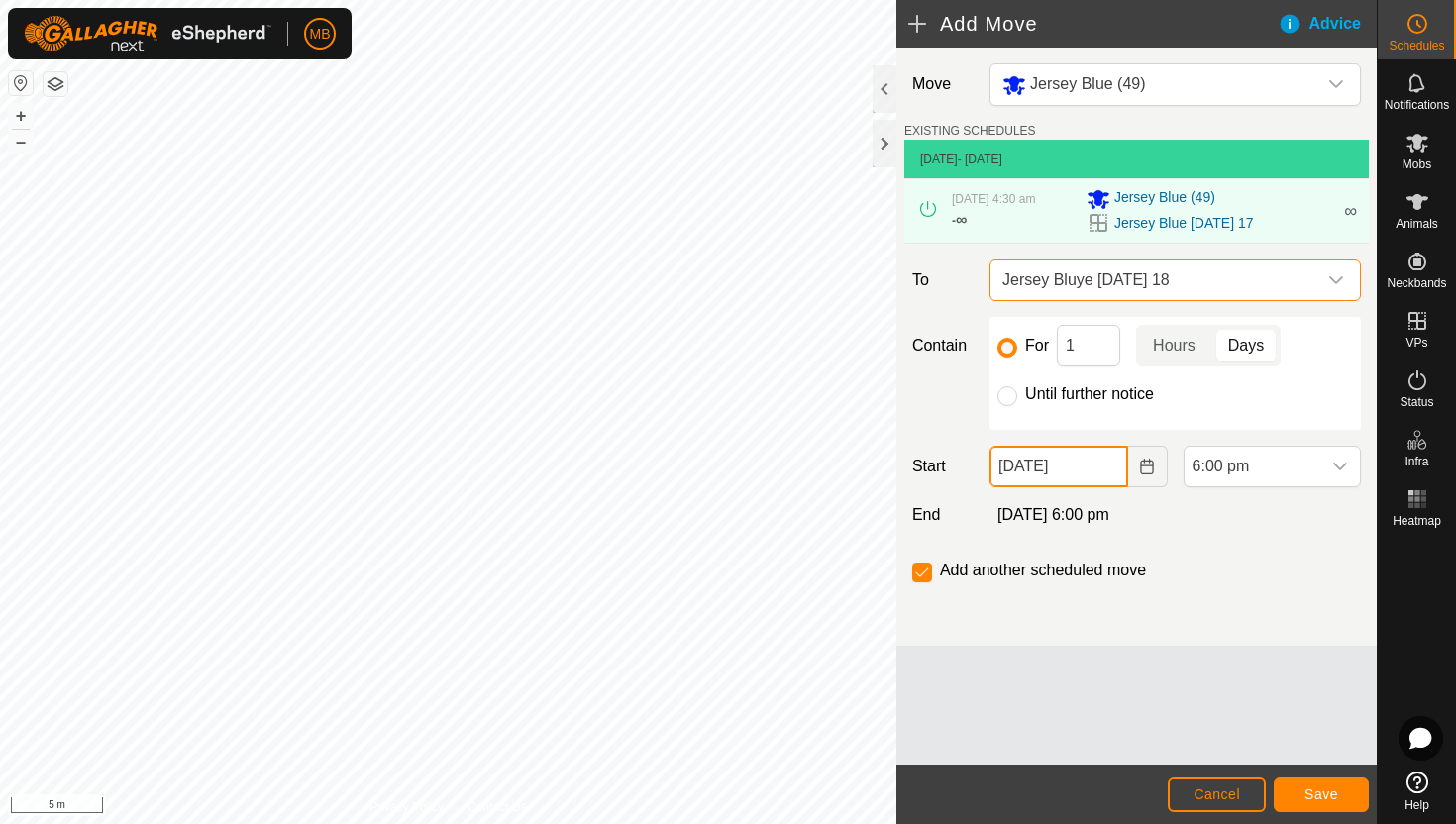 click on "[DATE]" 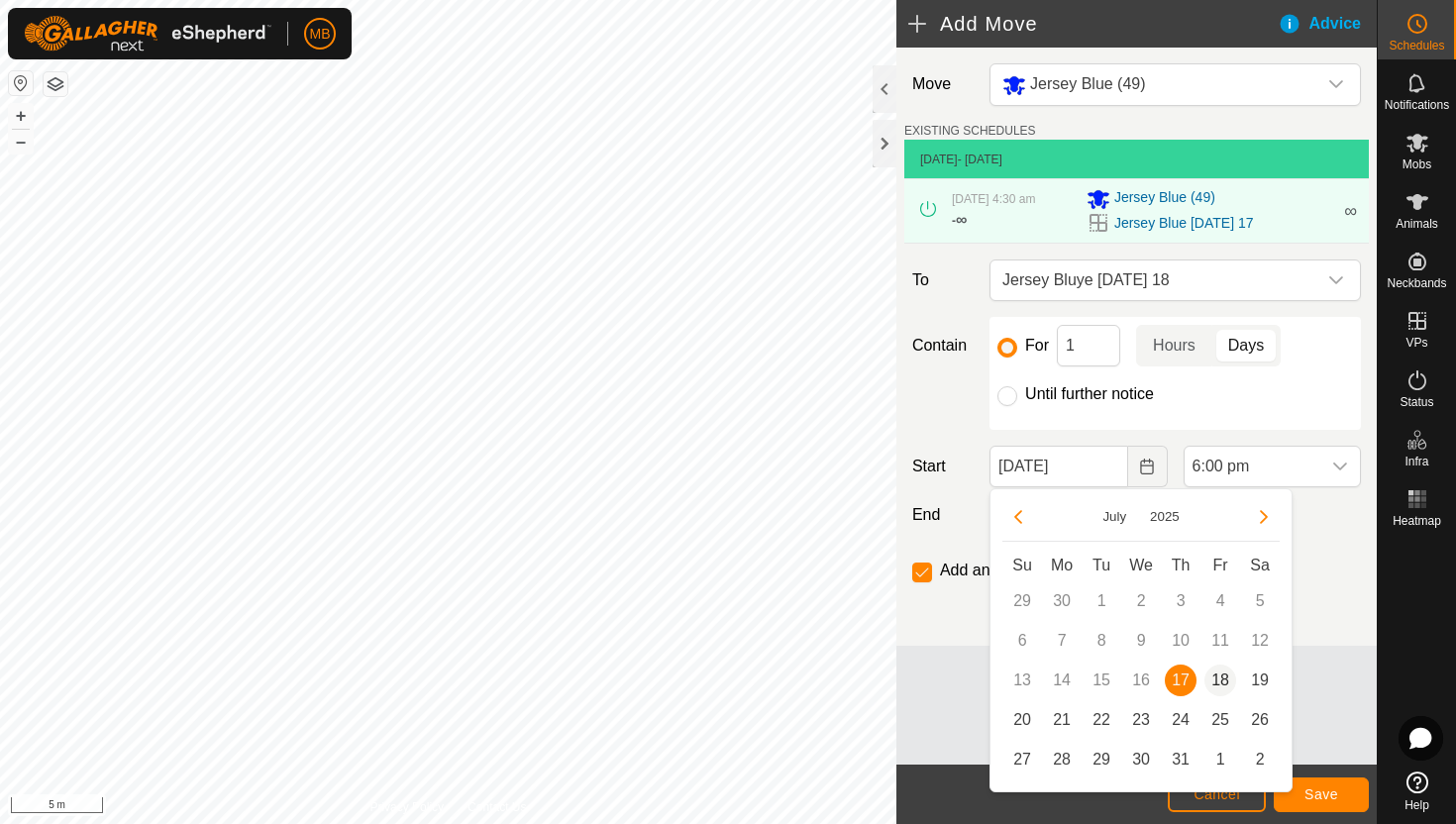 click on "18" at bounding box center (1220, 680) 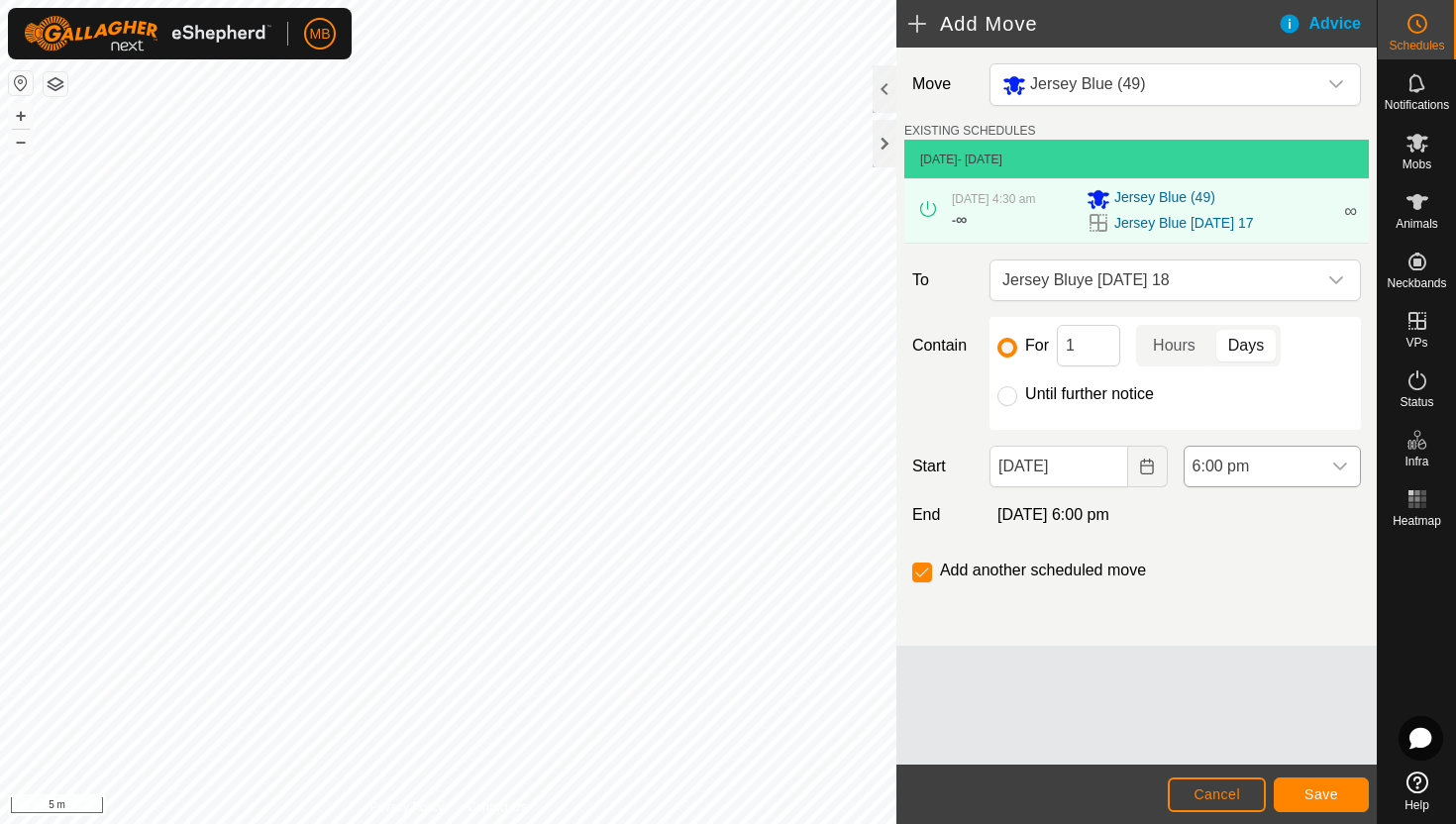 click on "6:00 pm" at bounding box center (1252, 466) 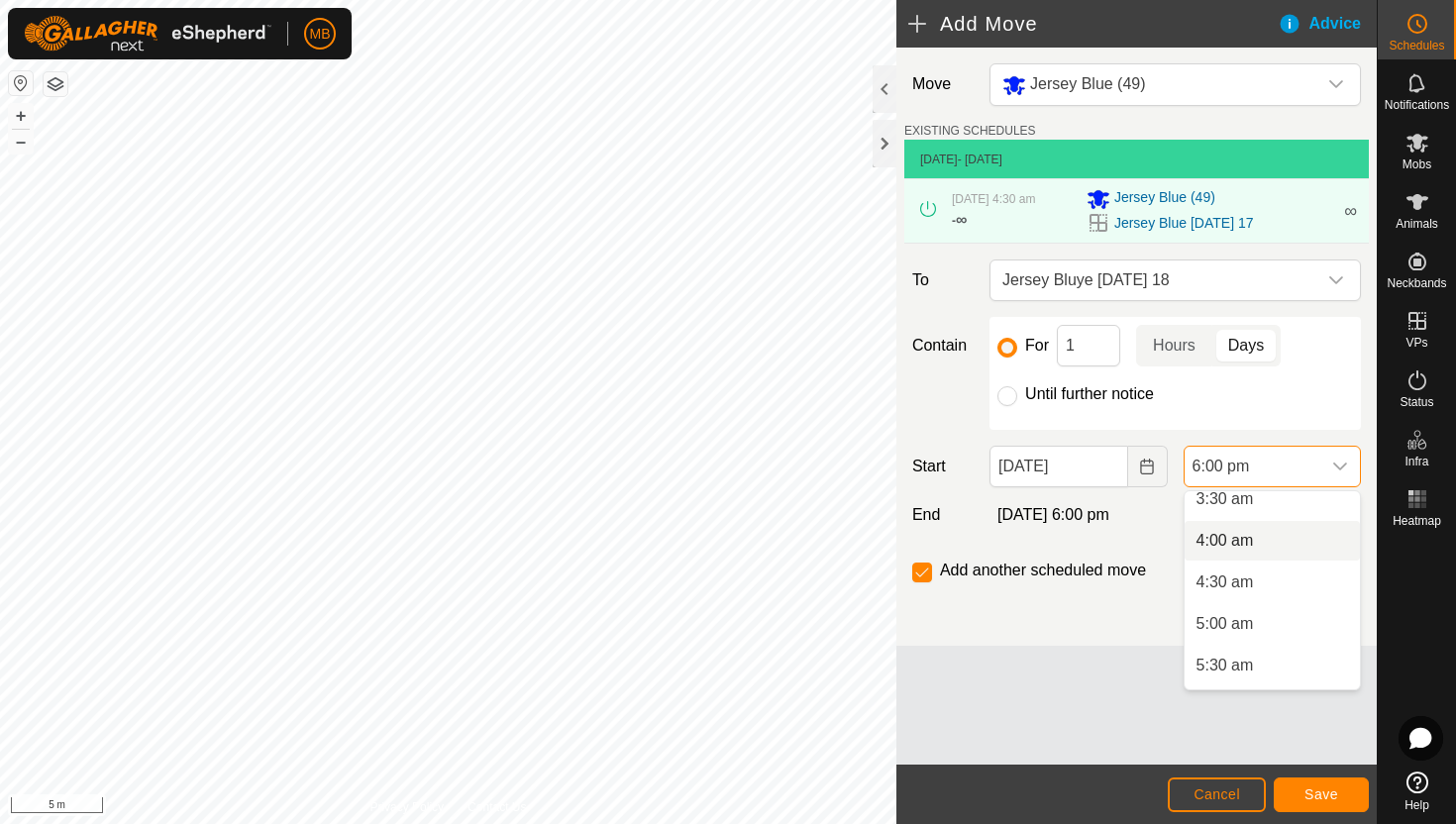 scroll, scrollTop: 302, scrollLeft: 0, axis: vertical 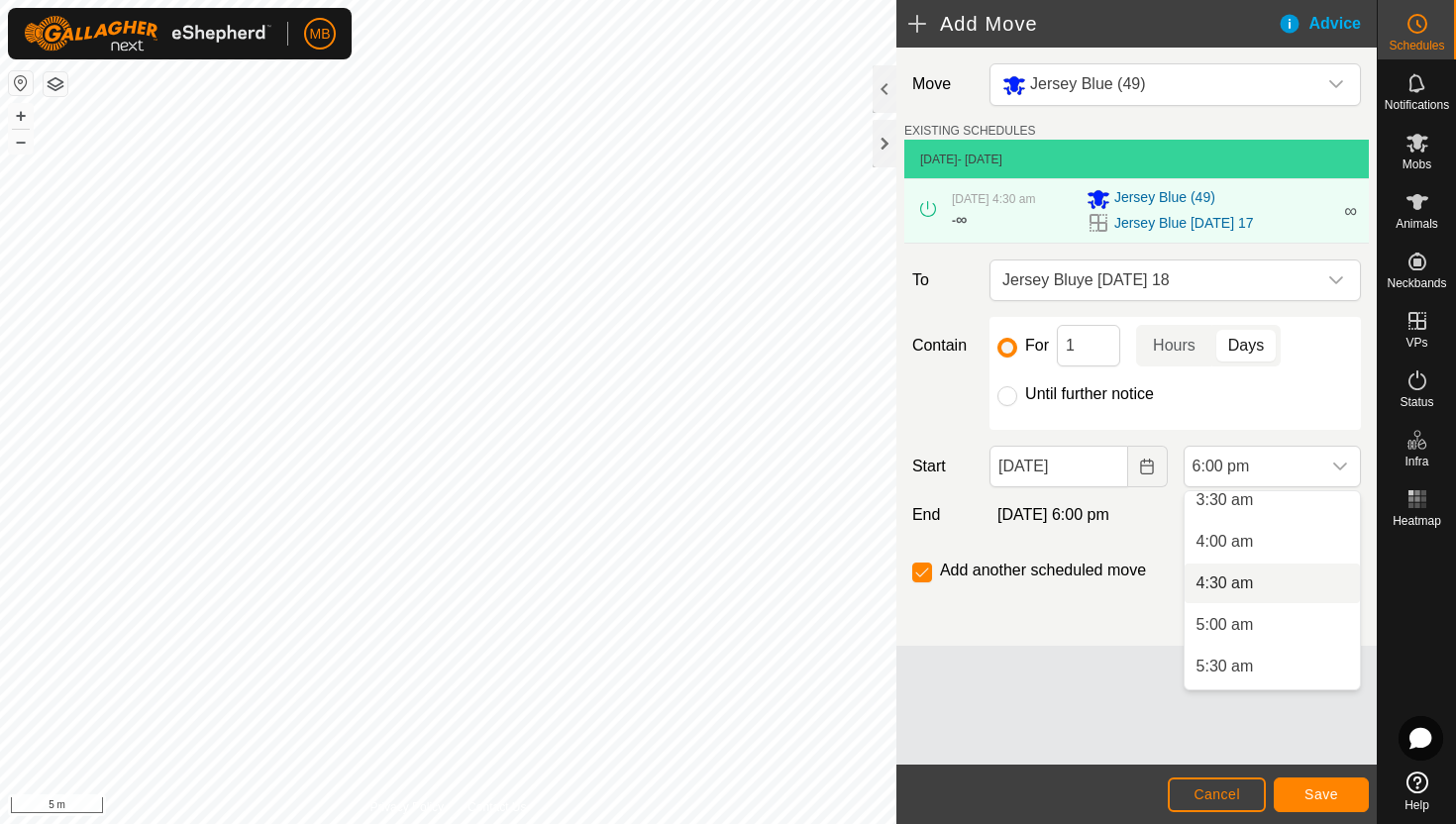 click on "4:30 am" at bounding box center (1272, 583) 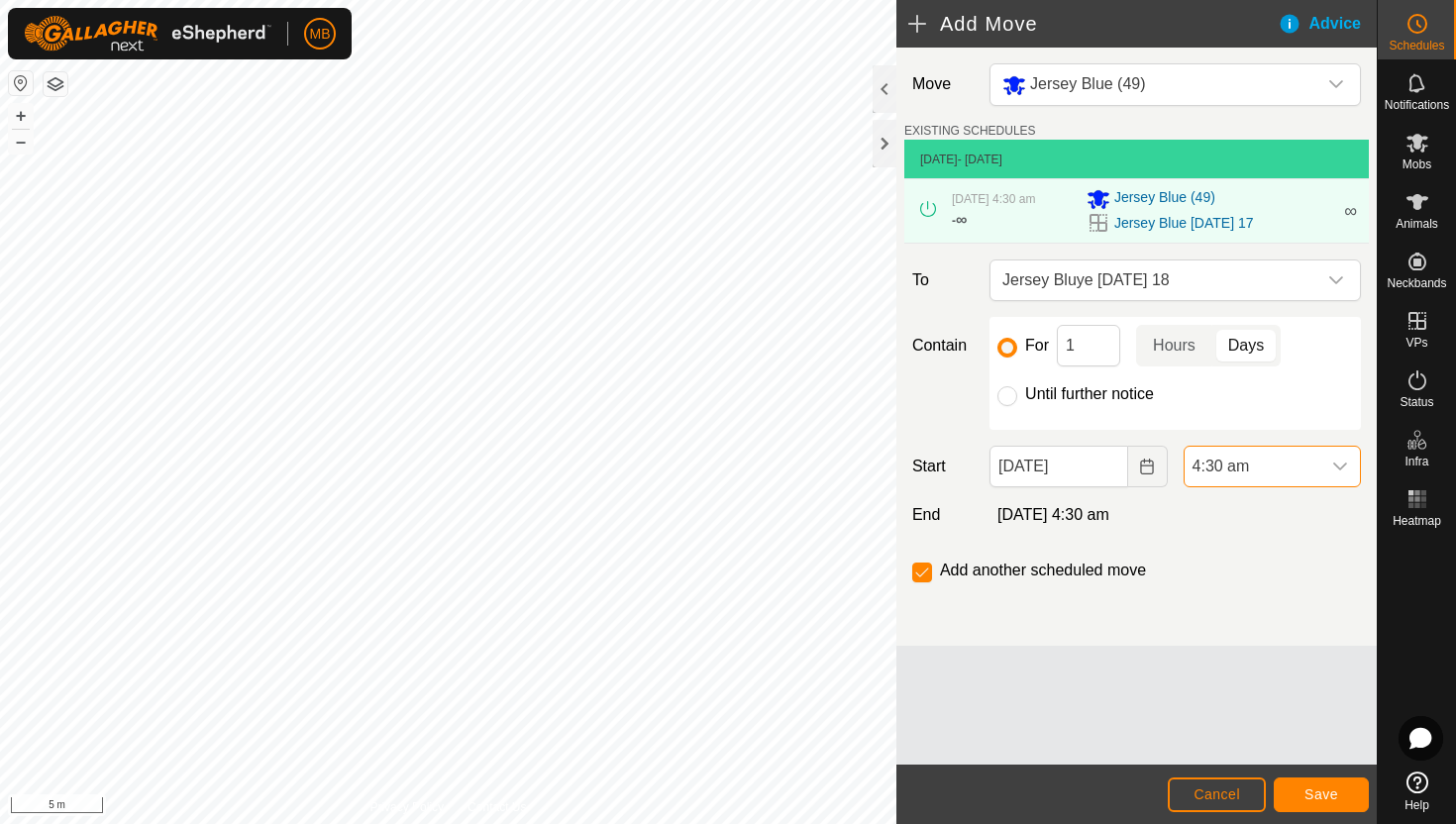 click on "Until further notice" 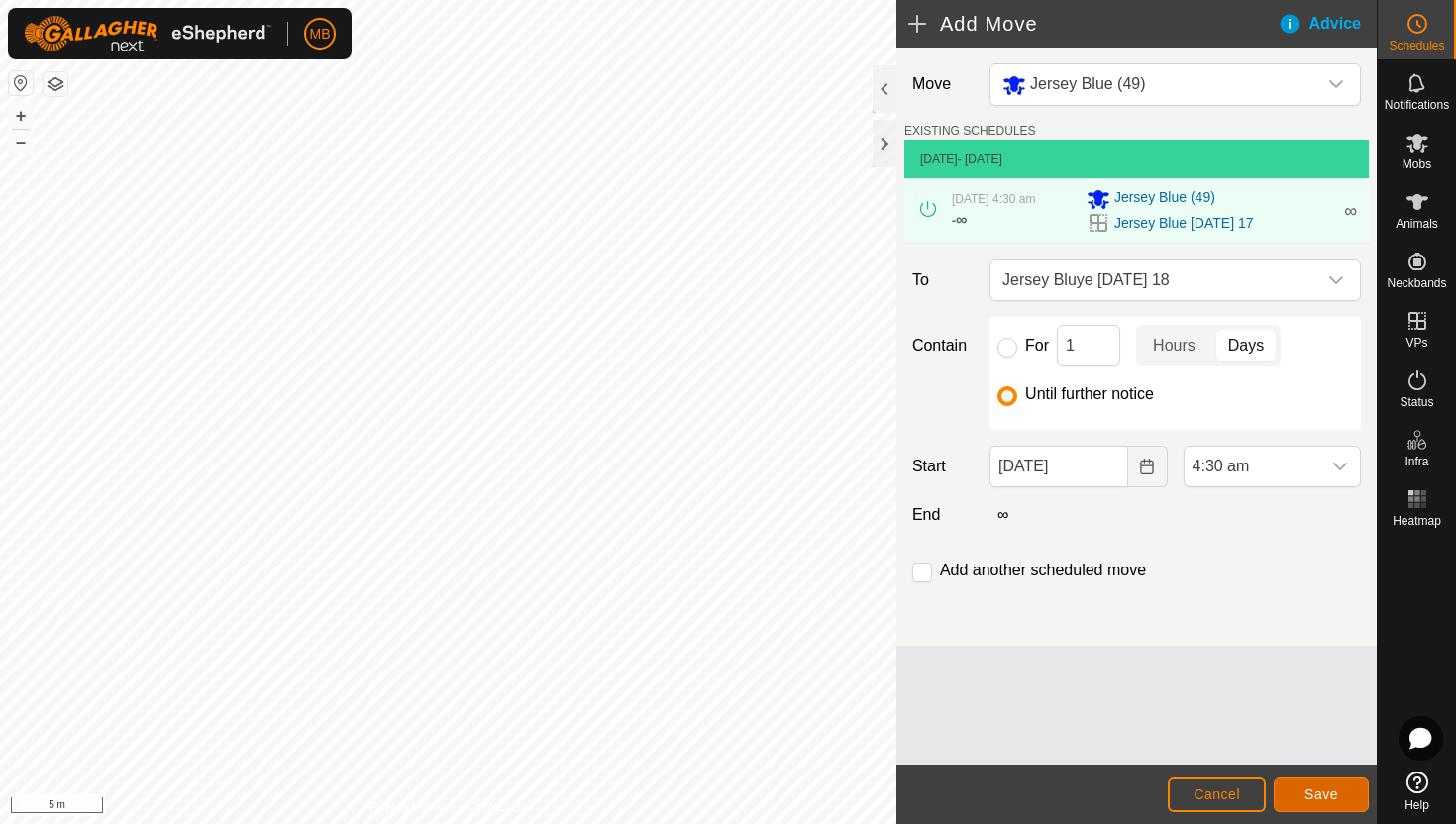 click on "Save" 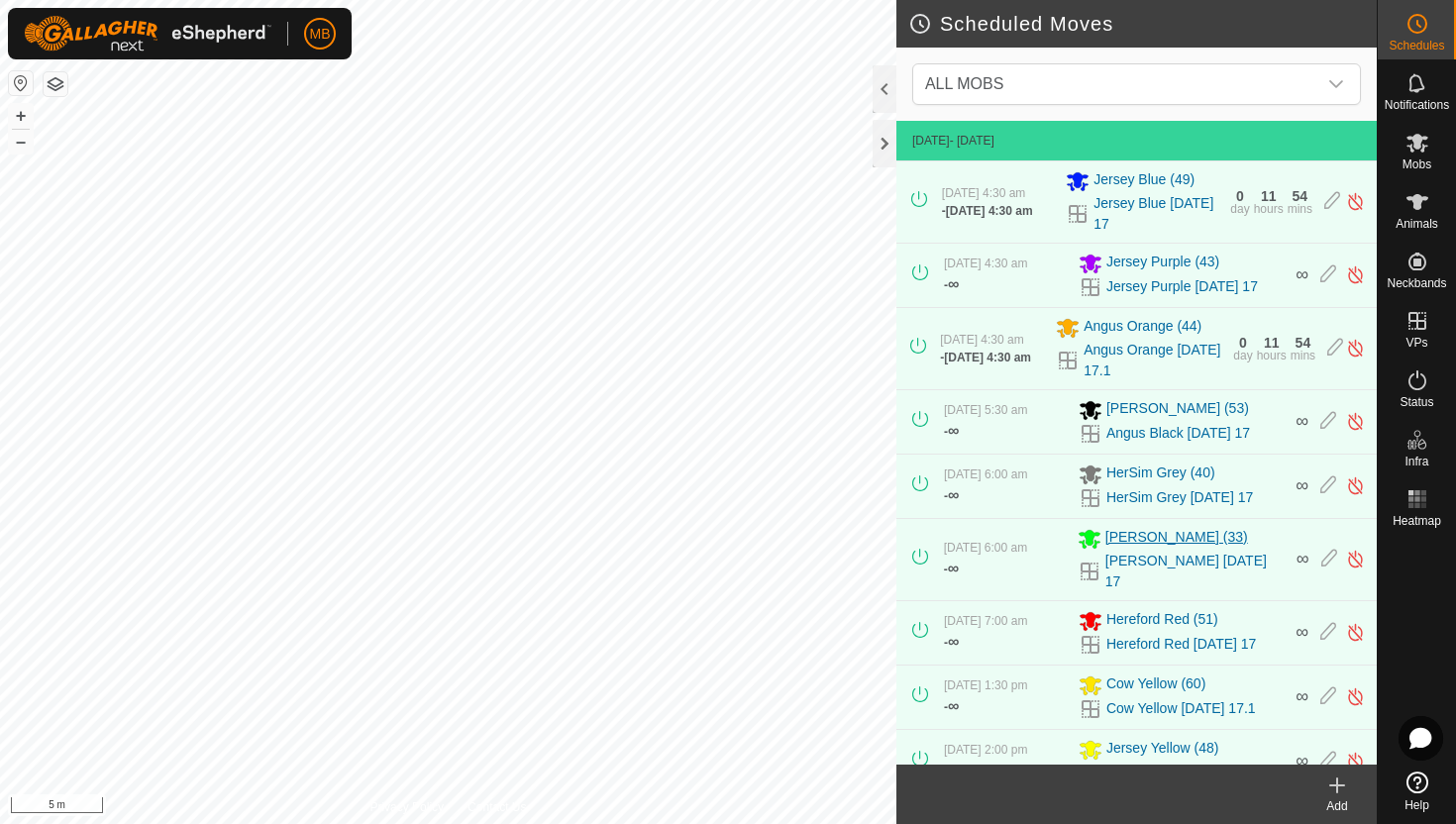 scroll, scrollTop: 256, scrollLeft: 0, axis: vertical 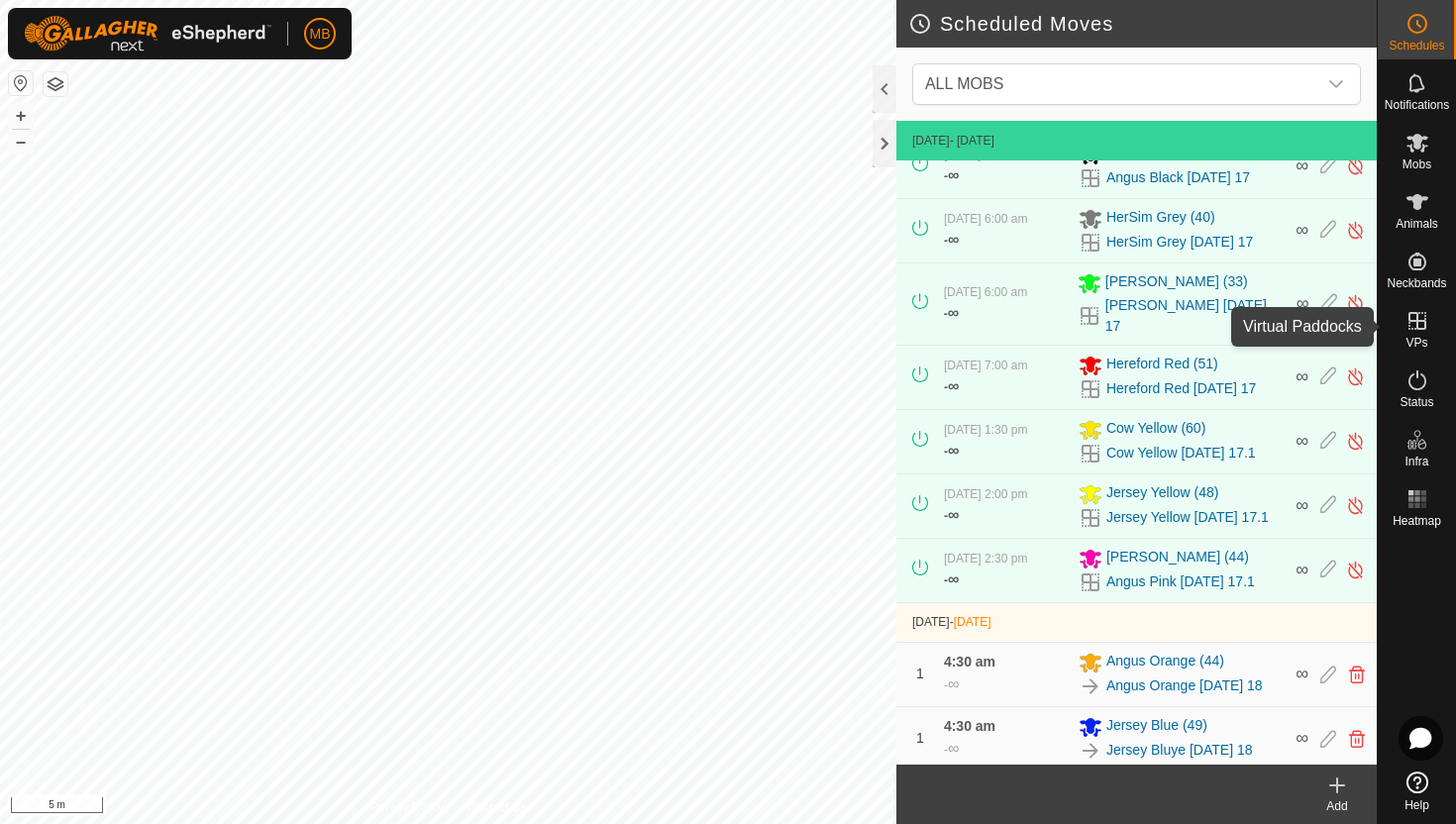 click 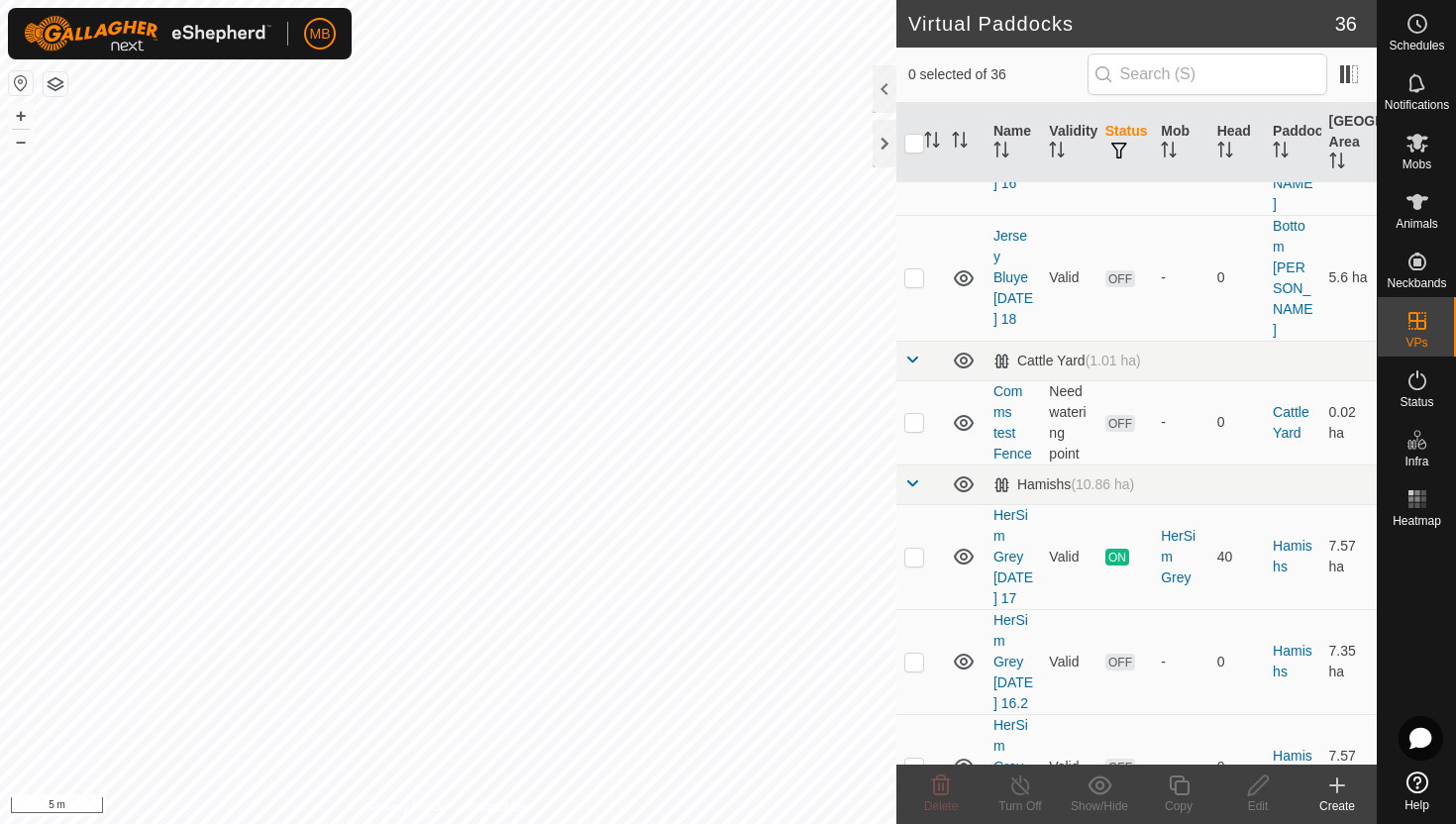 scroll, scrollTop: 889, scrollLeft: 0, axis: vertical 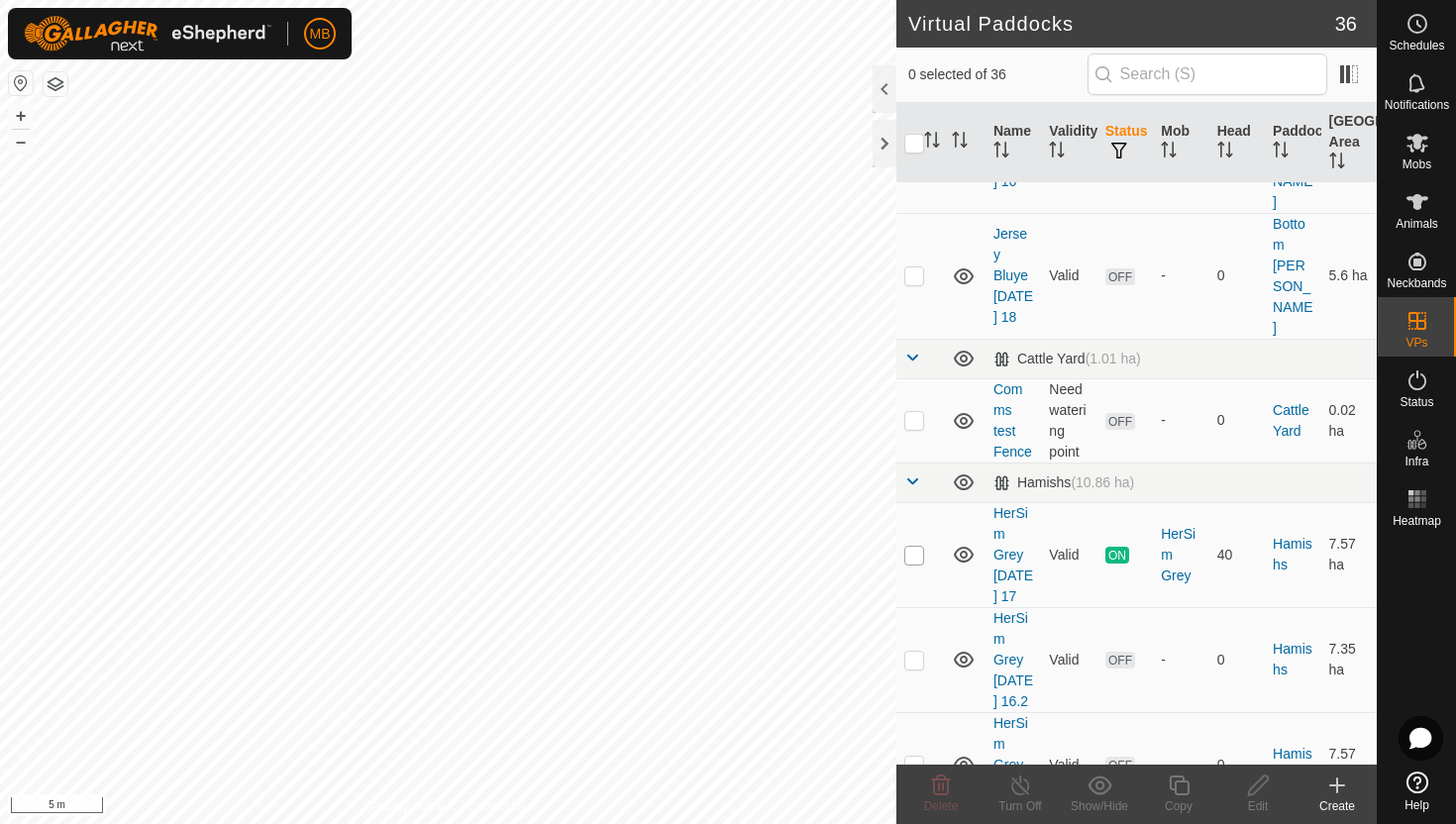 click at bounding box center (914, 556) 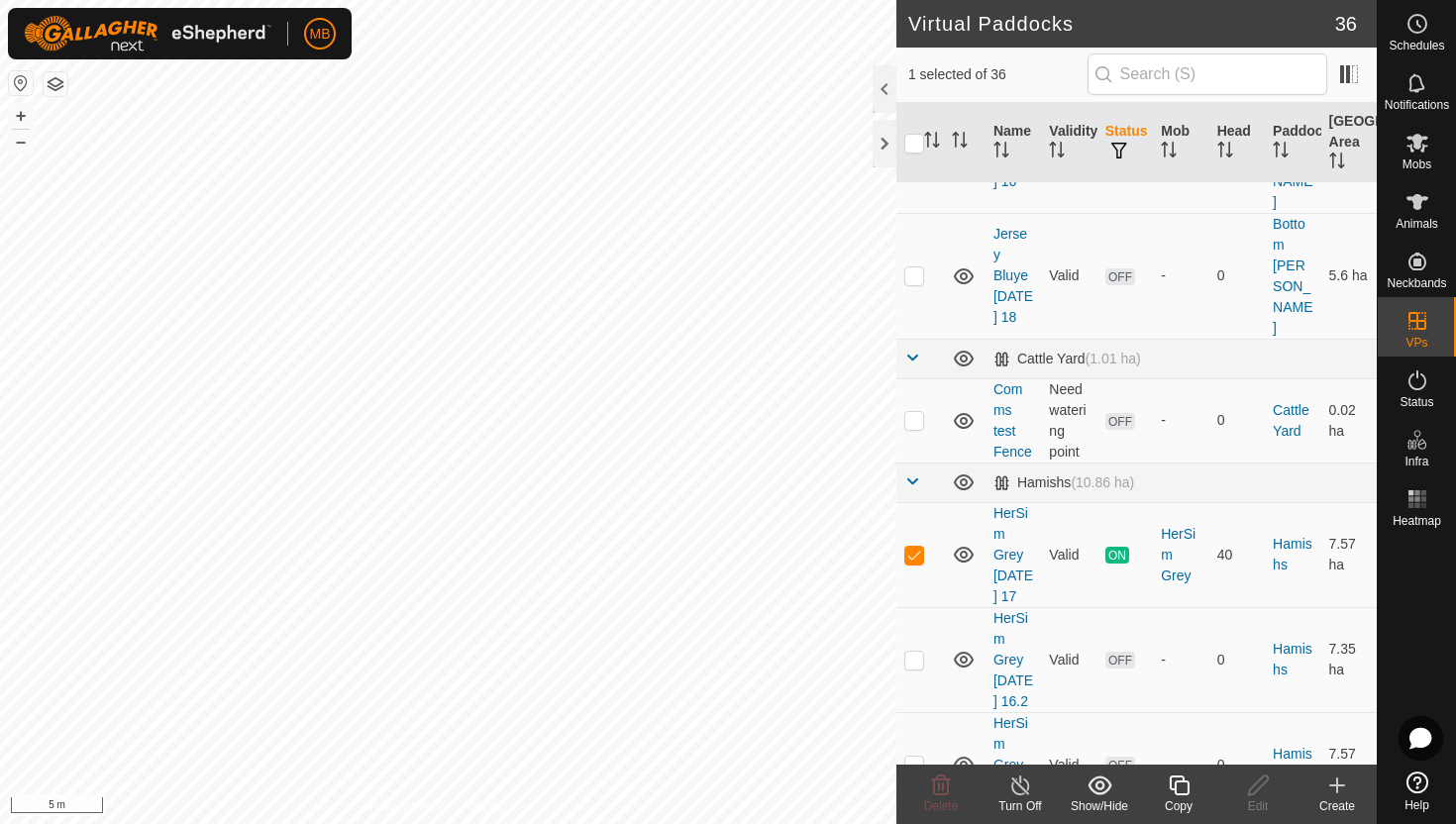 click 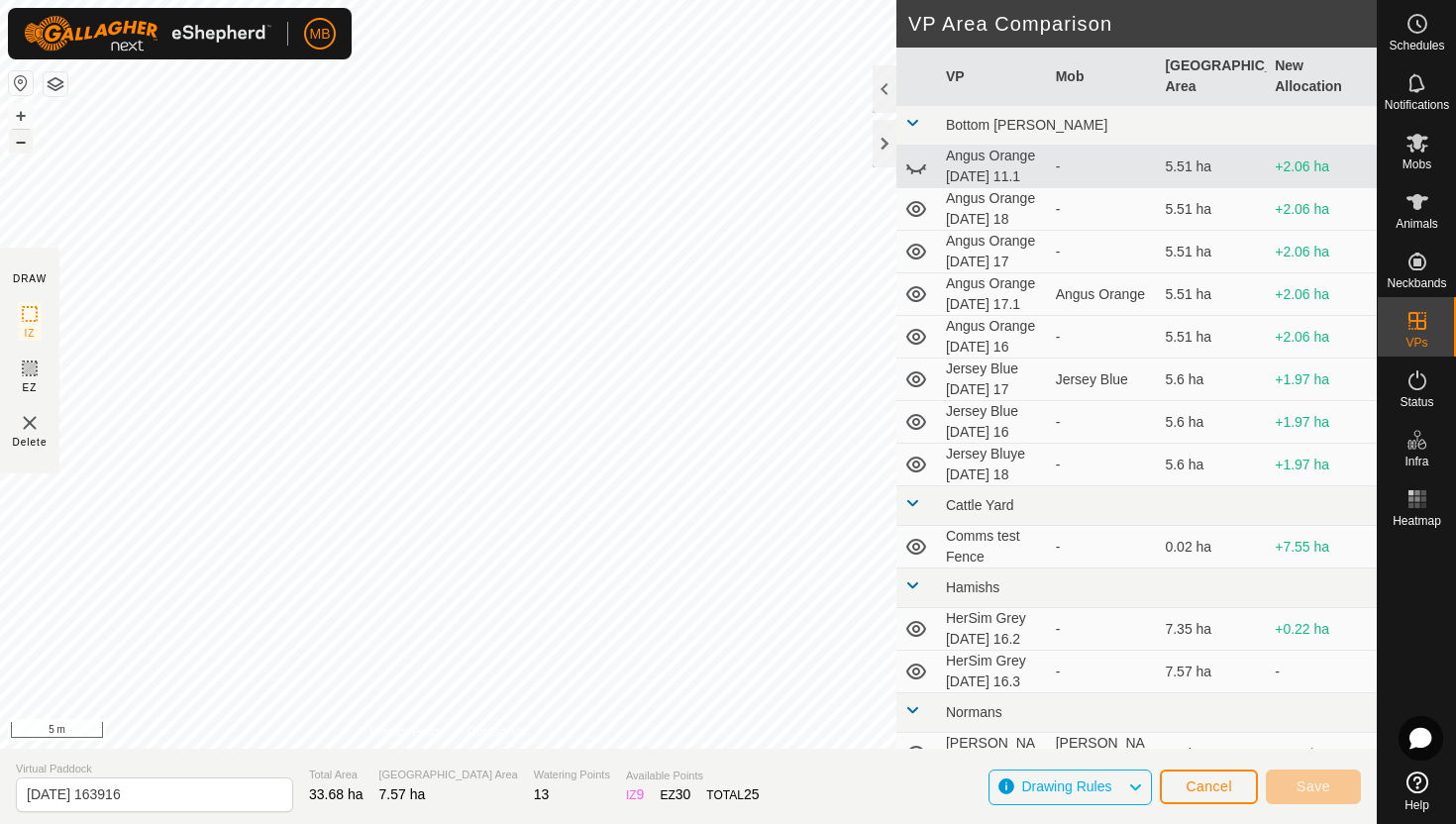 click on "–" at bounding box center [21, 142] 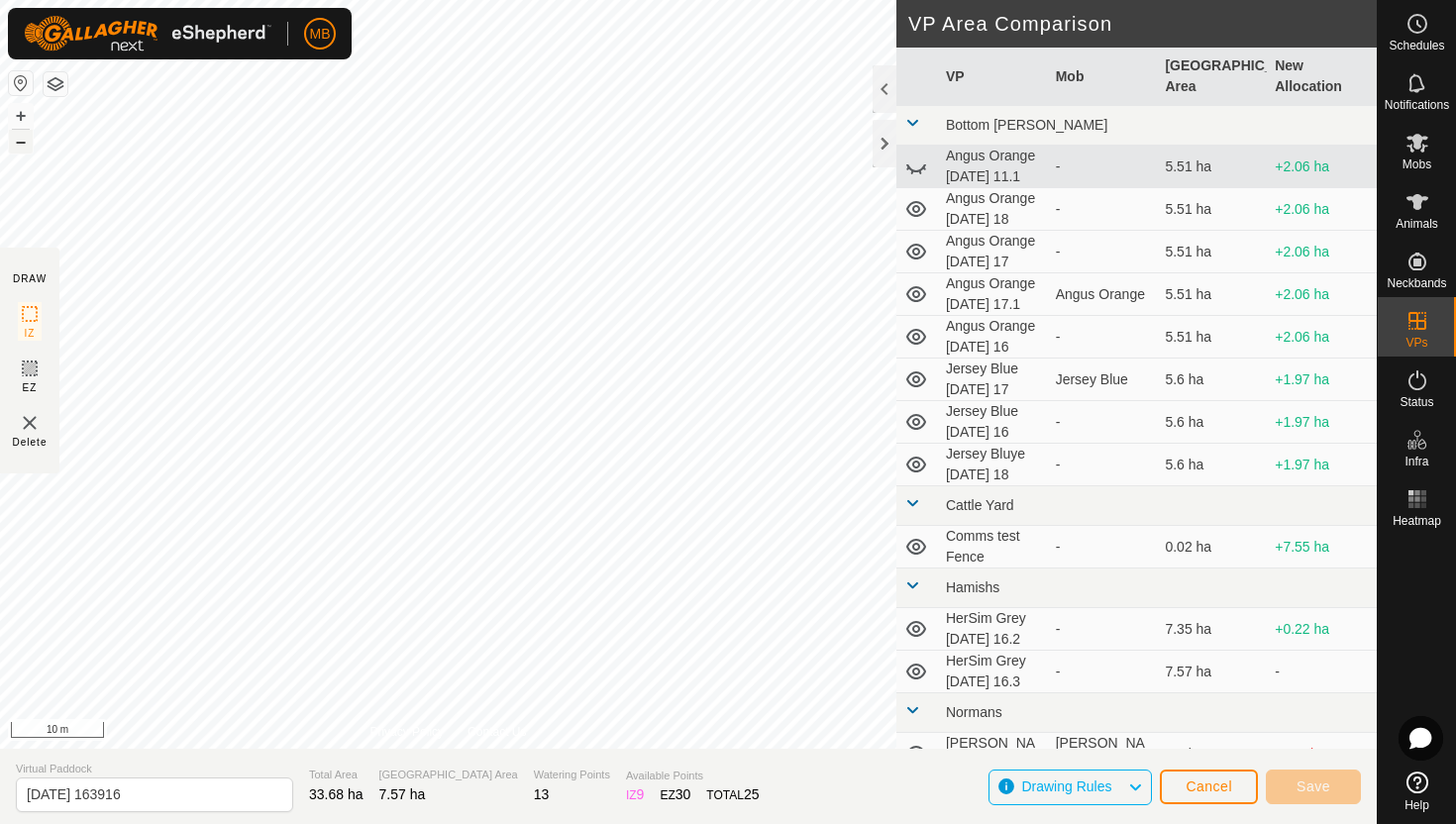 click on "–" at bounding box center [21, 142] 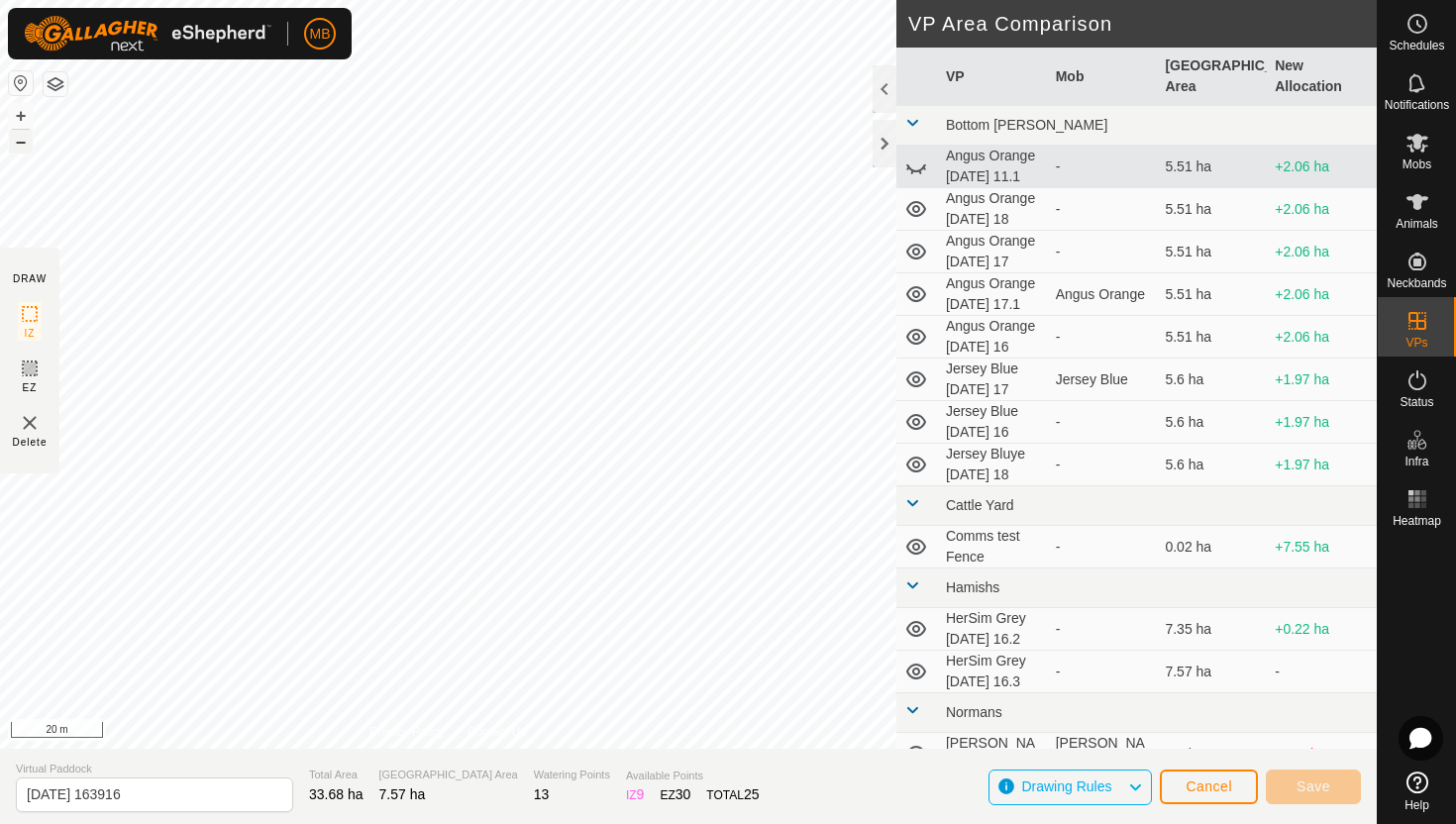 click on "–" at bounding box center (21, 142) 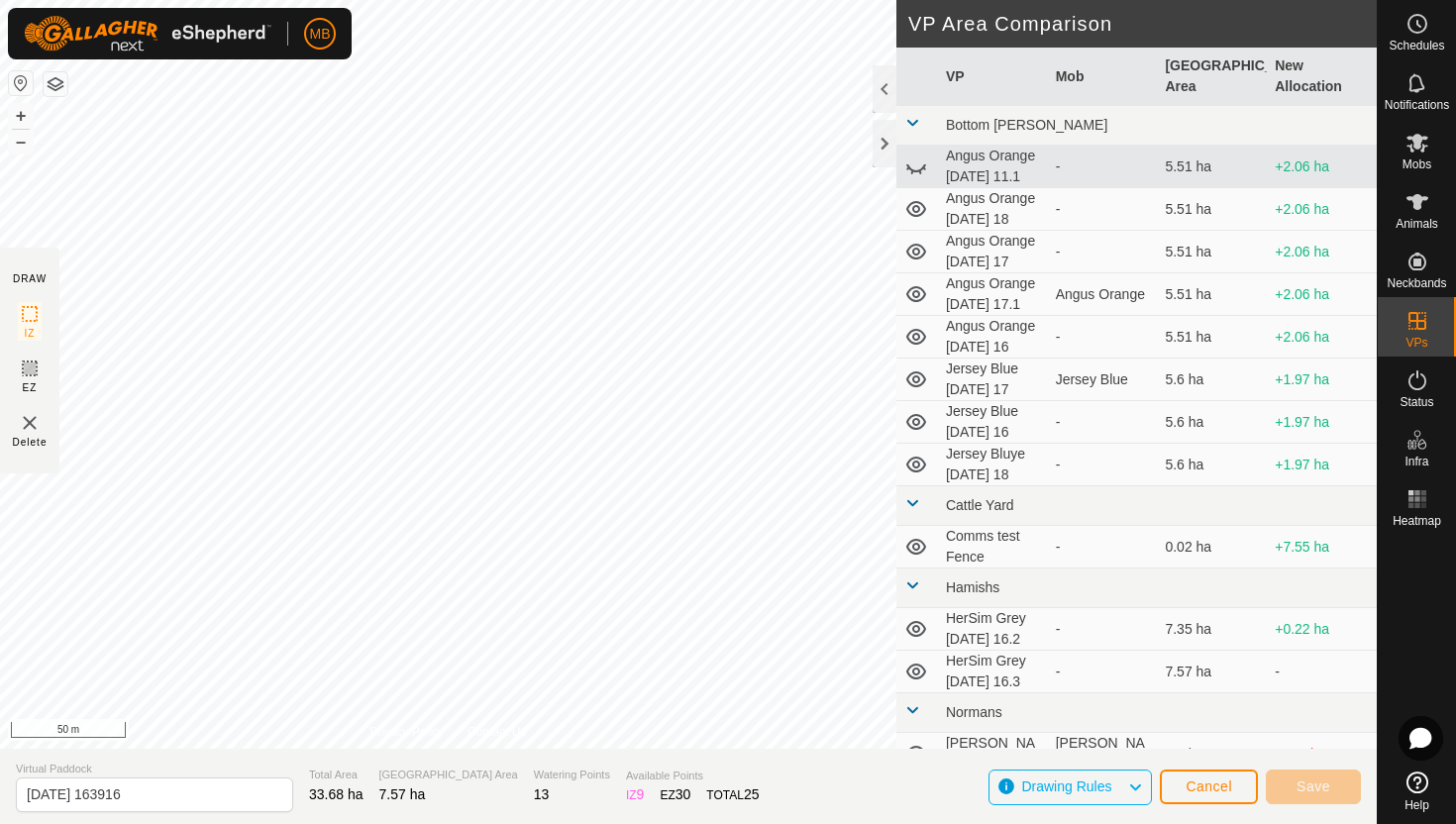 click on "DRAW IZ EZ Delete Privacy Policy Contact Us + – ⇧ i 50 m VP Area Comparison     VP   Mob   Grazing Area   New Allocation  Bottom [PERSON_NAME] Orange [DATE] 11.1  -  5.51 ha  +2.06 ha  Angus Orange [DATE] 18  -  5.51 ha  +2.06 ha  Angus Orange [DATE] 17  -  5.51 ha  +2.06 ha  Angus Orange [DATE] 17.1   Angus Orange   5.51 ha  +2.06 ha  Angus Orange [DATE] 16  -  5.51 ha  +2.06 ha  Jersey Blue [DATE] 17   Jersey Blue   5.6 ha  +1.97 ha  Jersey Blue [DATE] 16  -  5.6 ha  +1.97 ha  Jersey Bluye [DATE] 18  -  5.6 ha  +1.97 ha Cattle Yard  Comms test Fence  -  0.02 ha  +7.55 ha Hamishs  HerSim Grey [DATE] 16.2  -  7.35 ha  +0.22 ha  HerSim Grey [DATE] 16.3  -  7.57 ha   -  Normans  [PERSON_NAME] [DATE] 17   [PERSON_NAME]   8.8 ha  -1.23 ha  [PERSON_NAME] [DATE] 16  -  8.8 ha  -1.23 ha Ollies  Jersey Purple [DATE] 17   Jersey Purple   3.41 ha  +4.16 ha  Jersey Purple [DATE] 15  -  3.41 ha  +4.16 ha  Jersey Purple [DATE] 16  -  3.41 ha  +4.16 ha Techno  Comms Test VP  -  25.11 ha  -17.54 ha" 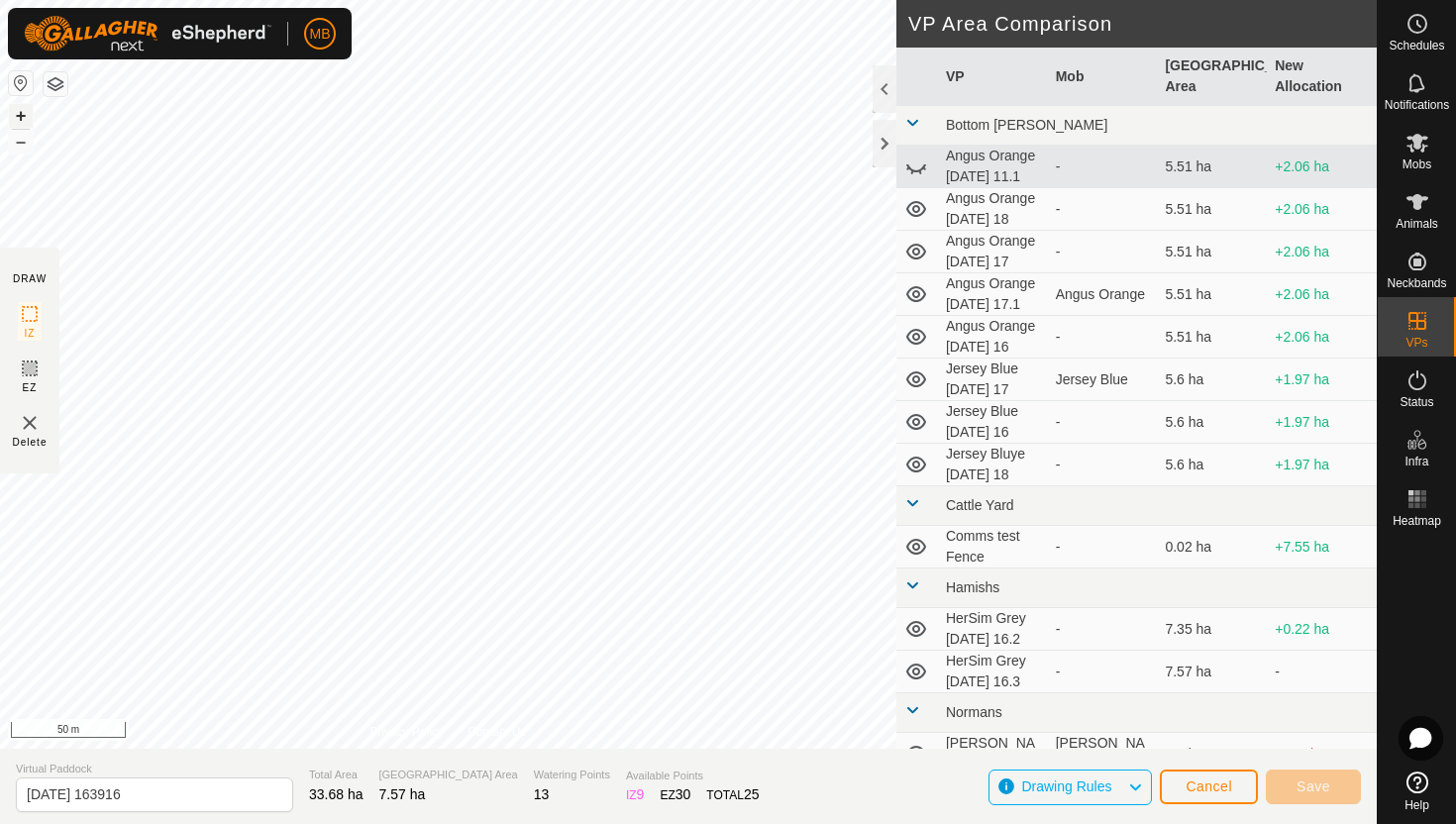 click on "+" at bounding box center (21, 116) 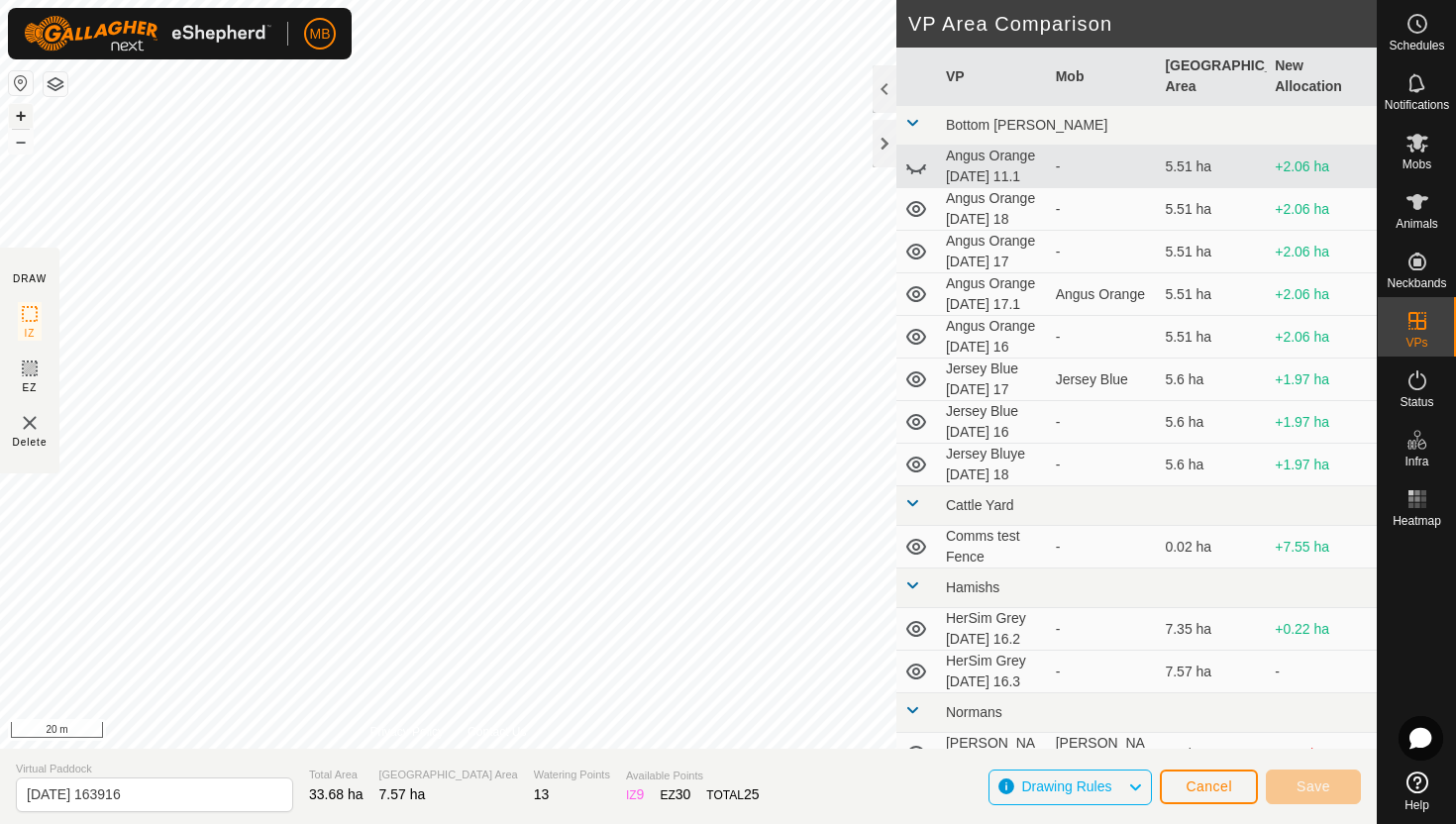 click on "+" at bounding box center [21, 116] 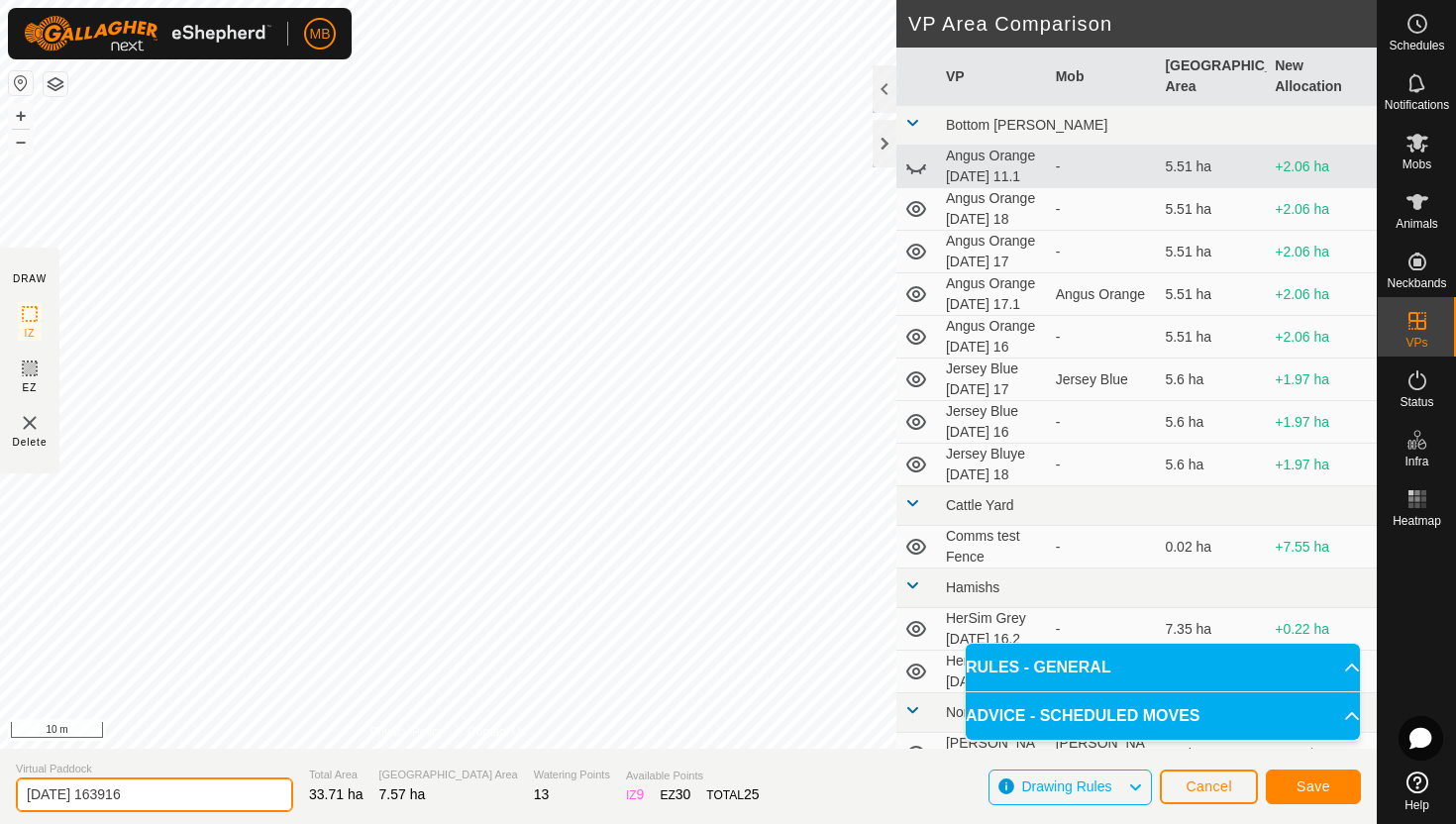 click on "[DATE] 163916" 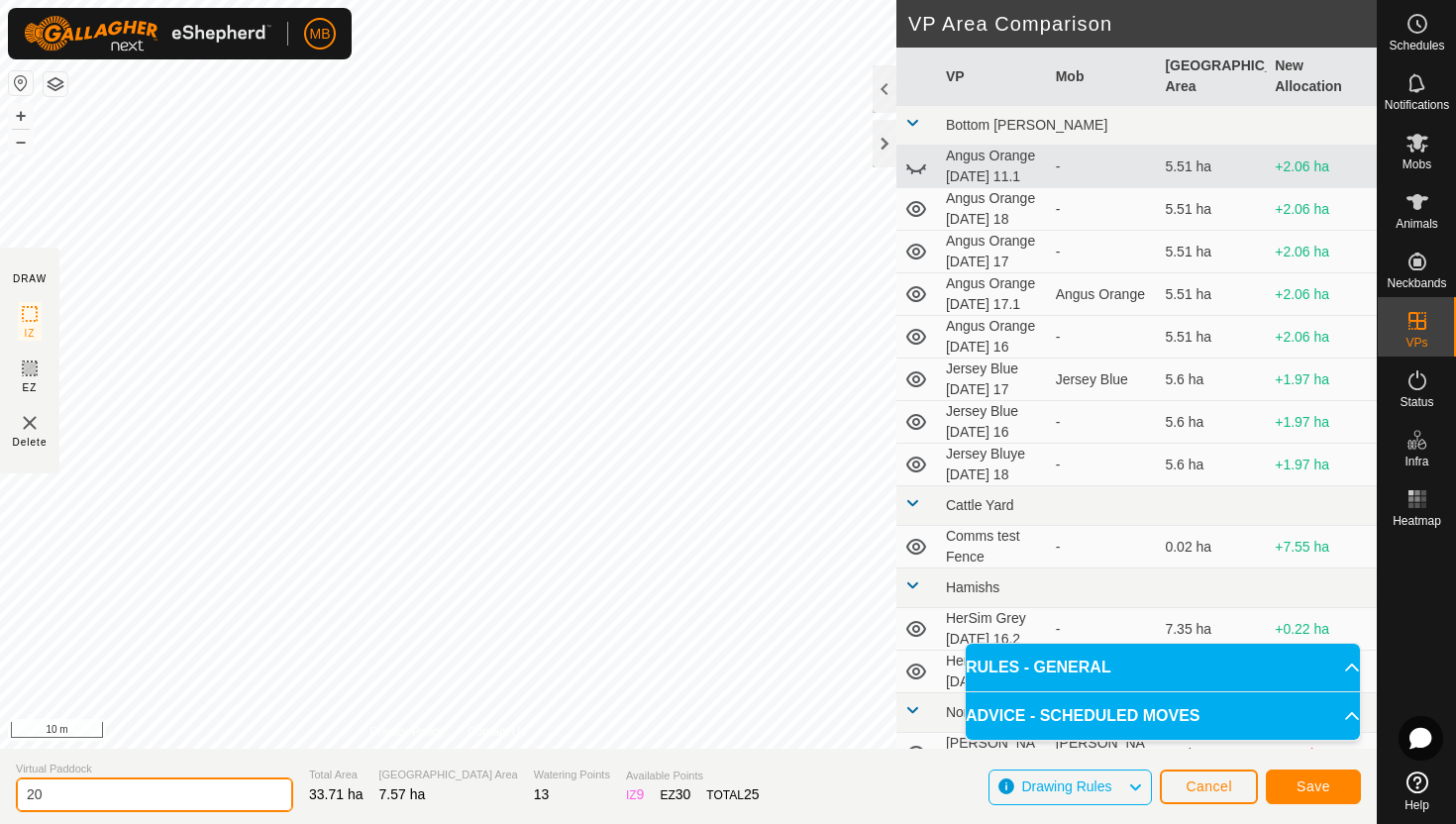 type on "2" 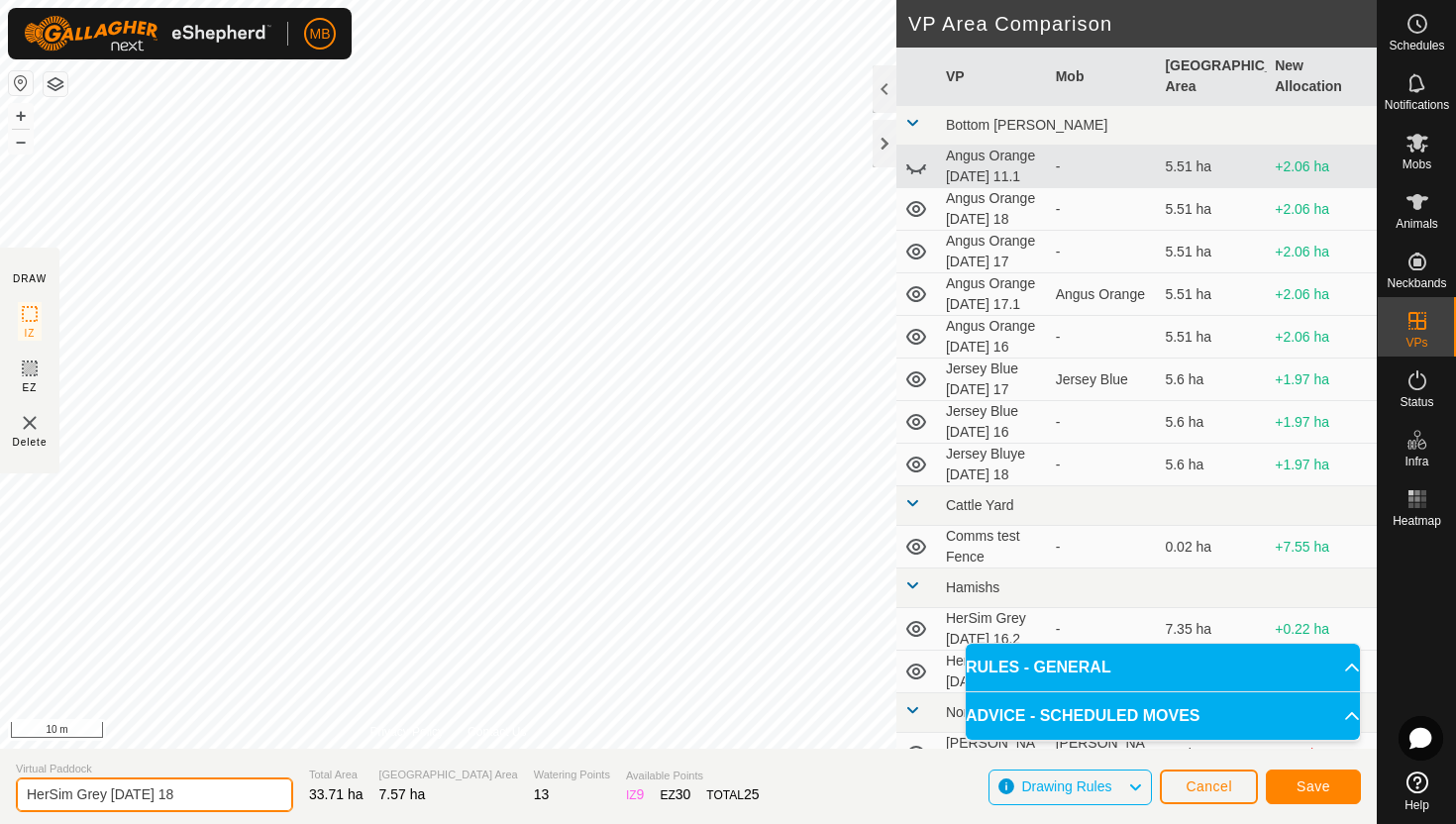 type on "HerSim Grey [DATE] 18" 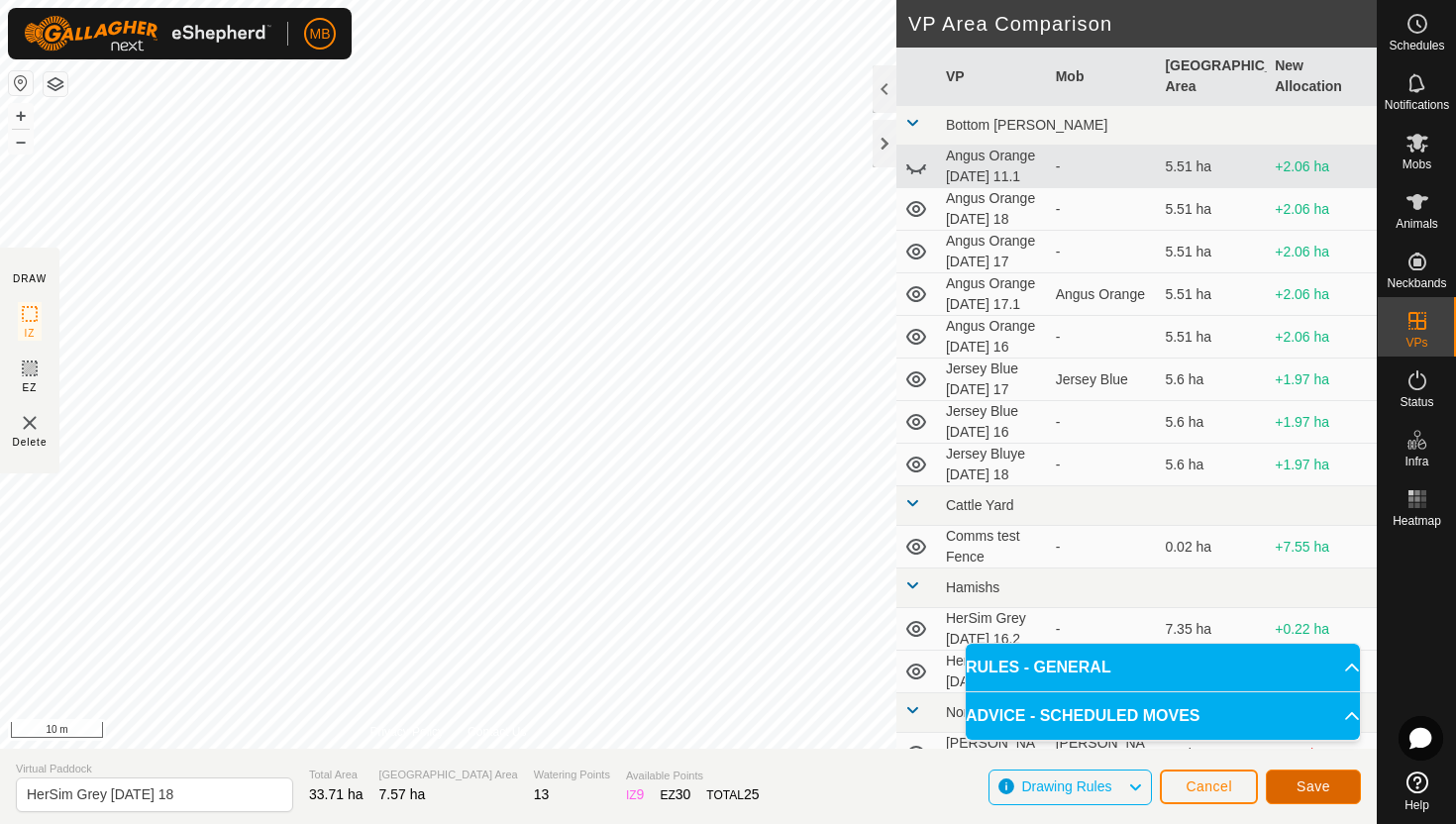 click on "Save" 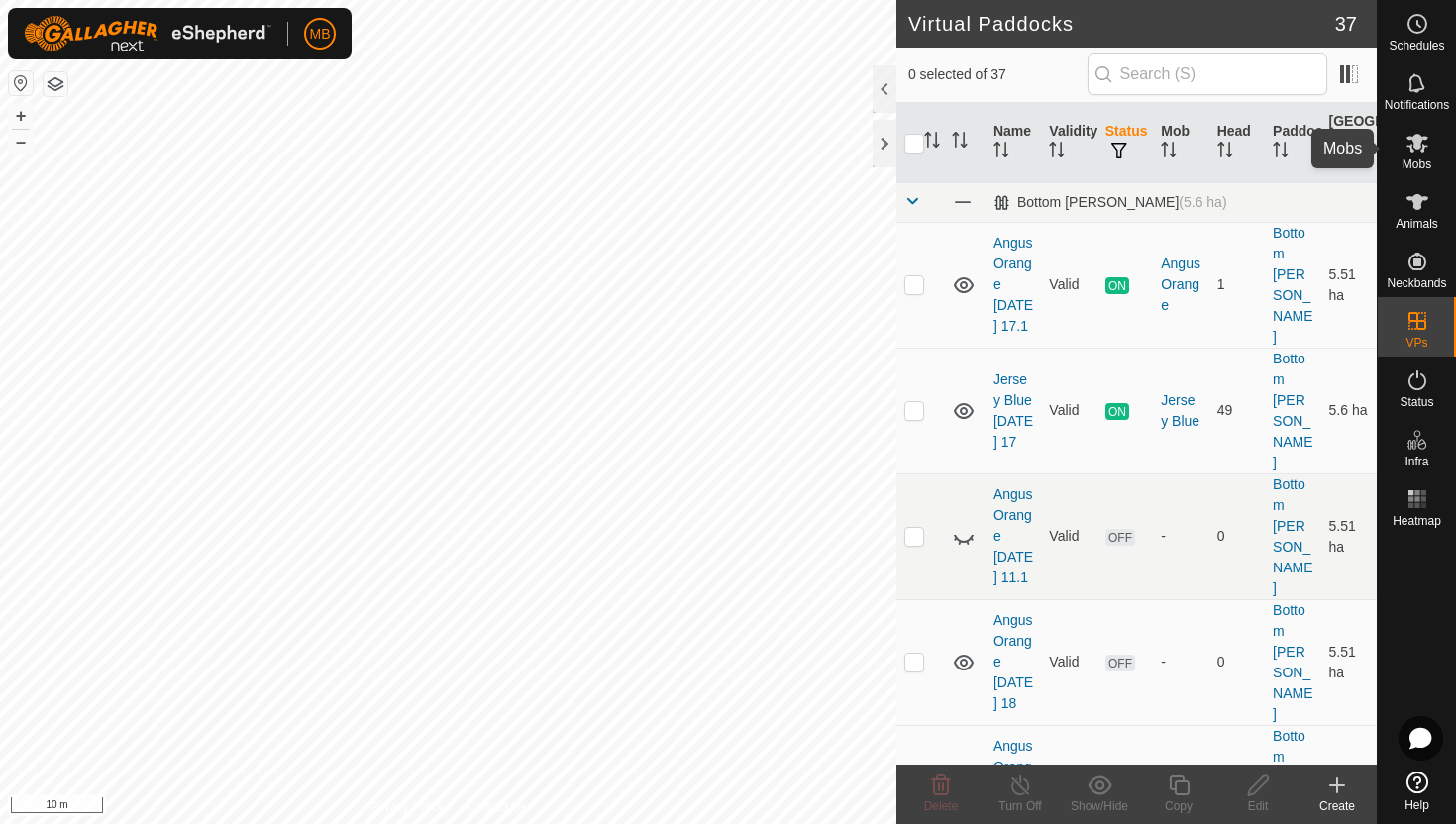 click 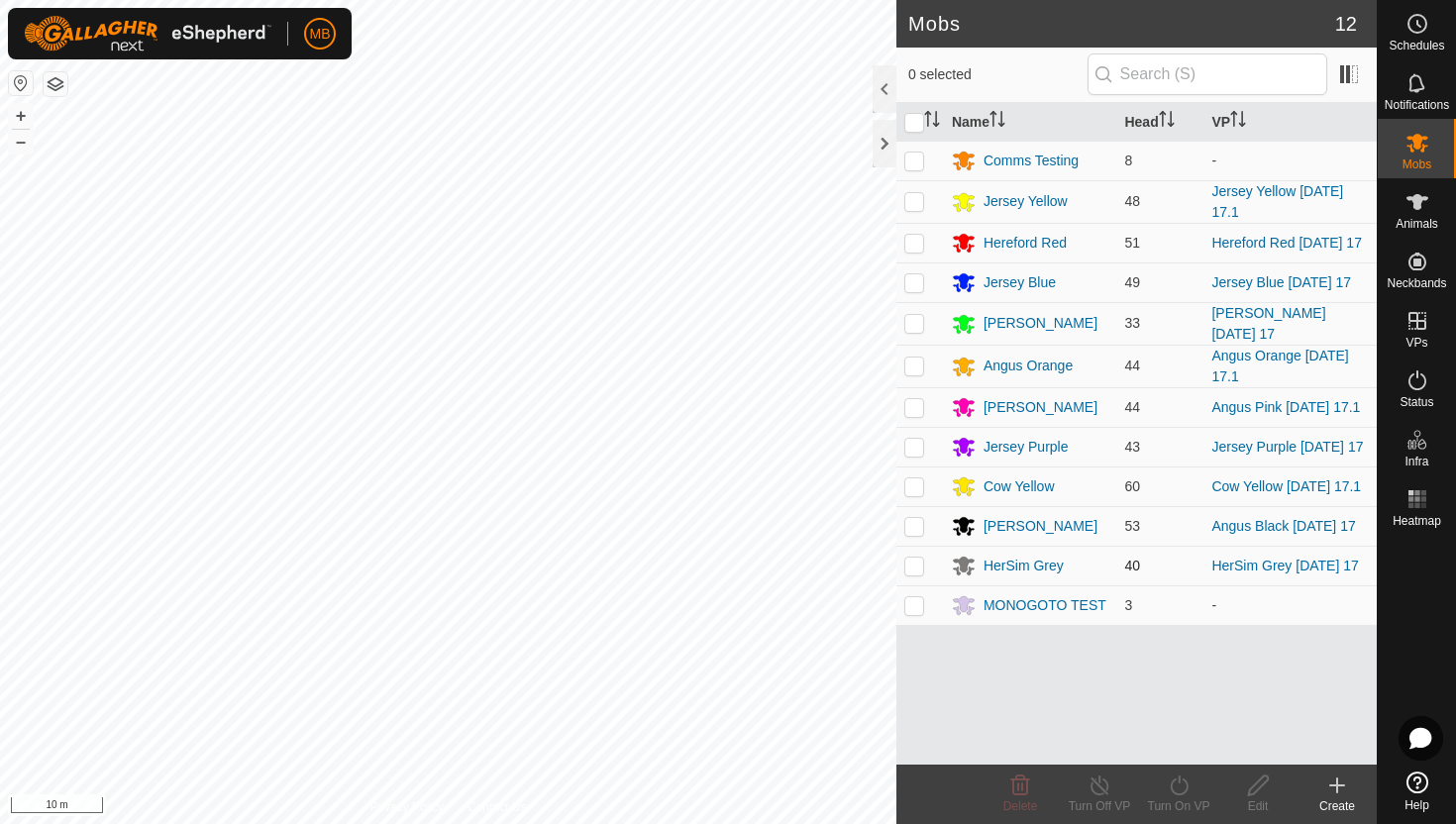 click at bounding box center [914, 566] 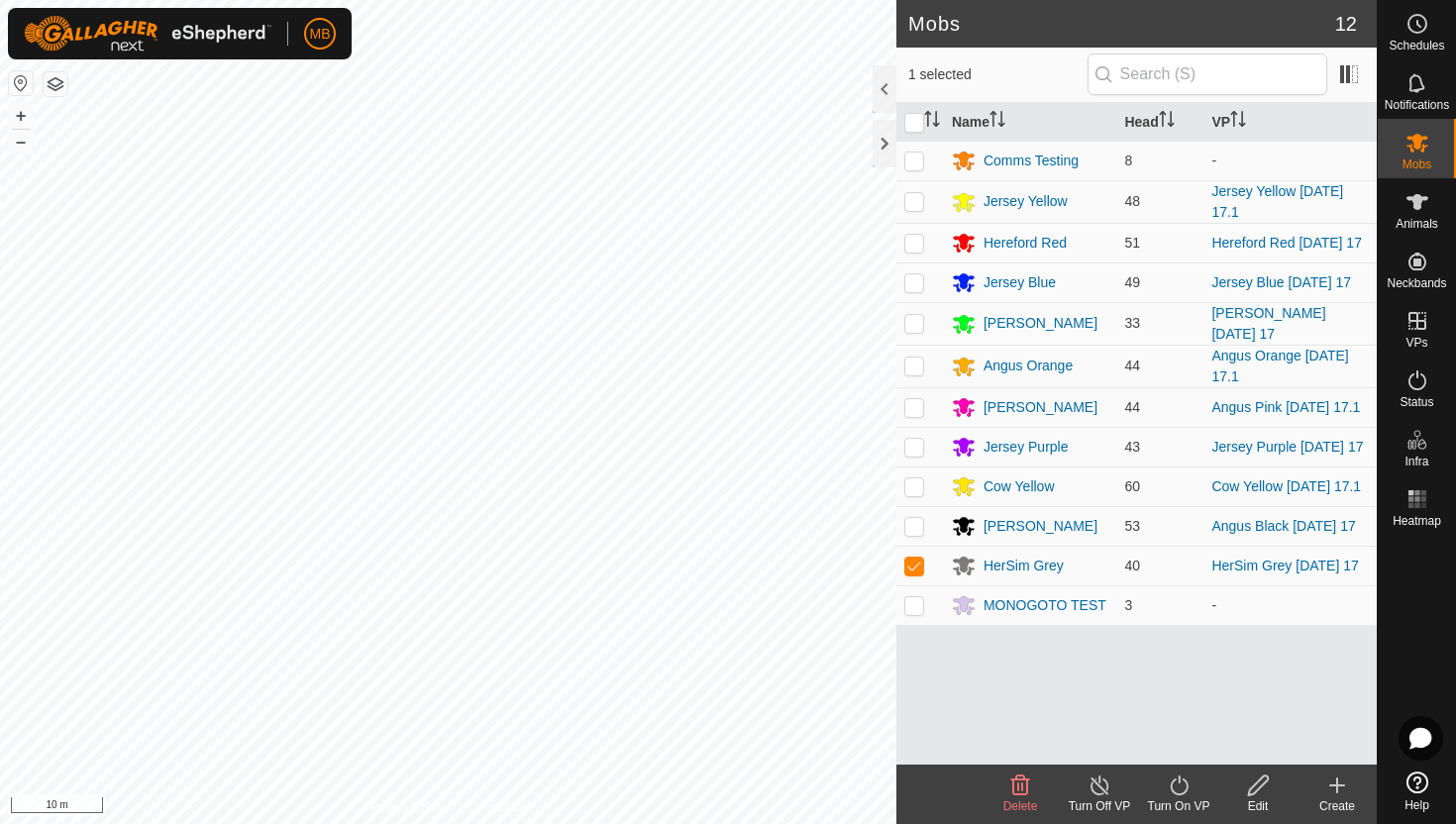 click 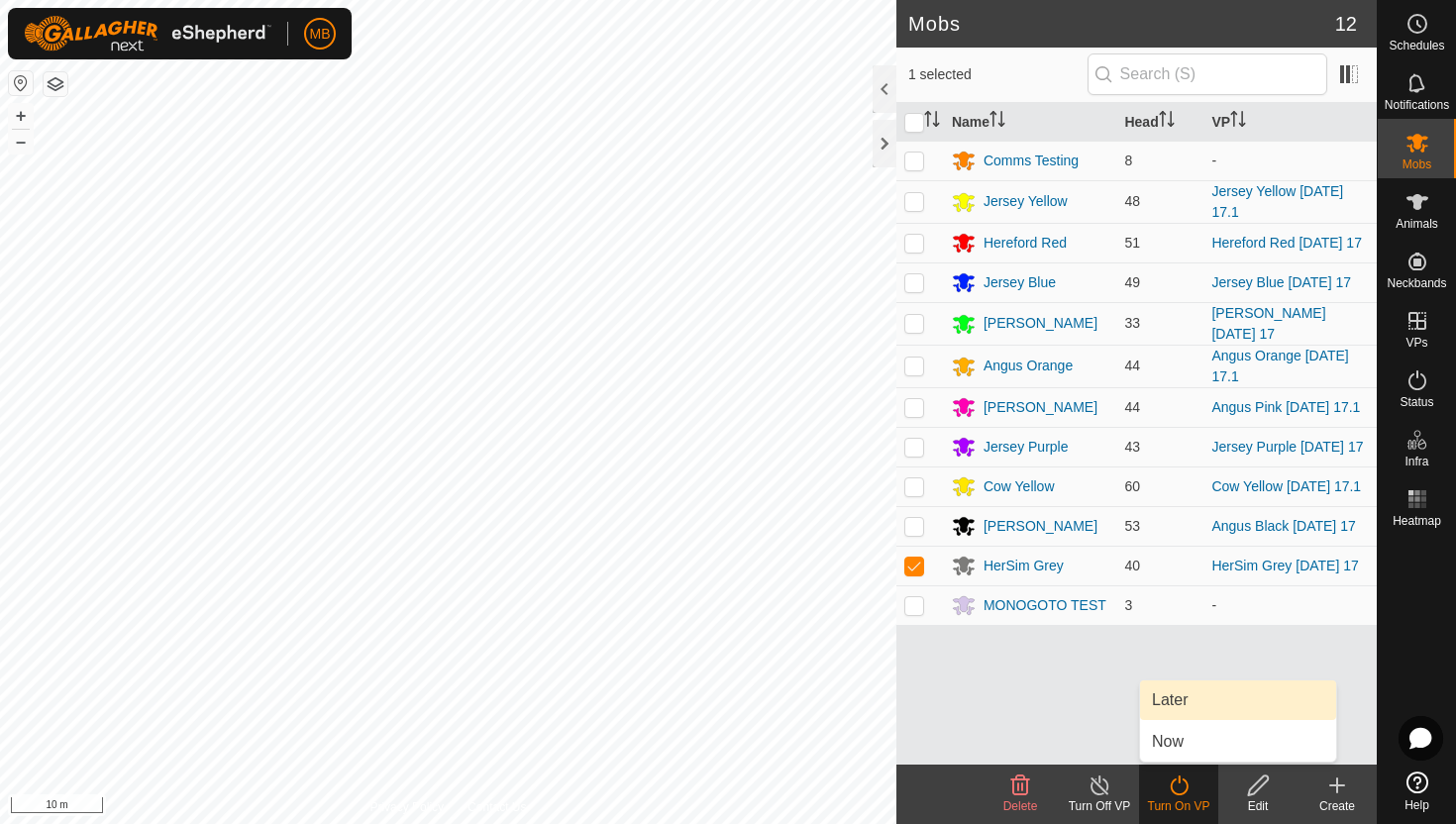 click on "Later" at bounding box center [1238, 700] 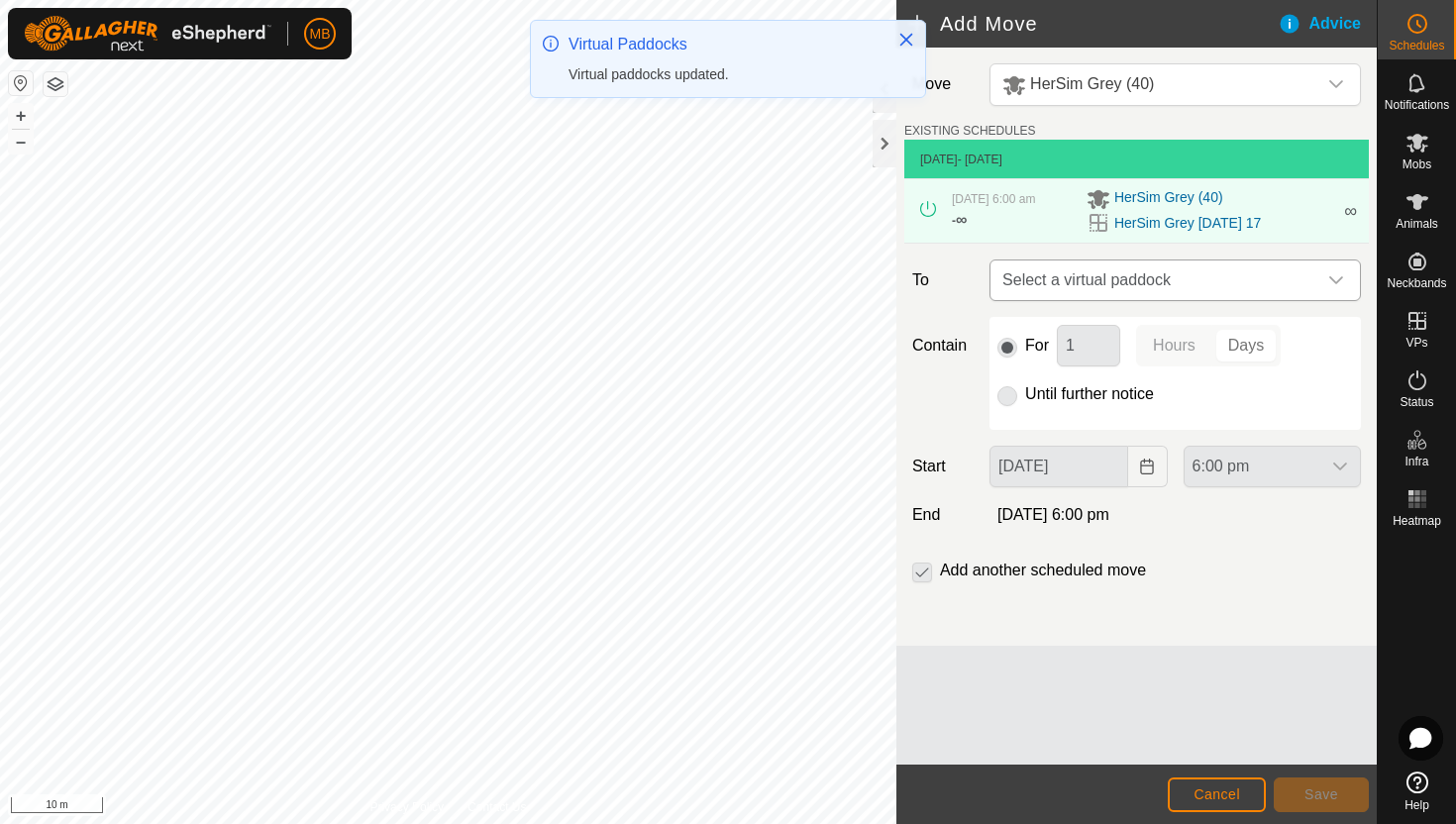 click 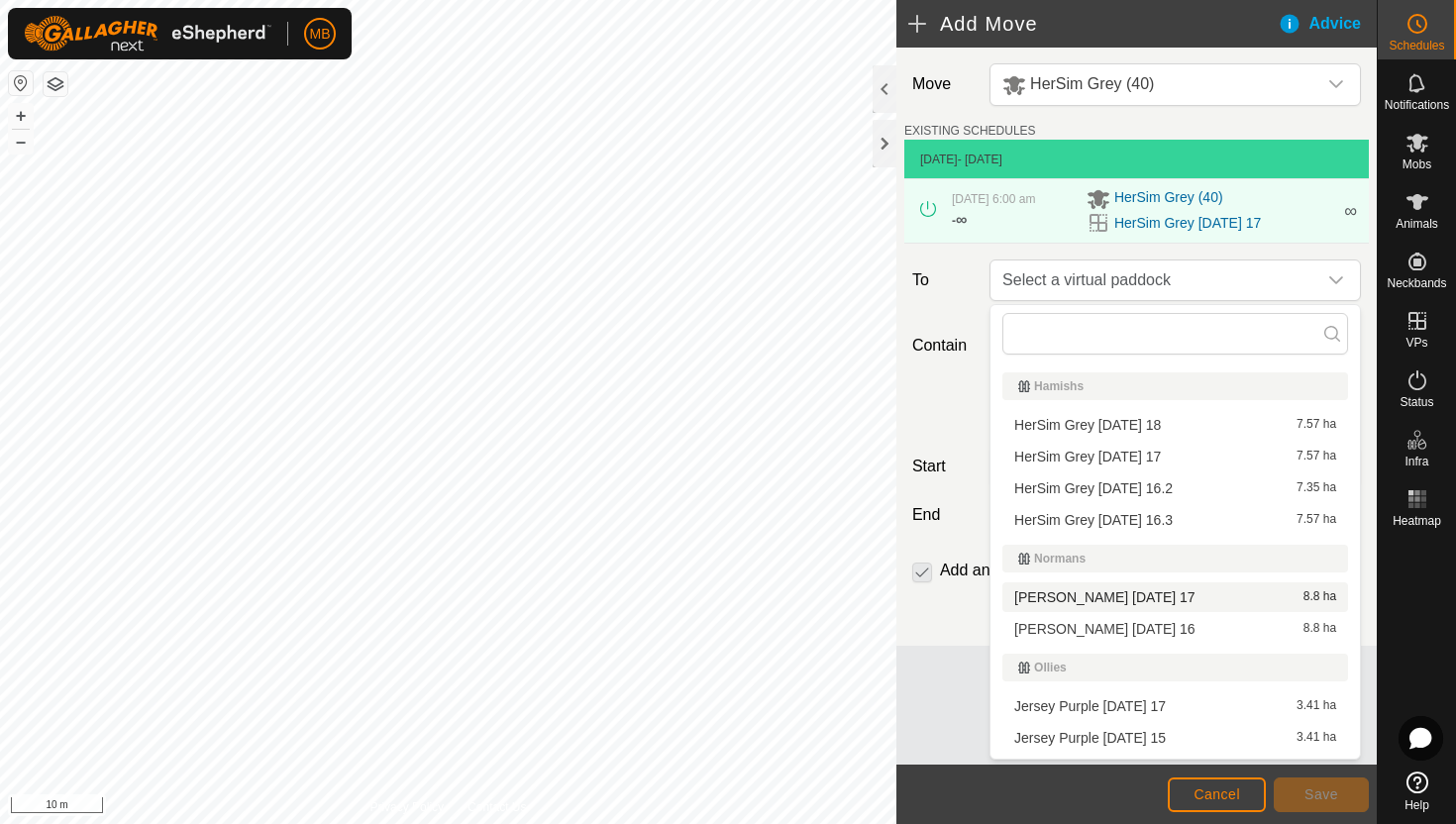scroll, scrollTop: 373, scrollLeft: 0, axis: vertical 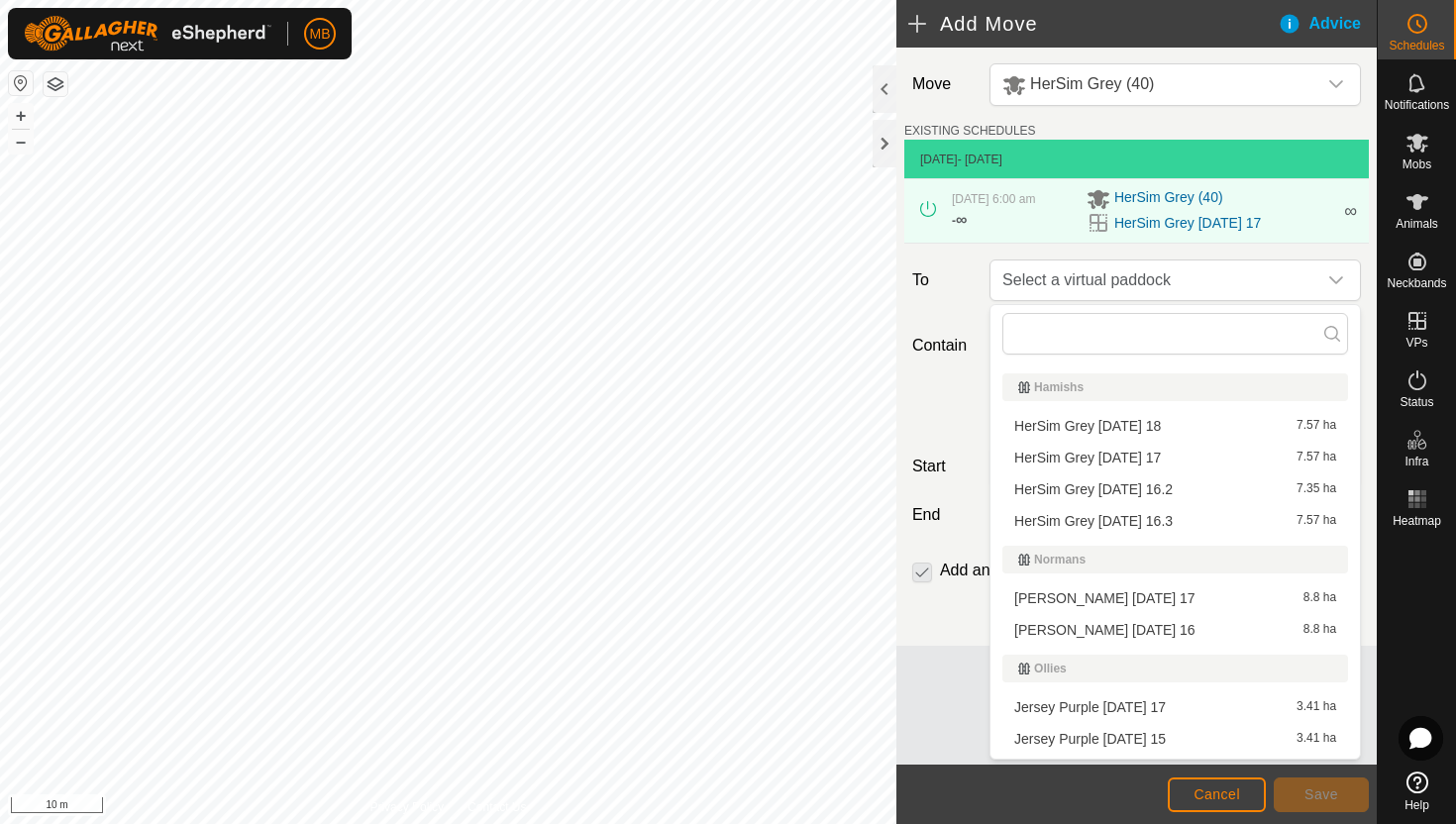 click on "HerSim Grey [DATE] 18  7.57 ha" at bounding box center [1175, 426] 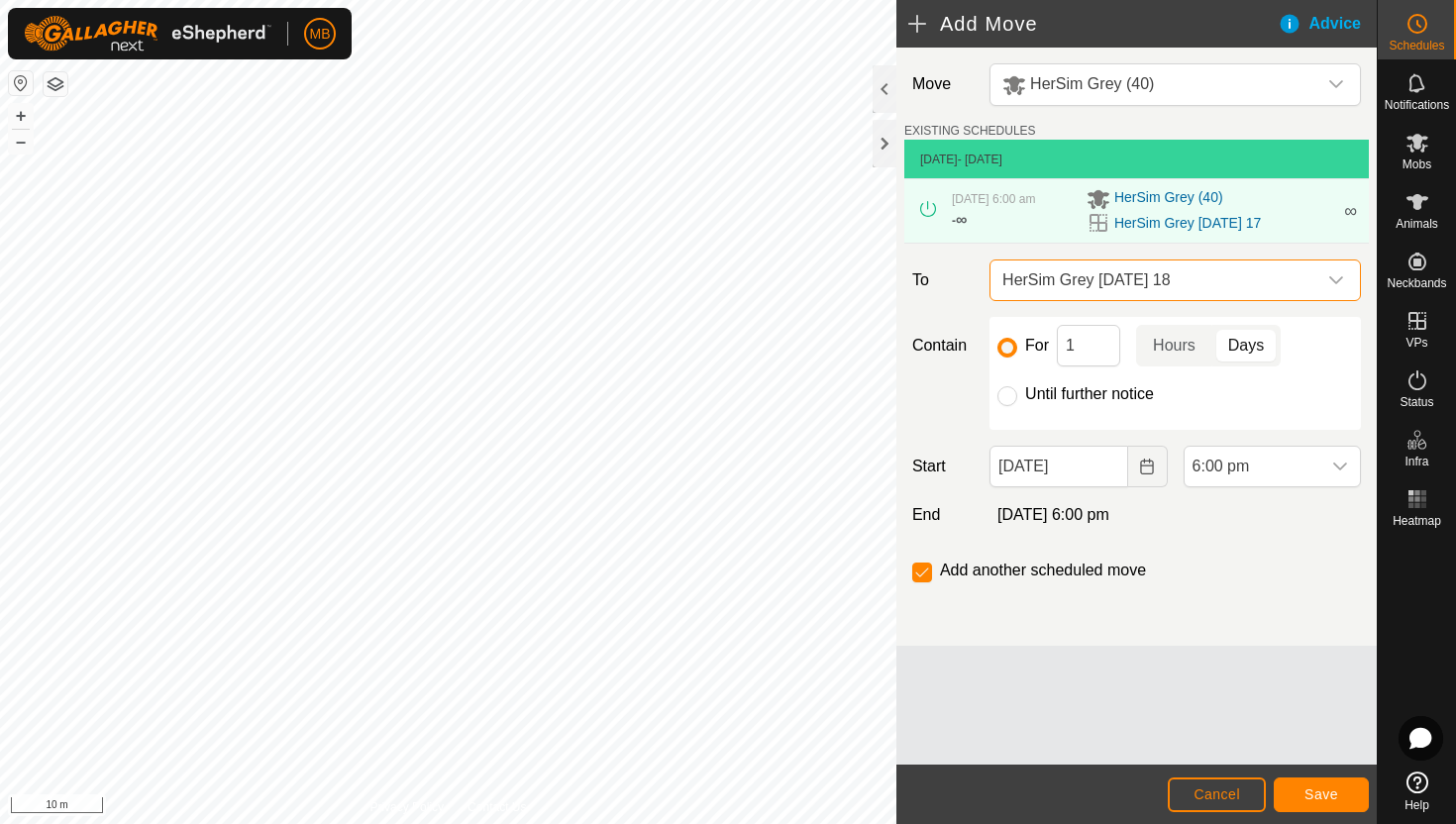 click on "Until further notice" 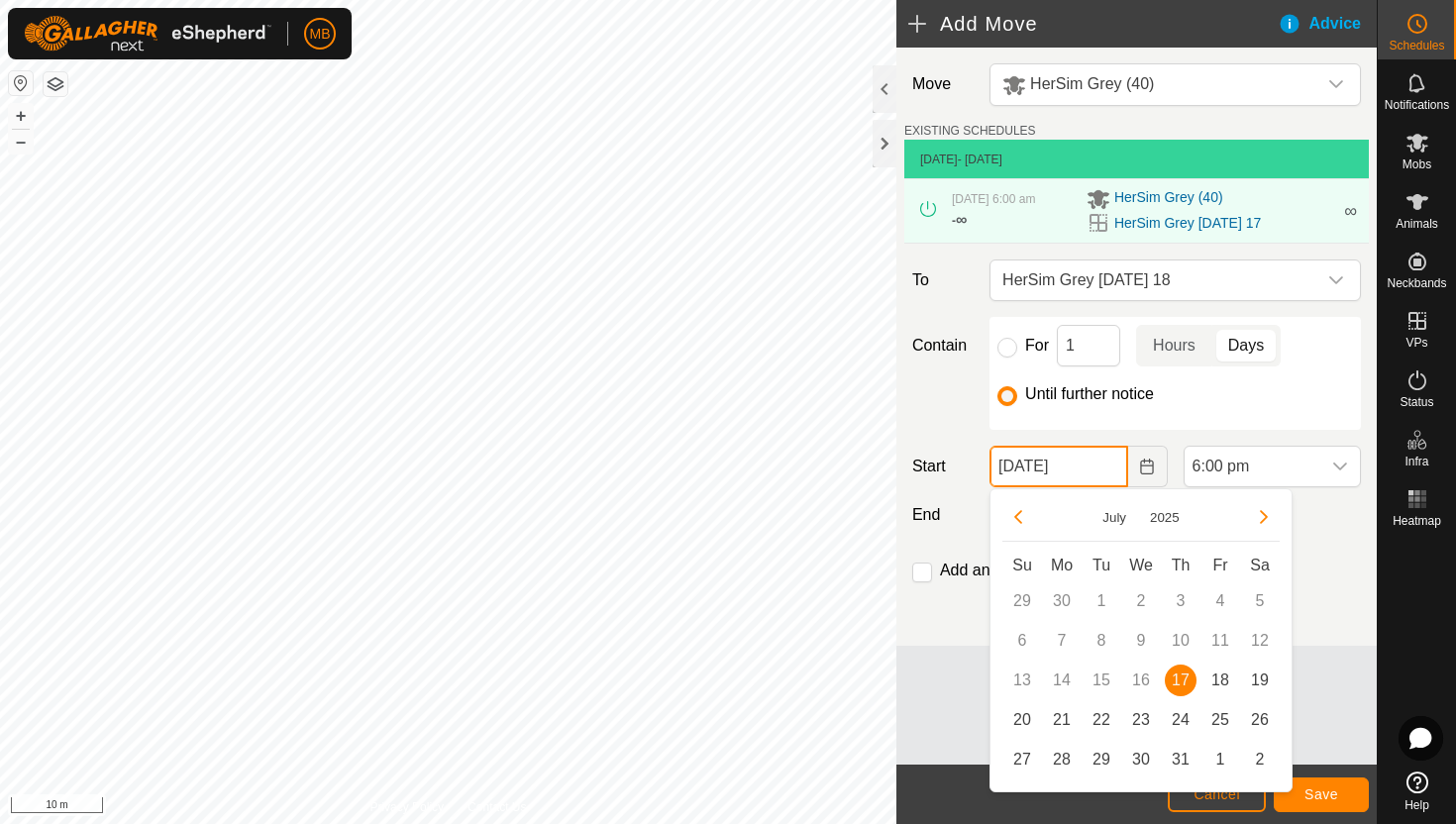 click on "[DATE]" 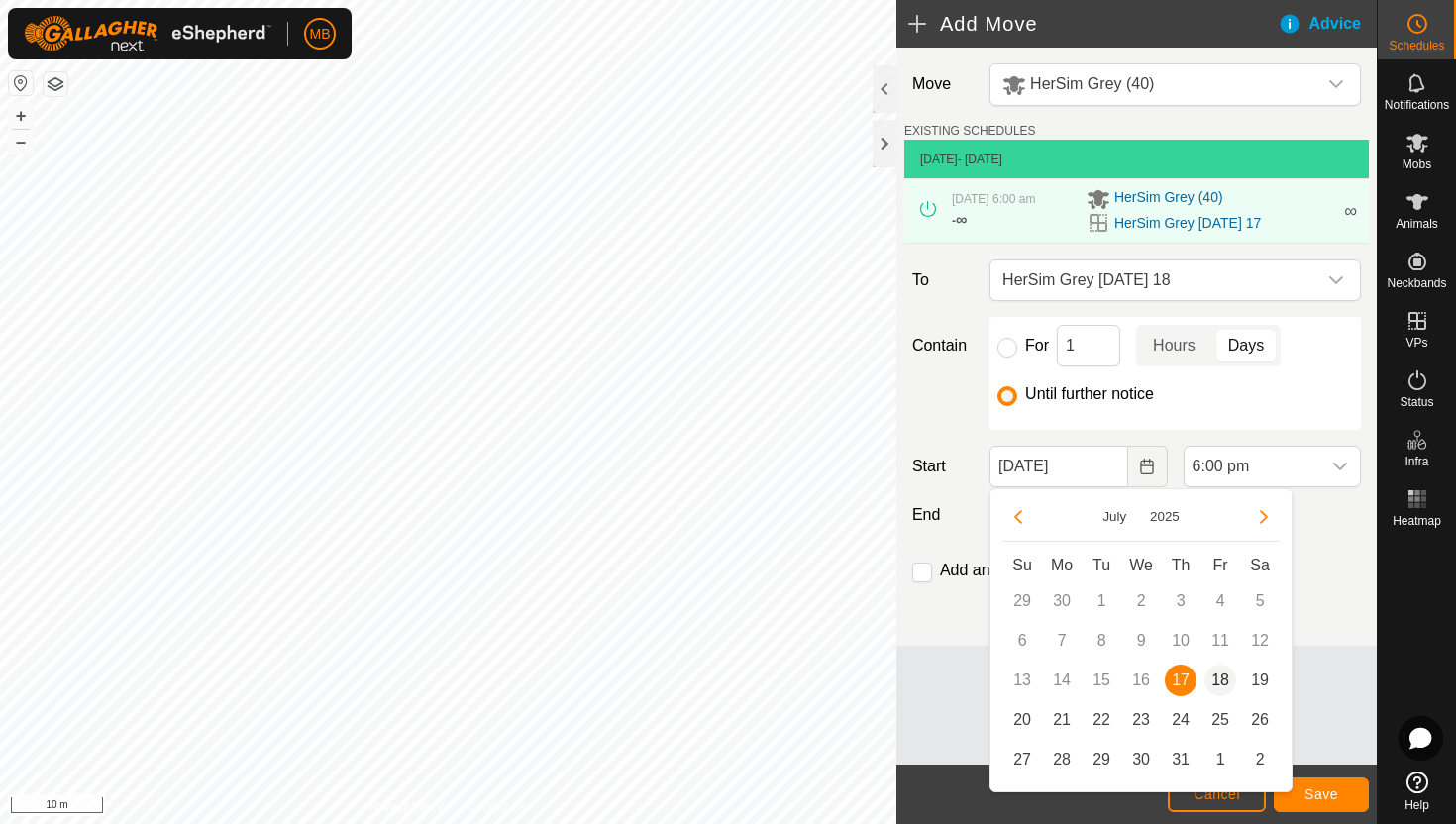 click on "18" at bounding box center [1220, 680] 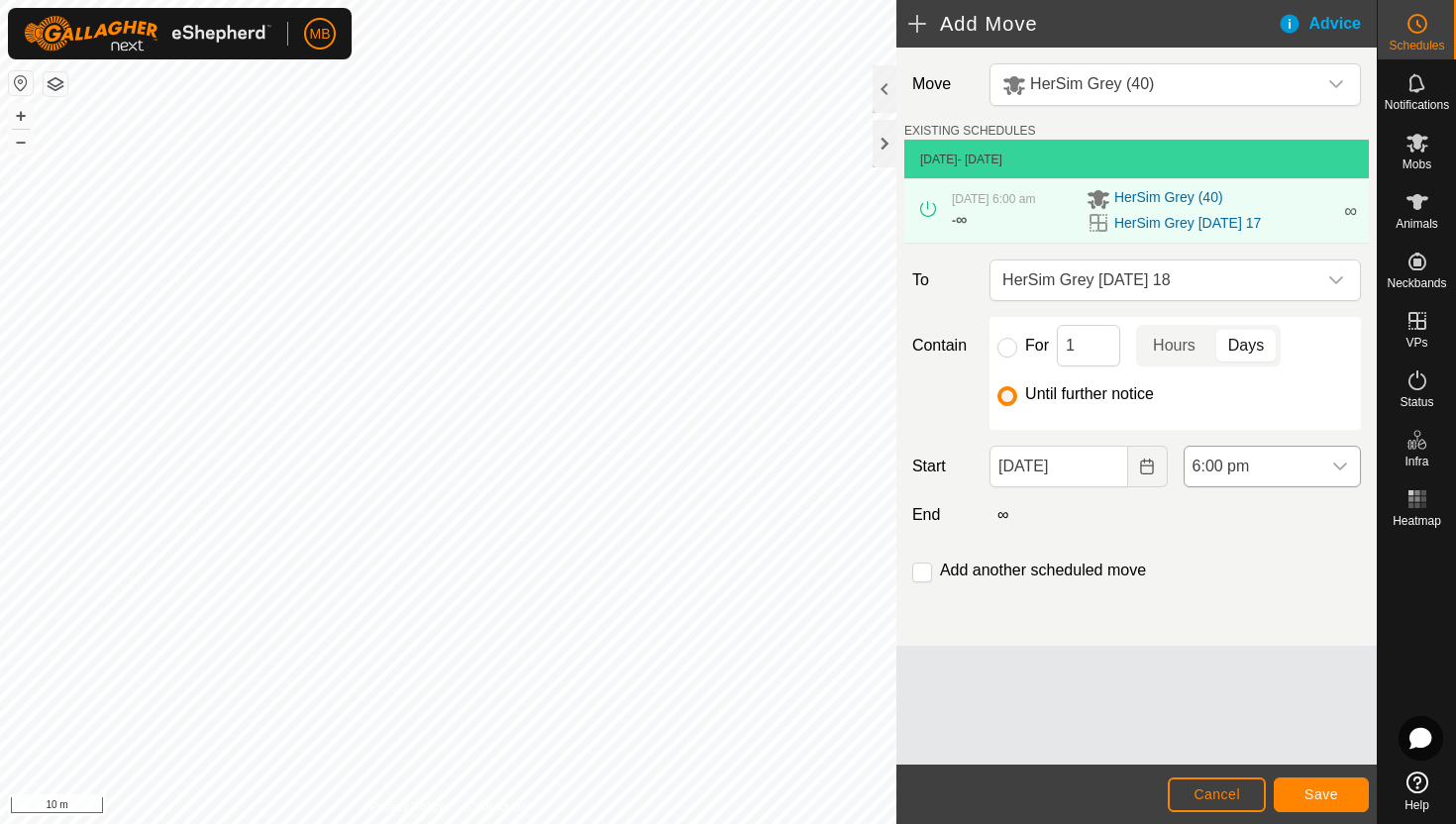 click on "6:00 pm" at bounding box center (1252, 466) 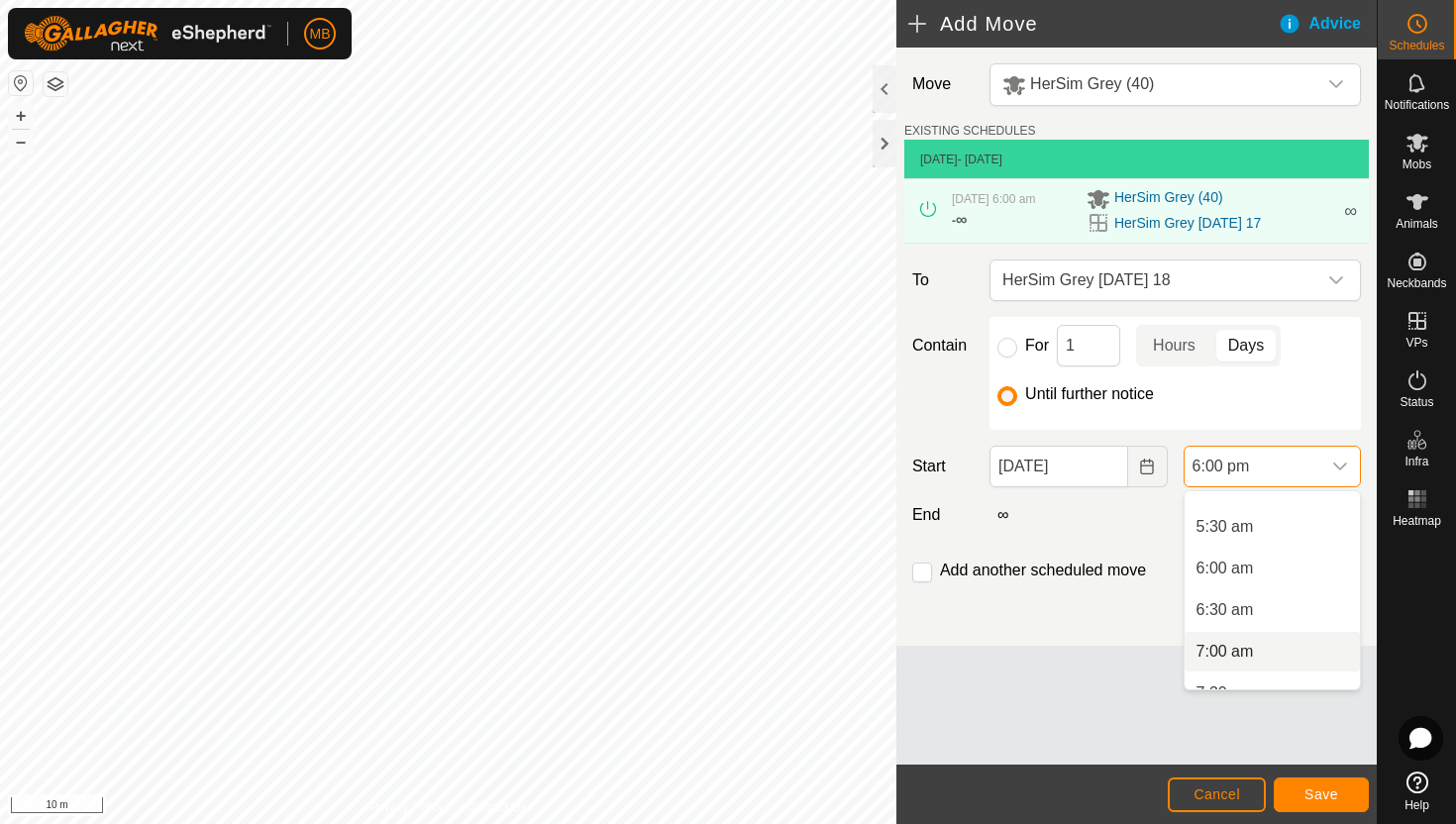 scroll, scrollTop: 438, scrollLeft: 0, axis: vertical 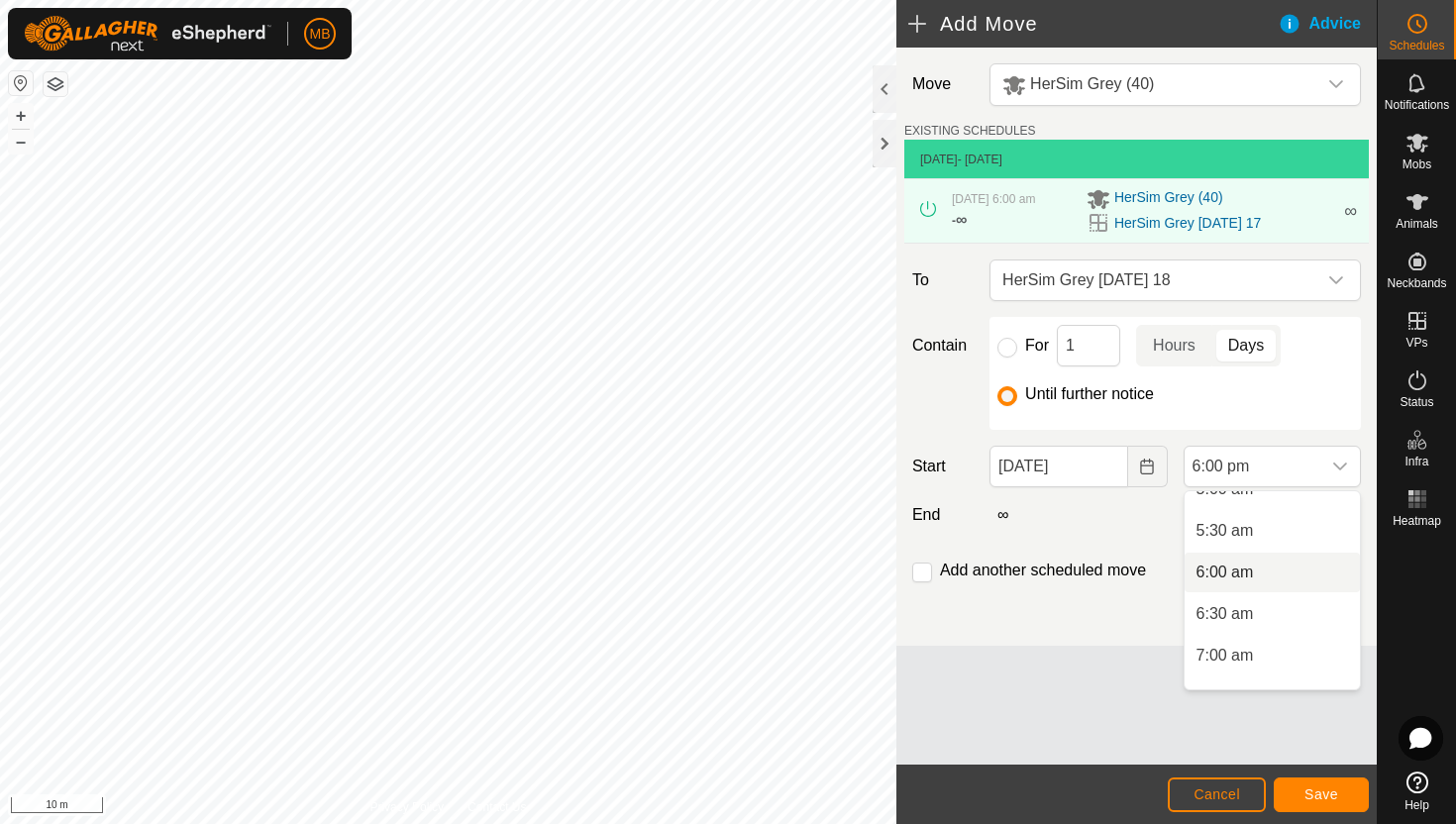 click on "6:00 am" at bounding box center (1272, 572) 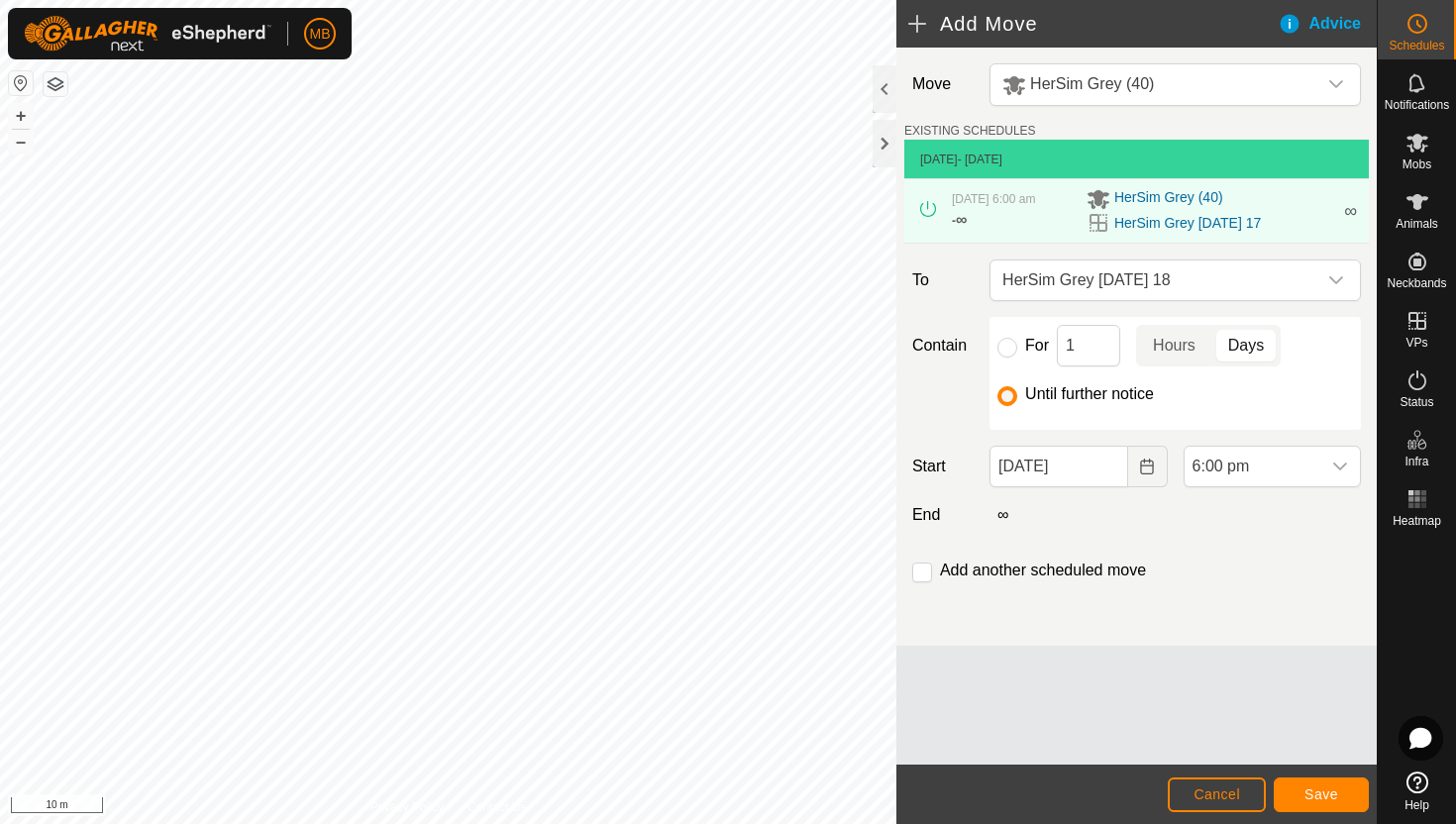 scroll, scrollTop: 1339, scrollLeft: 0, axis: vertical 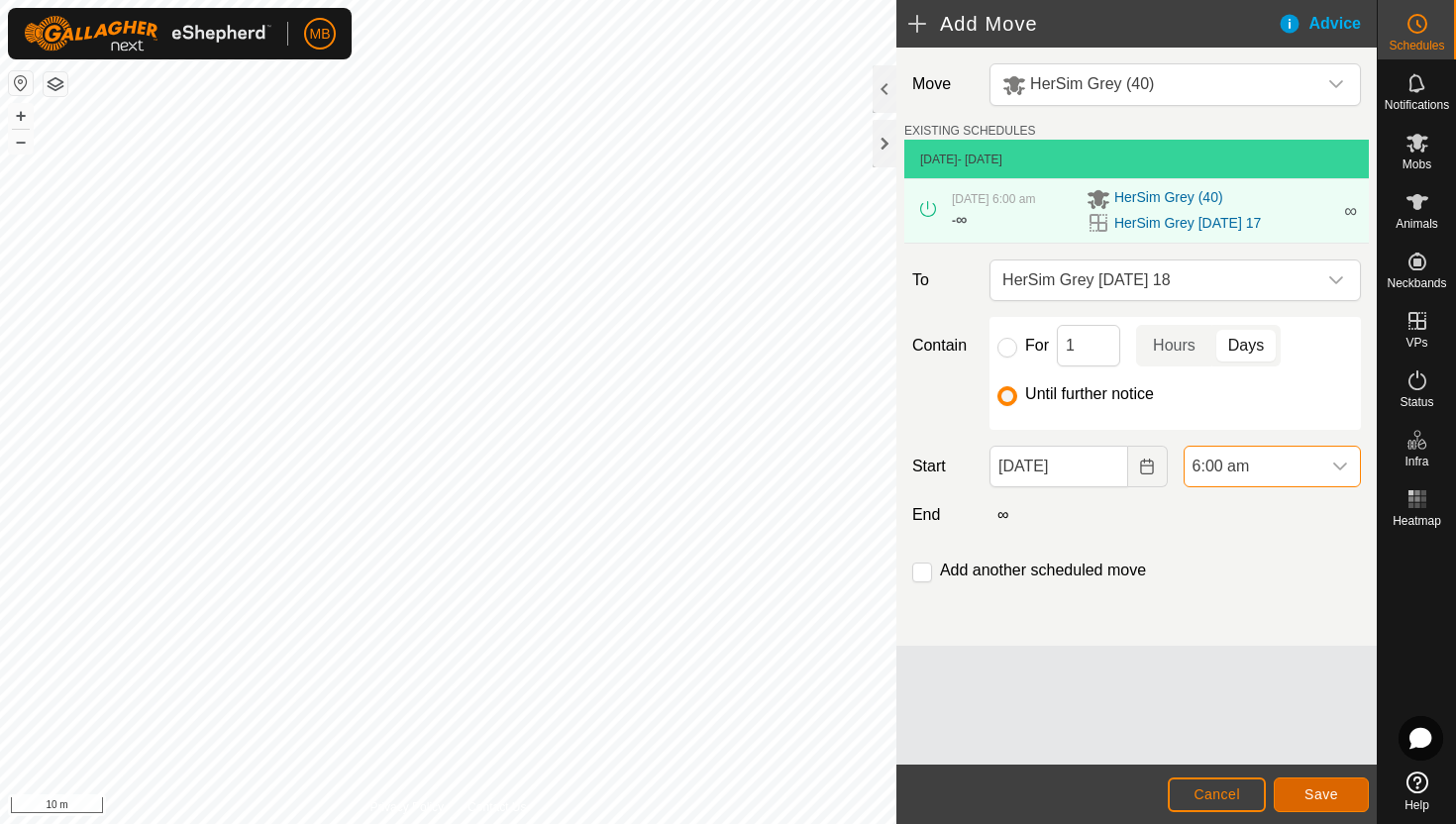 click on "Save" 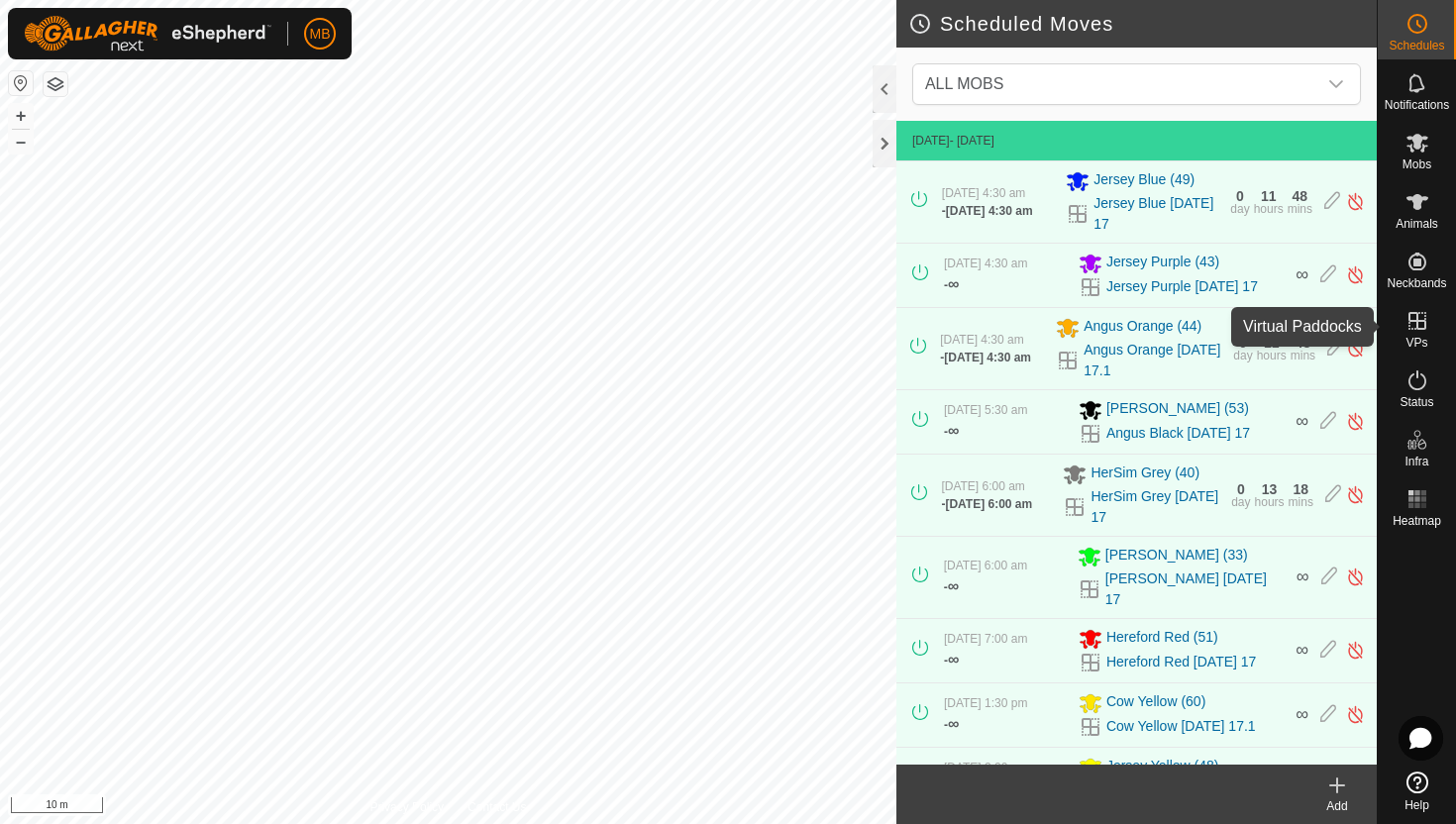 click 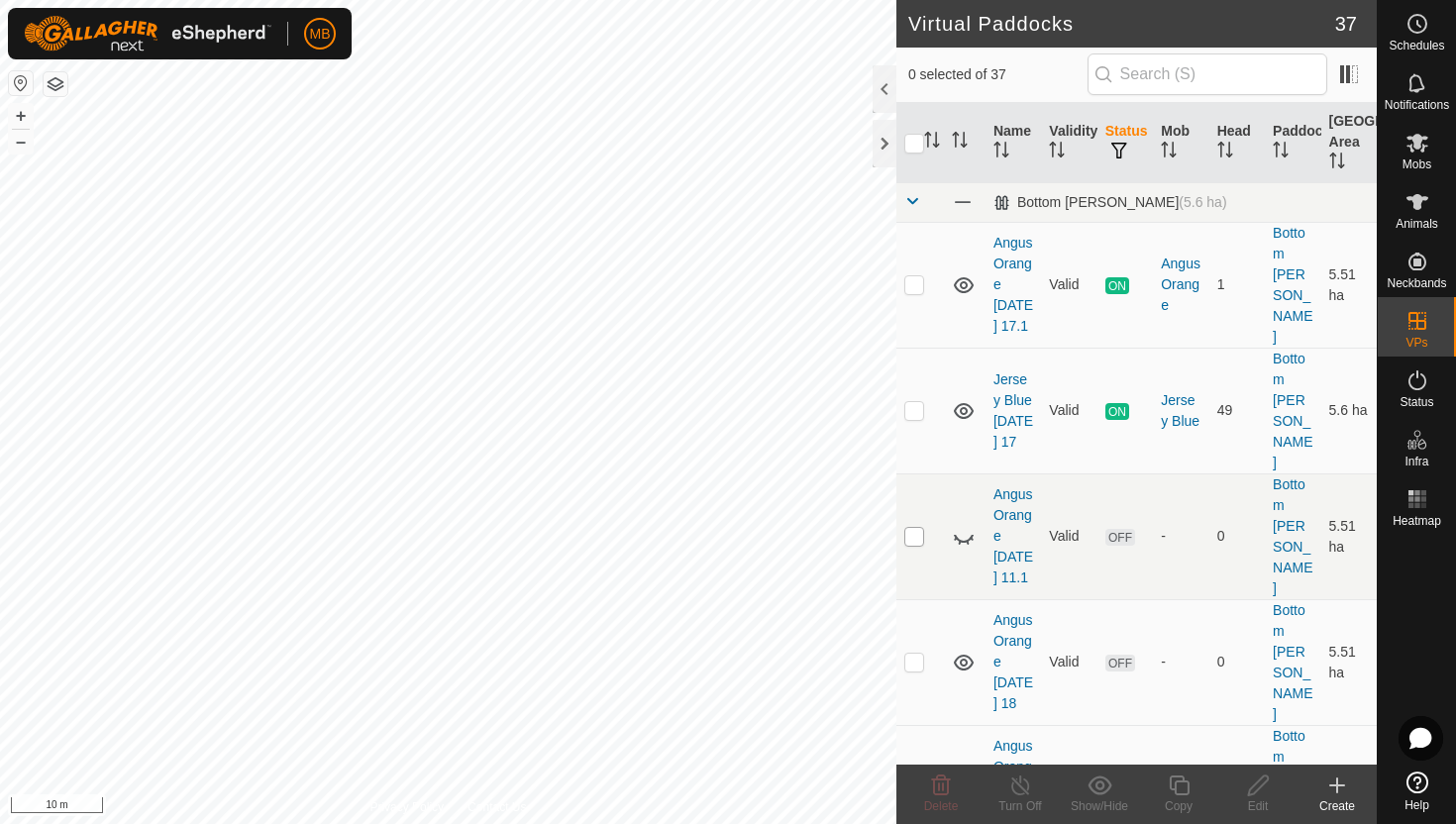 click at bounding box center (914, 537) 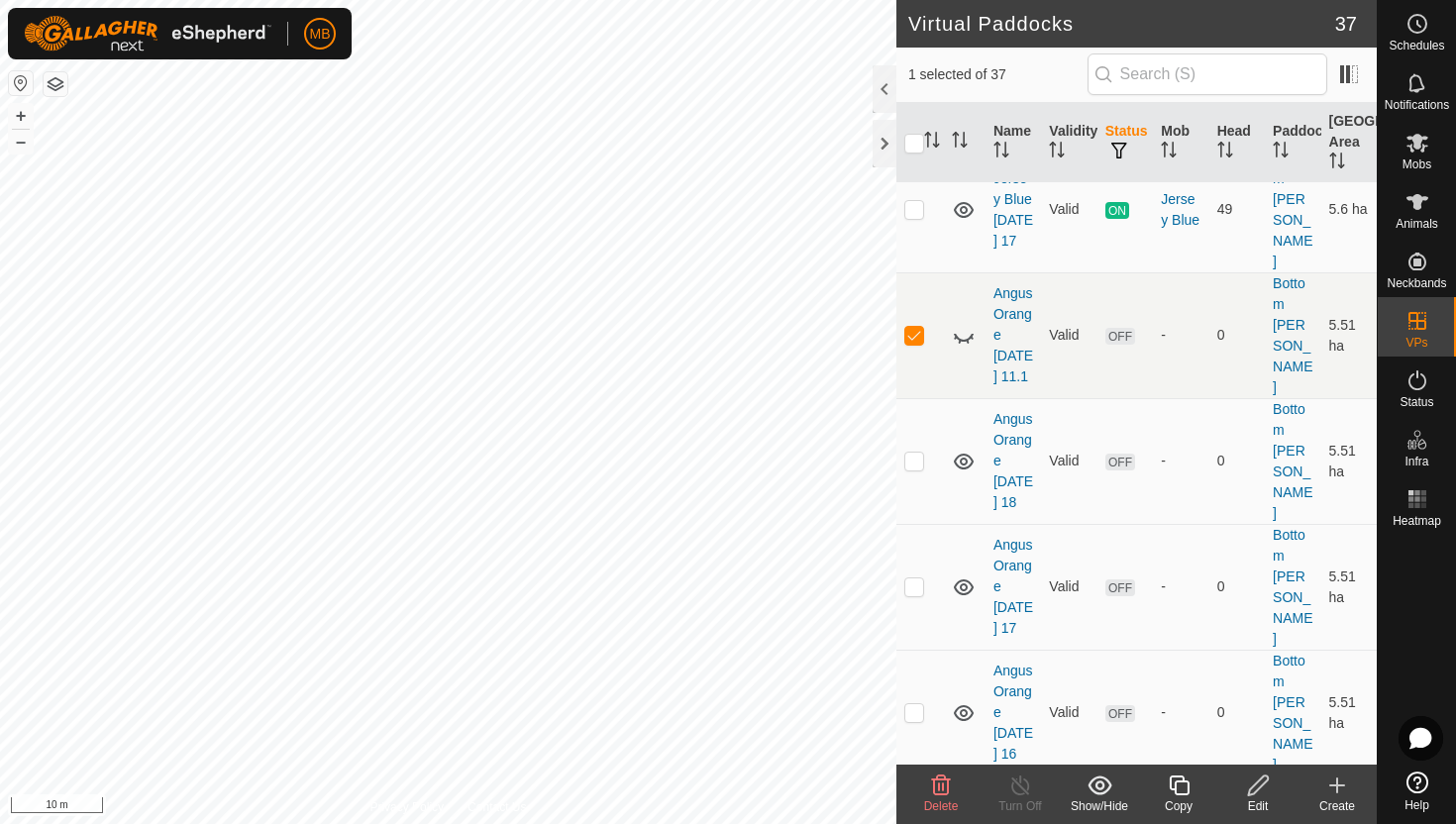 scroll, scrollTop: 206, scrollLeft: 0, axis: vertical 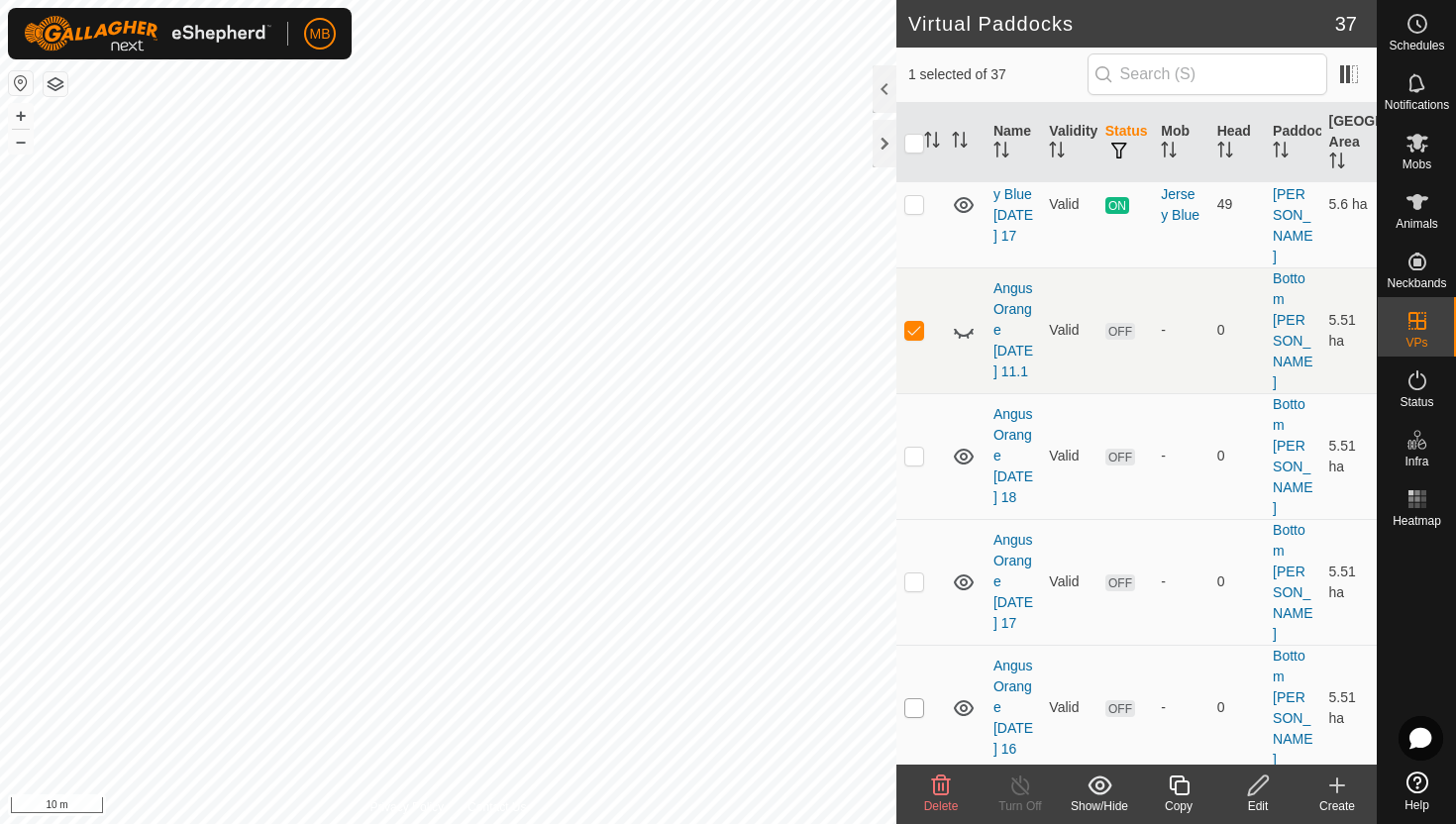 click at bounding box center [914, 708] 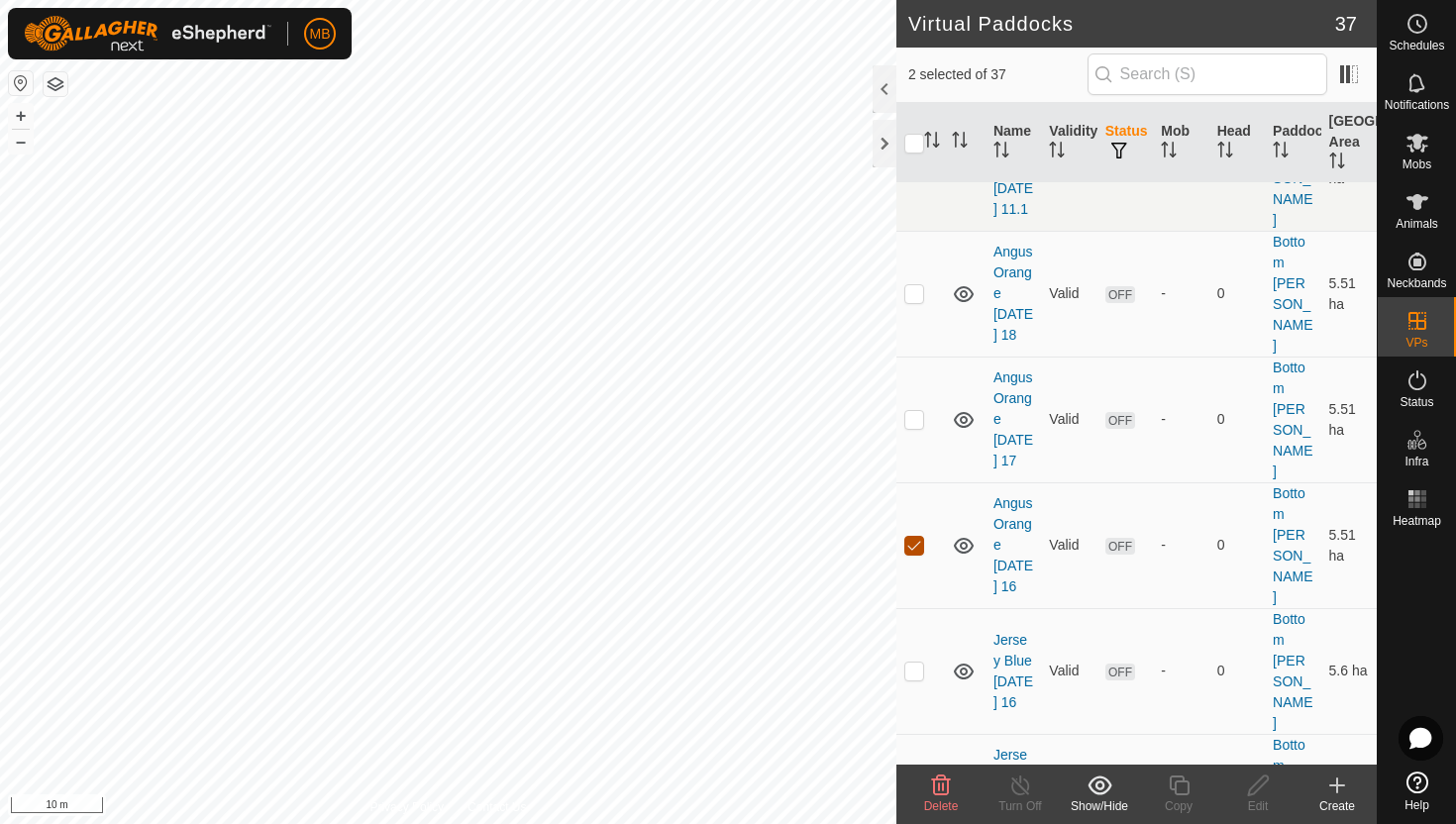 scroll, scrollTop: 369, scrollLeft: 0, axis: vertical 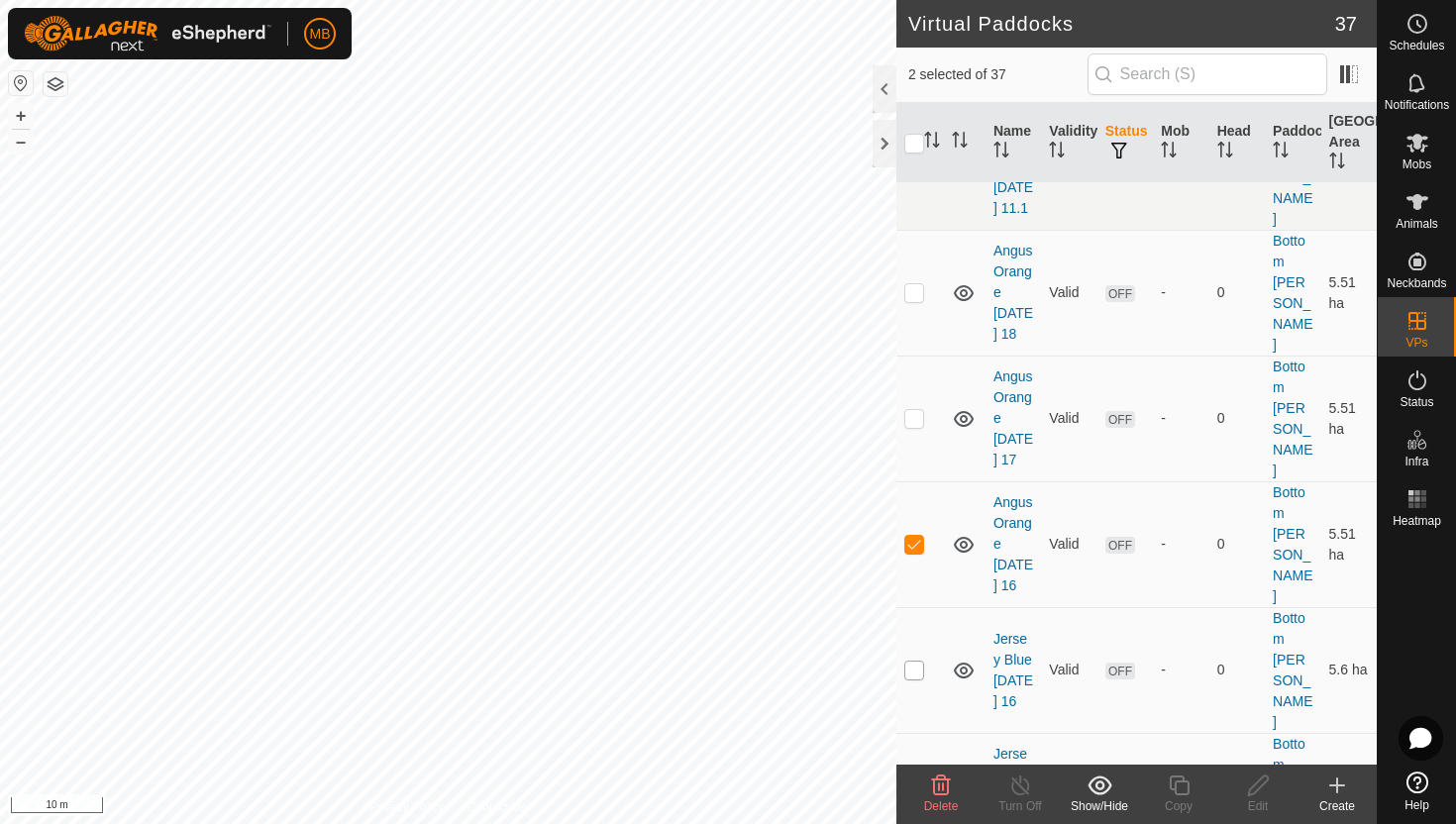 click at bounding box center (914, 670) 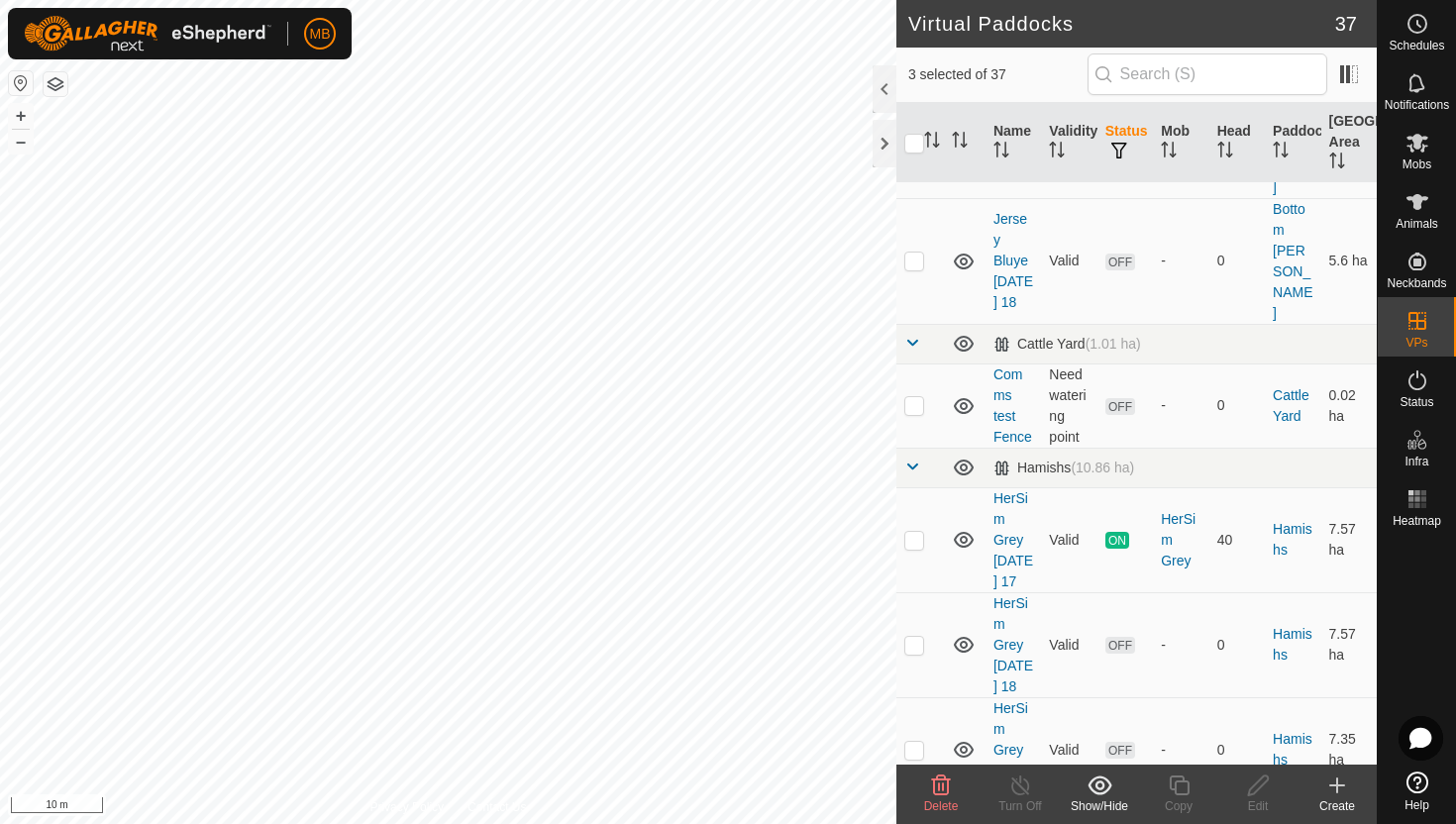 scroll, scrollTop: 907, scrollLeft: 0, axis: vertical 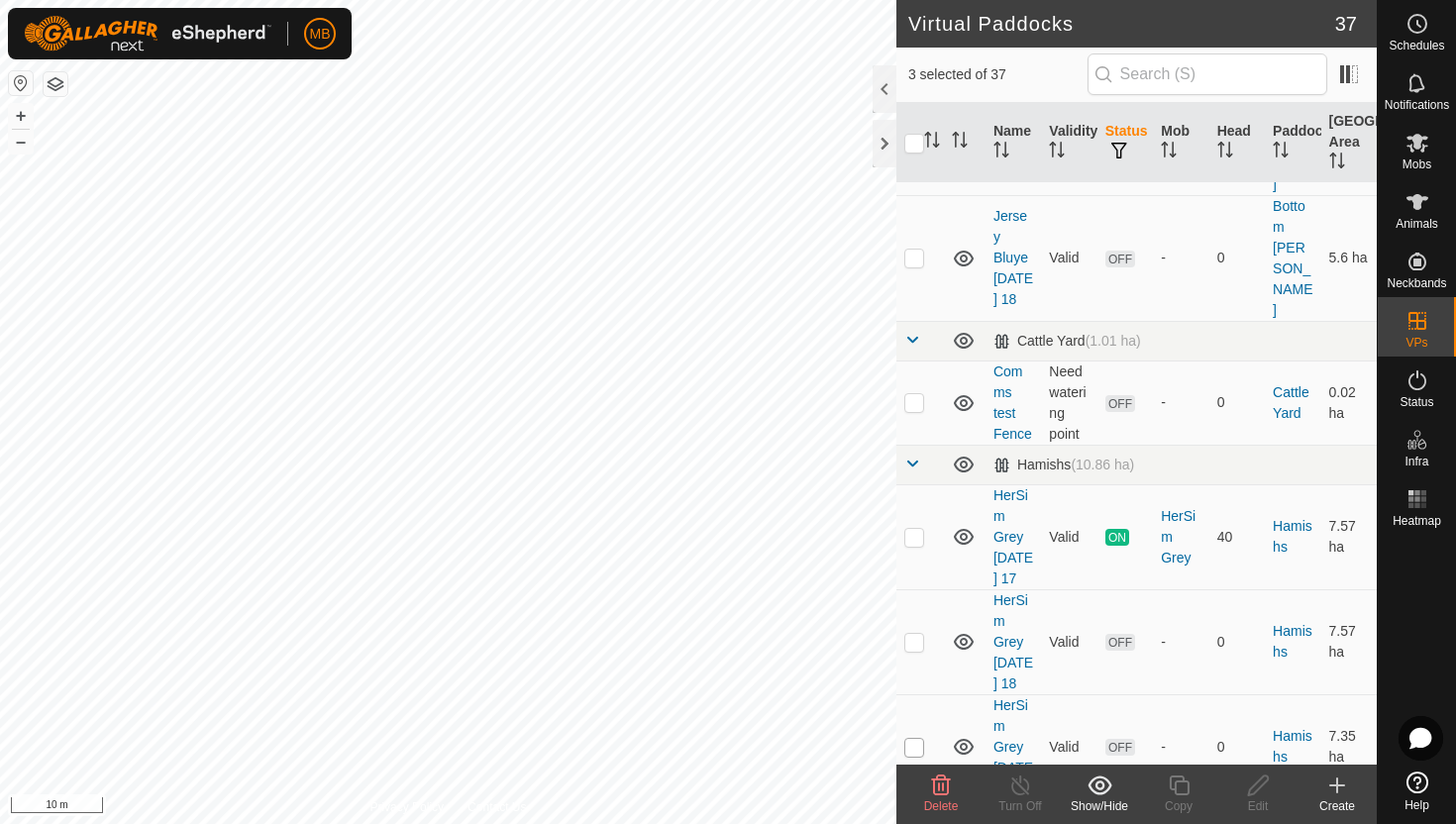 click at bounding box center (914, 748) 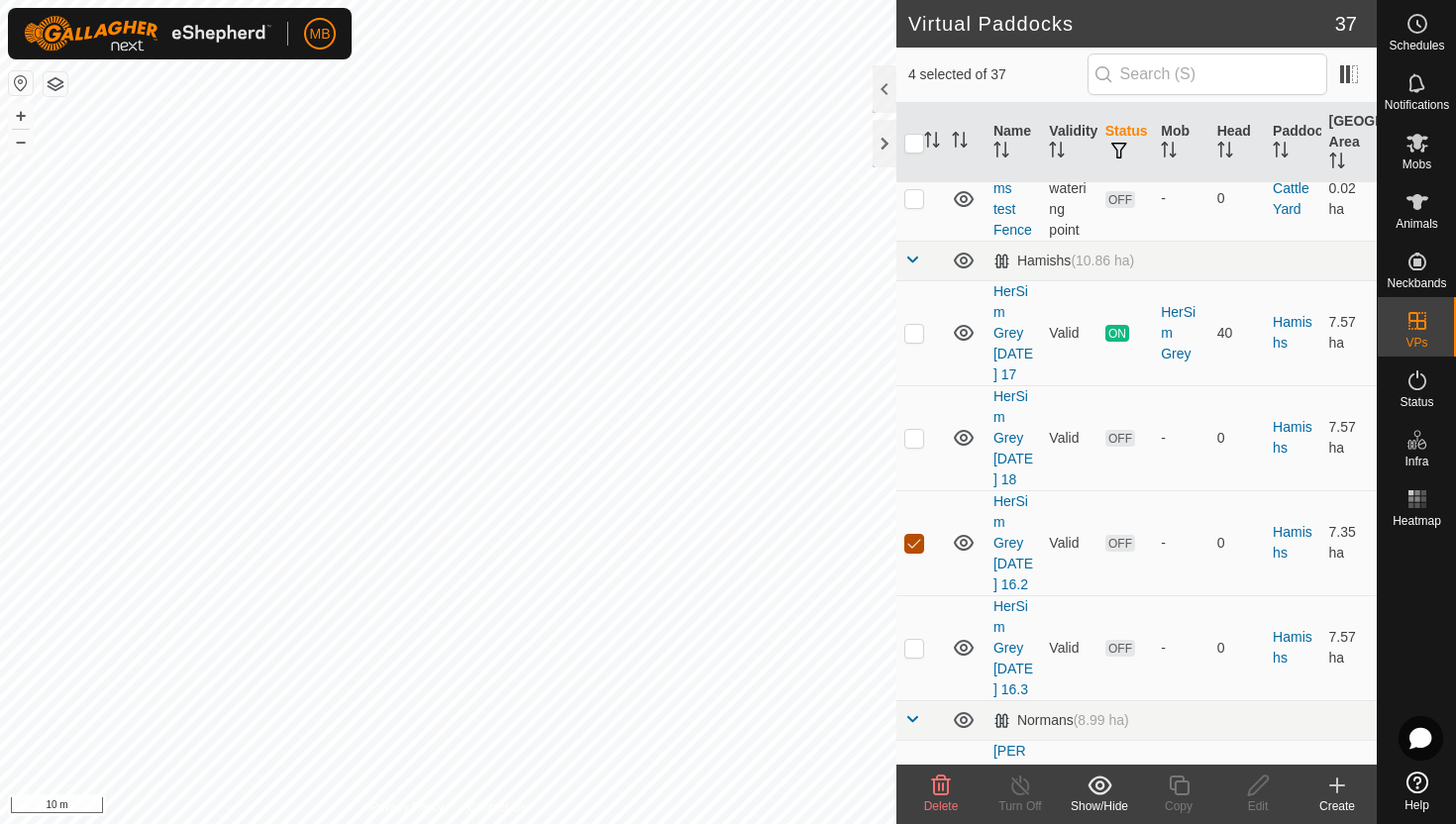 scroll, scrollTop: 1122, scrollLeft: 0, axis: vertical 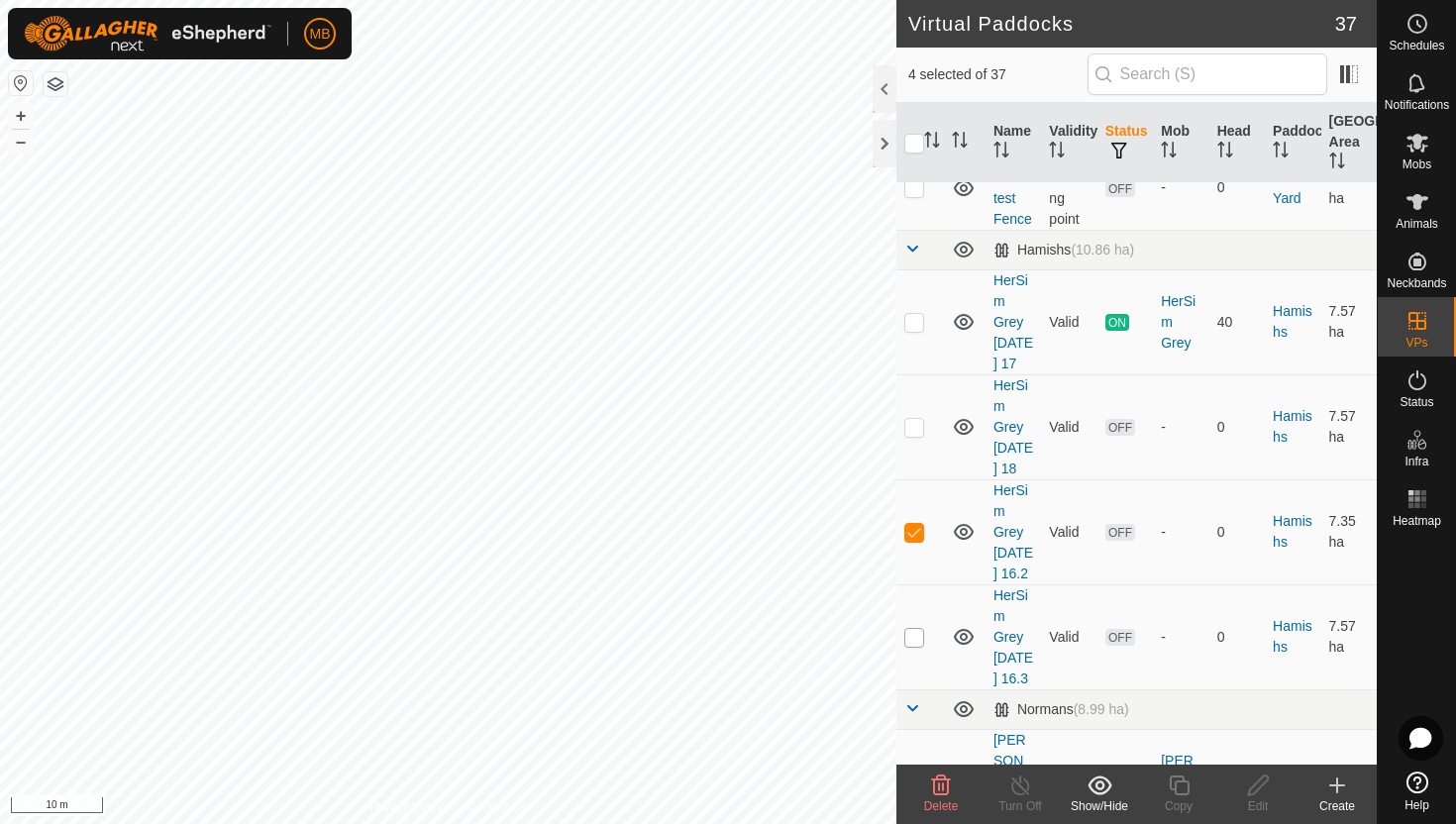 click at bounding box center [914, 638] 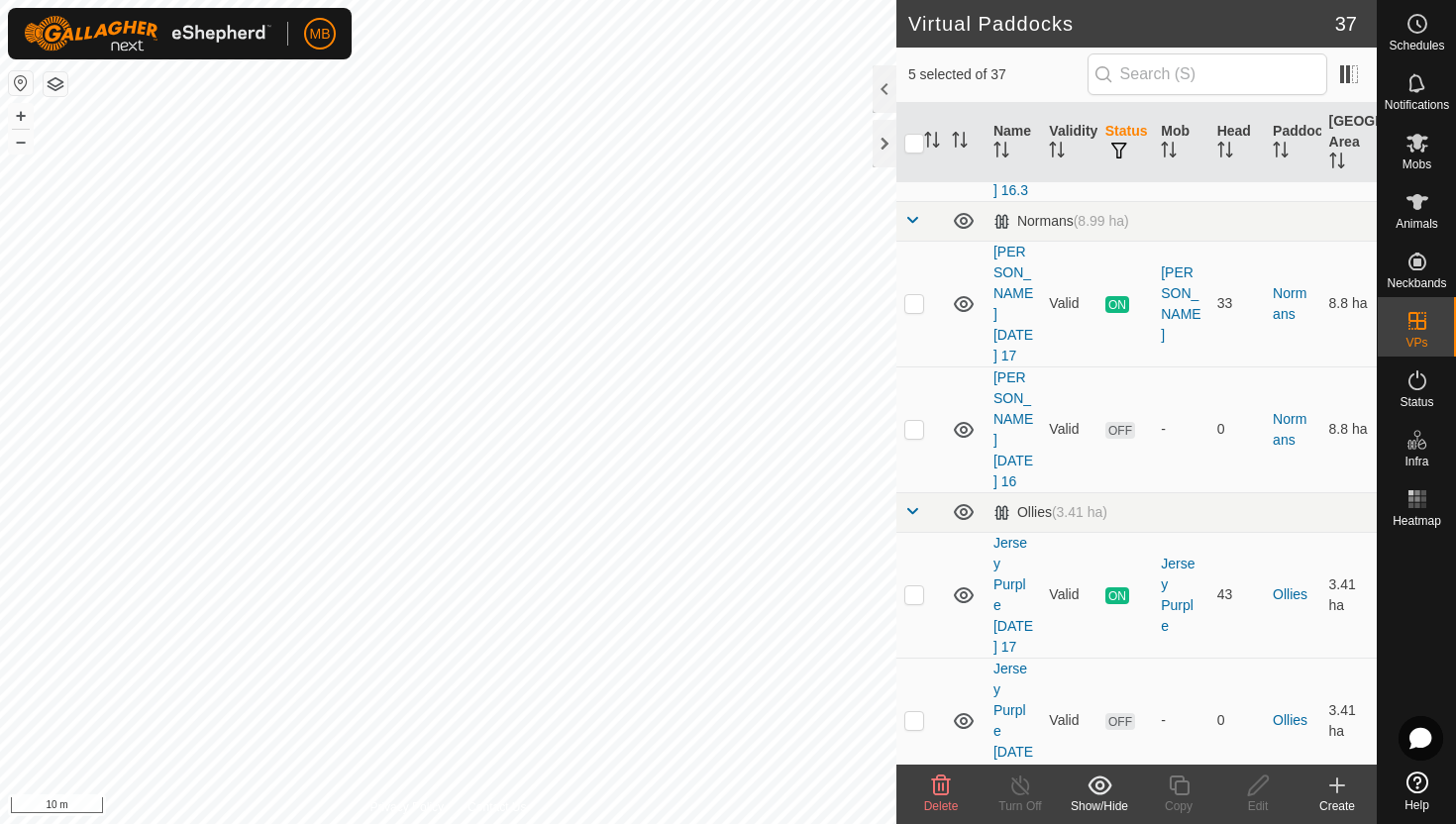 scroll, scrollTop: 1617, scrollLeft: 0, axis: vertical 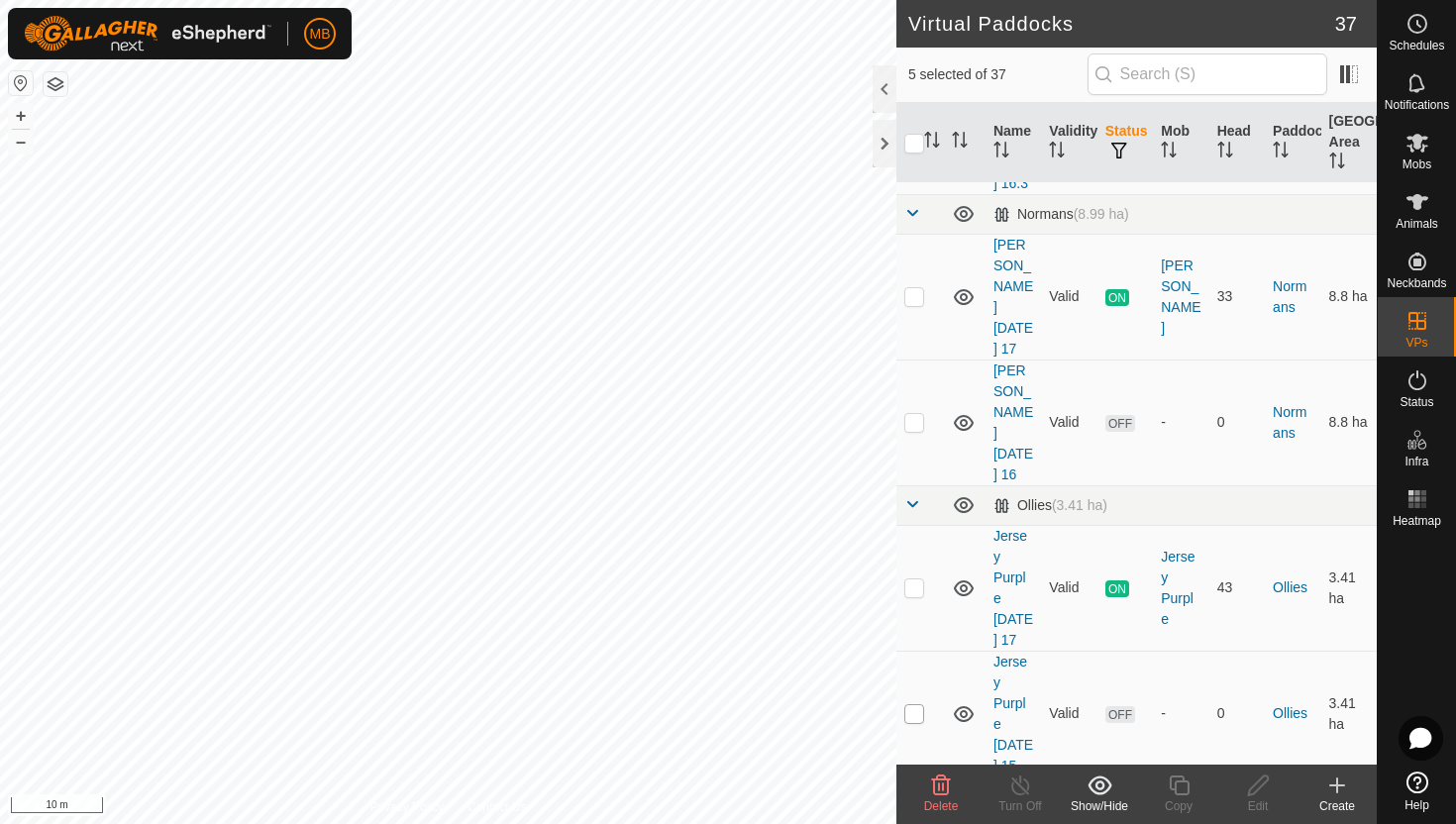 click at bounding box center [914, 714] 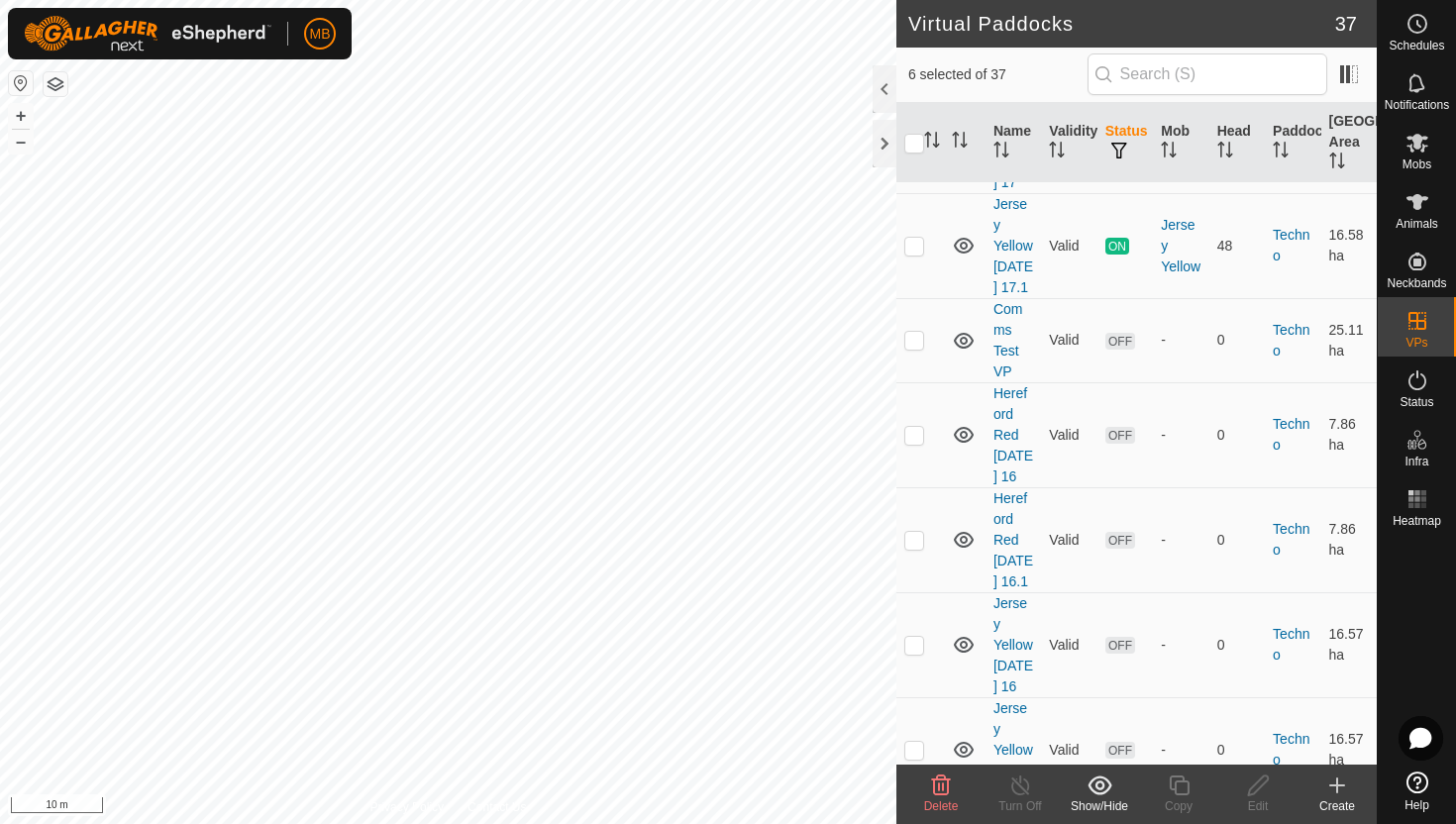 scroll, scrollTop: 2579, scrollLeft: 0, axis: vertical 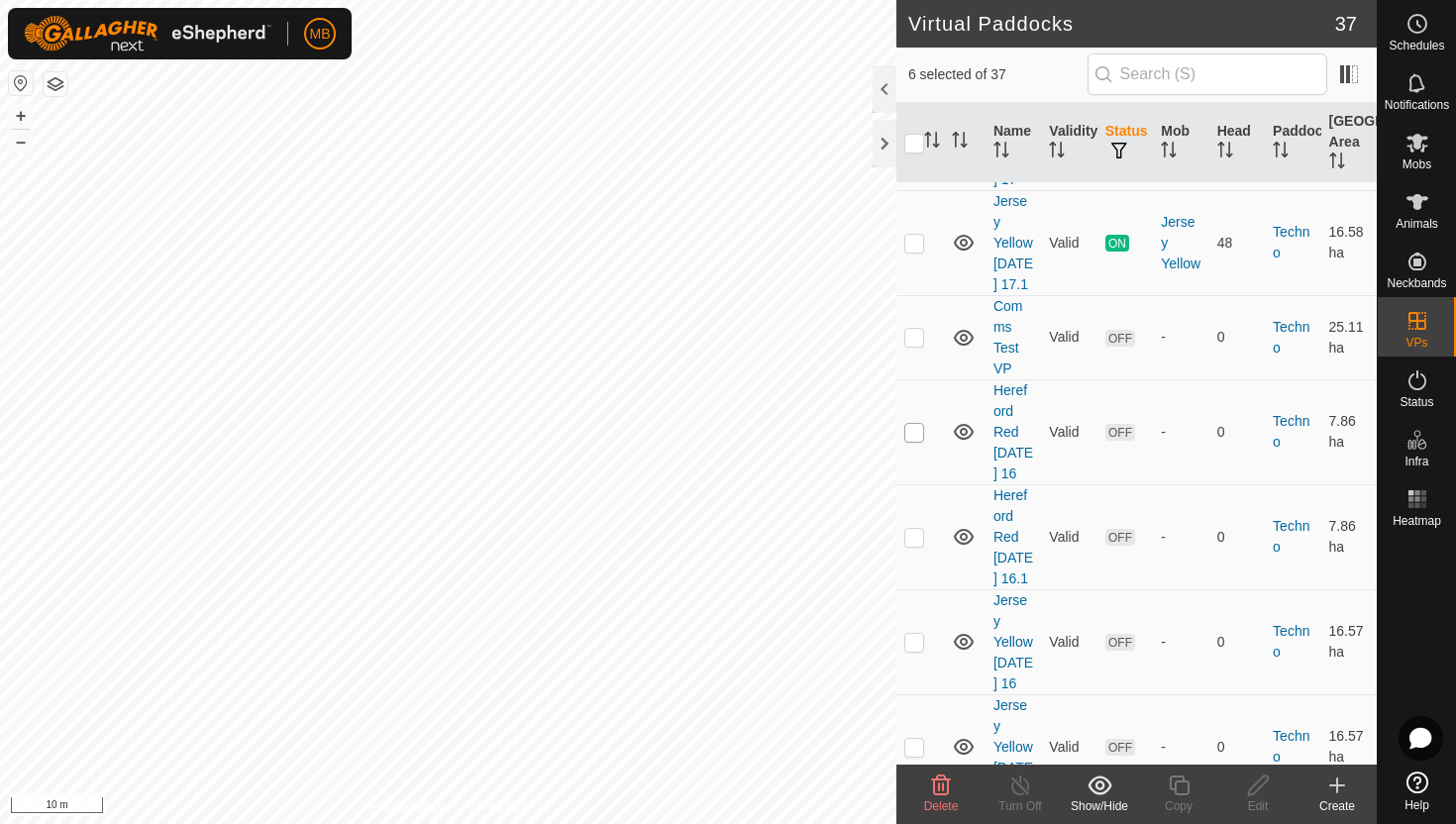 click at bounding box center (914, 433) 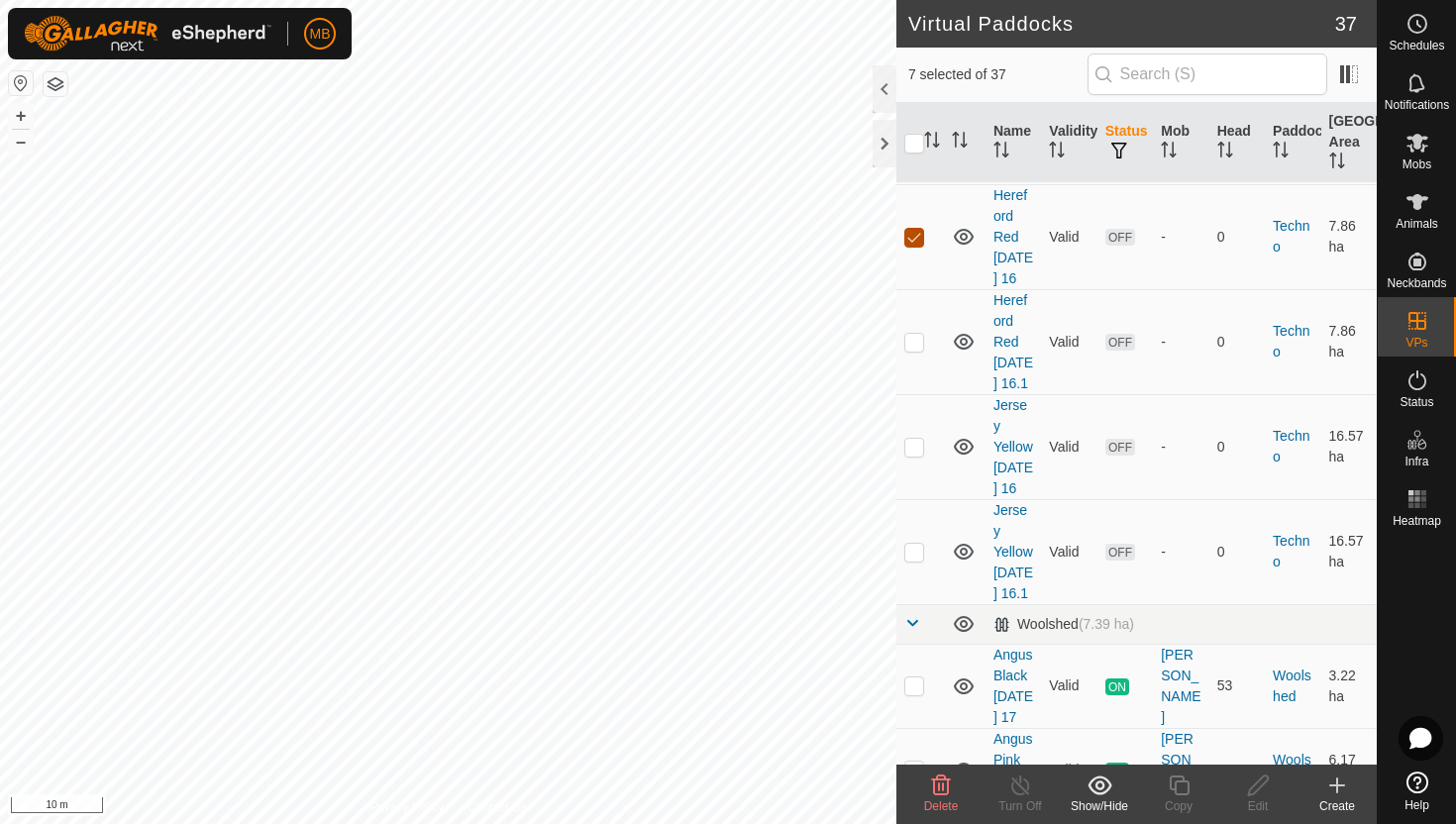 scroll, scrollTop: 2779, scrollLeft: 0, axis: vertical 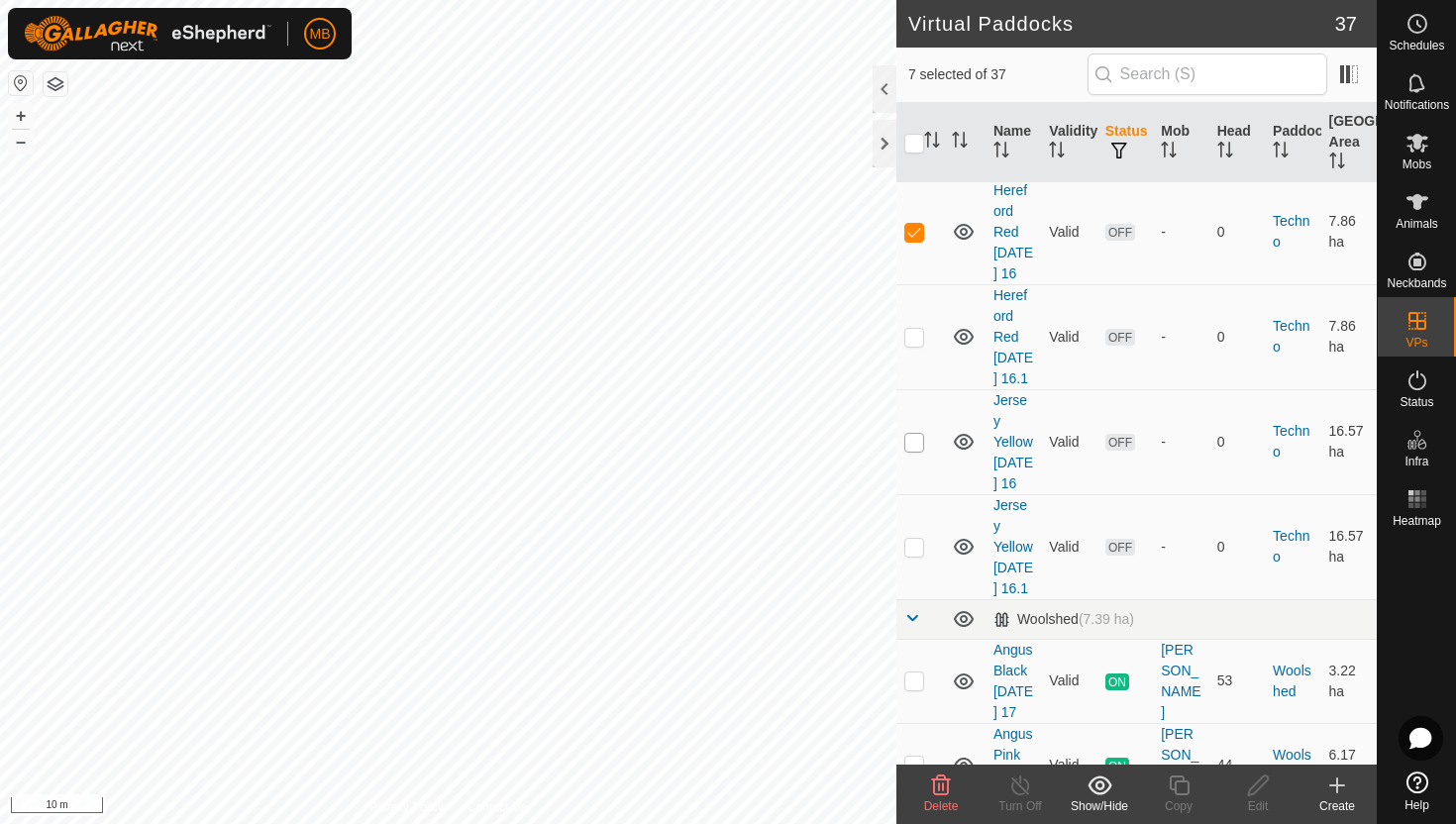 click at bounding box center [914, 443] 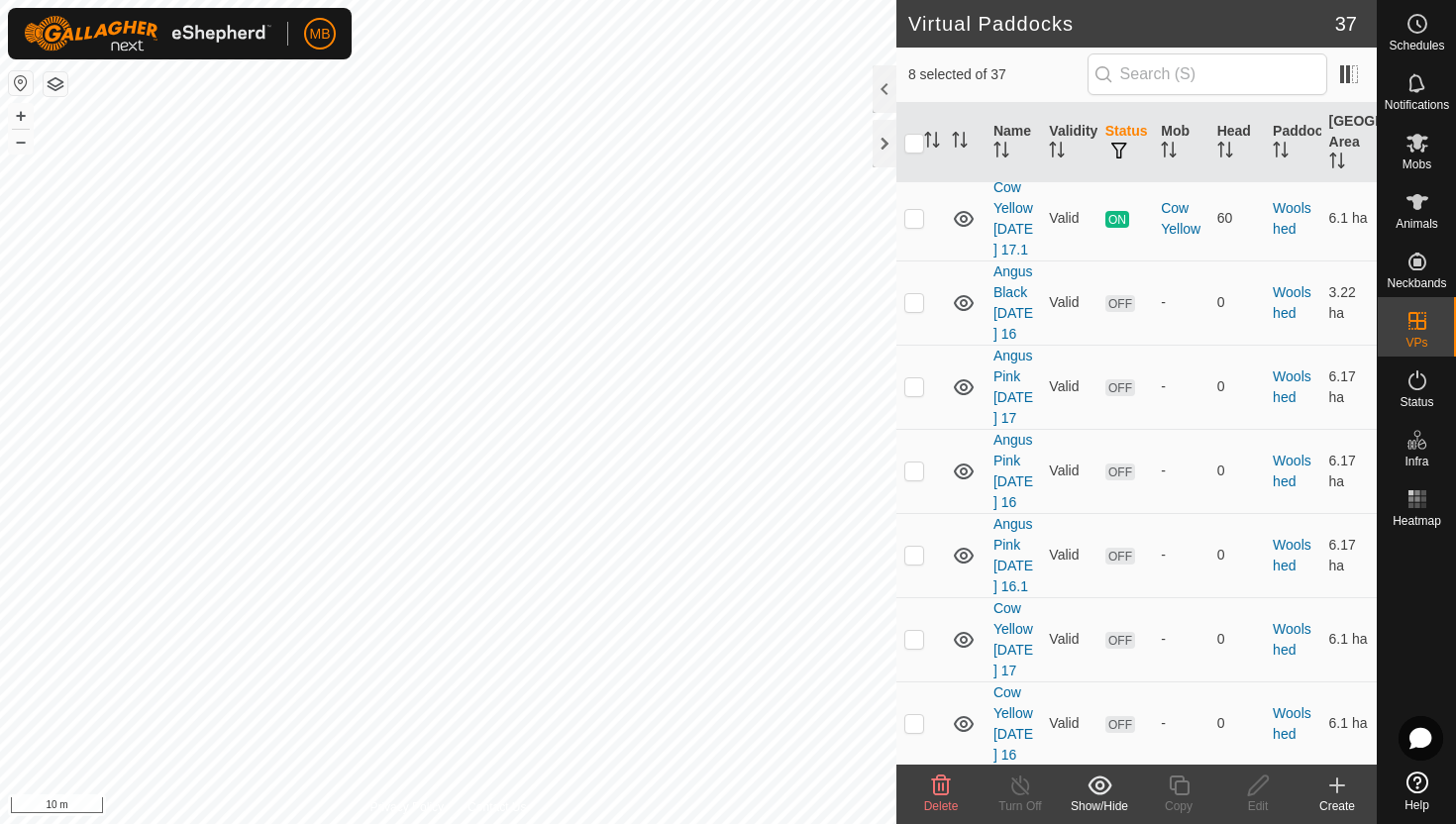 scroll, scrollTop: 3414, scrollLeft: 0, axis: vertical 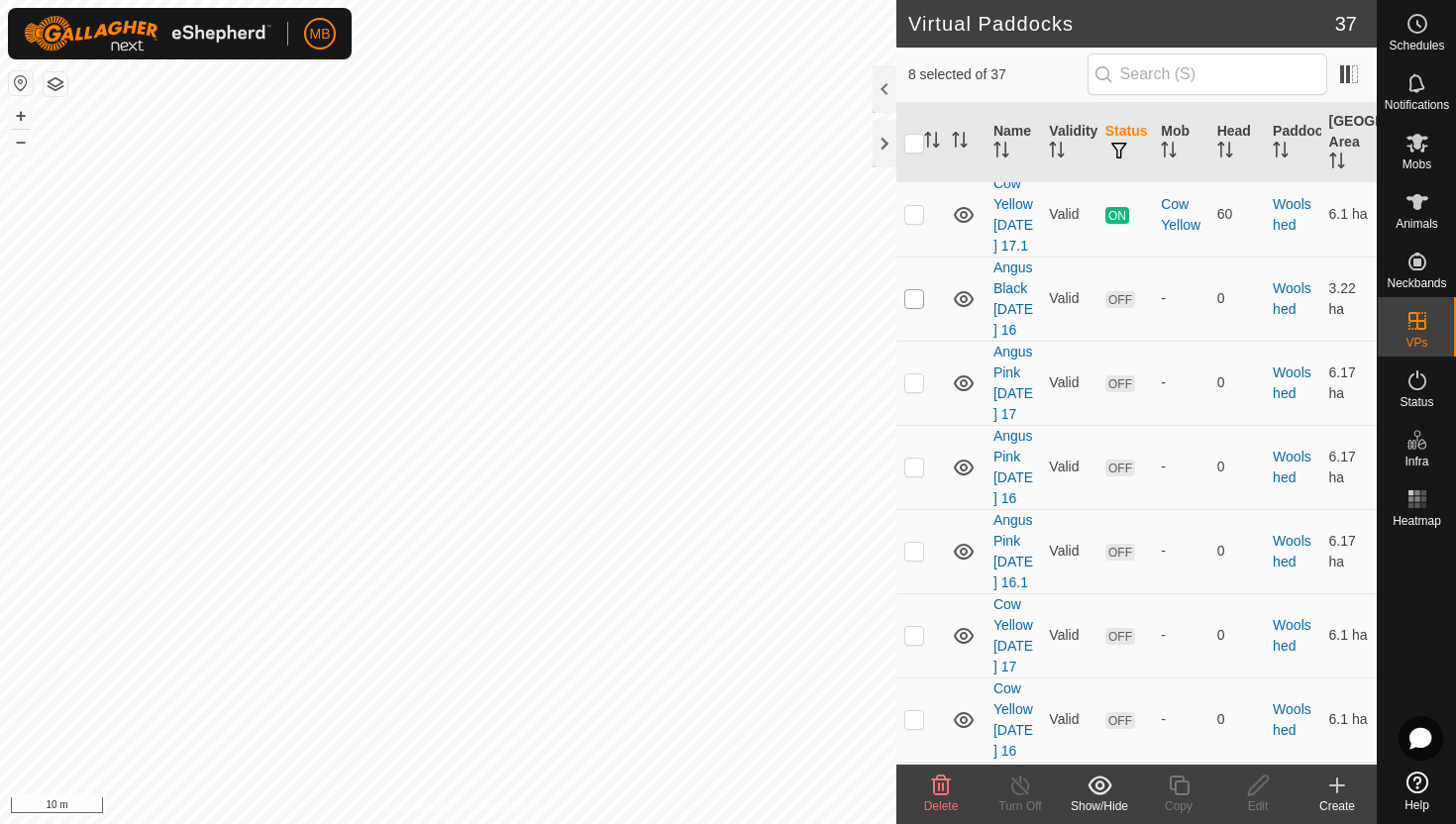 click at bounding box center (914, 299) 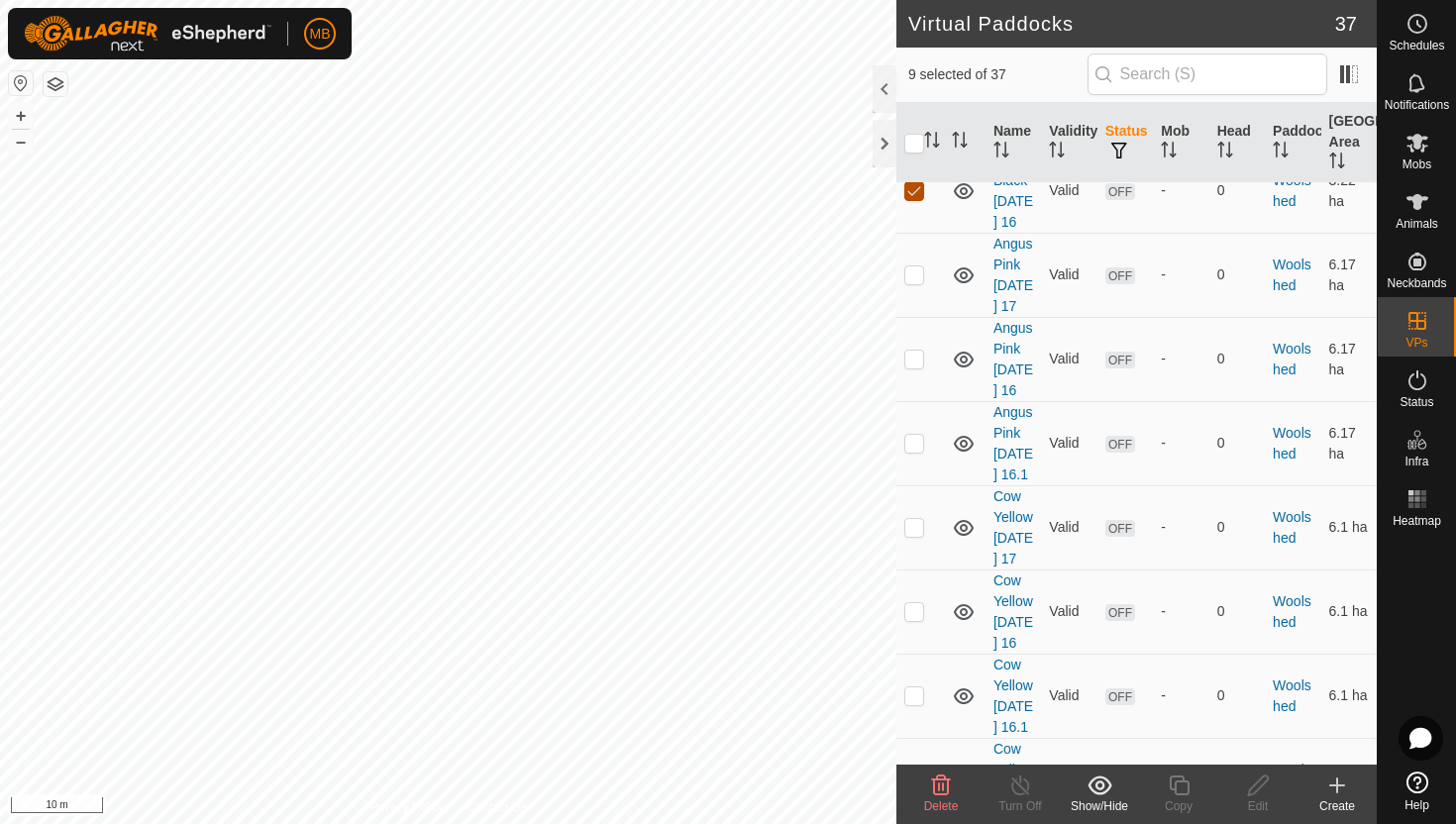 scroll, scrollTop: 3525, scrollLeft: 0, axis: vertical 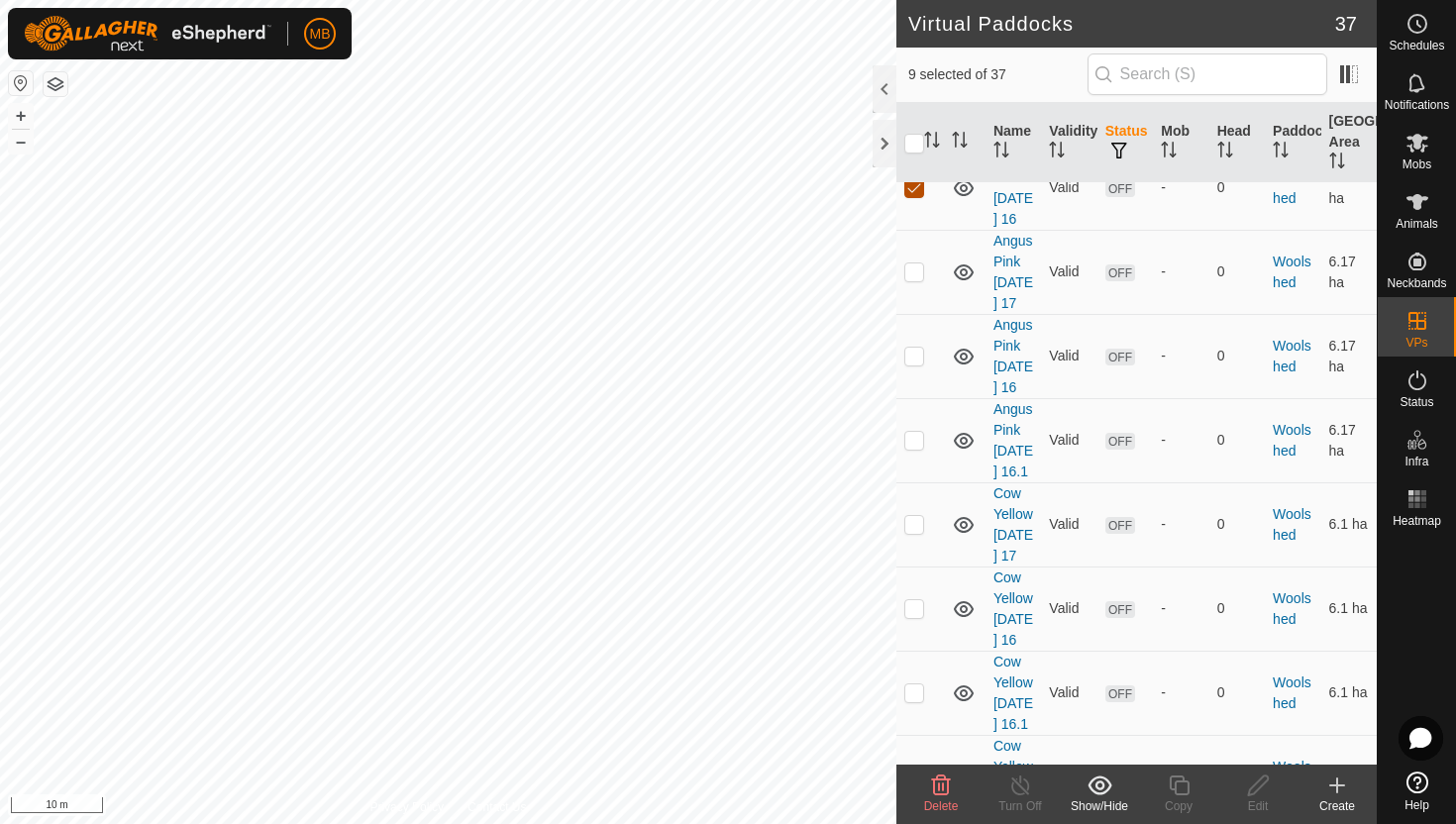 click at bounding box center (914, 272) 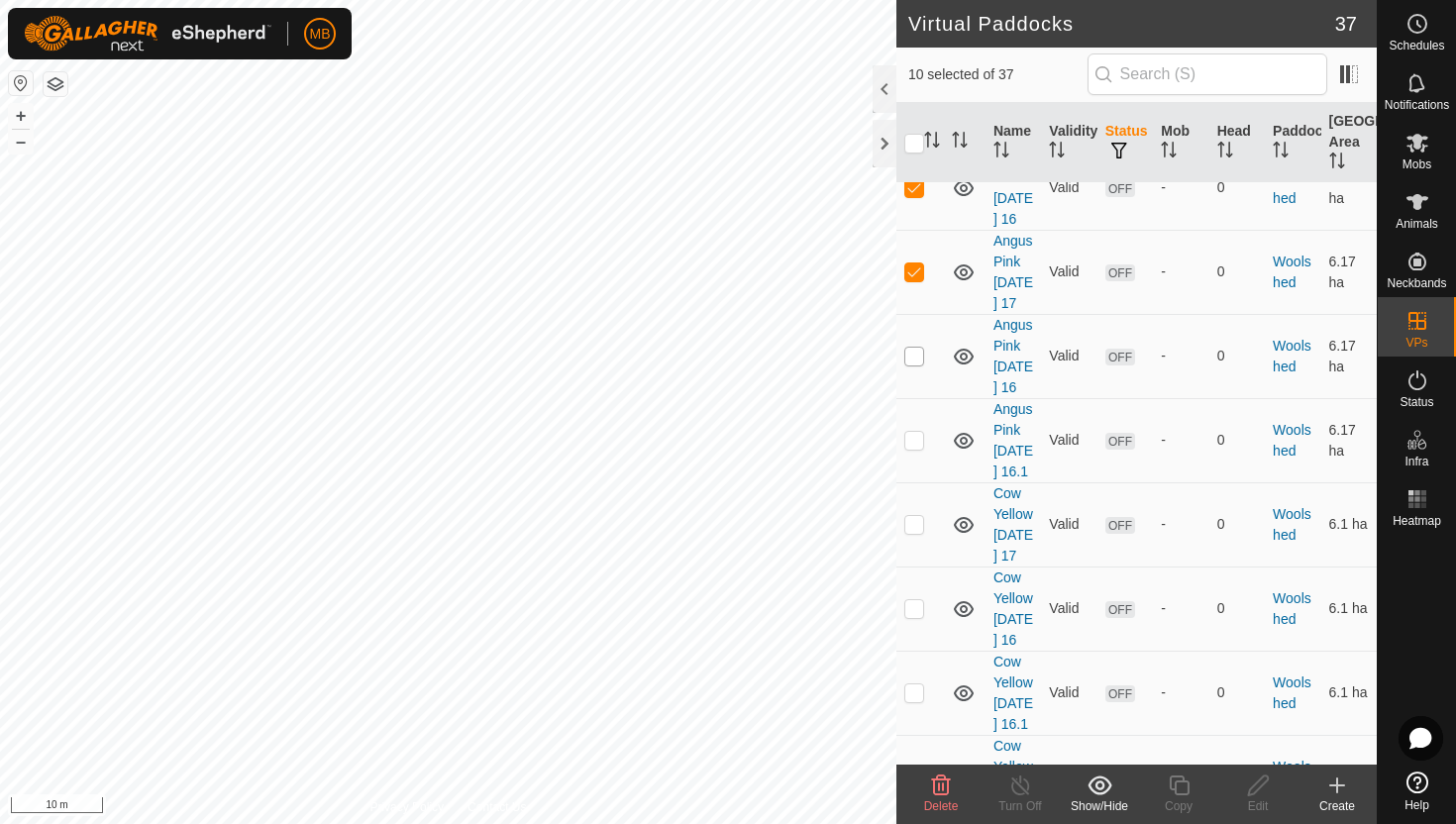 click at bounding box center (914, 357) 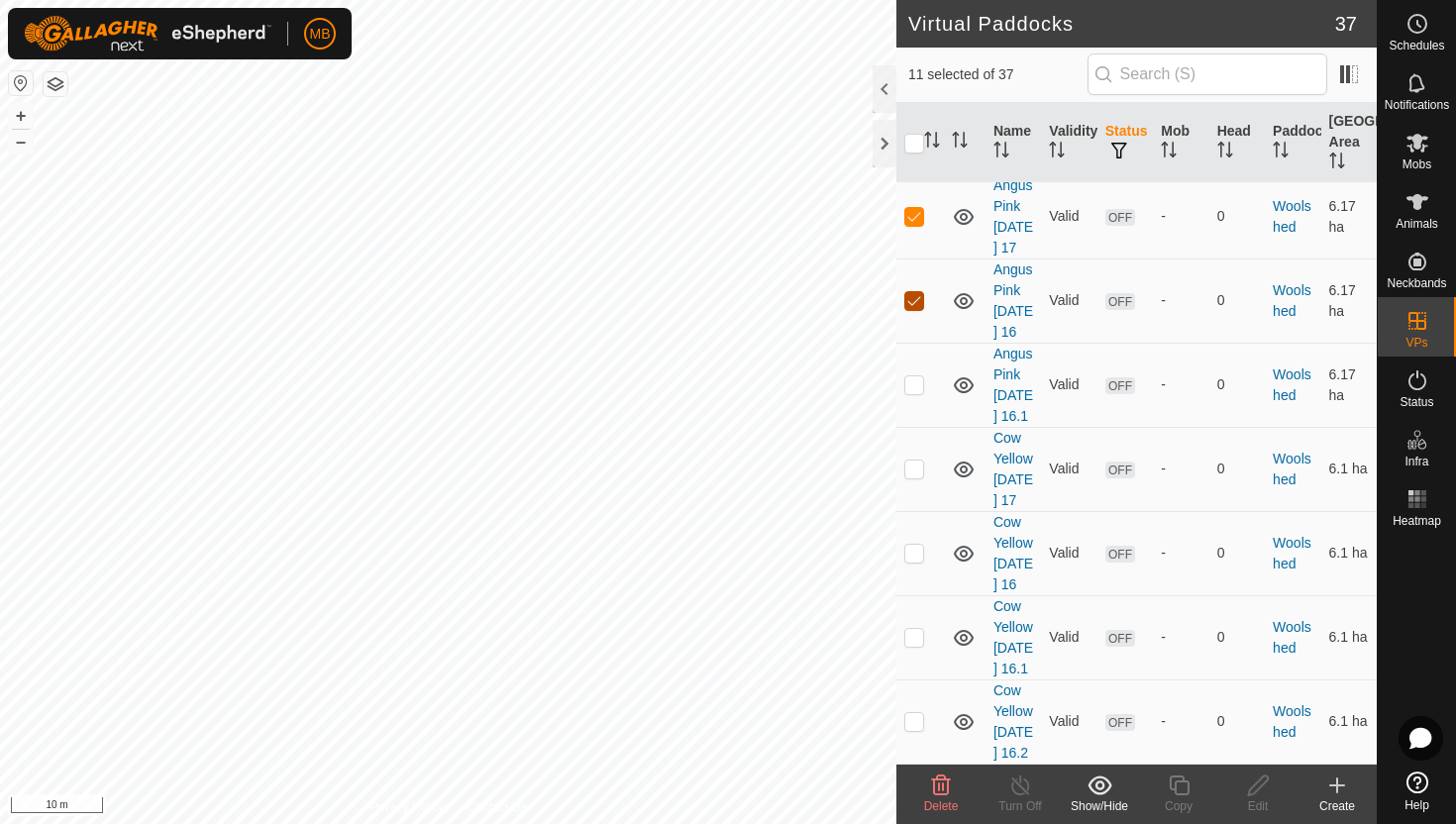 scroll, scrollTop: 3714, scrollLeft: 0, axis: vertical 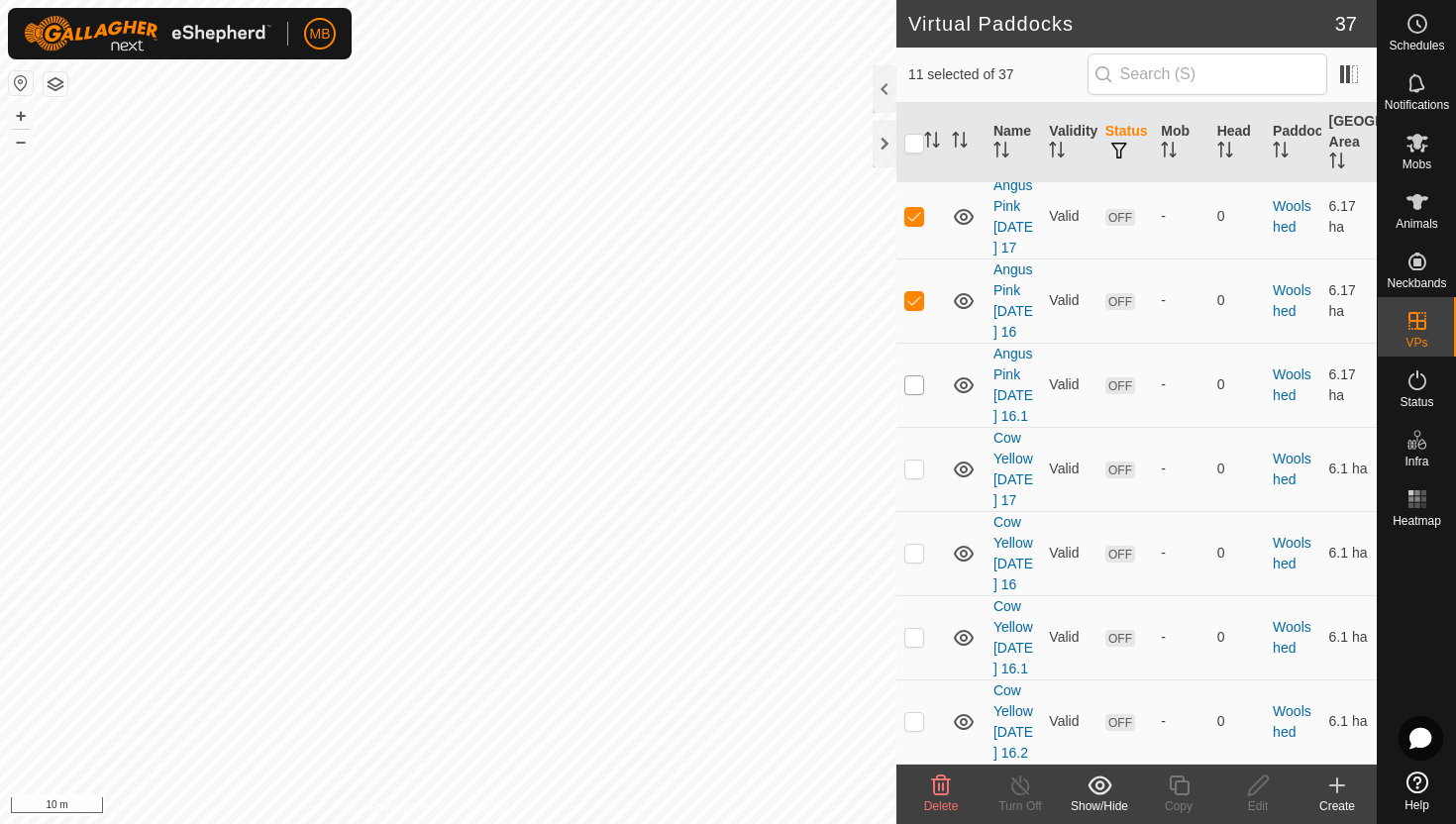 click at bounding box center [914, 385] 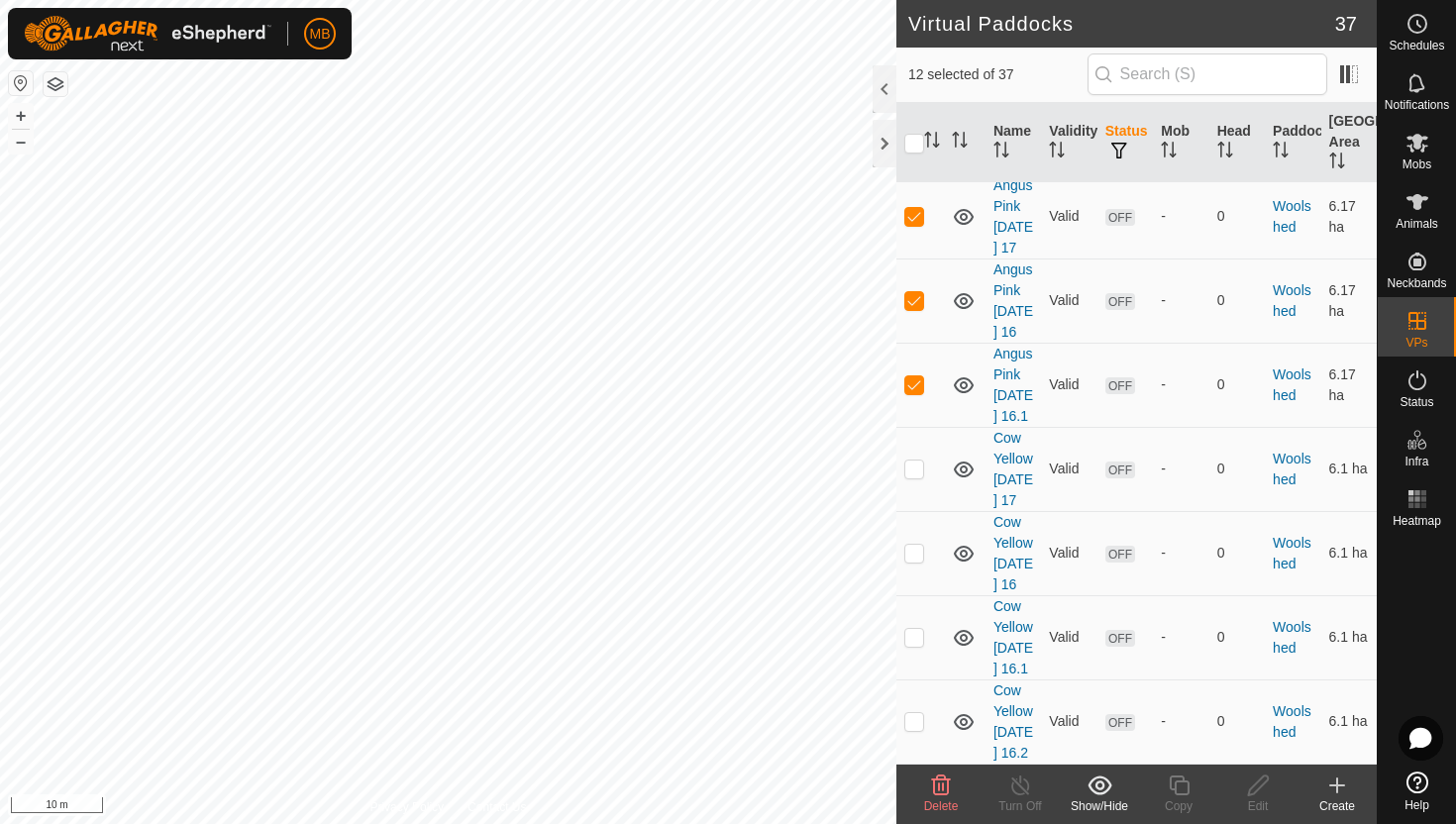 scroll, scrollTop: 3912, scrollLeft: 0, axis: vertical 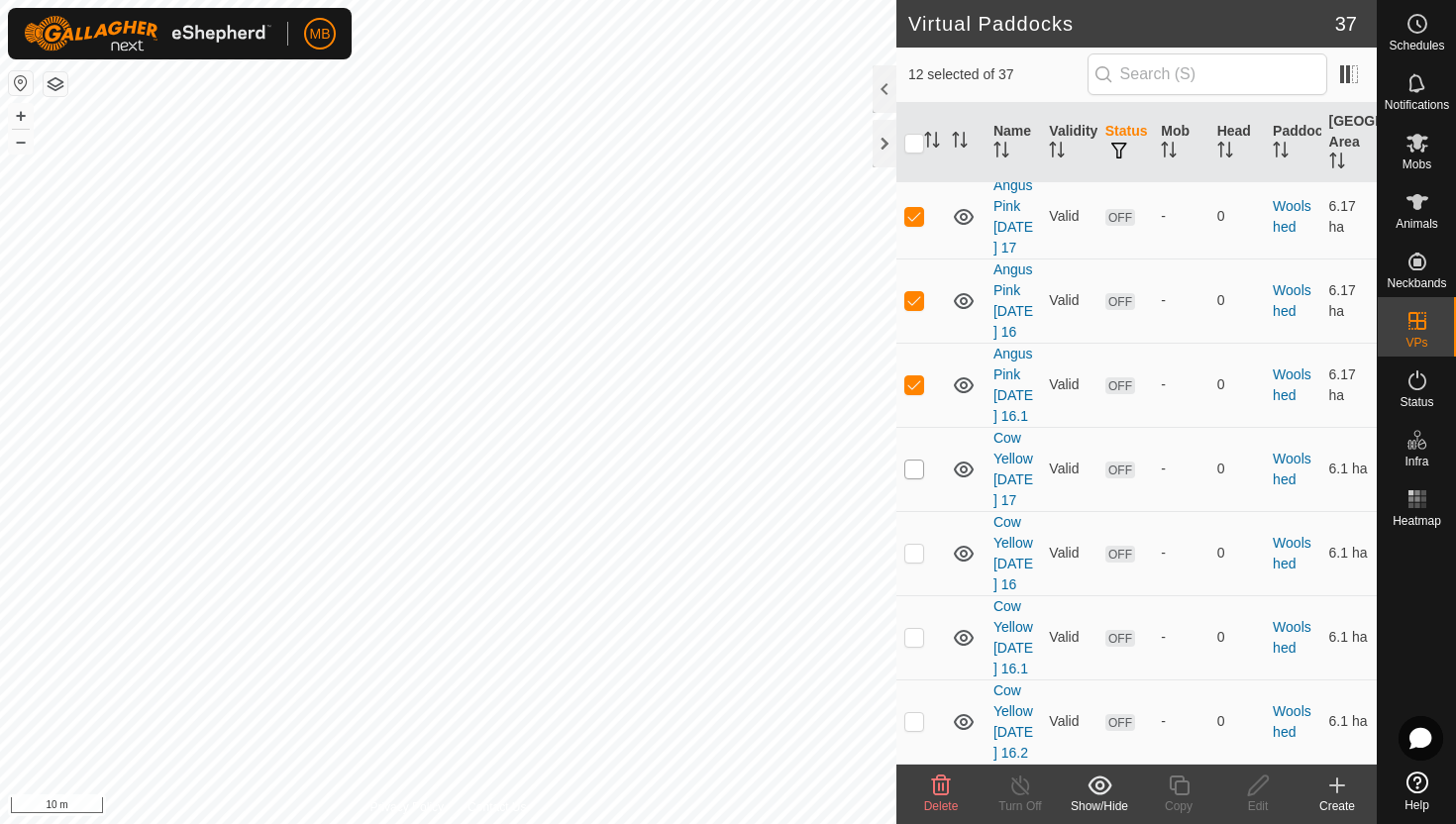 click at bounding box center [914, 469] 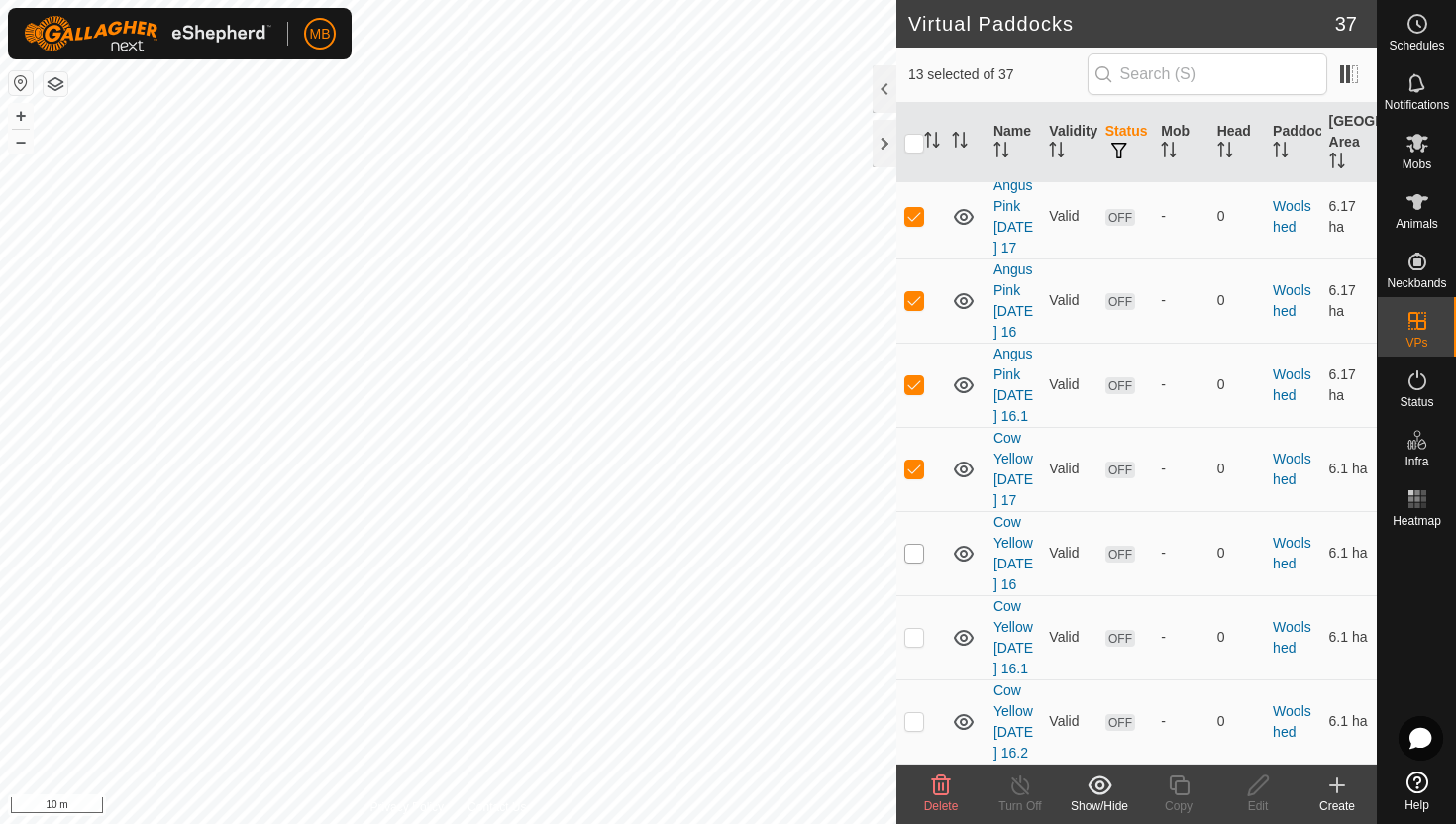 click at bounding box center [914, 554] 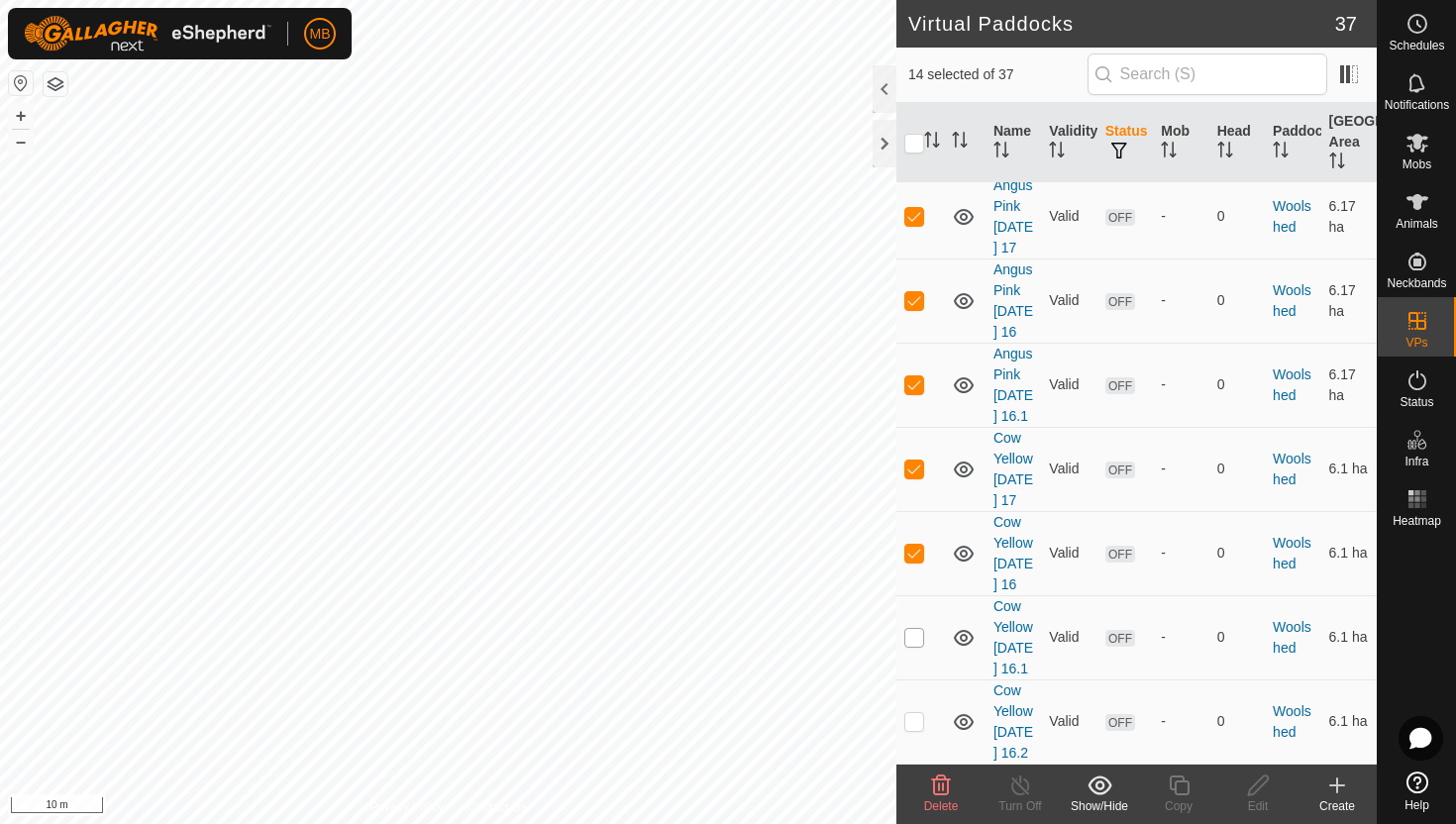 click at bounding box center (914, 638) 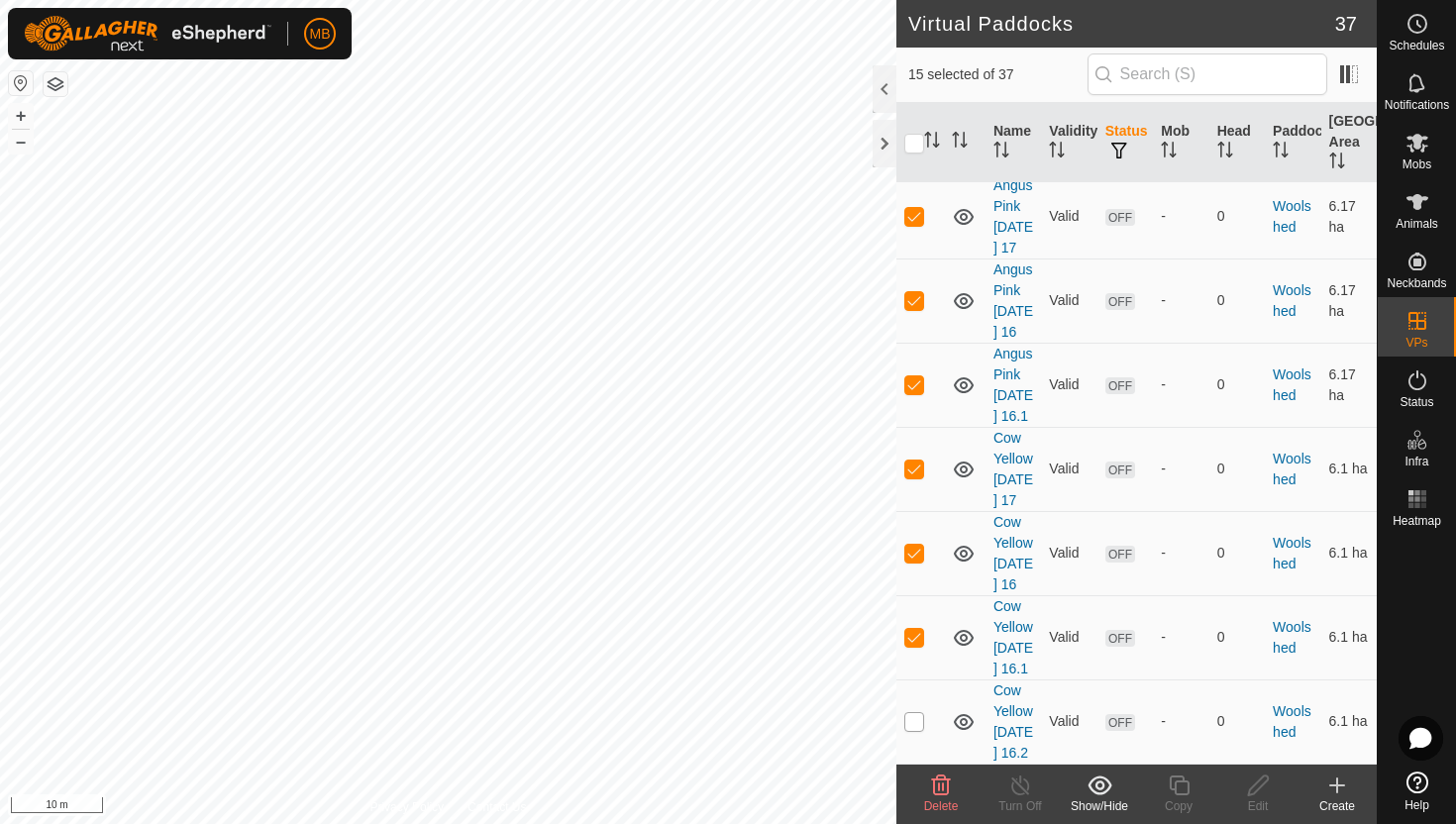 click at bounding box center (914, 722) 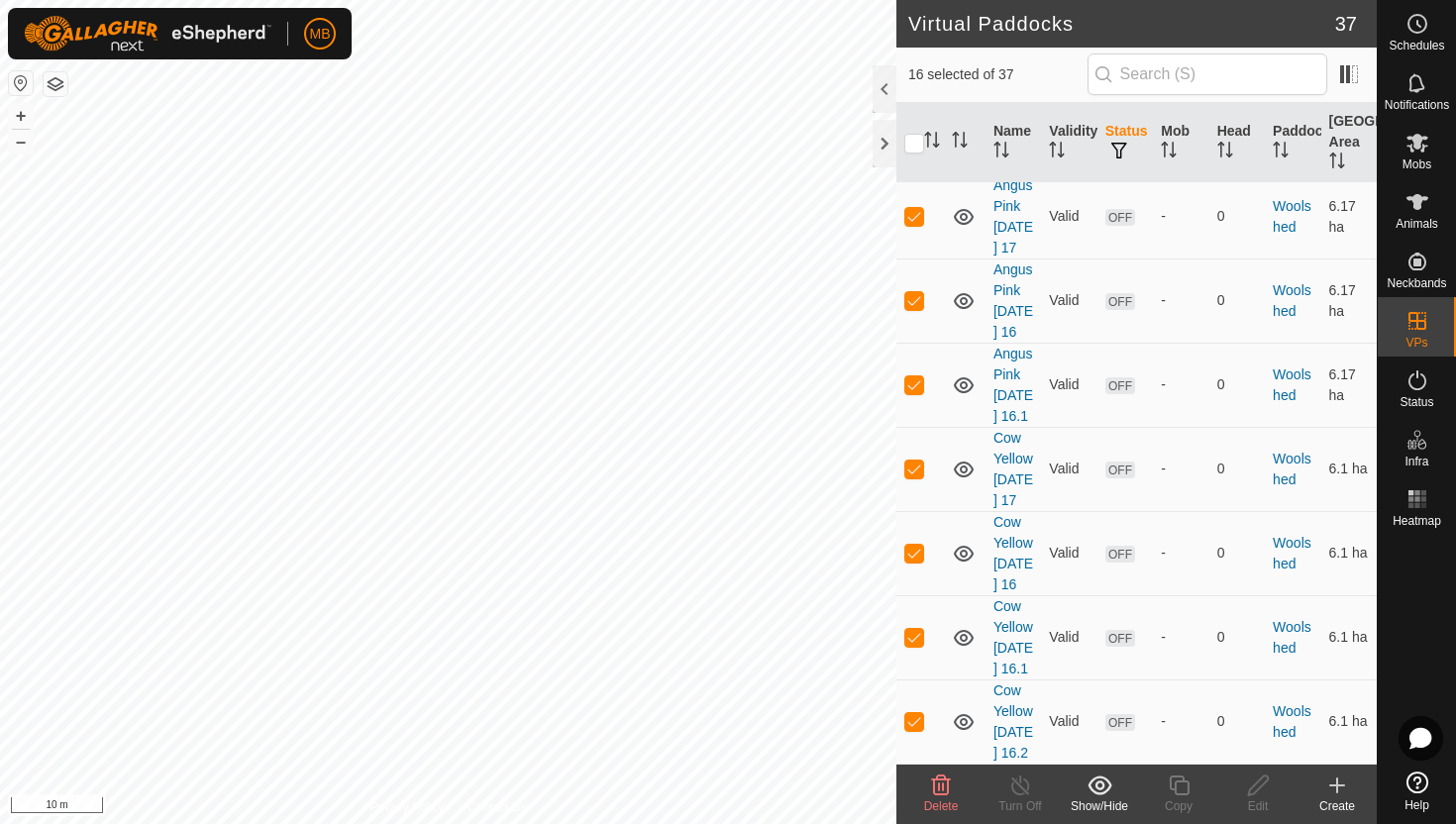 click 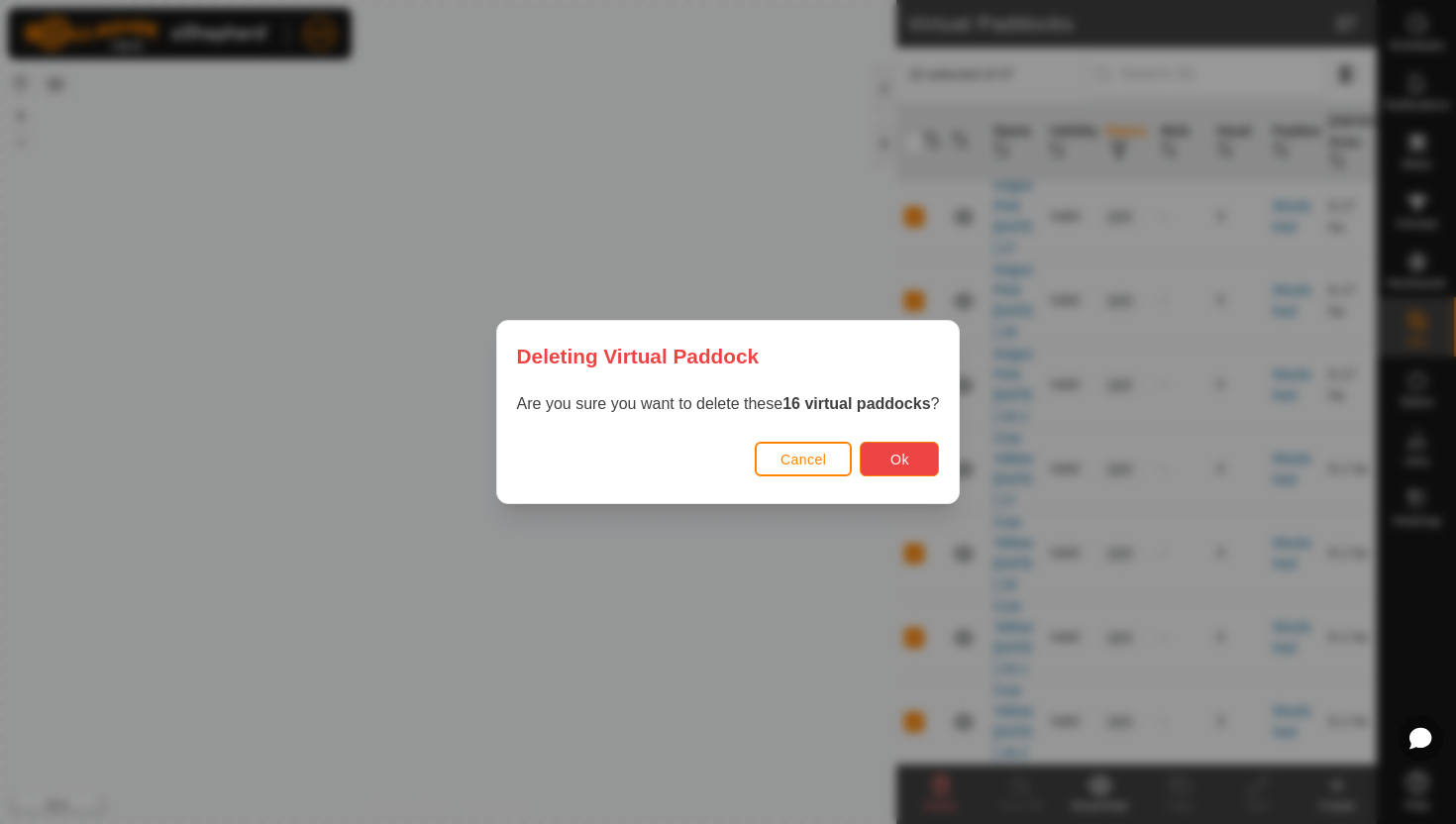 click on "Ok" at bounding box center [899, 459] 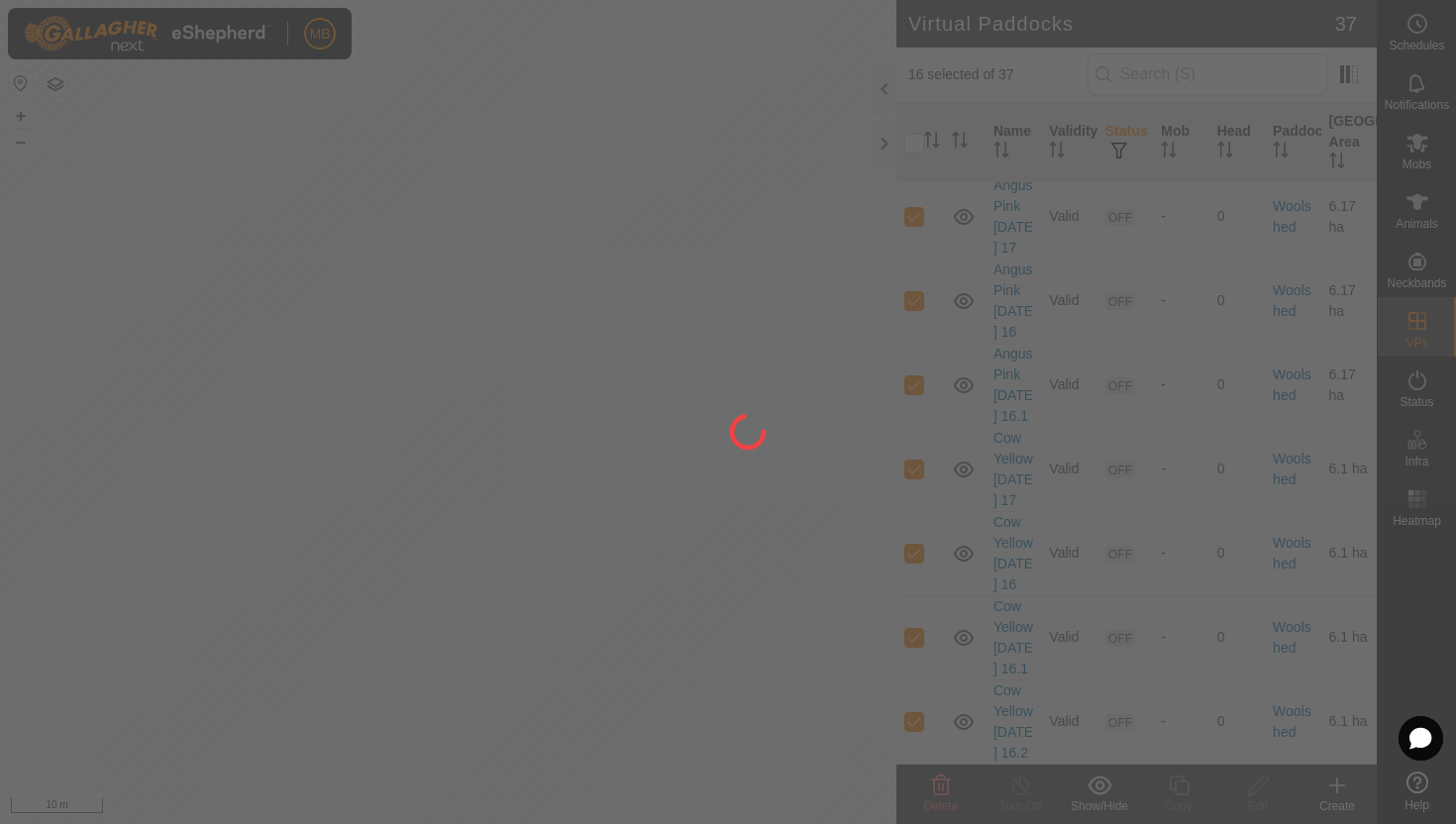 checkbox on "false" 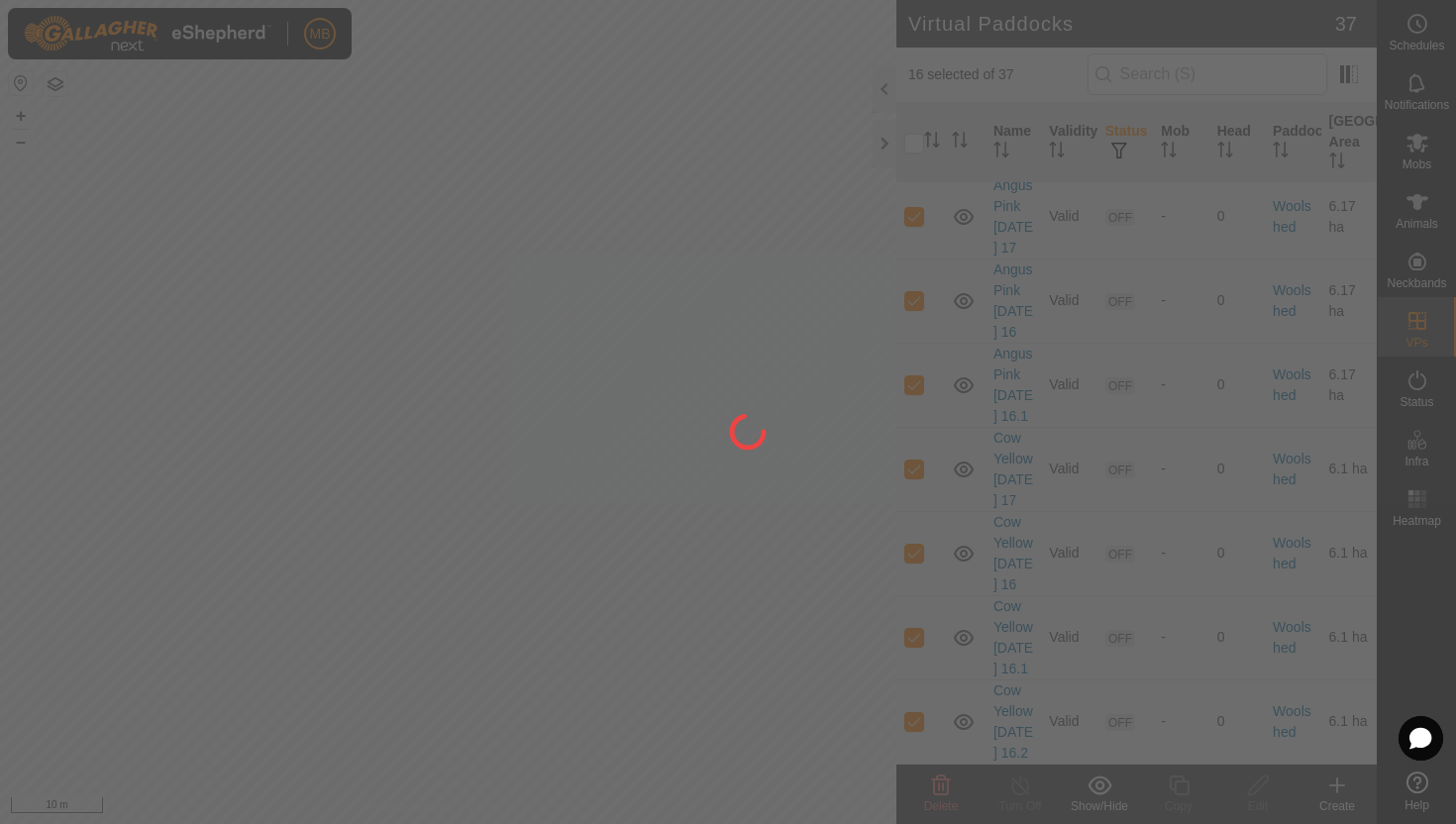 checkbox on "false" 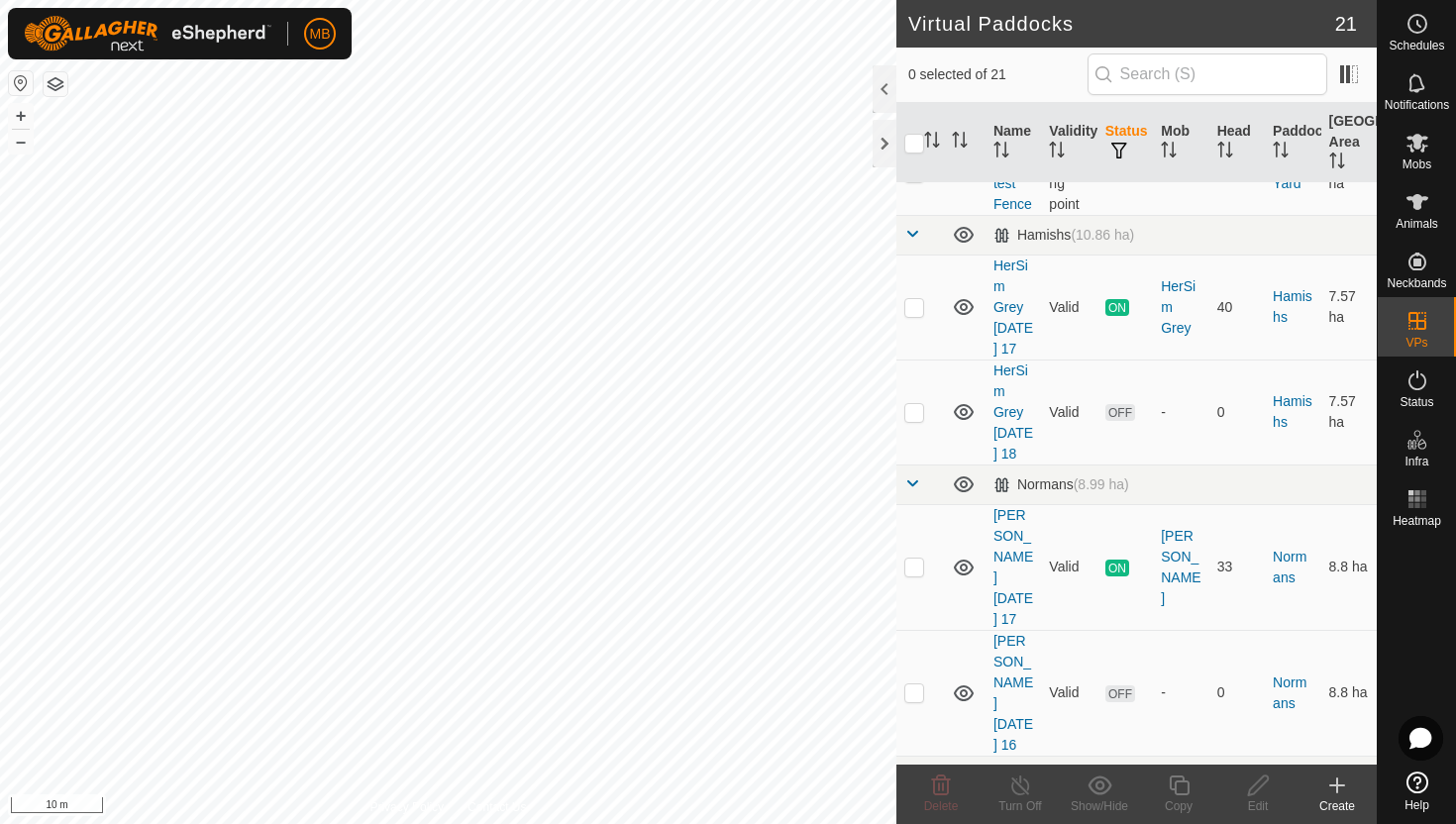scroll, scrollTop: 763, scrollLeft: 0, axis: vertical 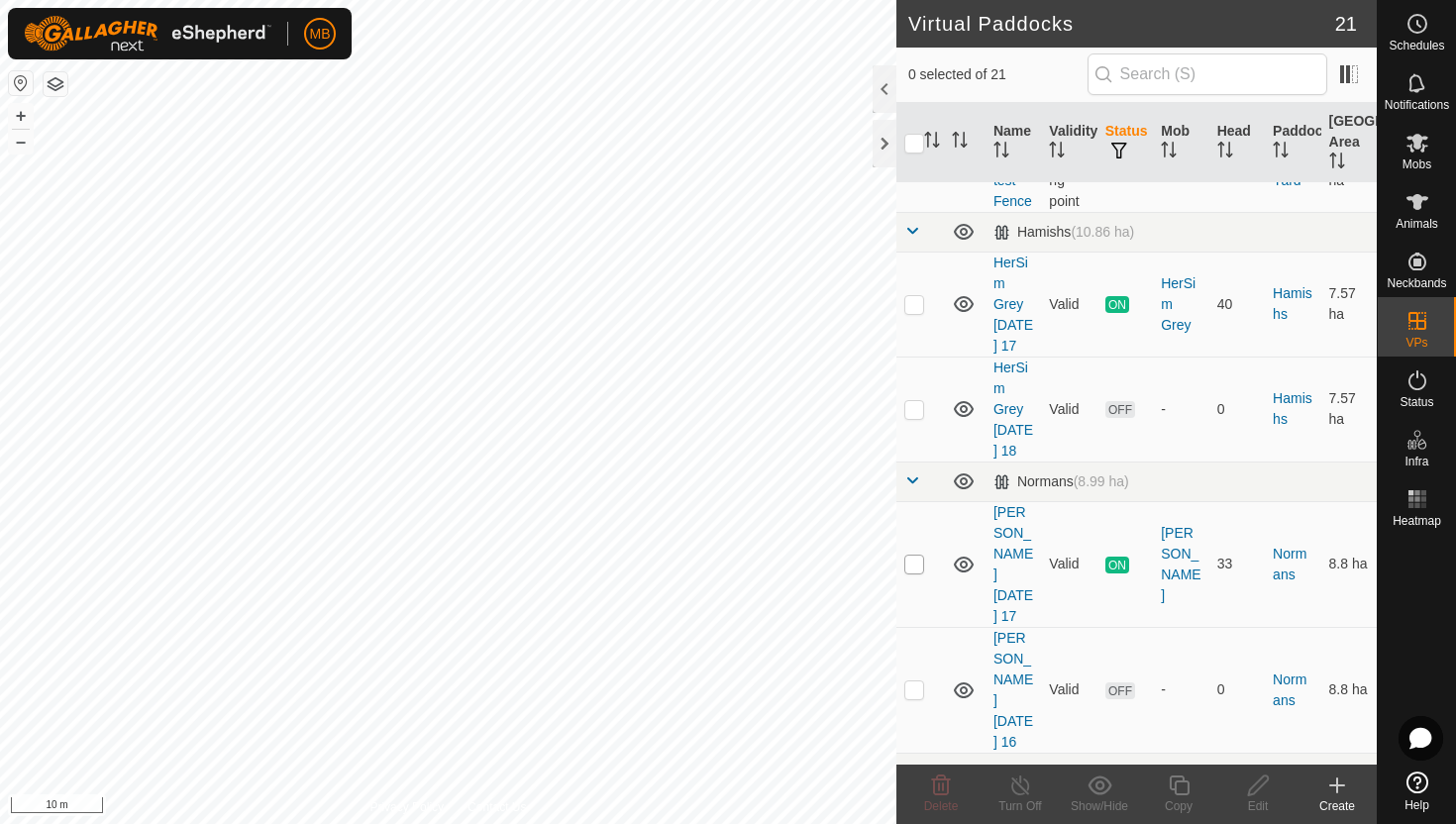 click at bounding box center [914, 565] 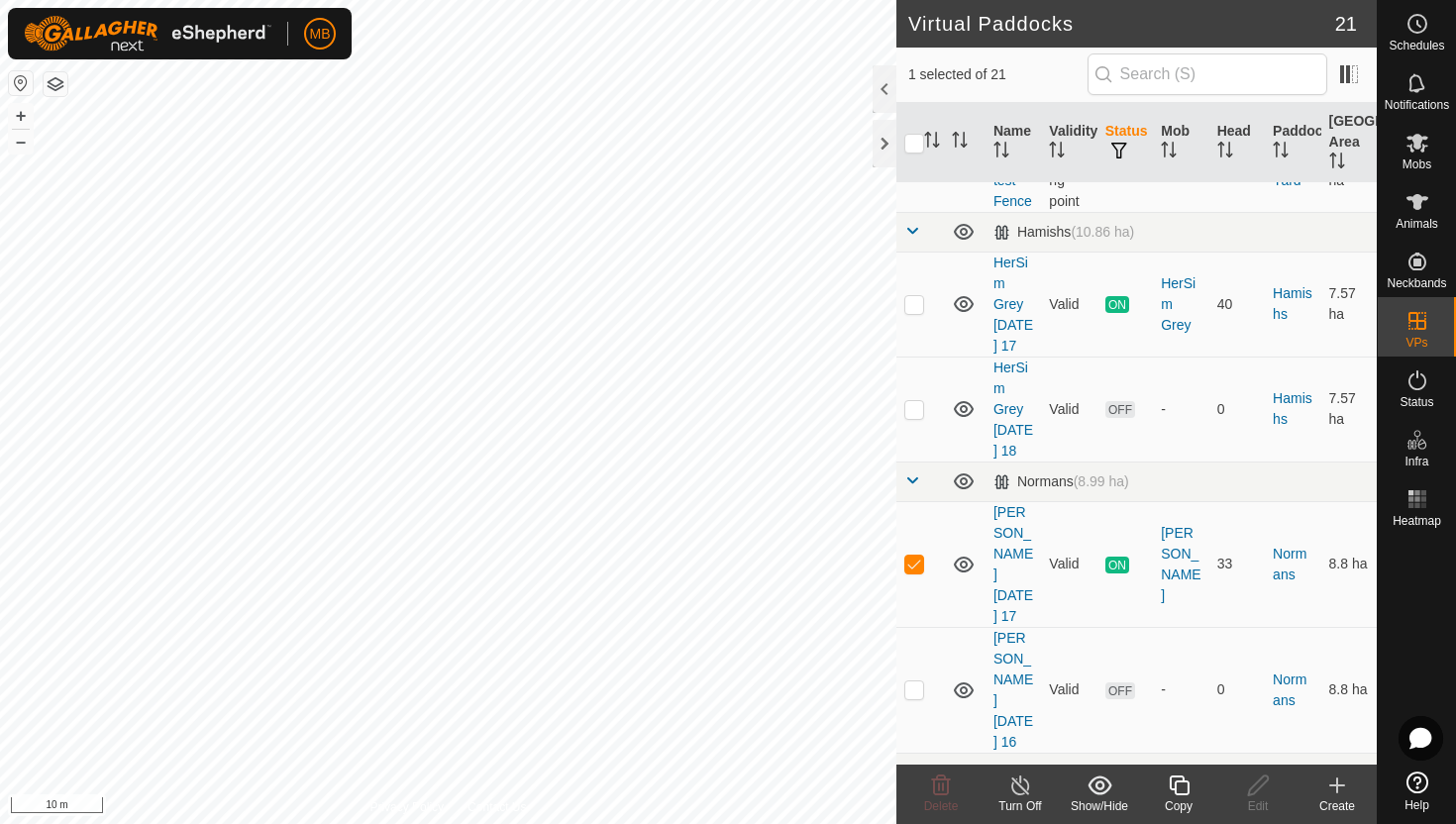 click 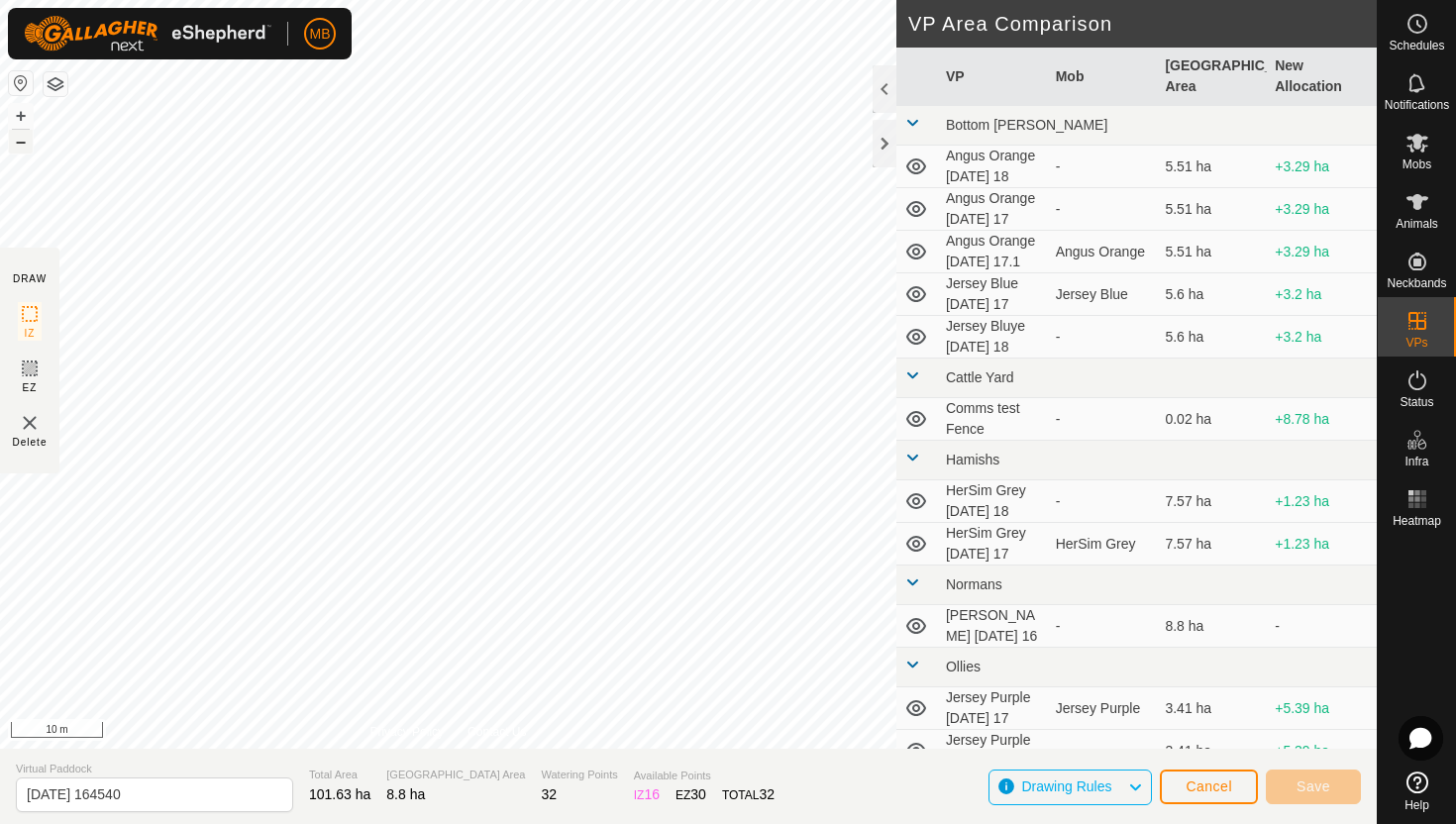 click on "–" at bounding box center (21, 142) 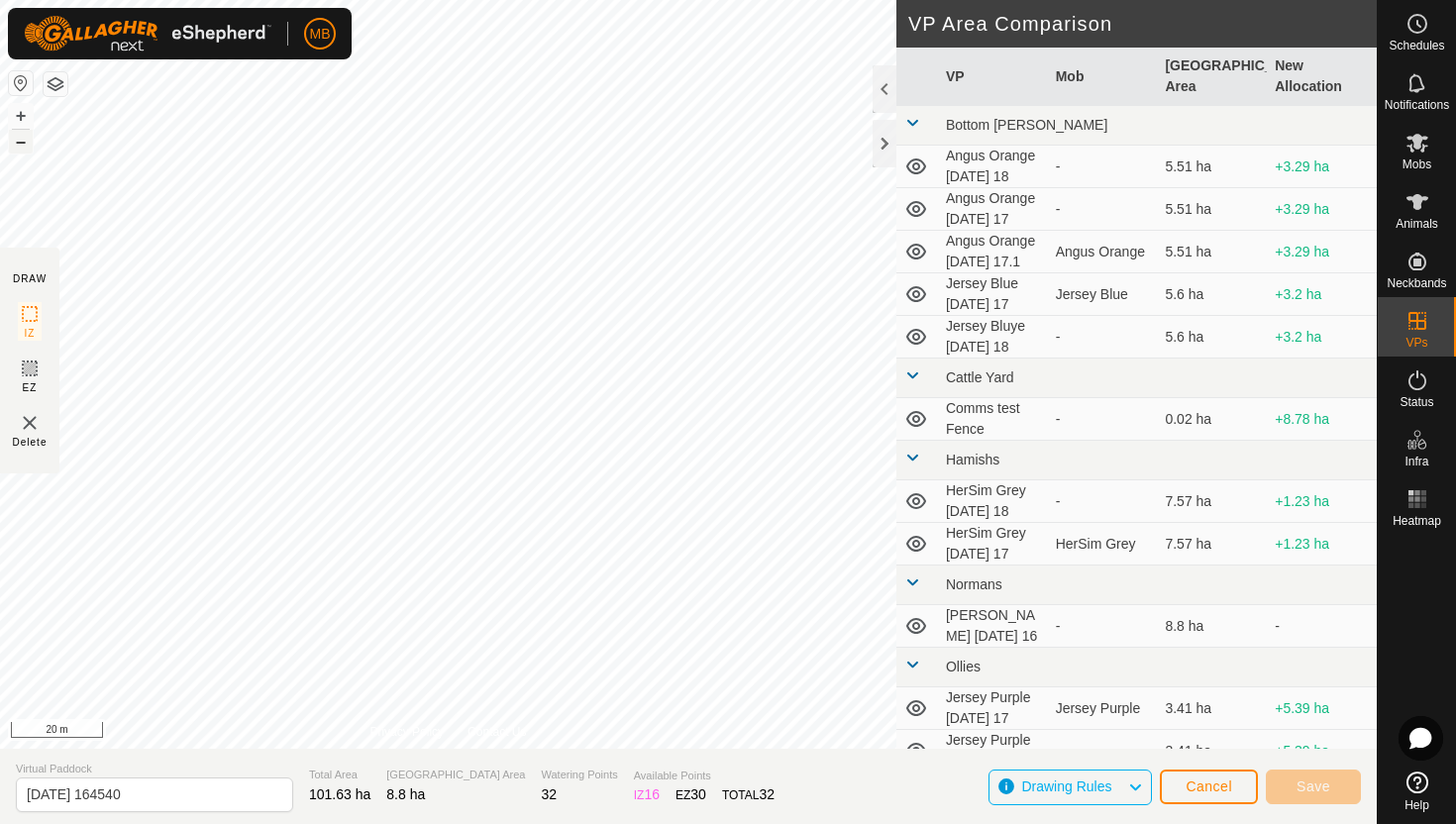 click on "–" at bounding box center [21, 142] 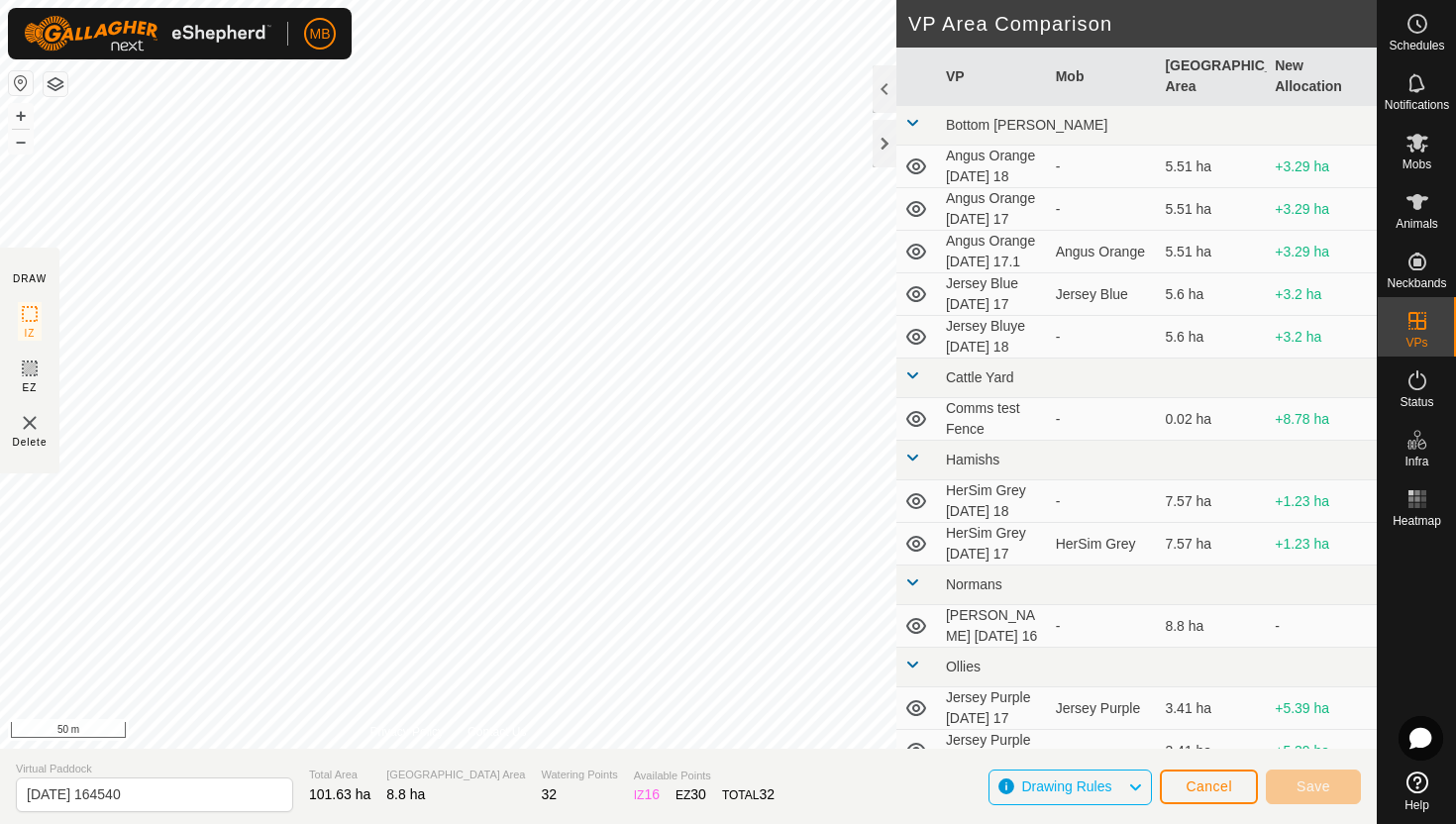 click on "MB Schedules Notifications Mobs Animals Neckbands VPs Status Infra Heatmap Help DRAW IZ EZ Delete Privacy Policy Contact Us + – ⇧ i 50 m VP Area Comparison     VP   Mob   Grazing Area   New Allocation  Bottom [PERSON_NAME] Orange [DATE] 18  -  5.51 ha  +3.29 ha  Angus Orange [DATE] 17  -  5.51 ha  +3.29 ha  Angus Orange [DATE] 17.1   Angus Orange   5.51 ha  +3.29 ha  Jersey Blue [DATE] 17   Jersey Blue   5.6 ha  +3.2 ha  Jersey Bluye [DATE] 18  -  5.6 ha  +3.2 ha Cattle Yard  Comms test Fence  -  0.02 ha  +8.78 ha Hamishs  HerSim Grey [DATE] 18  -  7.57 ha  +1.23 ha  HerSim Grey [DATE] 17   HerSim Grey   7.57 ha  +1.23 ha Normans  [PERSON_NAME] [DATE] 16  -  8.8 ha   -  Ollies  Jersey Purple [DATE] 17   Jersey Purple   3.41 ha  +5.39 ha  Jersey Purple [DATE] 16  -  3.41 ha  +5.39 ha Techno  Comms Test VP  -  25.11 ha  -16.31 [PERSON_NAME] Red [DATE] 17   Hereford Red   7.86 ha  +0.94 [PERSON_NAME] Red [DATE] 16.1  -  7.86 ha  +0.94 ha  Jersey Yellow [DATE] 17   Jersey Yellow" at bounding box center (728, 412) 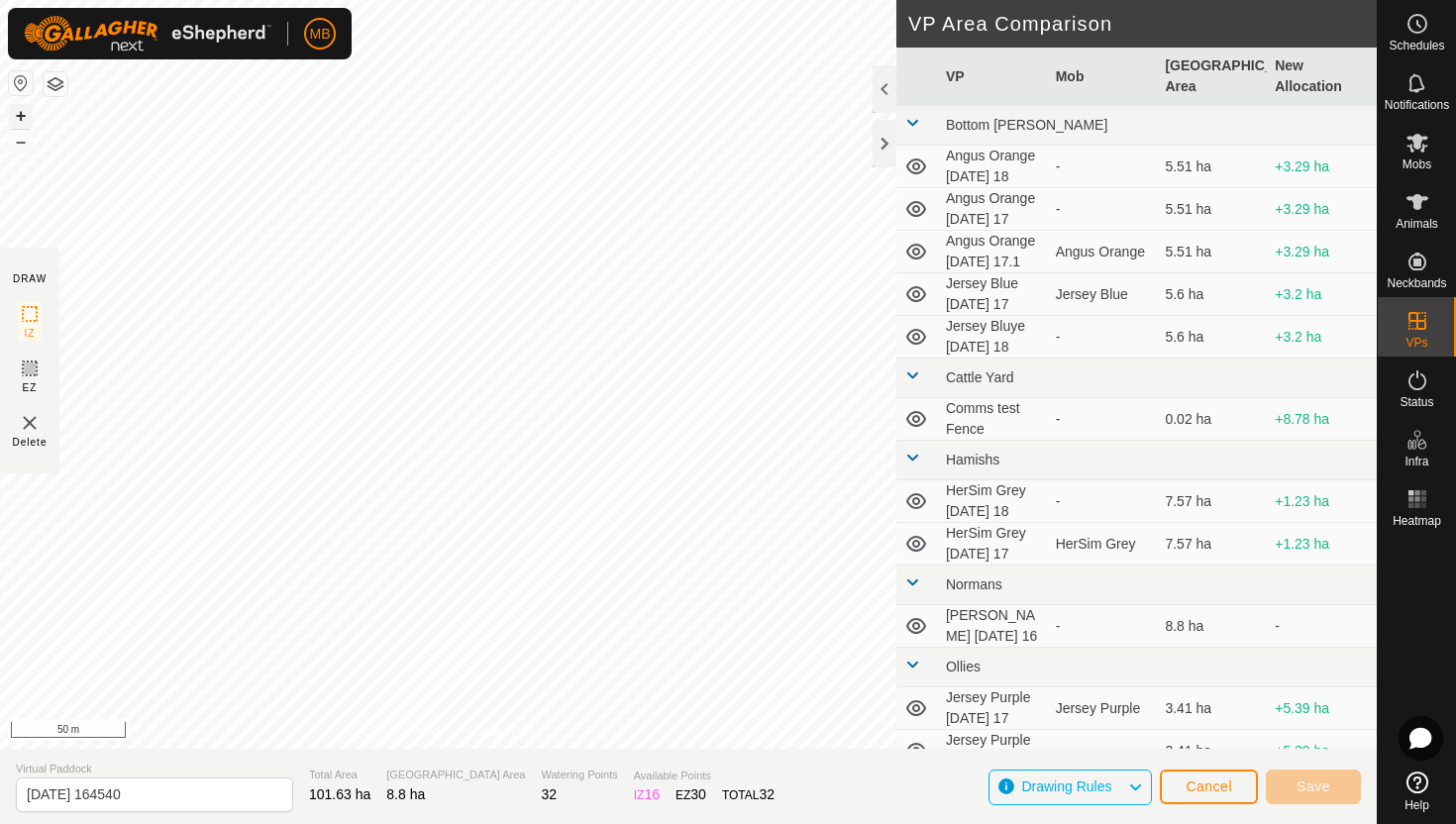 click on "+" at bounding box center [21, 116] 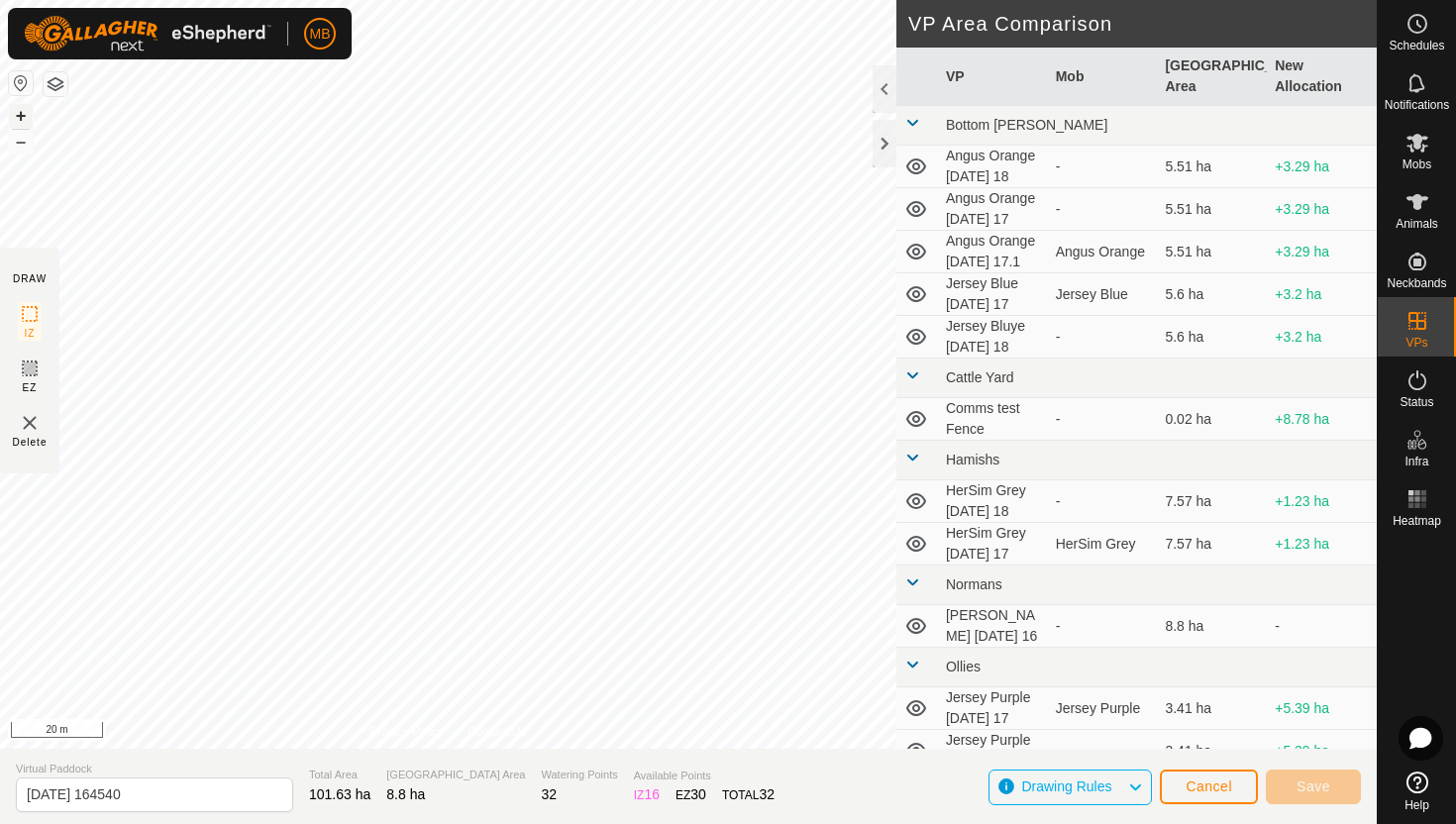 click on "+" at bounding box center (21, 116) 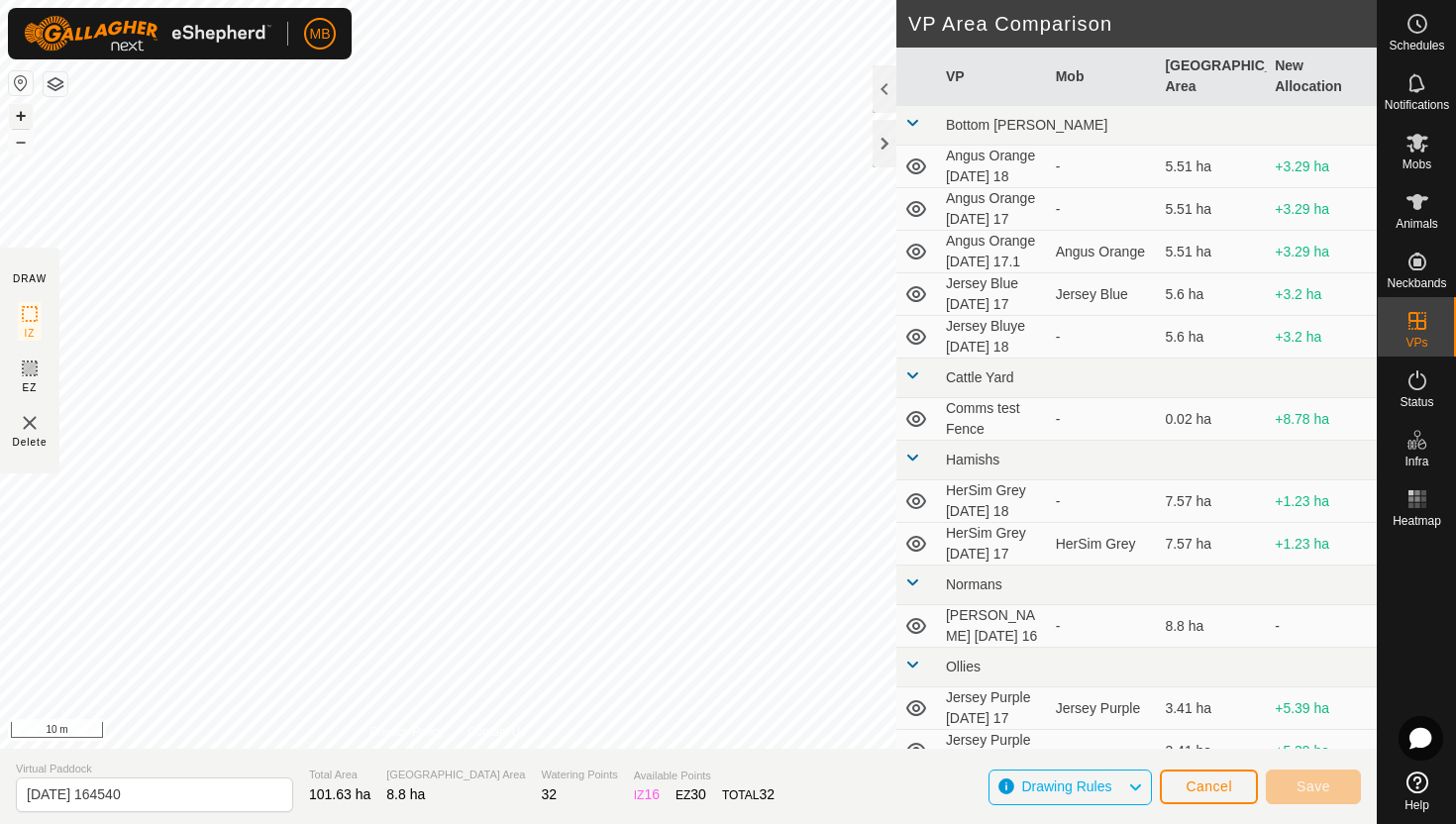 click on "+" at bounding box center [21, 116] 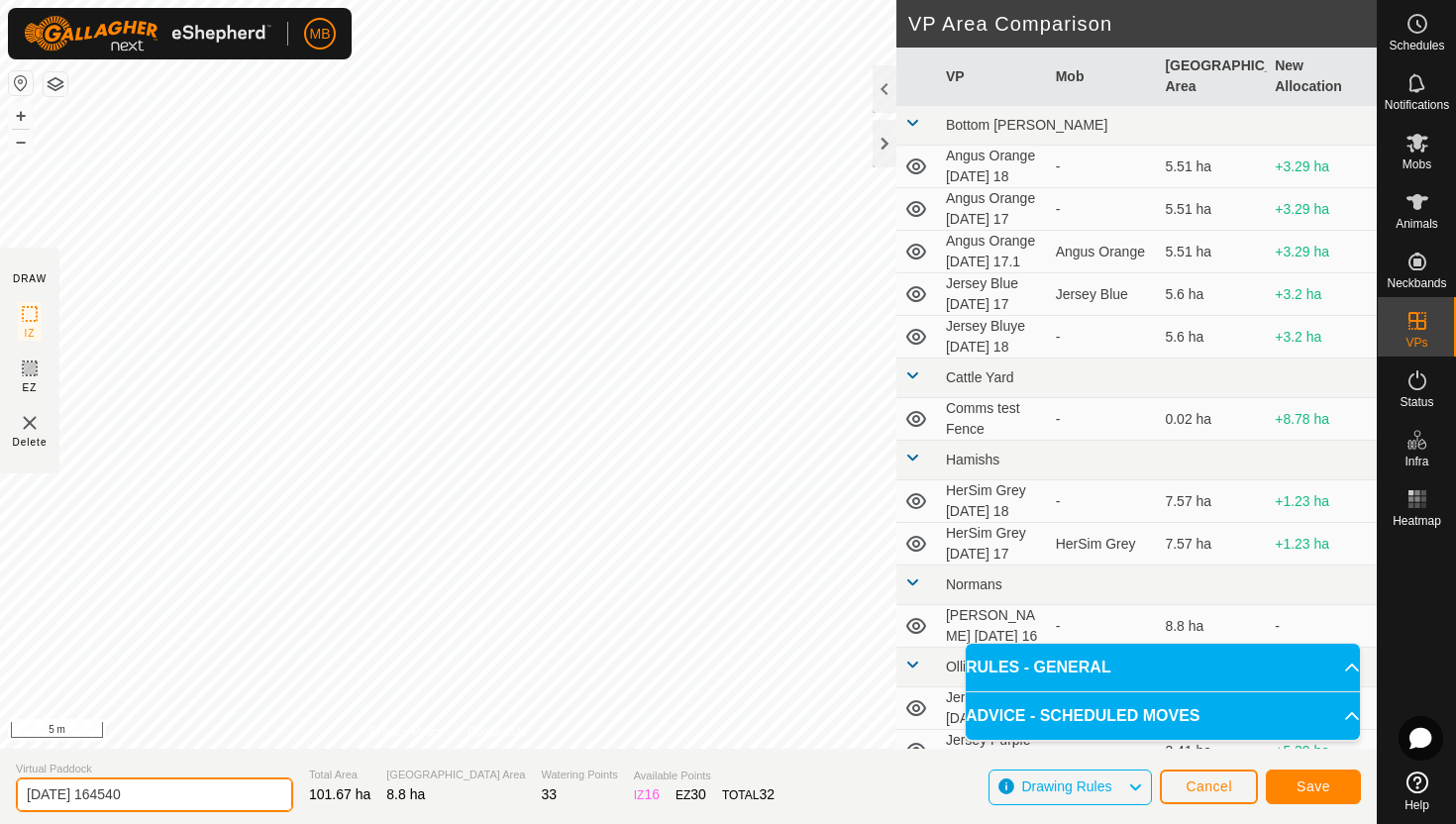 click on "[DATE] 164540" 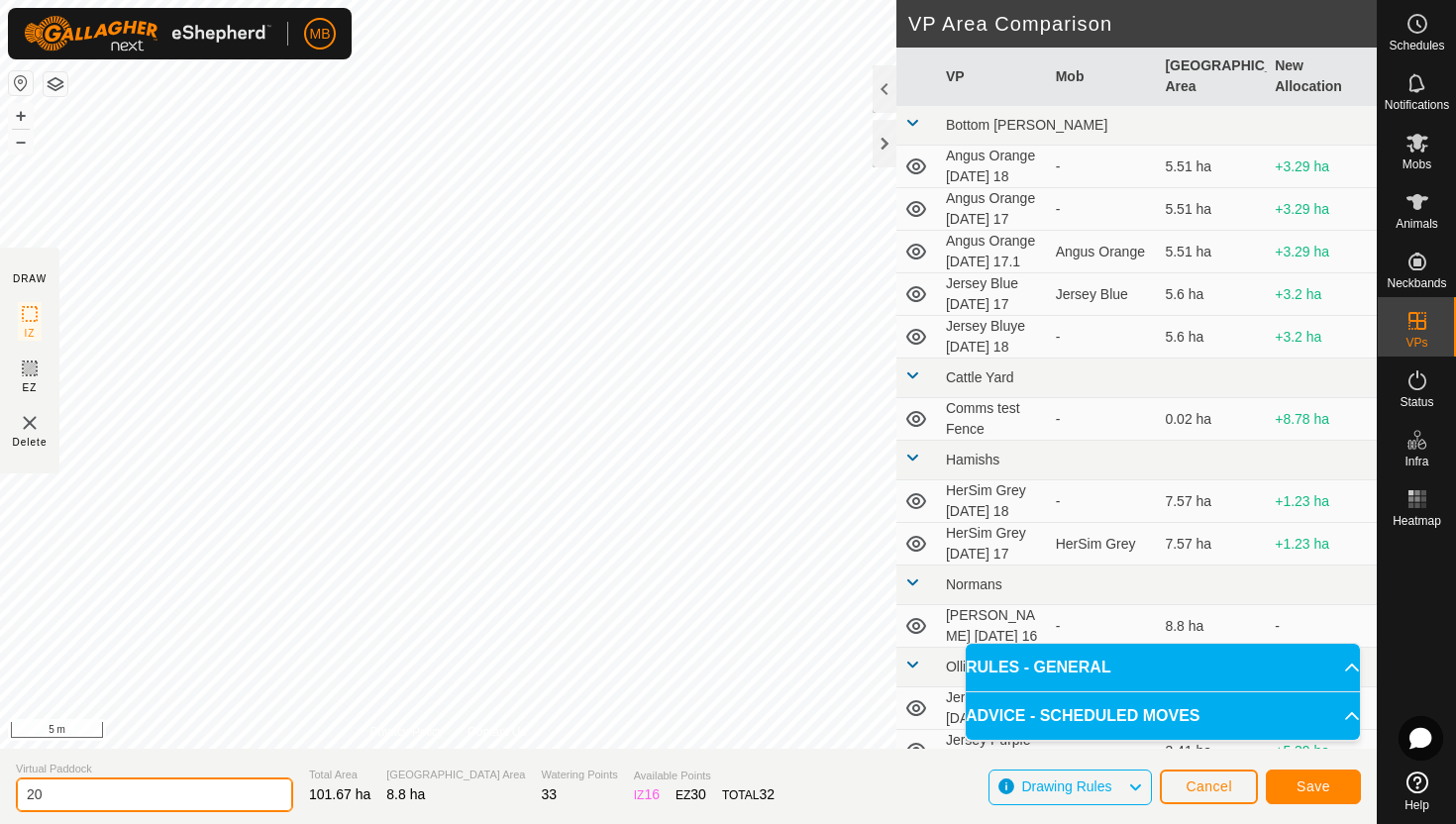 type on "2" 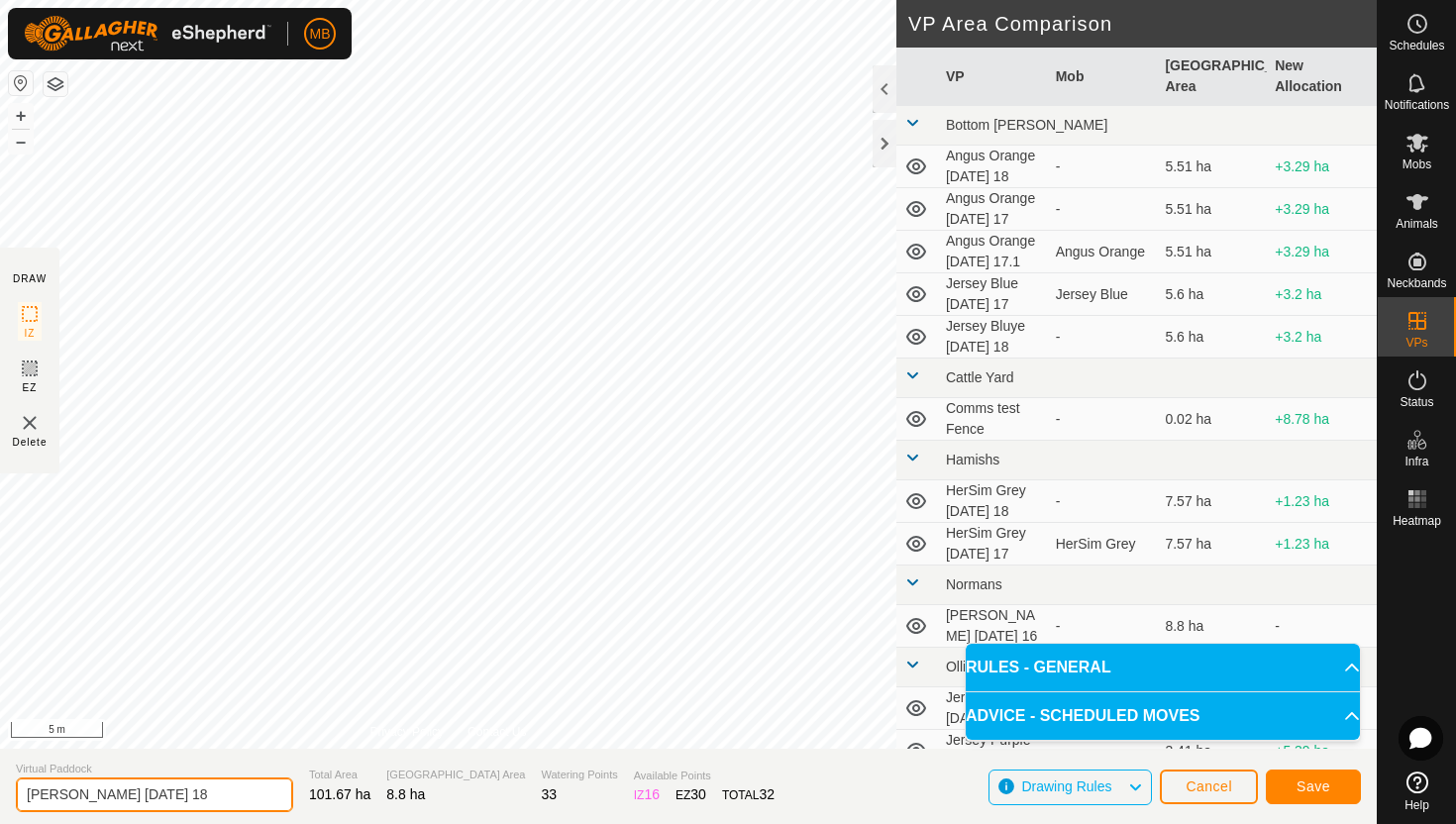 type on "[PERSON_NAME] [DATE] 18" 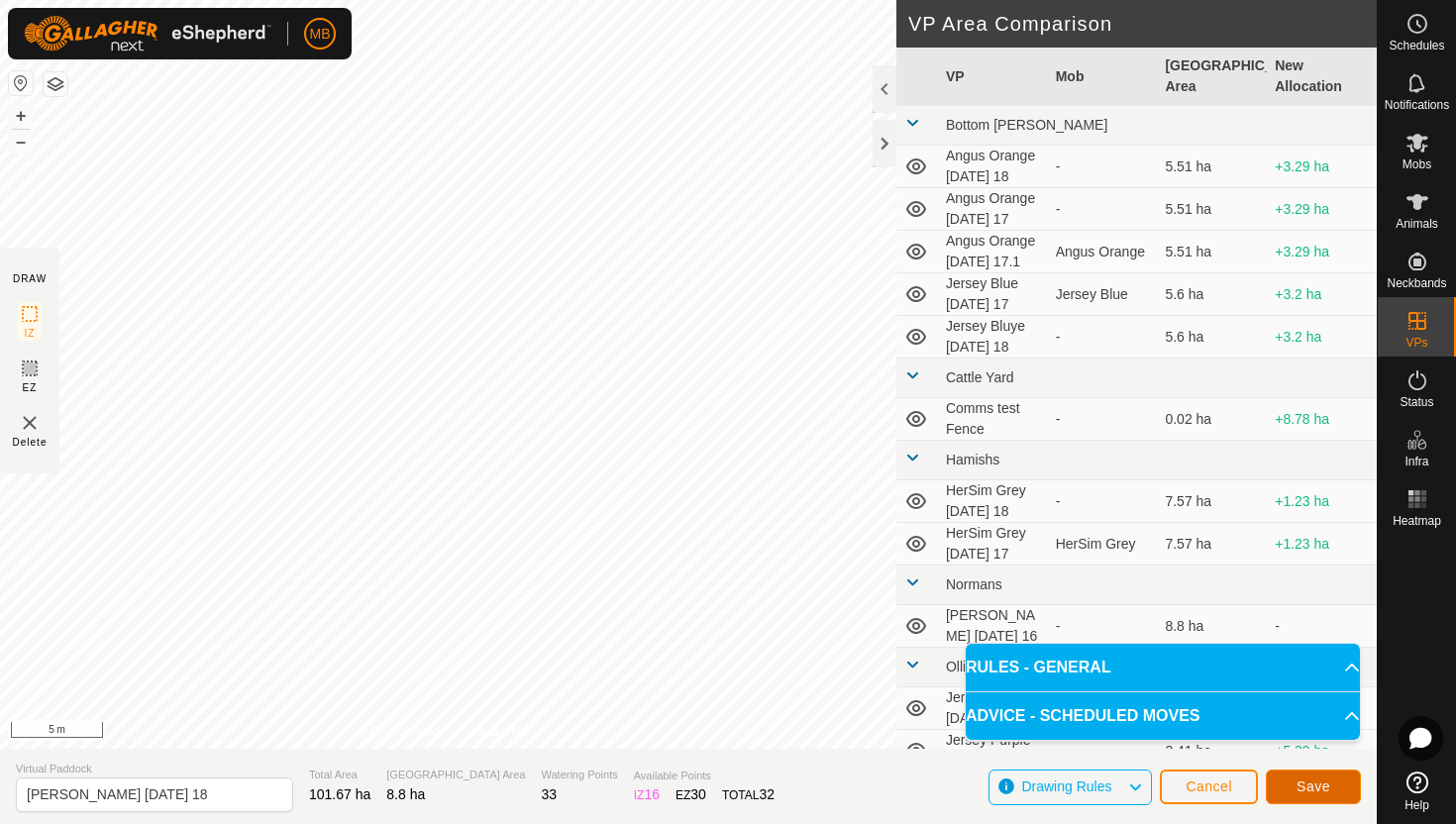 click on "Save" 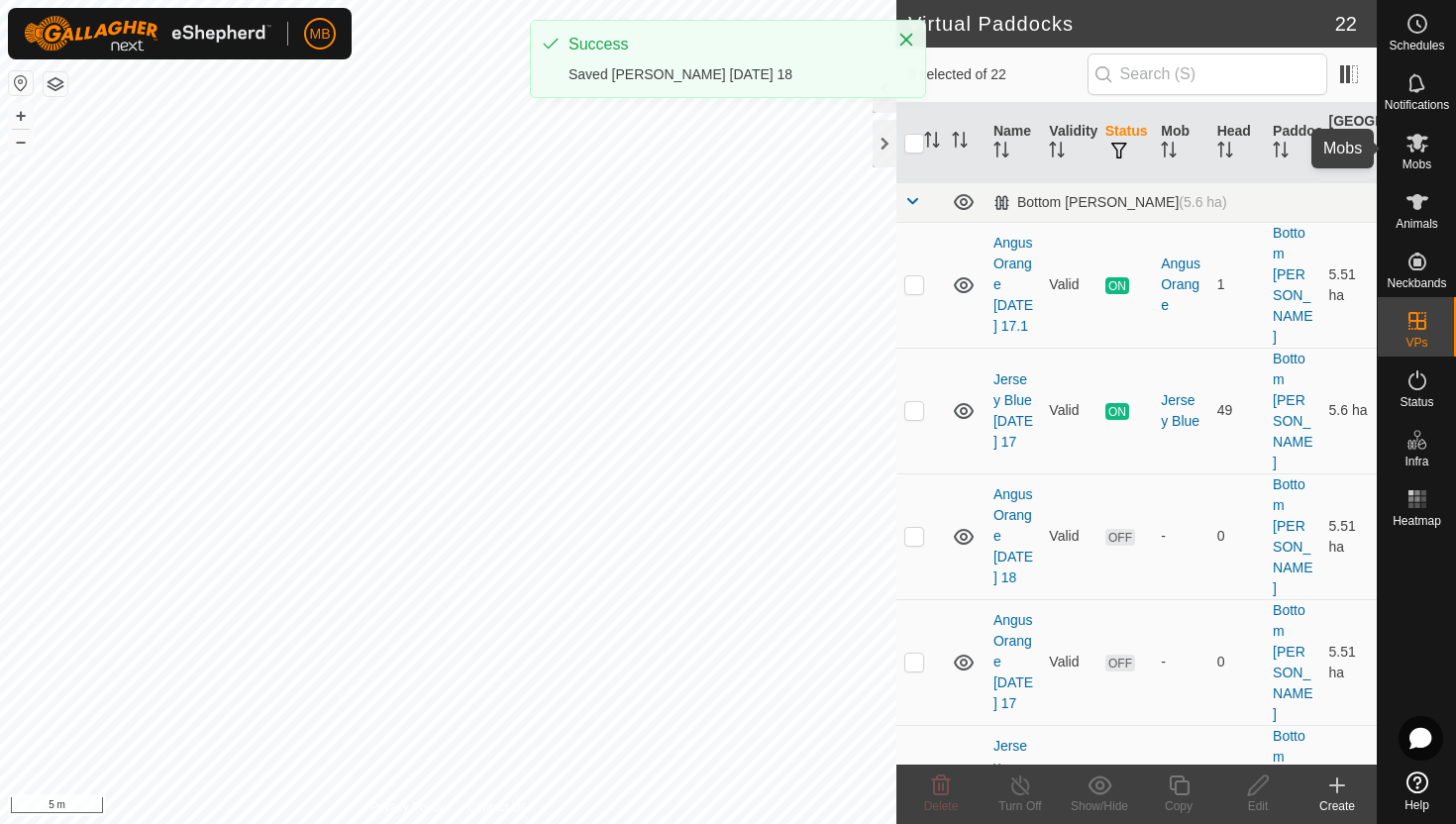 click 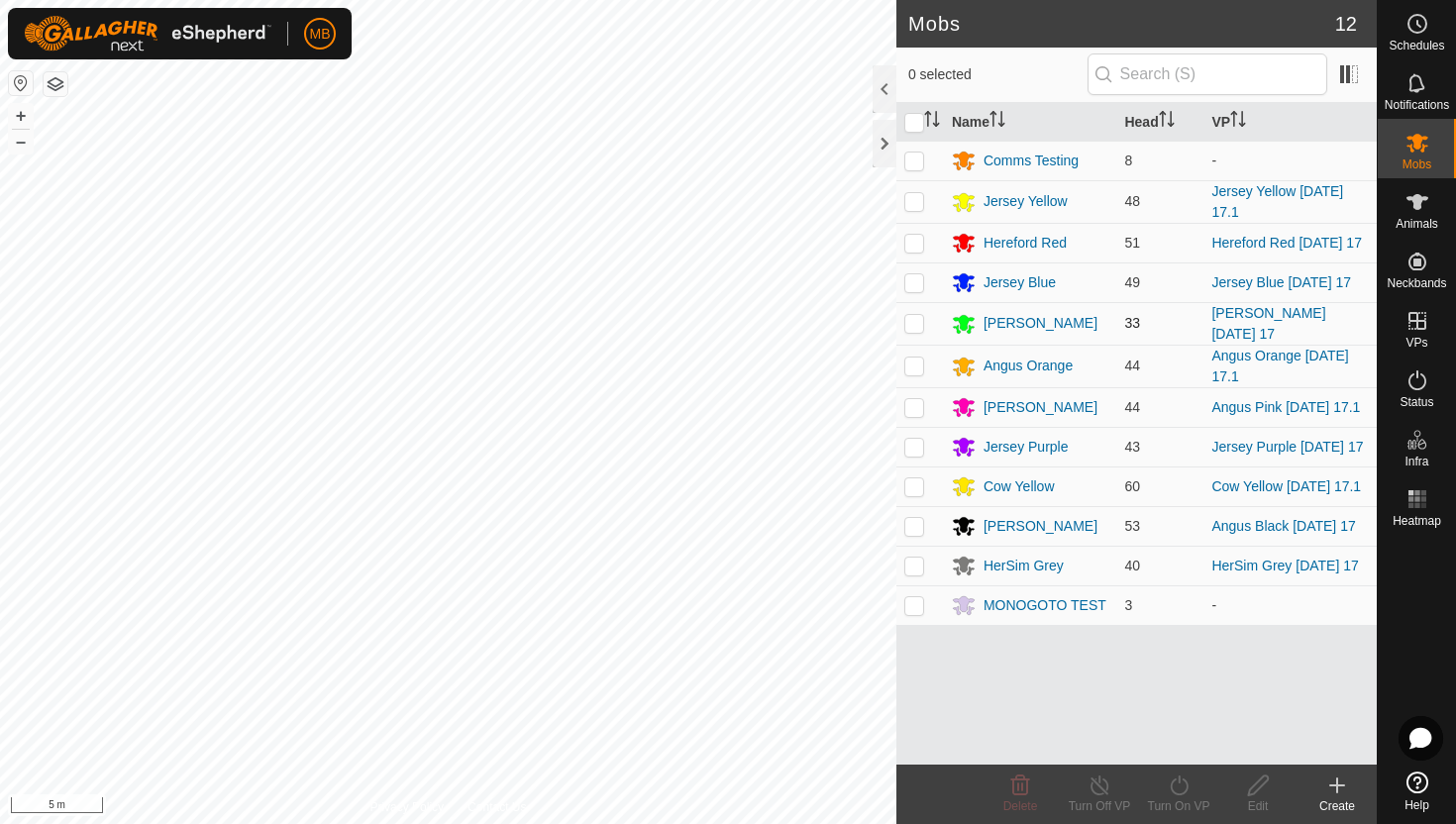 click at bounding box center (914, 323) 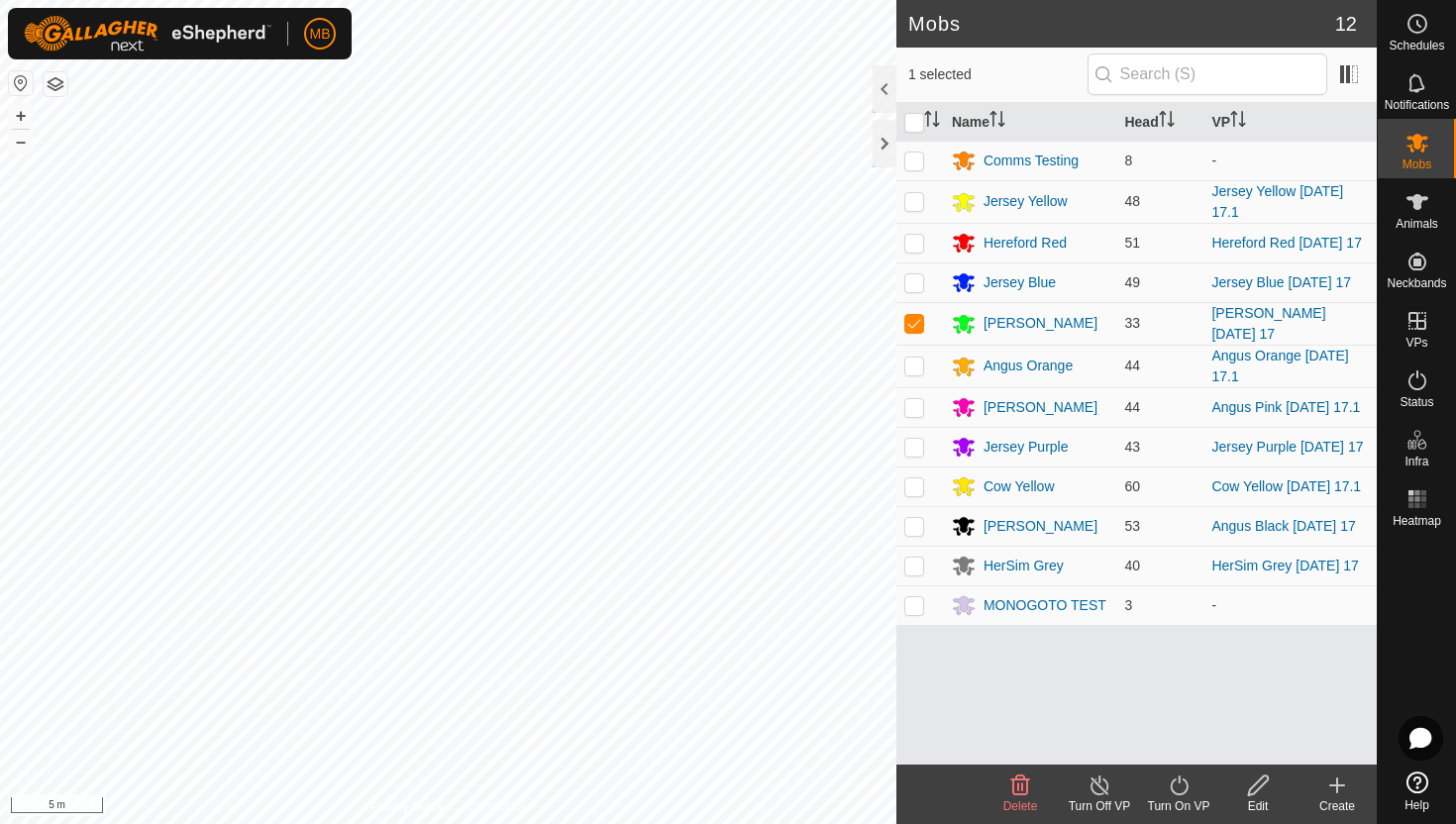 click 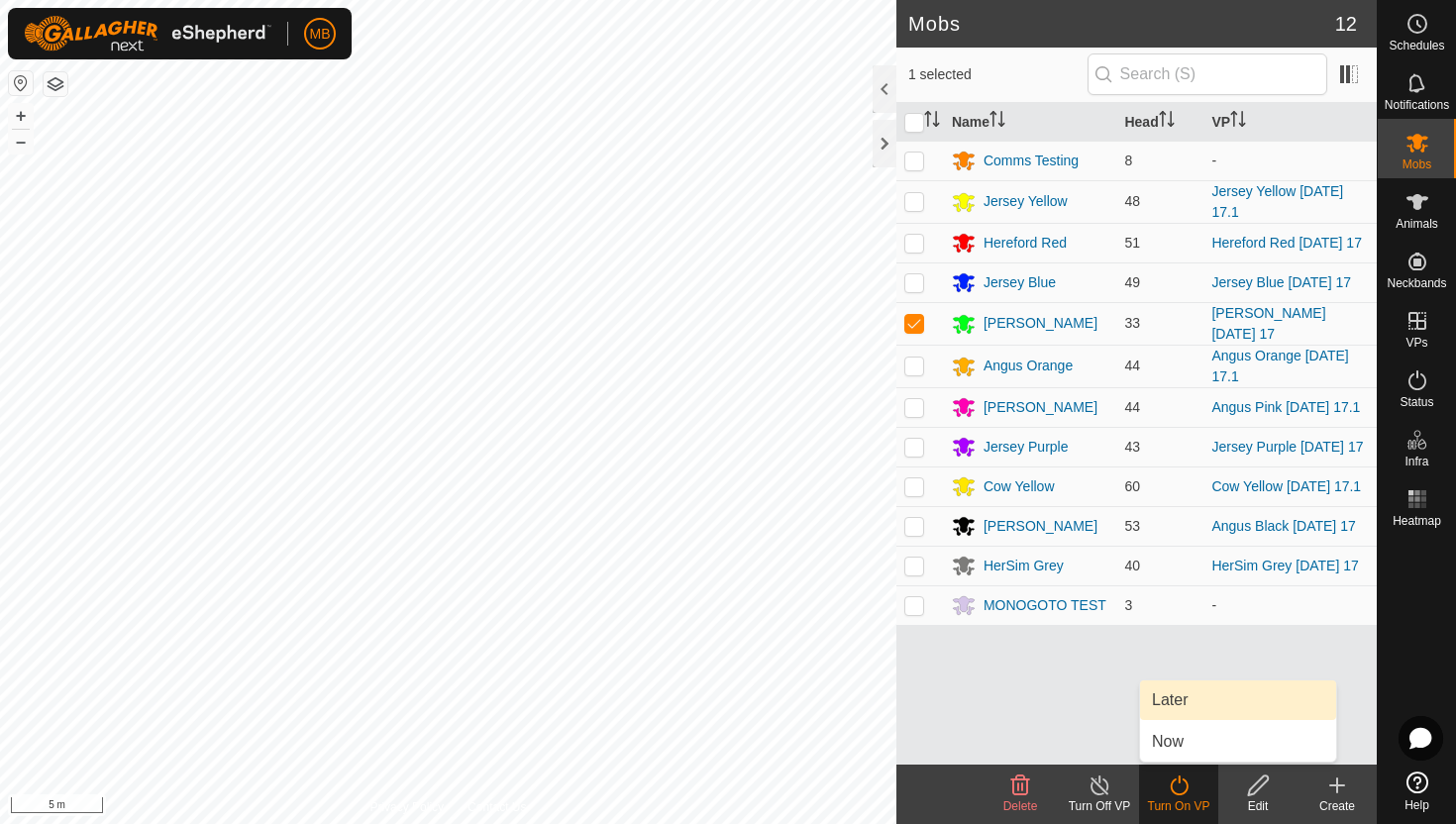 click on "Later" at bounding box center (1238, 700) 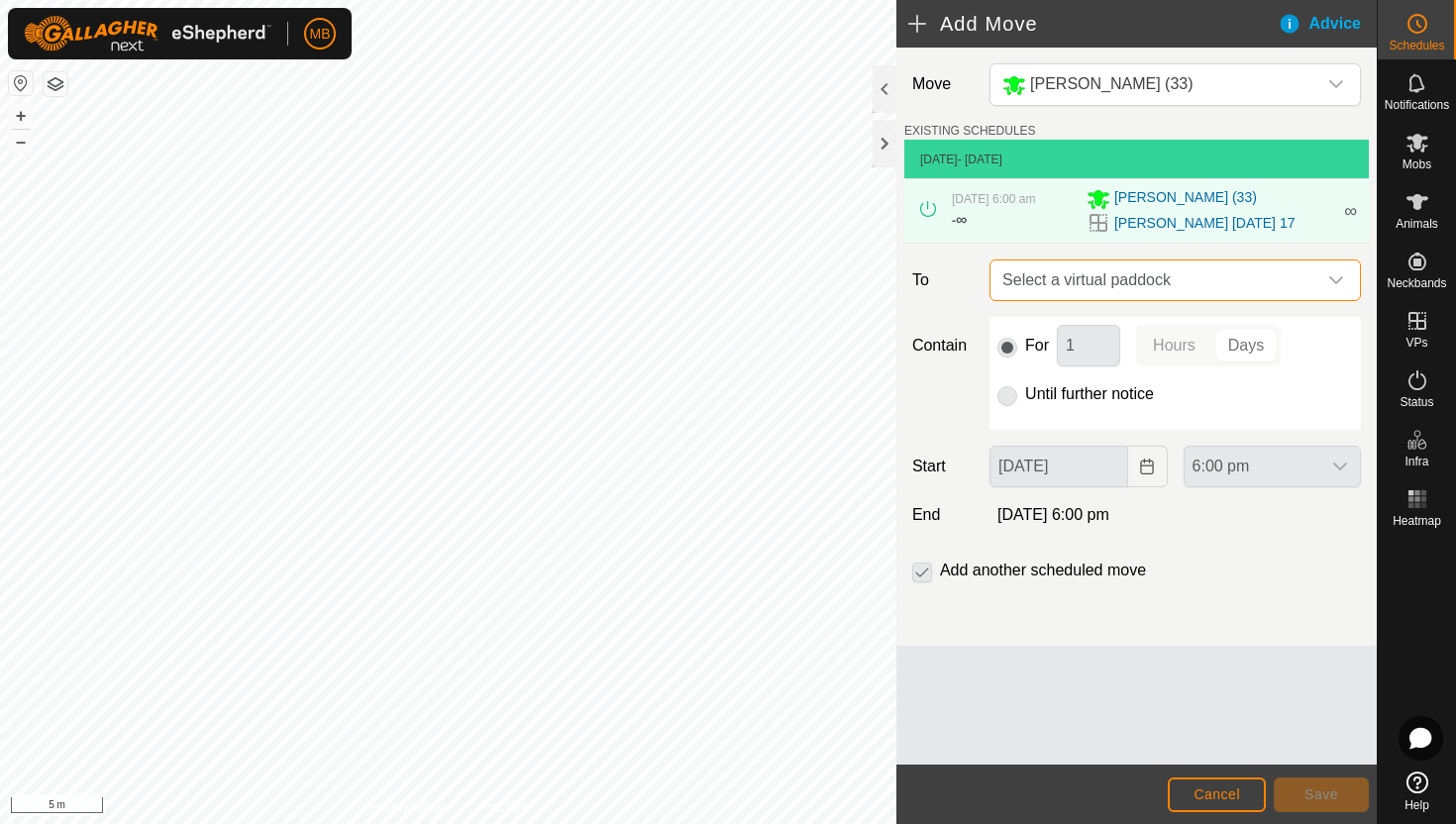click on "Select a virtual paddock" at bounding box center [1155, 280] 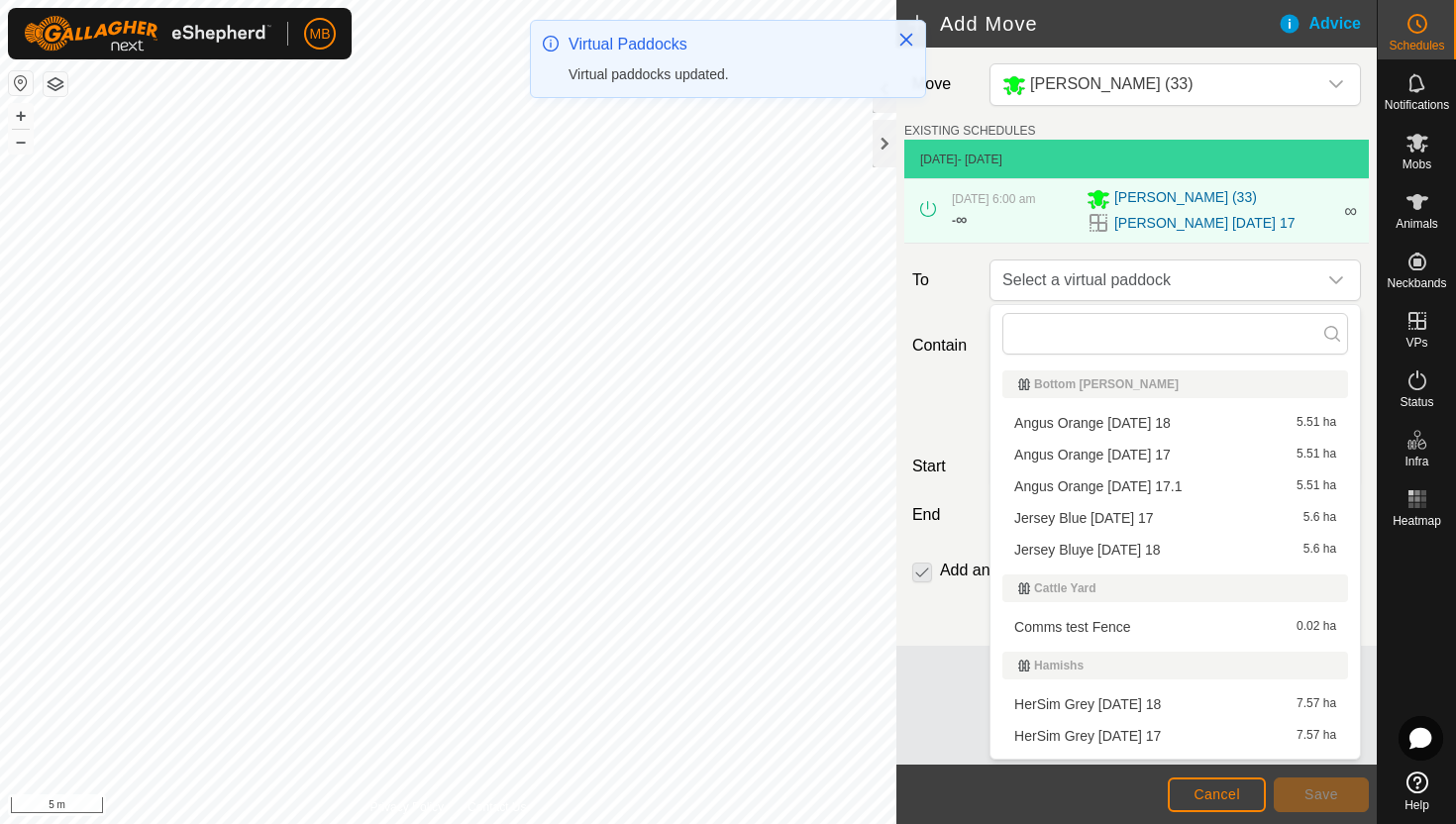 click on "Angus Orange [DATE] 18  5.51 ha" at bounding box center (1175, 423) 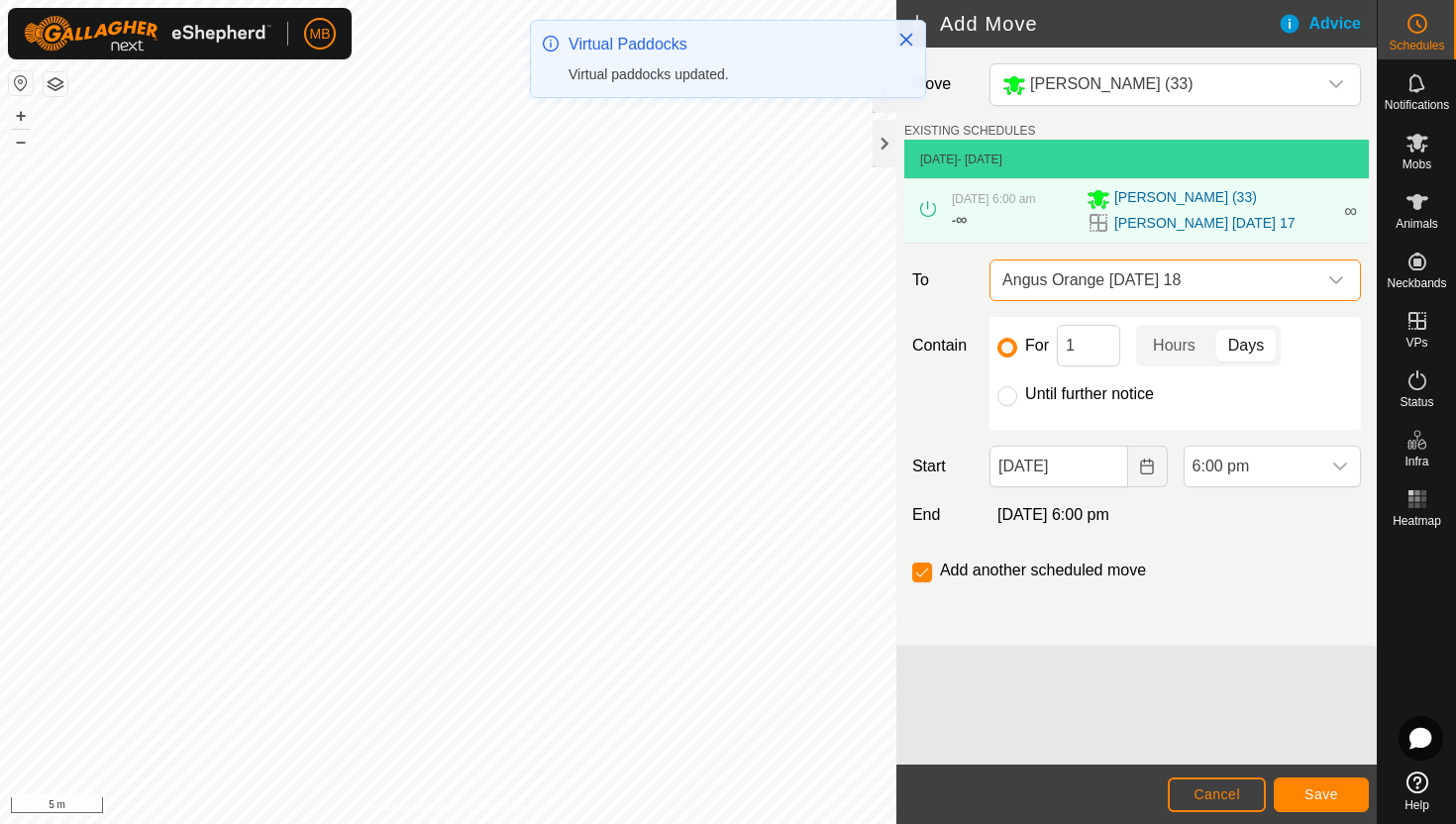 click on "Until further notice" 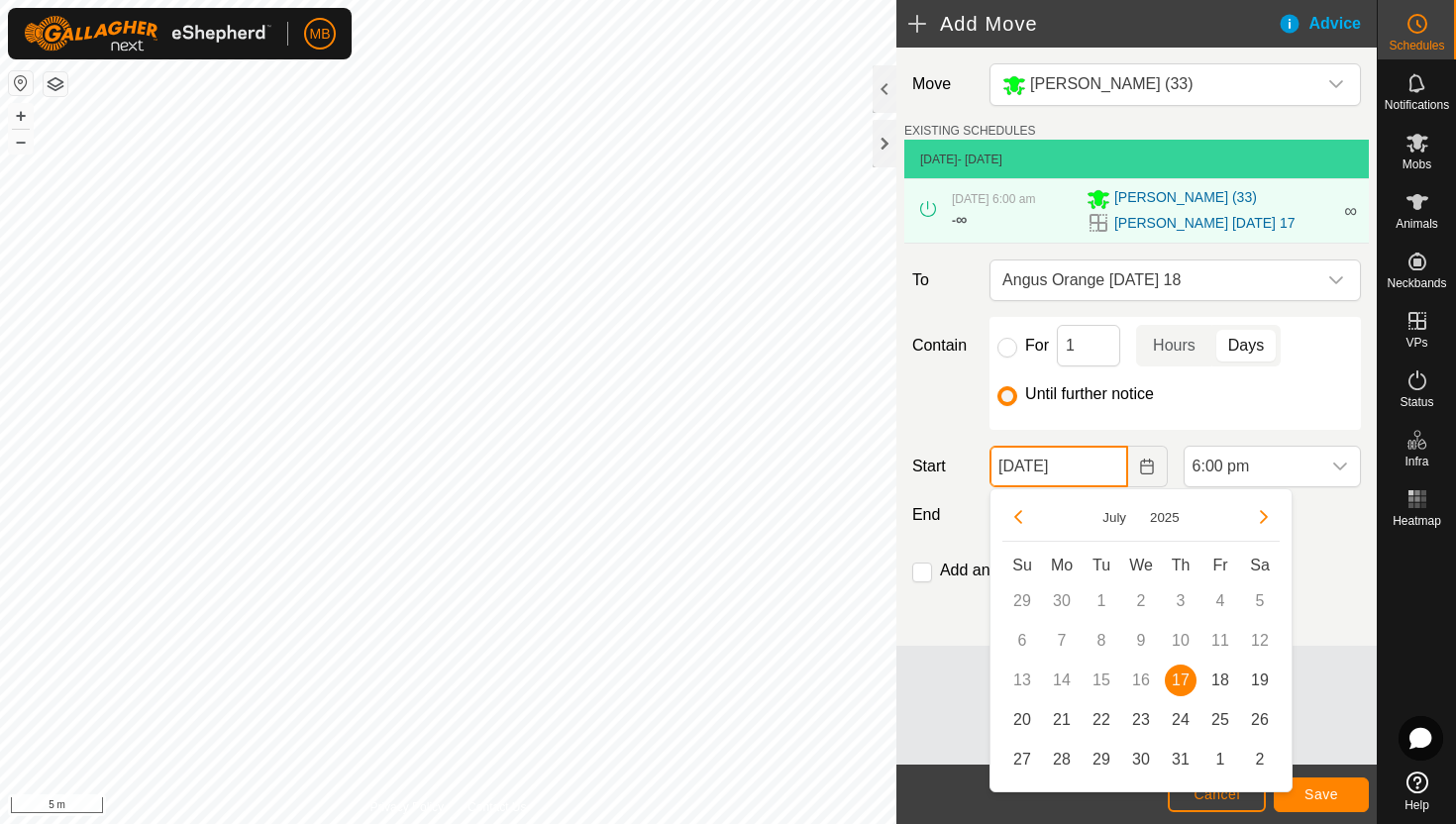click on "[DATE]" 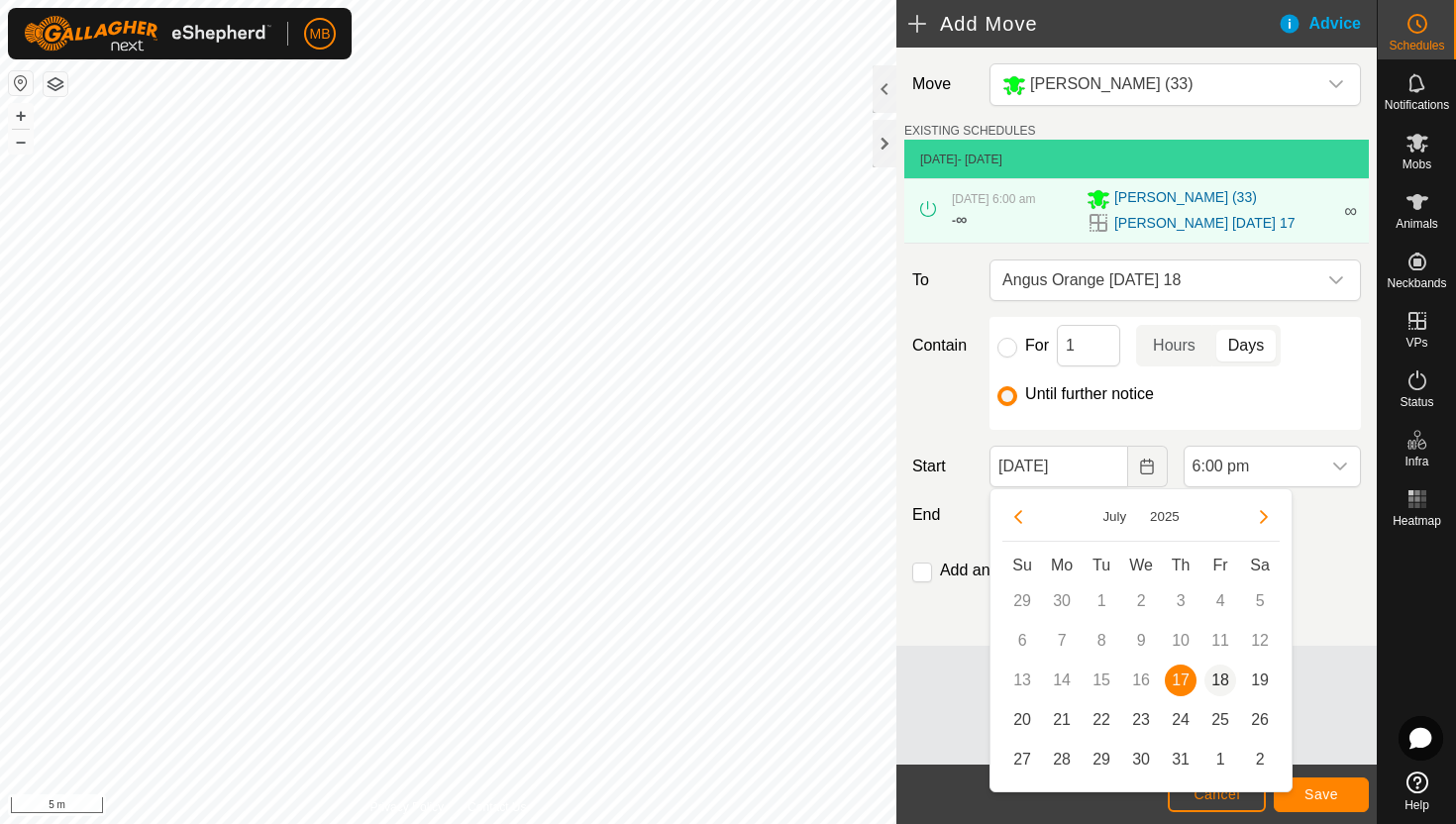 click on "18" at bounding box center [1220, 680] 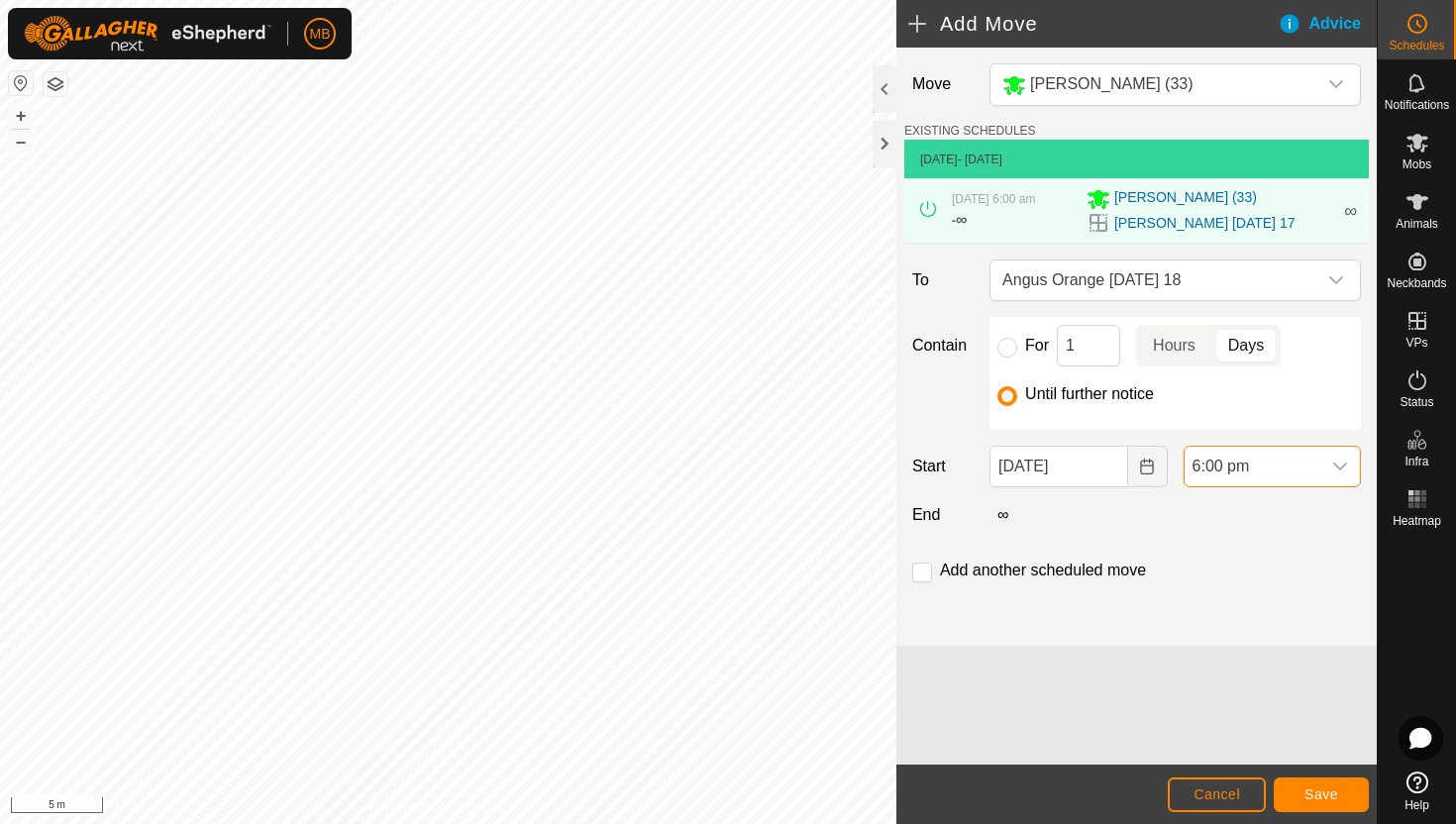 click on "6:00 pm" at bounding box center [1252, 466] 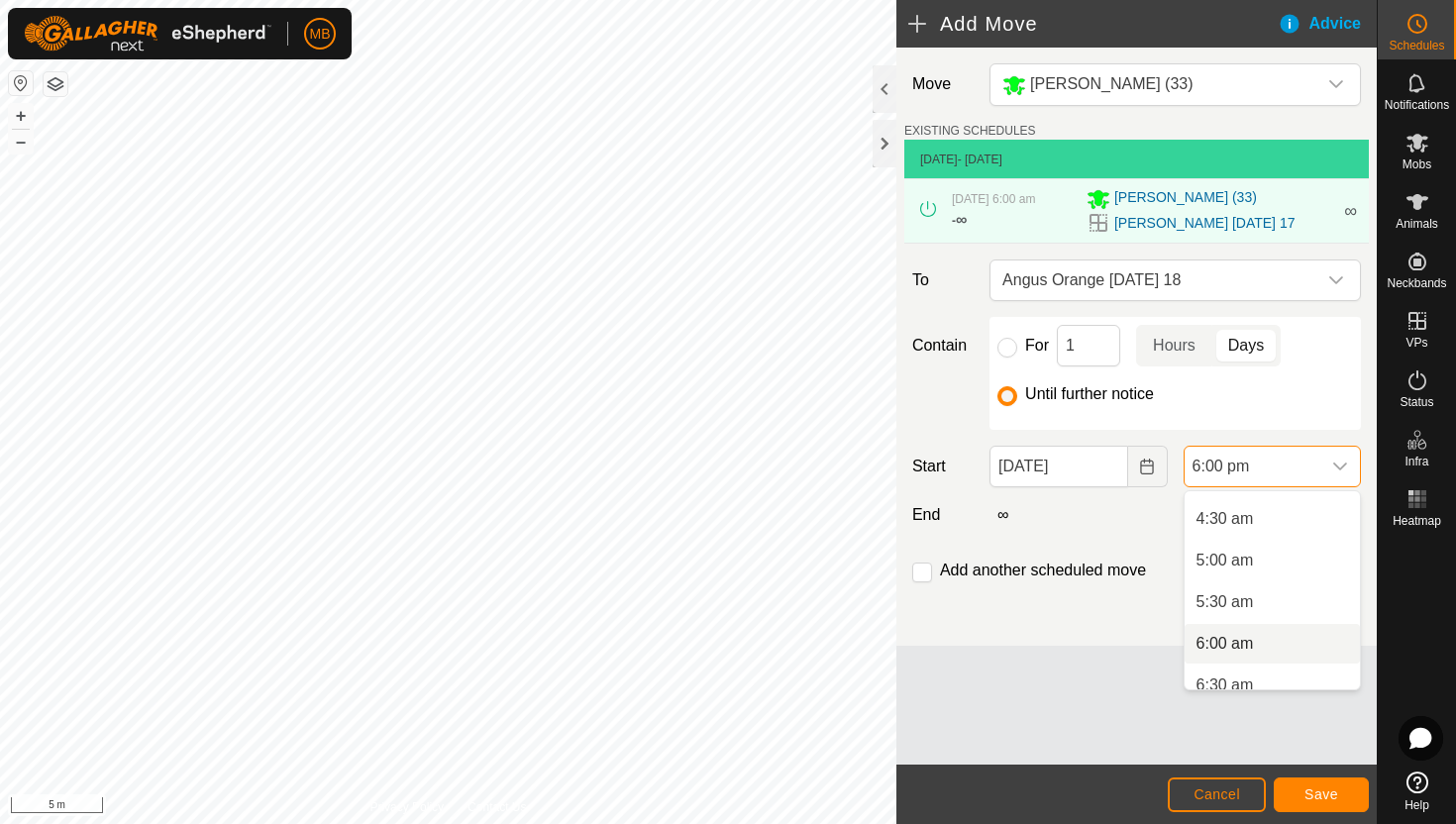 click on "6:00 am" at bounding box center [1272, 644] 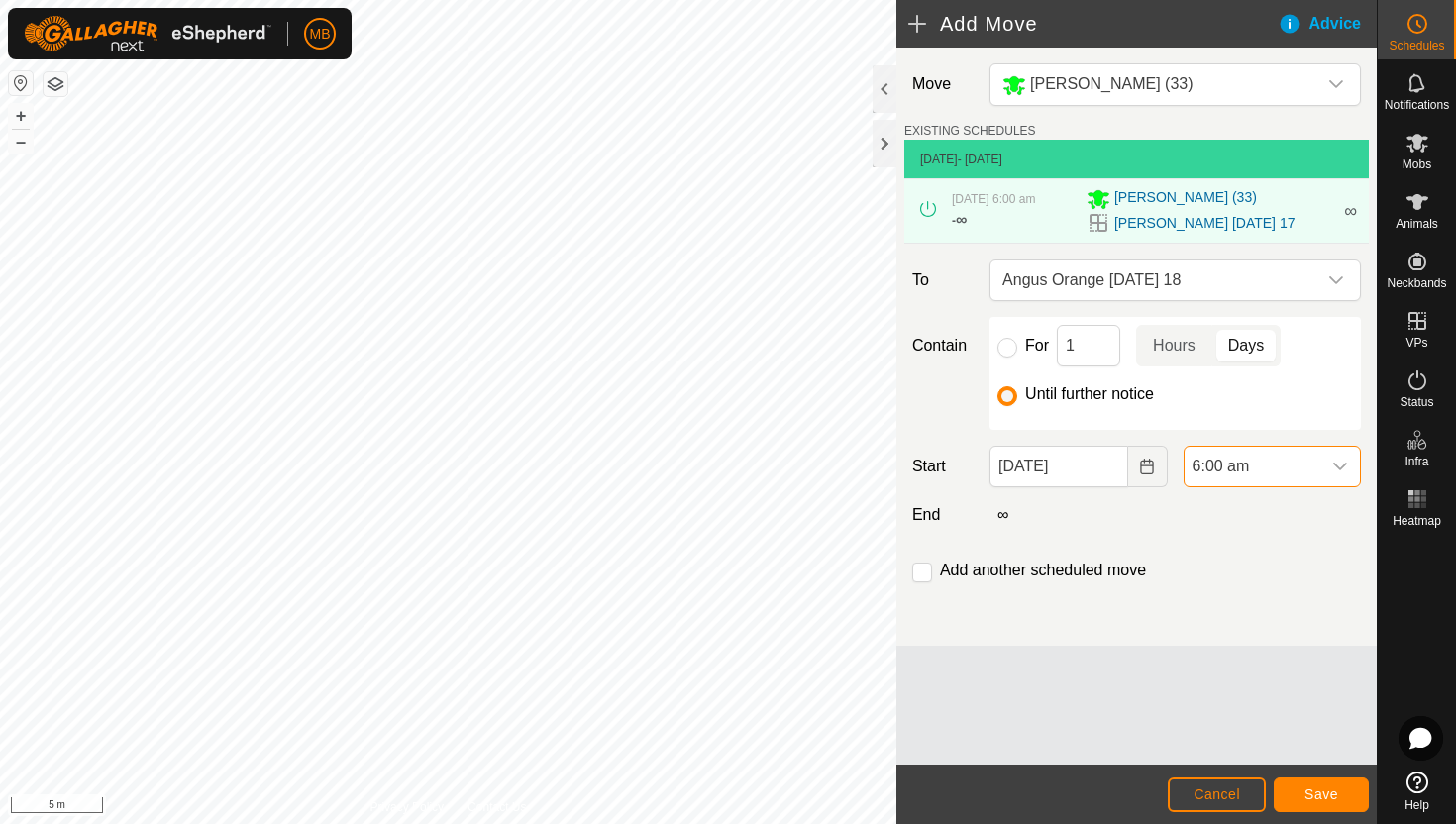 scroll, scrollTop: 1339, scrollLeft: 0, axis: vertical 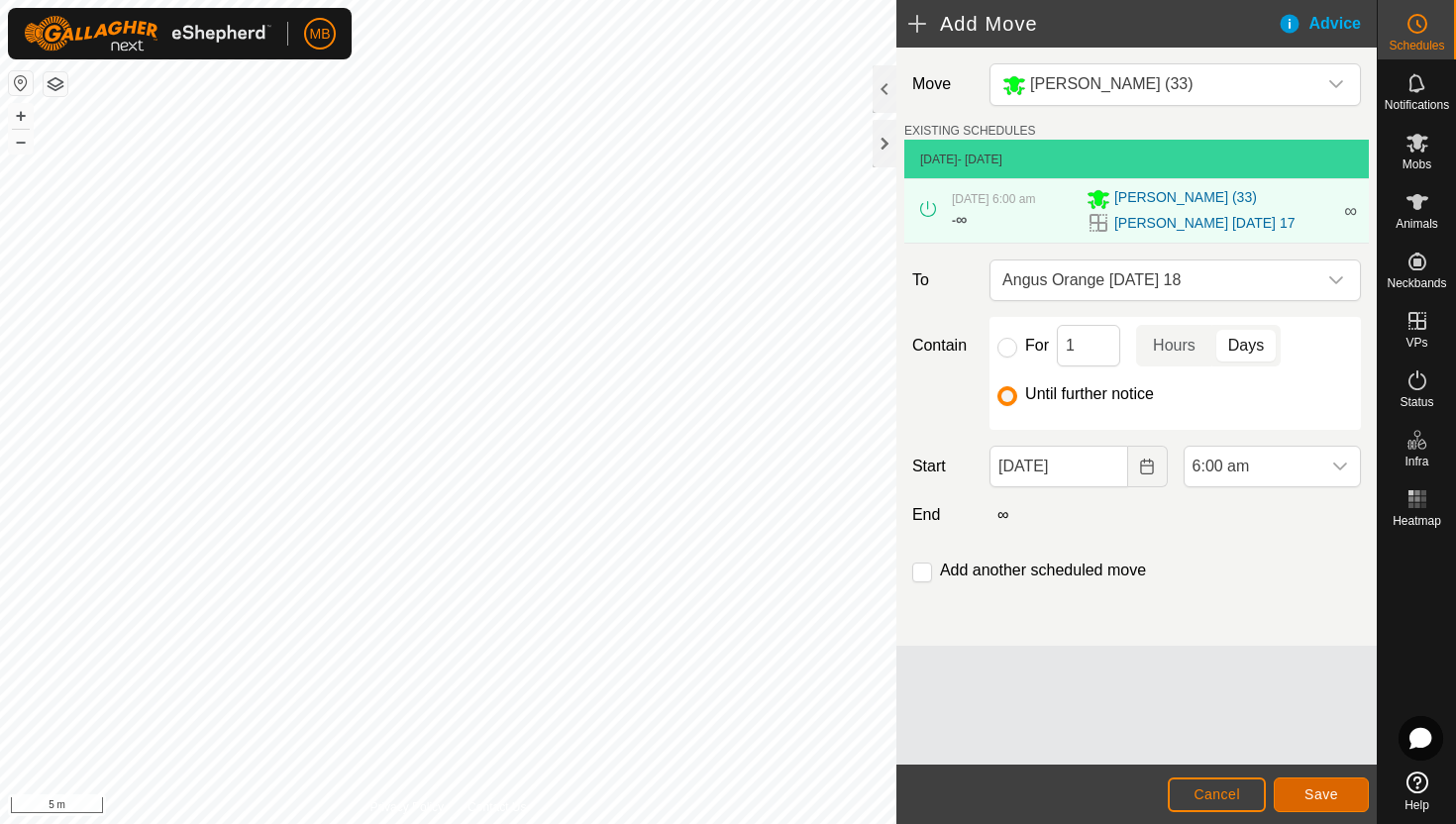 click on "Save" 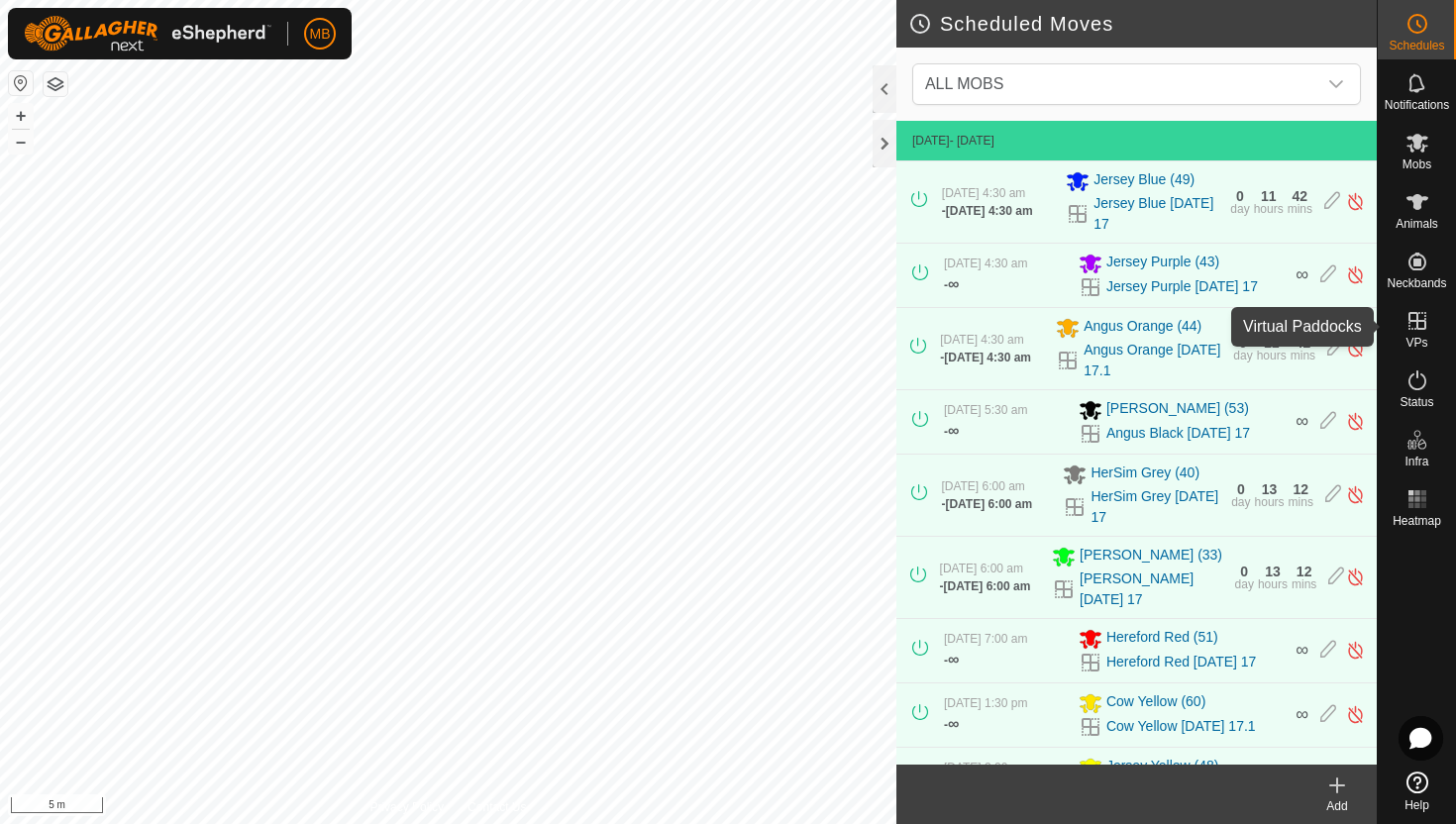 click 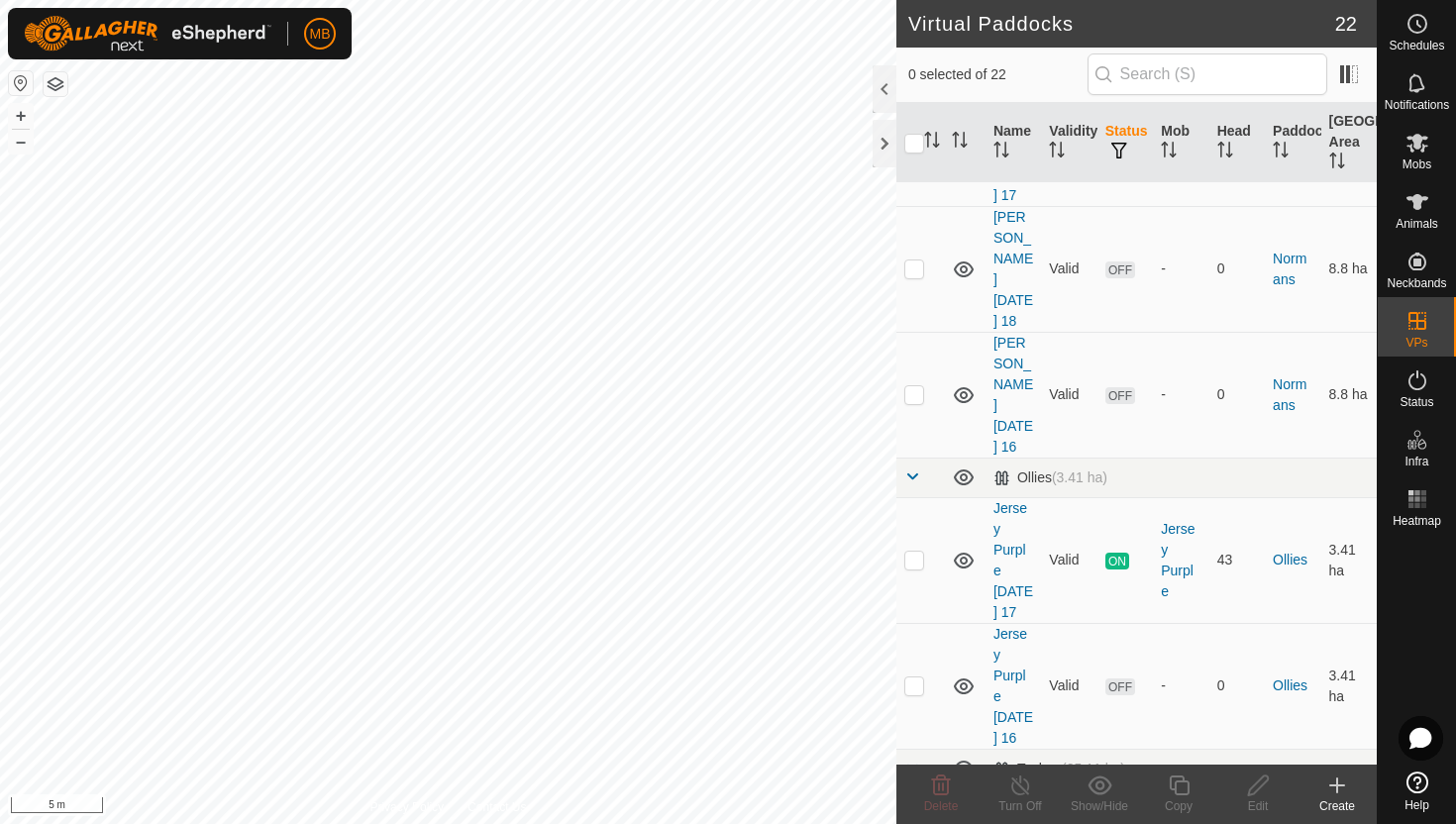 scroll, scrollTop: 1190, scrollLeft: 0, axis: vertical 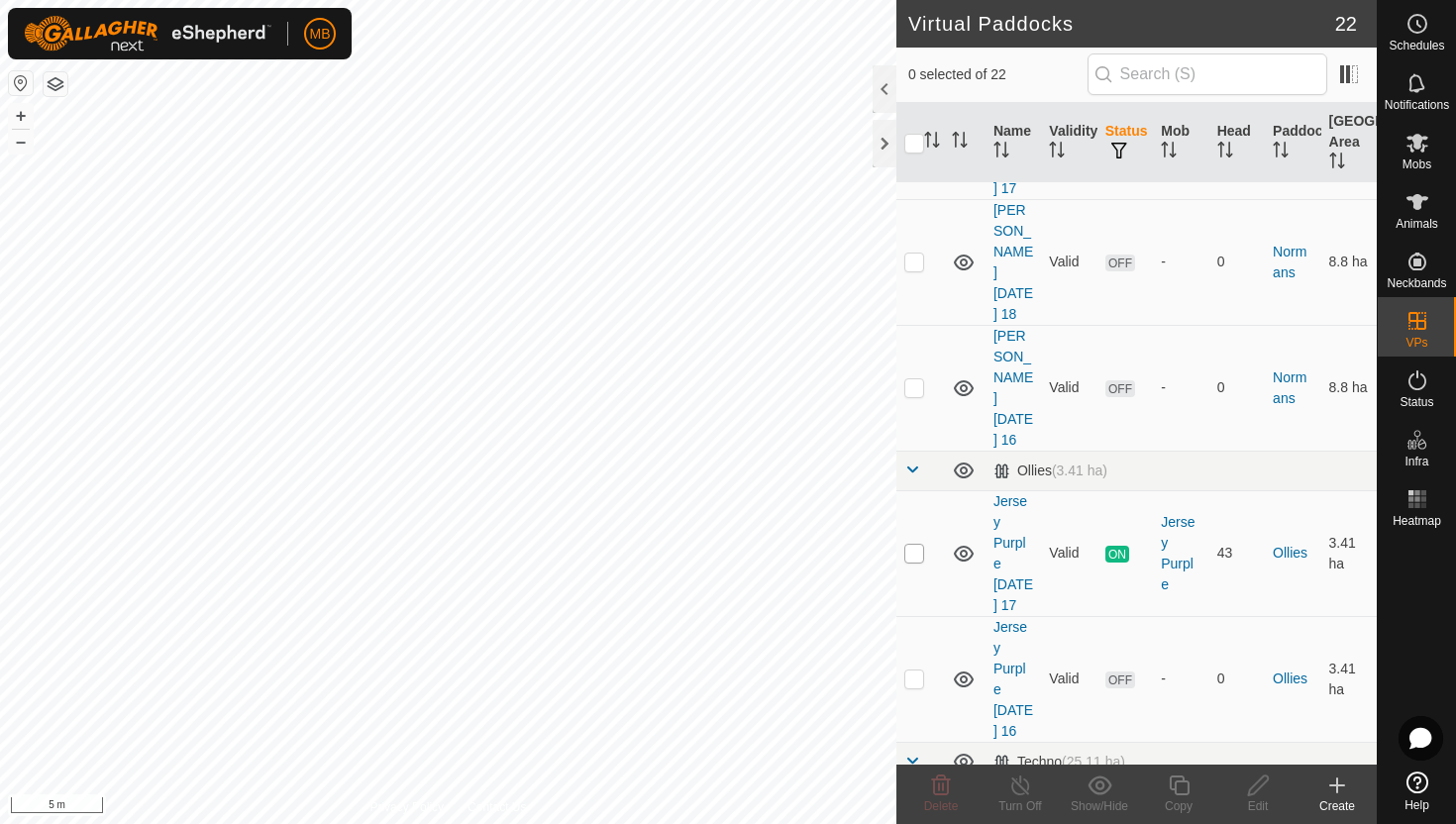 click at bounding box center (914, 554) 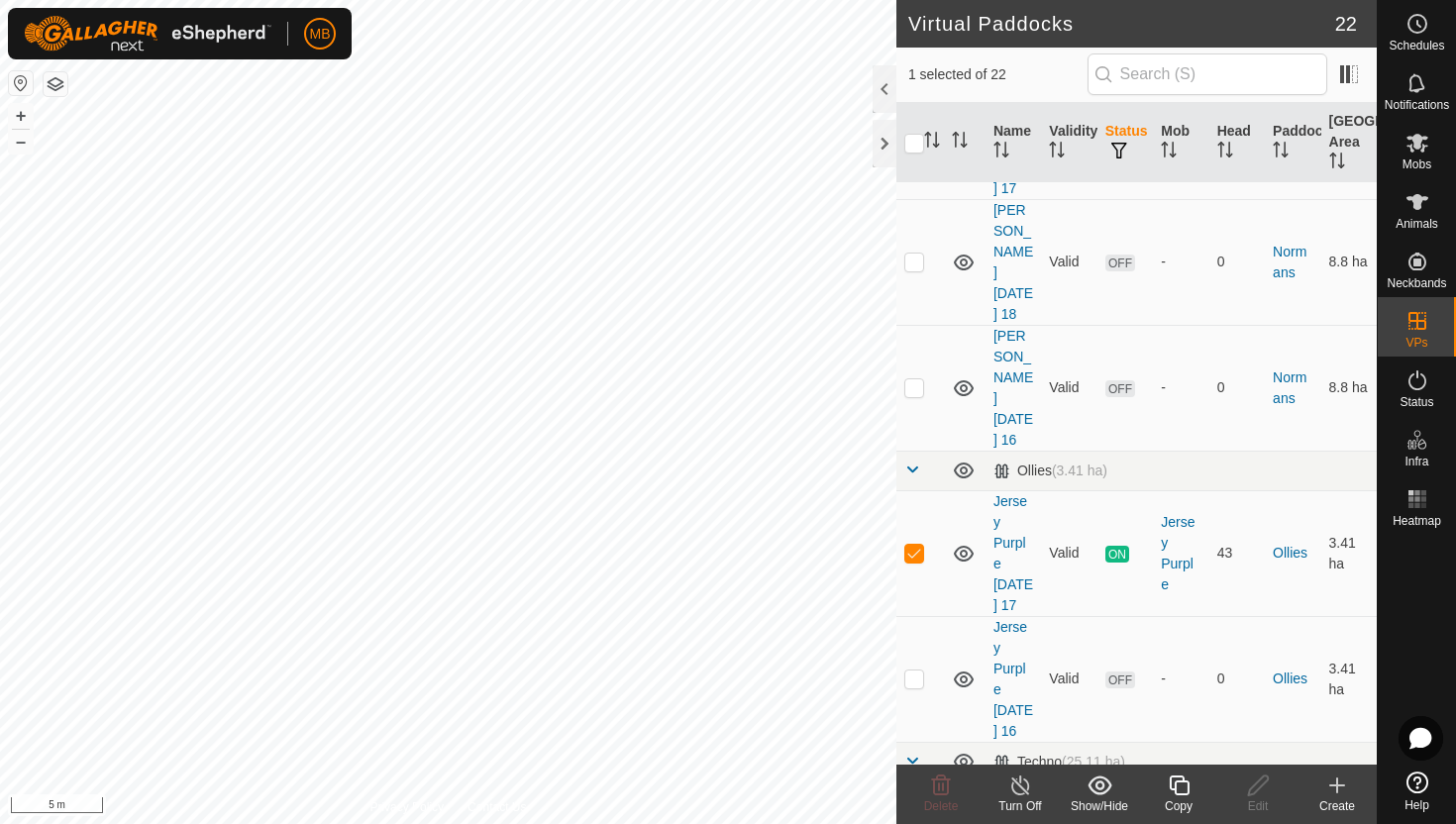 click 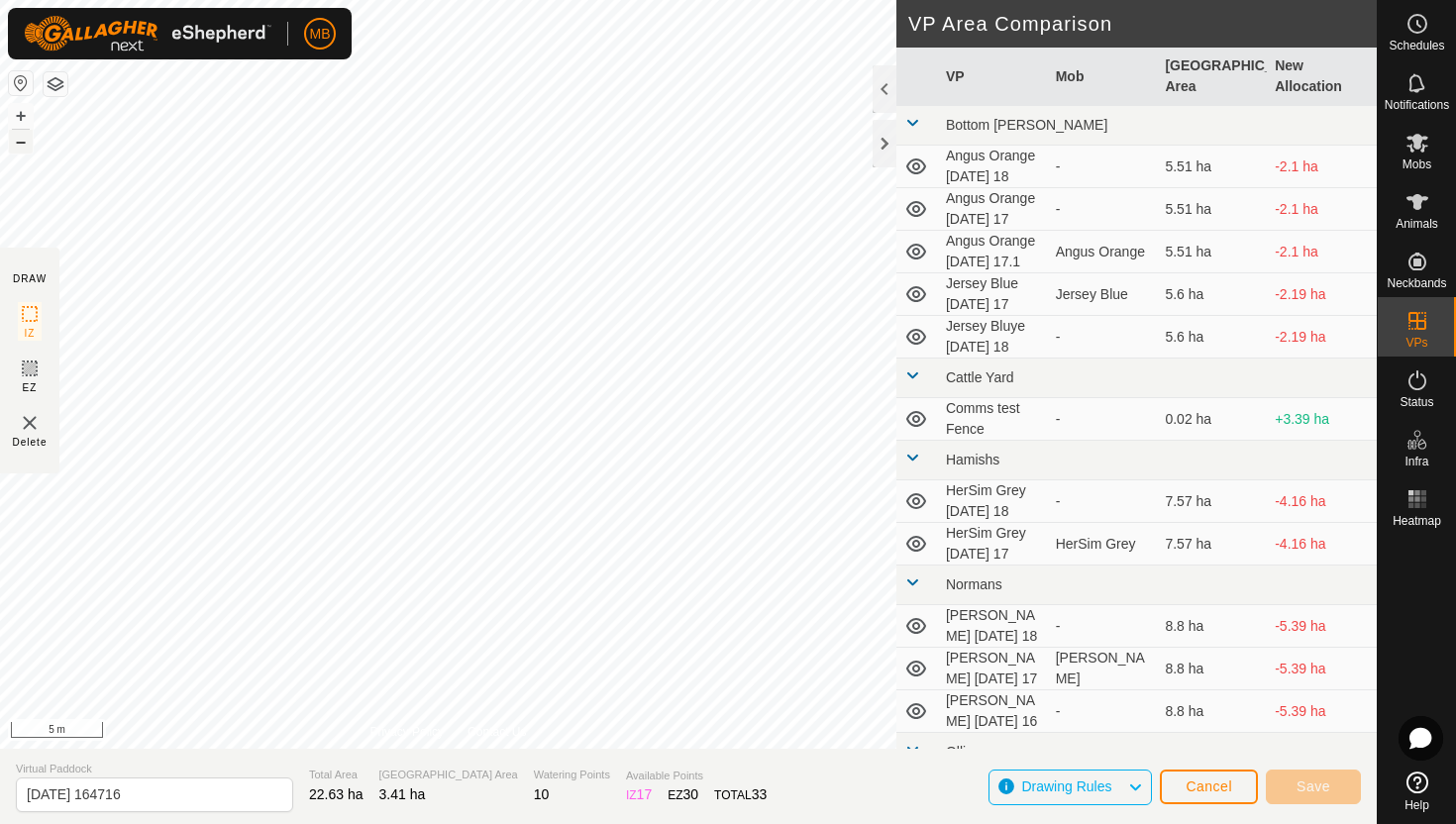 click on "–" at bounding box center [21, 142] 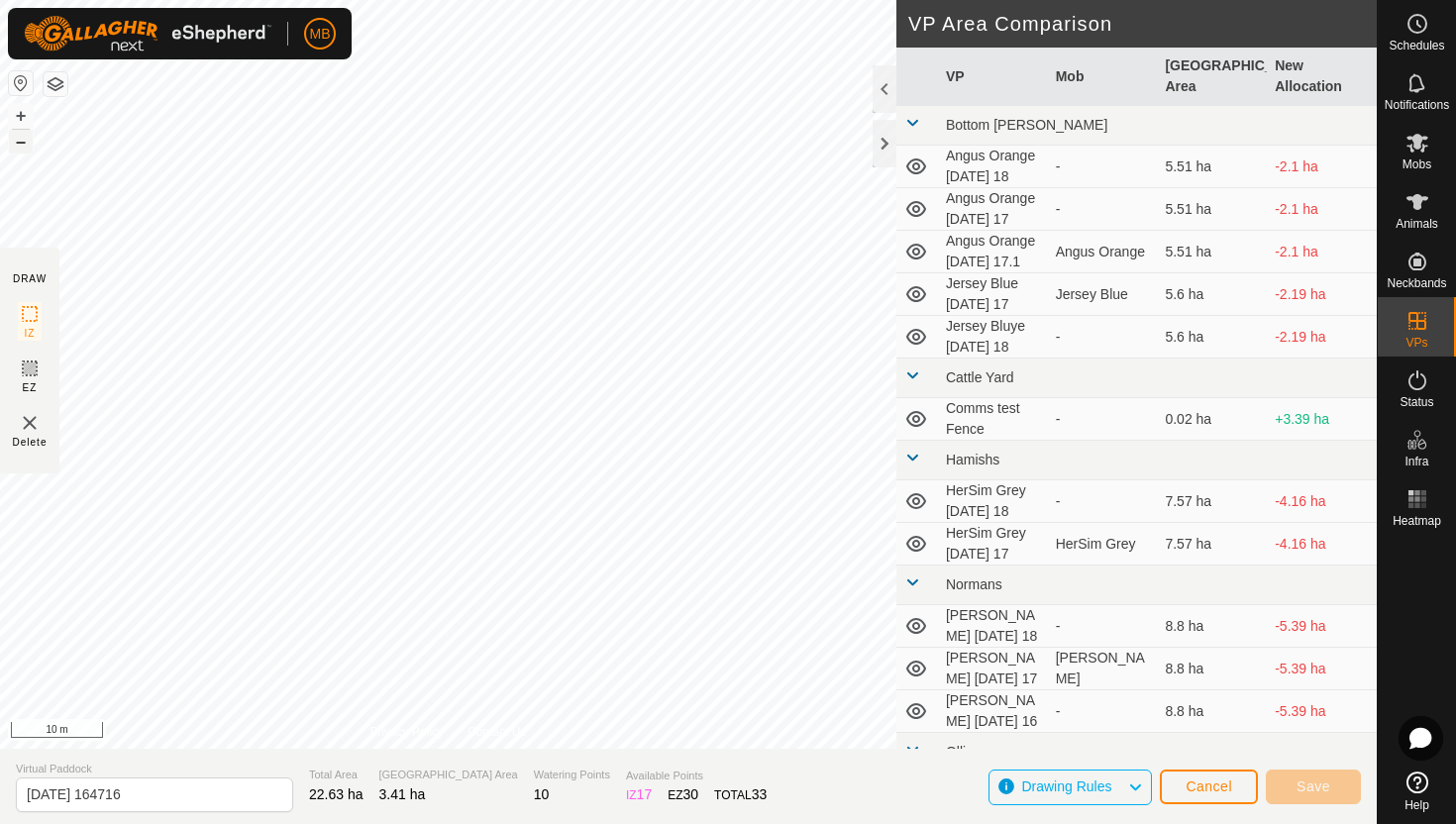 click on "–" at bounding box center (21, 142) 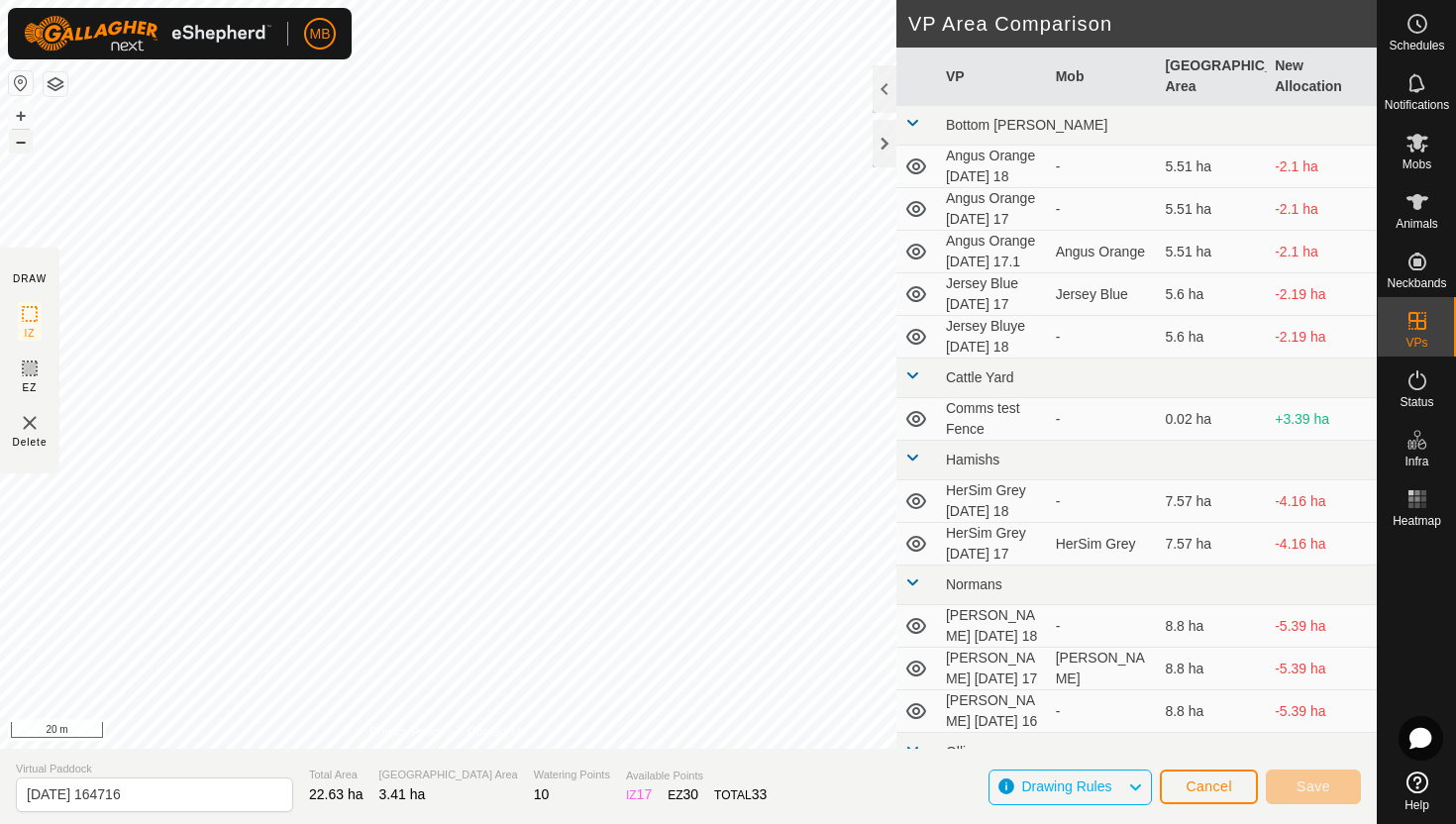 click on "–" at bounding box center [21, 142] 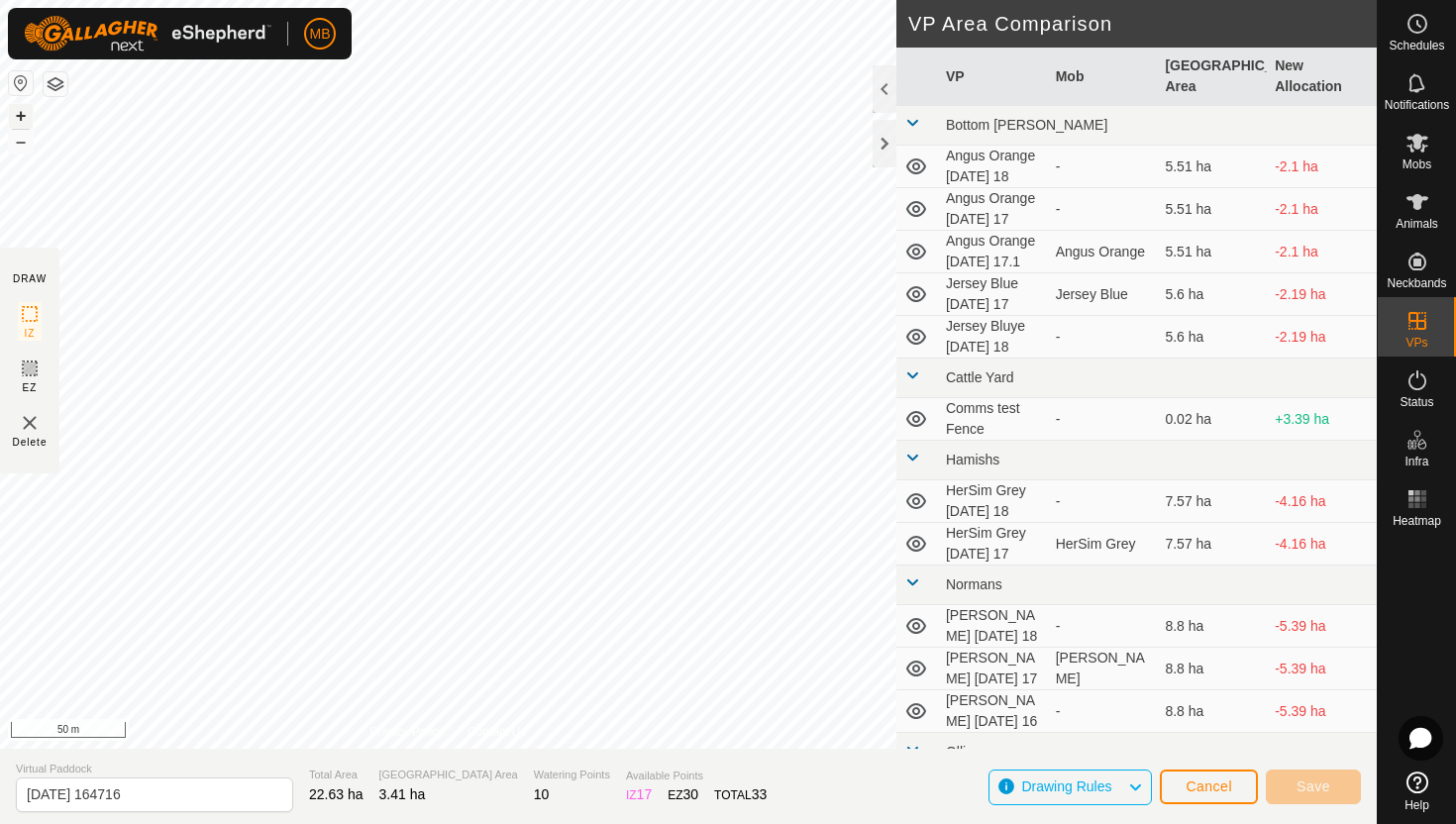 click on "+" at bounding box center [21, 116] 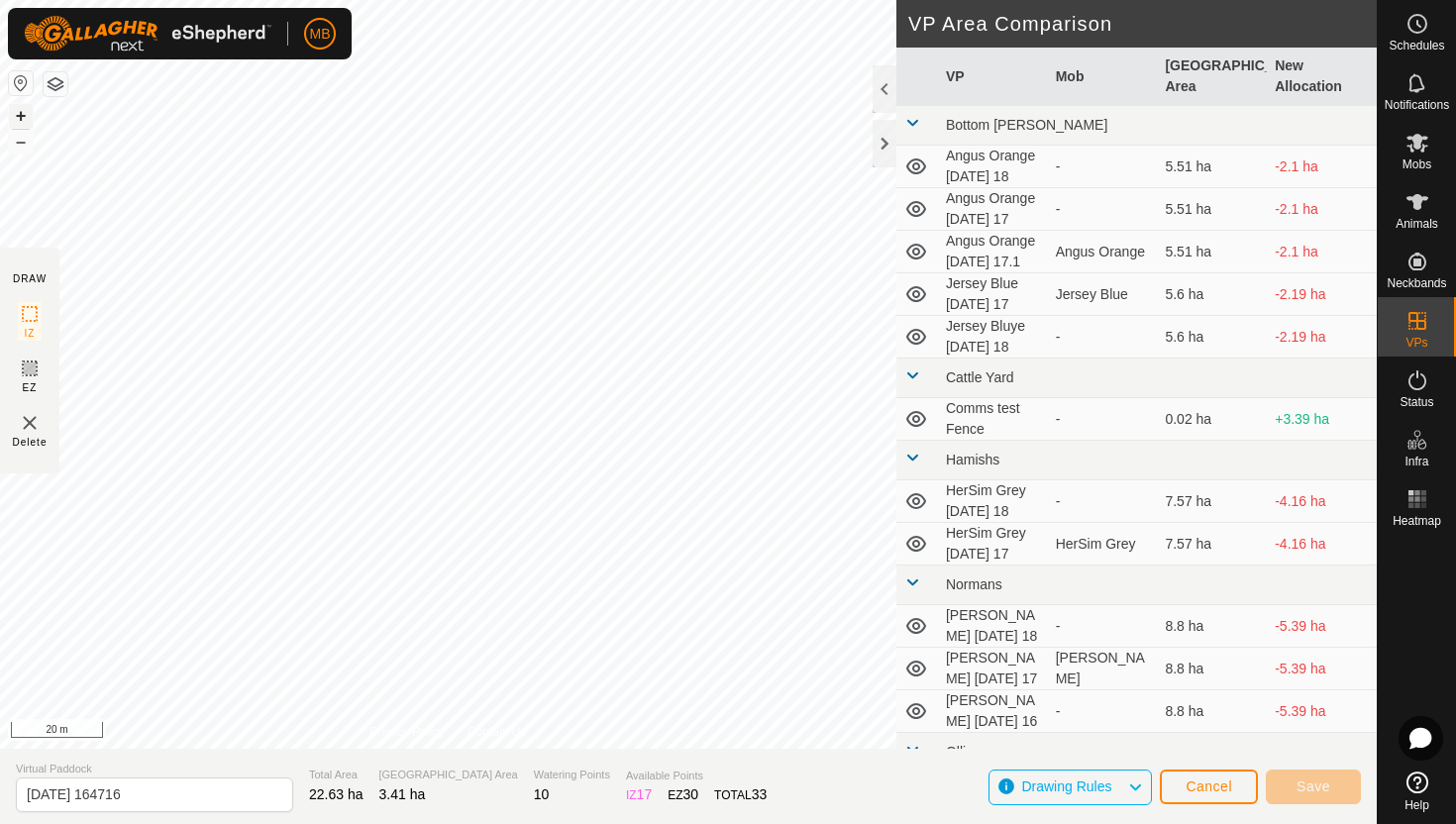 click on "+" at bounding box center [21, 116] 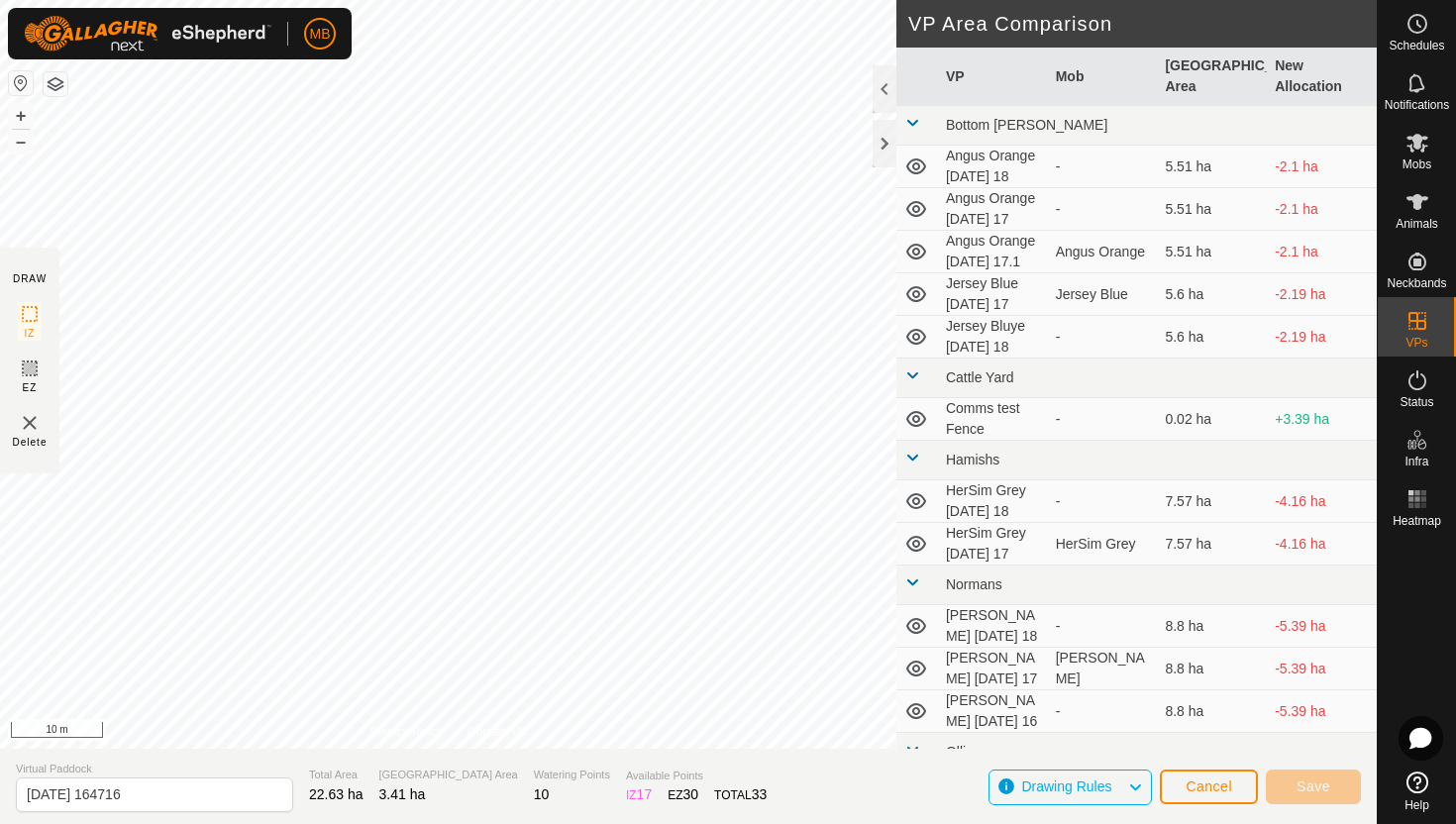 click on "MB Schedules Notifications Mobs Animals Neckbands VPs Status Infra Heatmap Help DRAW IZ EZ Delete Privacy Policy Contact Us + – ⇧ i 10 m VP Area Comparison     VP   Mob   Grazing Area   New Allocation  Bottom [PERSON_NAME] Orange [DATE] 18  -  5.51 ha  -2.1 ha  Angus Orange [DATE] 17  -  5.51 ha  -2.1 ha  Angus Orange [DATE] 17.1   Angus Orange   5.51 ha  -2.1 ha  Jersey Blue [DATE] 17   Jersey Blue   5.6 ha  -2.19 ha  Jersey Bluye [DATE] 18  -  5.6 ha  -2.19 ha Cattle Yard  Comms test Fence  -  0.02 ha  +3.39 ha Hamishs  HerSim Grey [DATE] 18  -  7.57 ha  -4.16 ha  HerSim Grey [DATE] 17   HerSim Grey   7.57 ha  -4.16 ha Normans  [PERSON_NAME] [DATE] 18  -  8.8 ha  -5.39 ha  [PERSON_NAME] [DATE] 17   [PERSON_NAME]   8.8 ha  -5.39 ha  [PERSON_NAME] [DATE] 16  -  8.8 ha  -5.39 ha Ollies  Jersey Purple [DATE] 16  -  3.41 ha   -  Techno  Comms Test VP  -  25.11 ha  -21.7 [PERSON_NAME] Red [DATE] 17   Hereford Red   7.86 ha  -4.45 [PERSON_NAME] Red [DATE] 16.1  -  7.86 ha  -4.45 ha  Jersey Yellow  -" 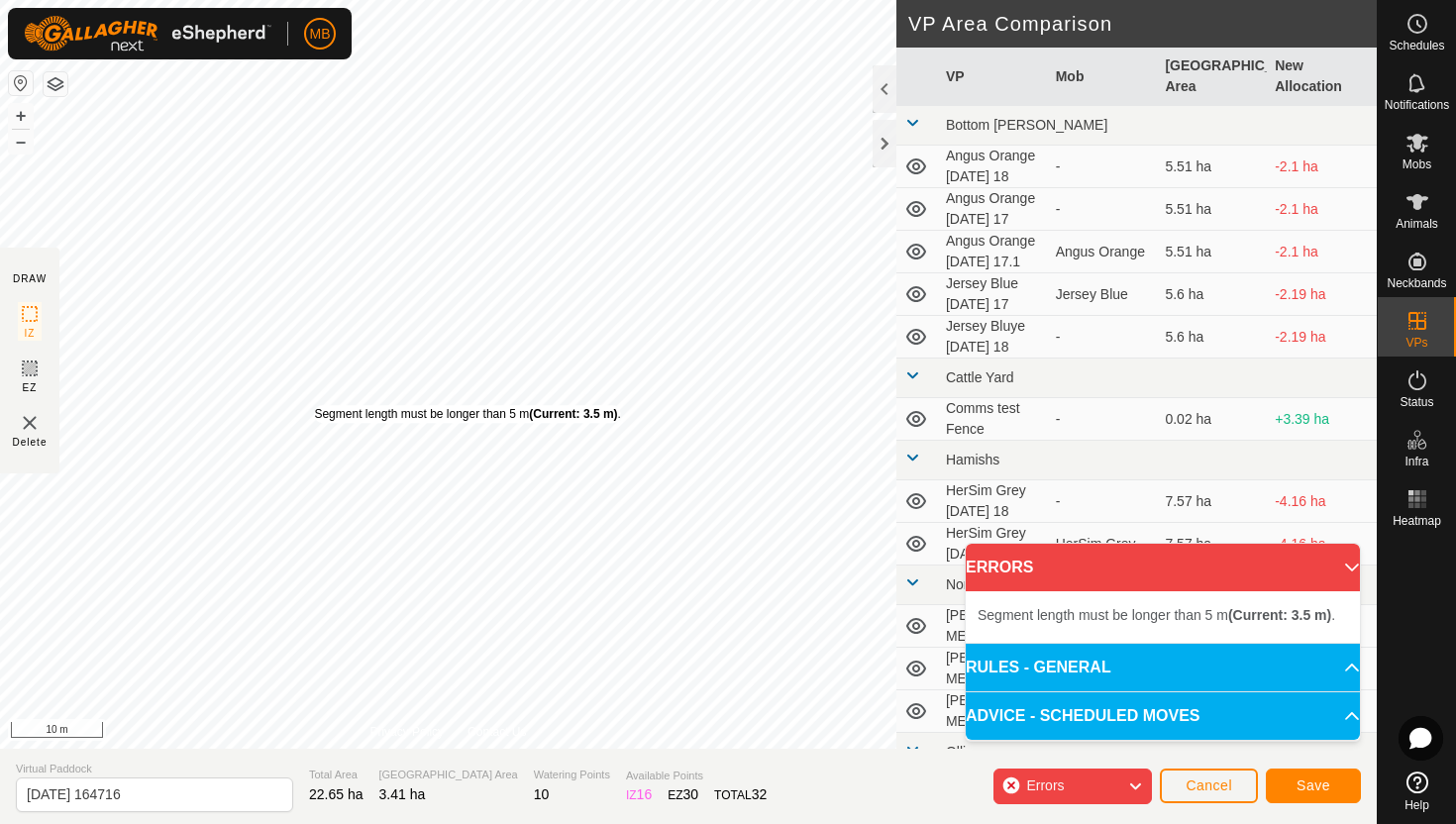 click on "Segment length must be longer than 5 m  (Current: 3.5 m) ." at bounding box center (467, 414) 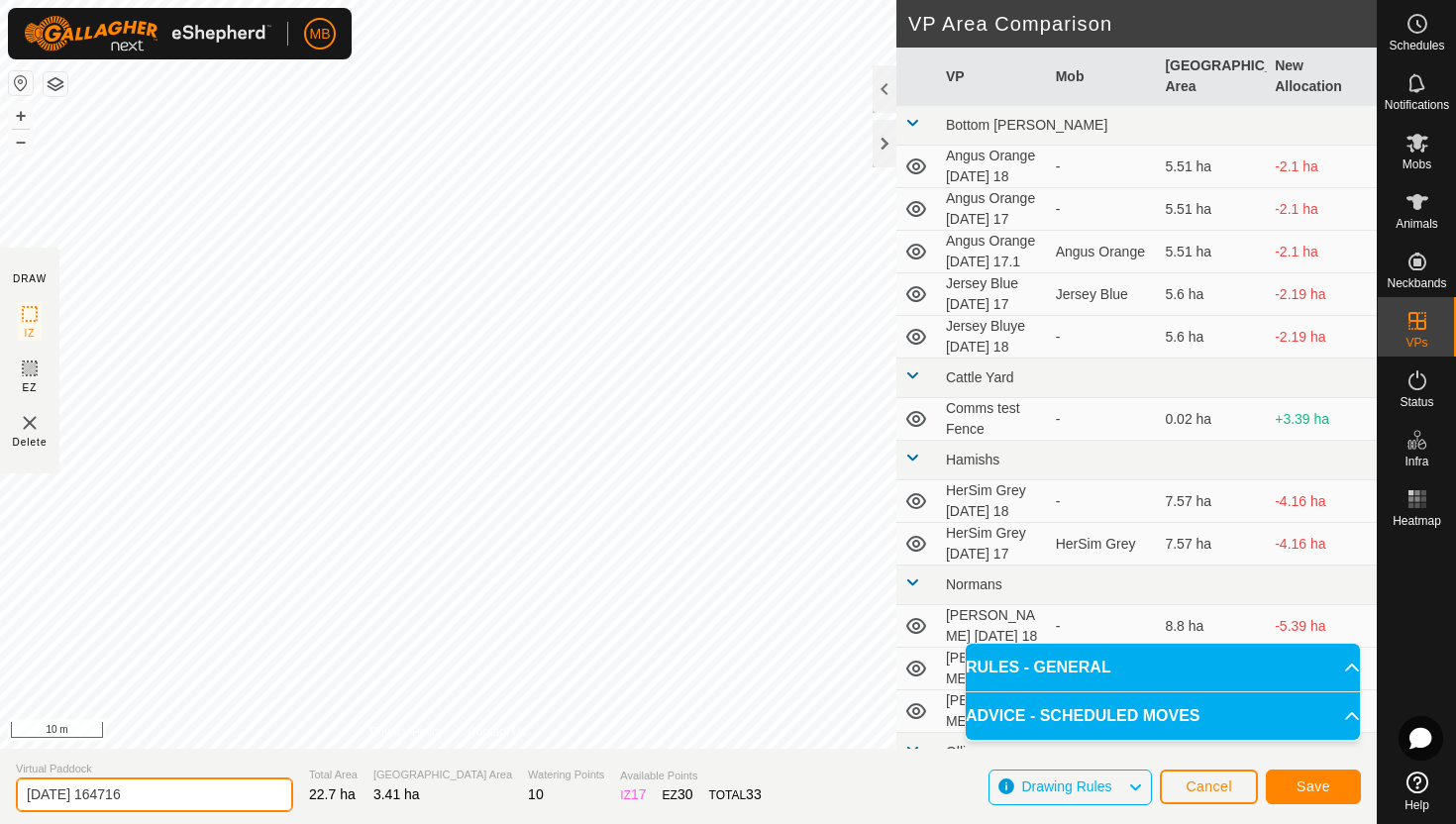 click on "[DATE] 164716" 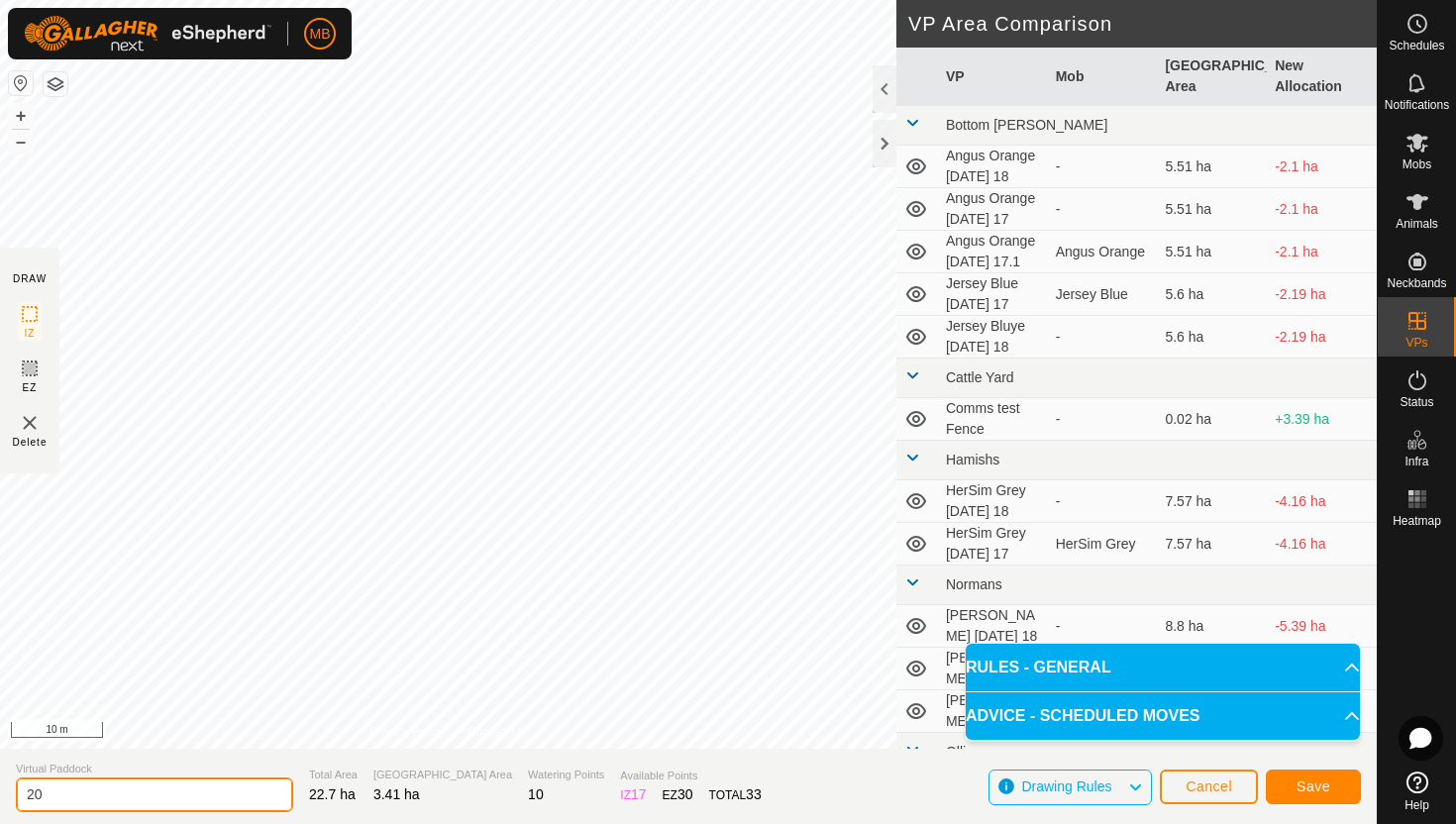 type on "2" 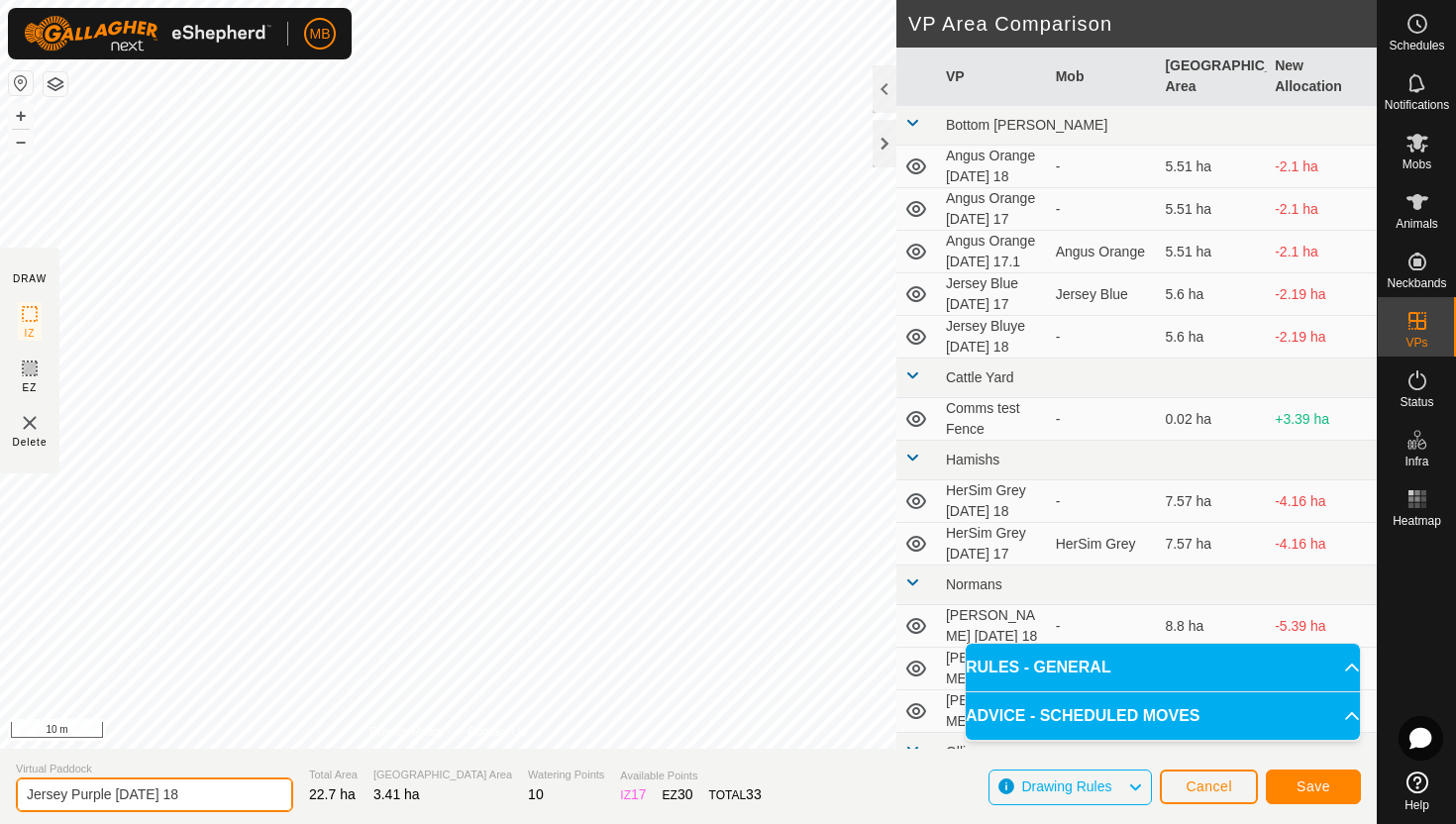 type on "Jersey Purple [DATE] 18" 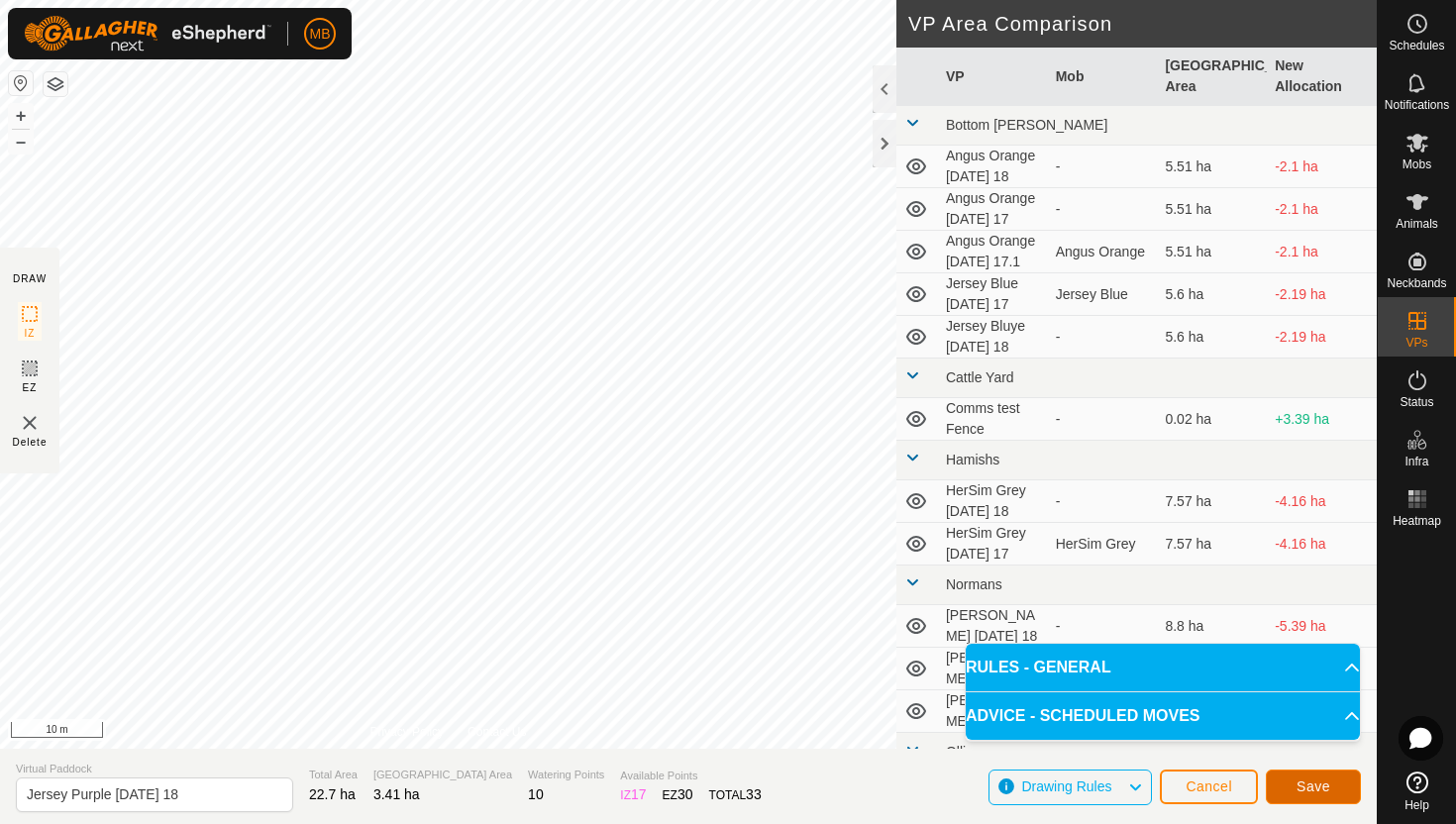 click on "Save" 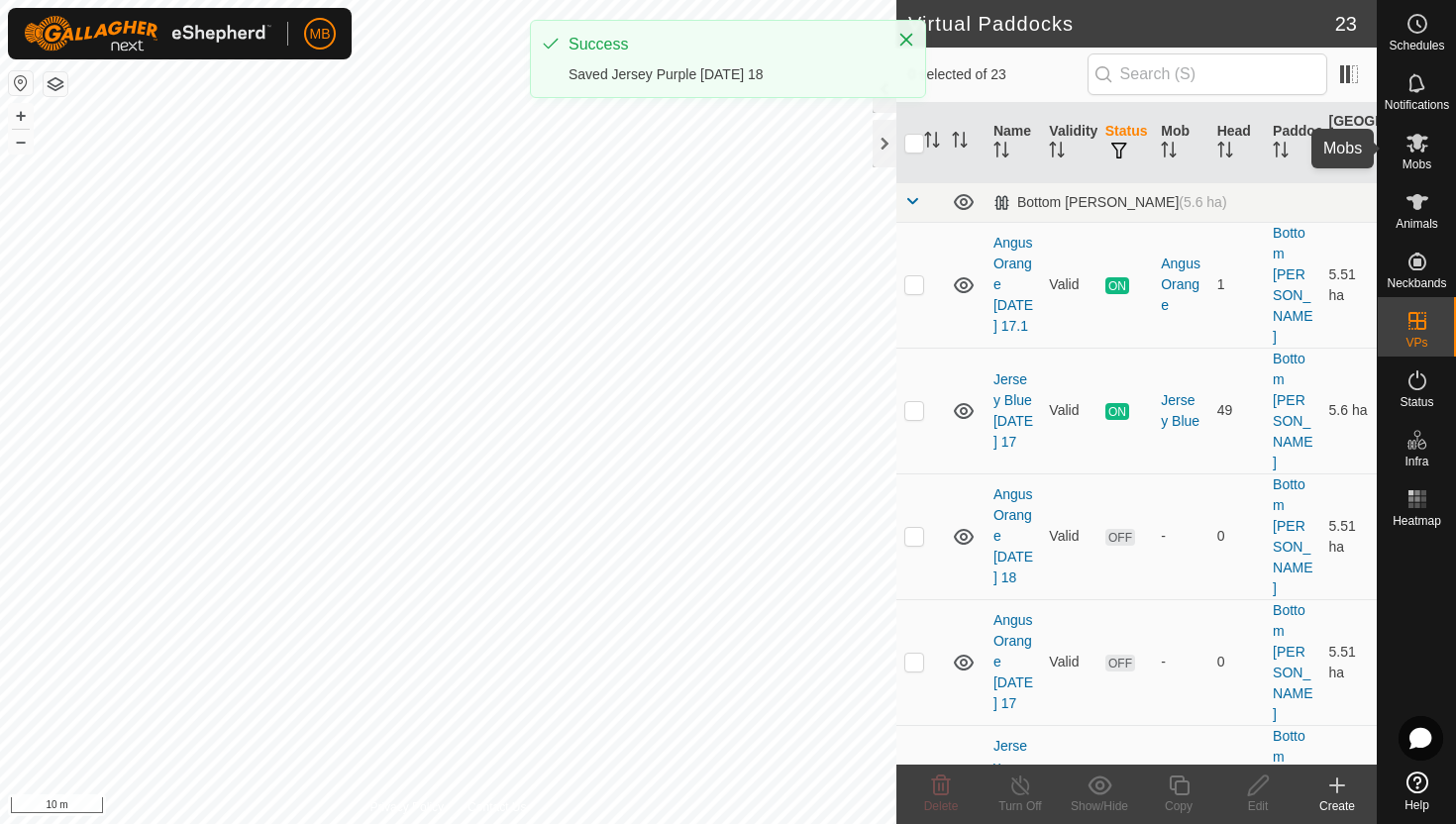 click 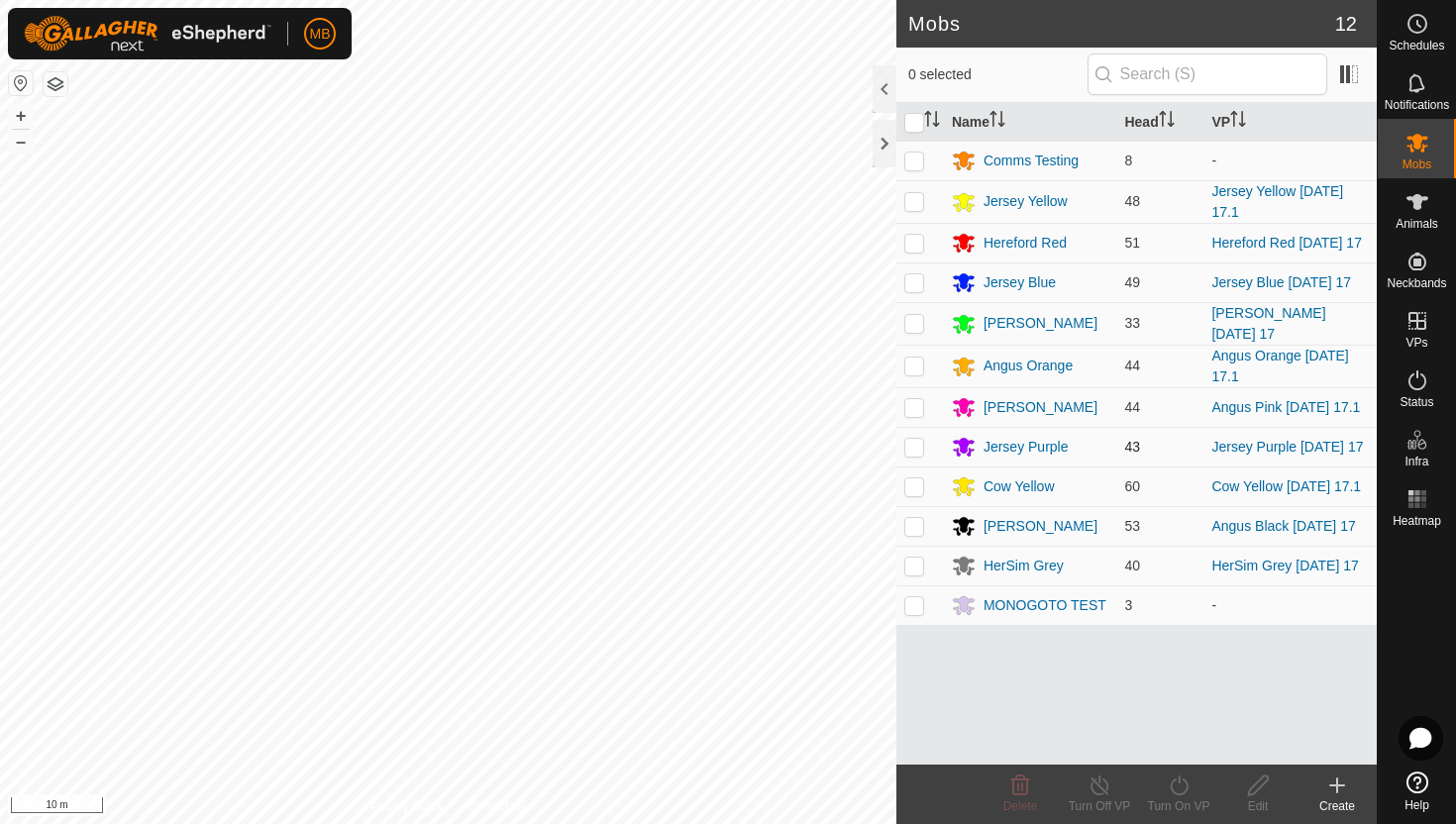 click at bounding box center [914, 447] 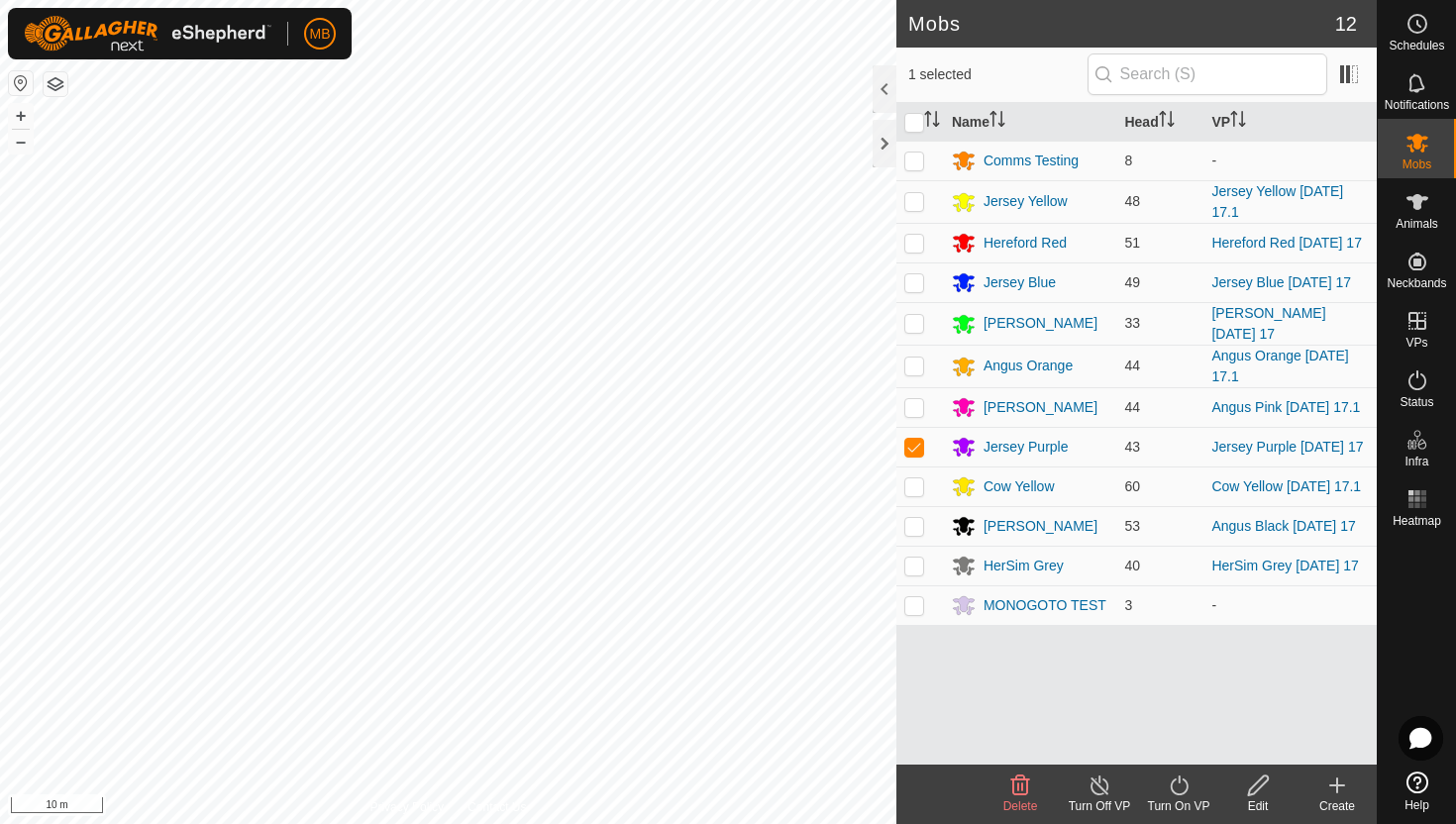 click 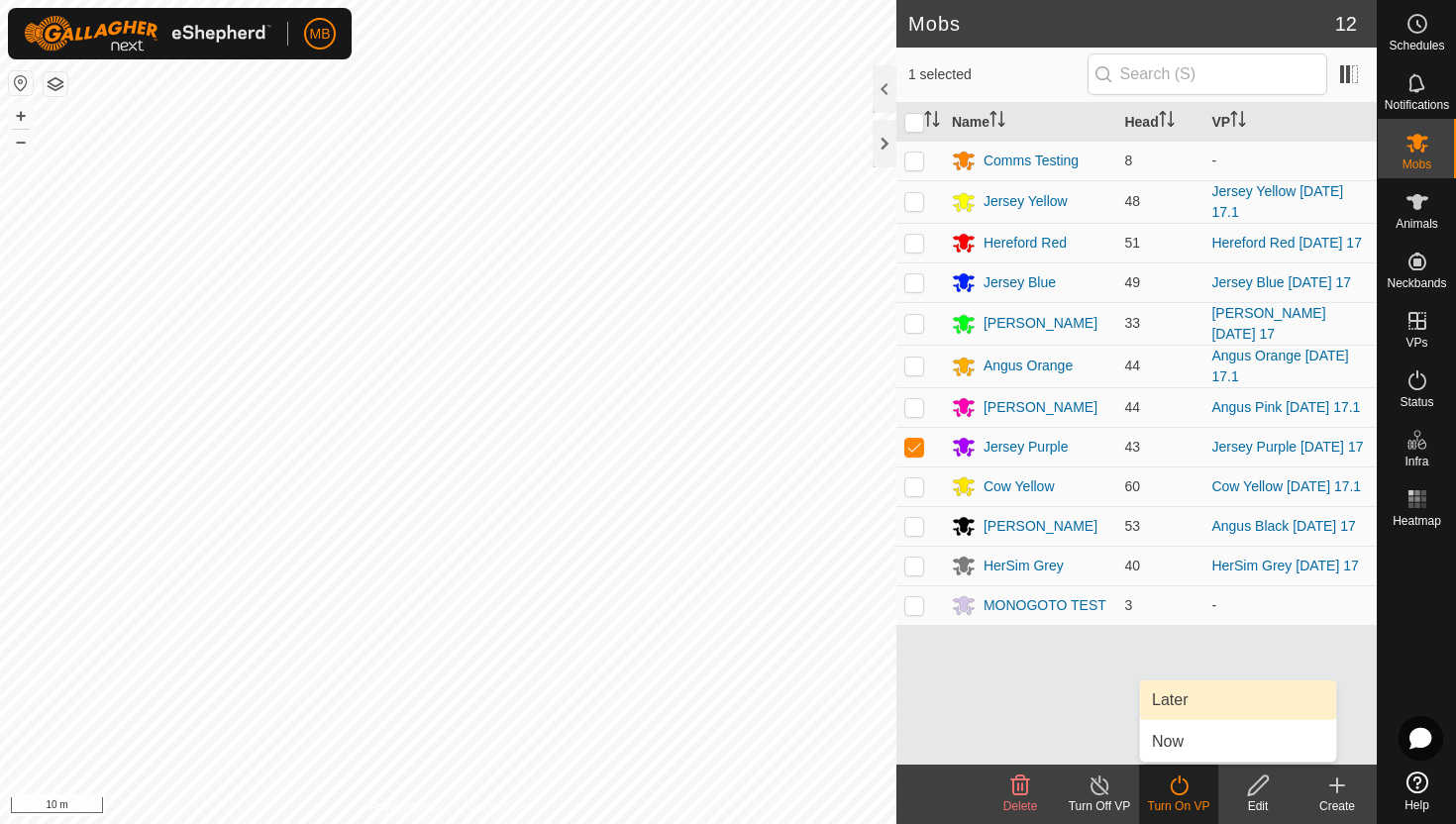 click on "Later" at bounding box center [1238, 700] 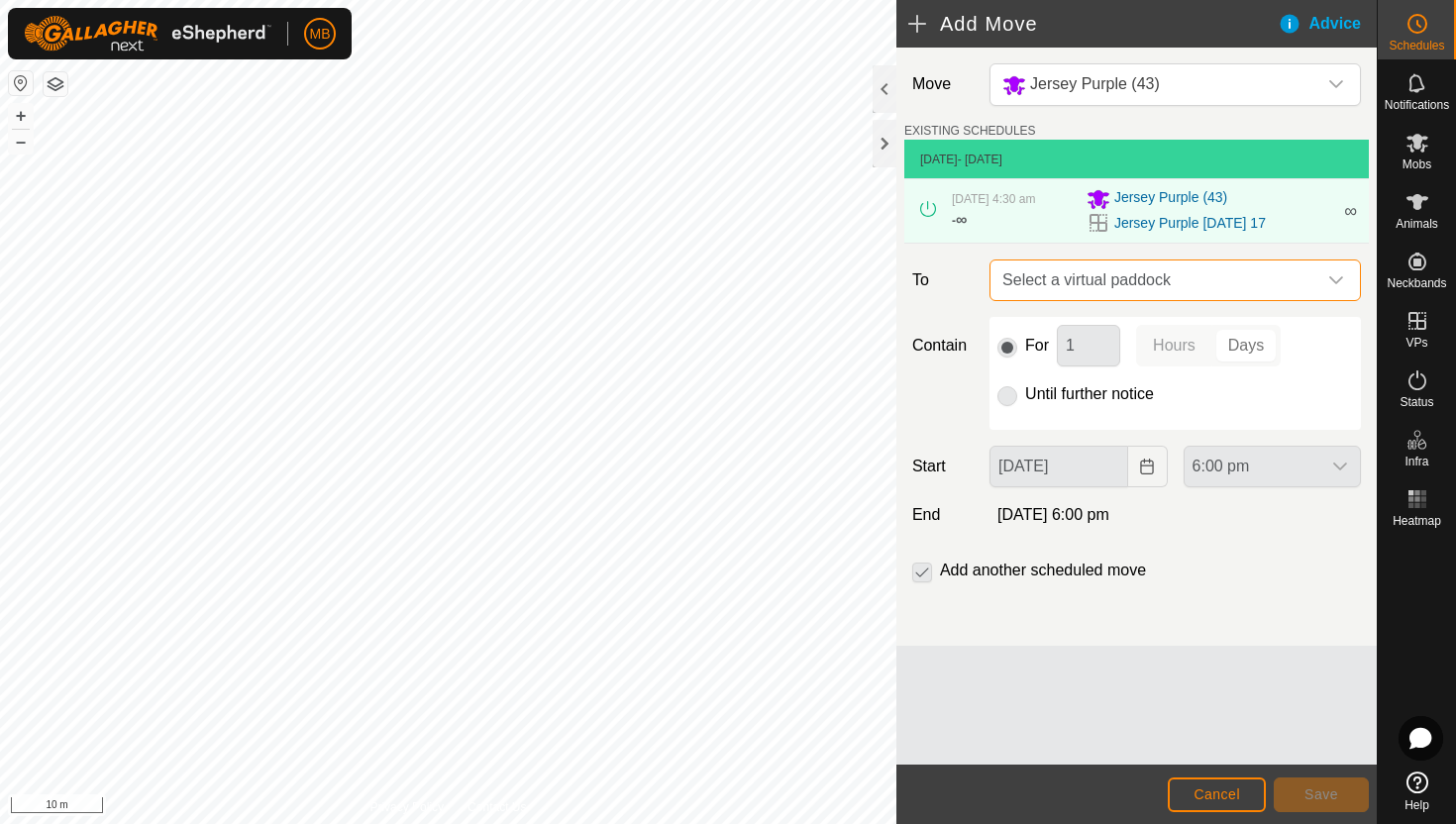 click on "Select a virtual paddock" at bounding box center [1155, 280] 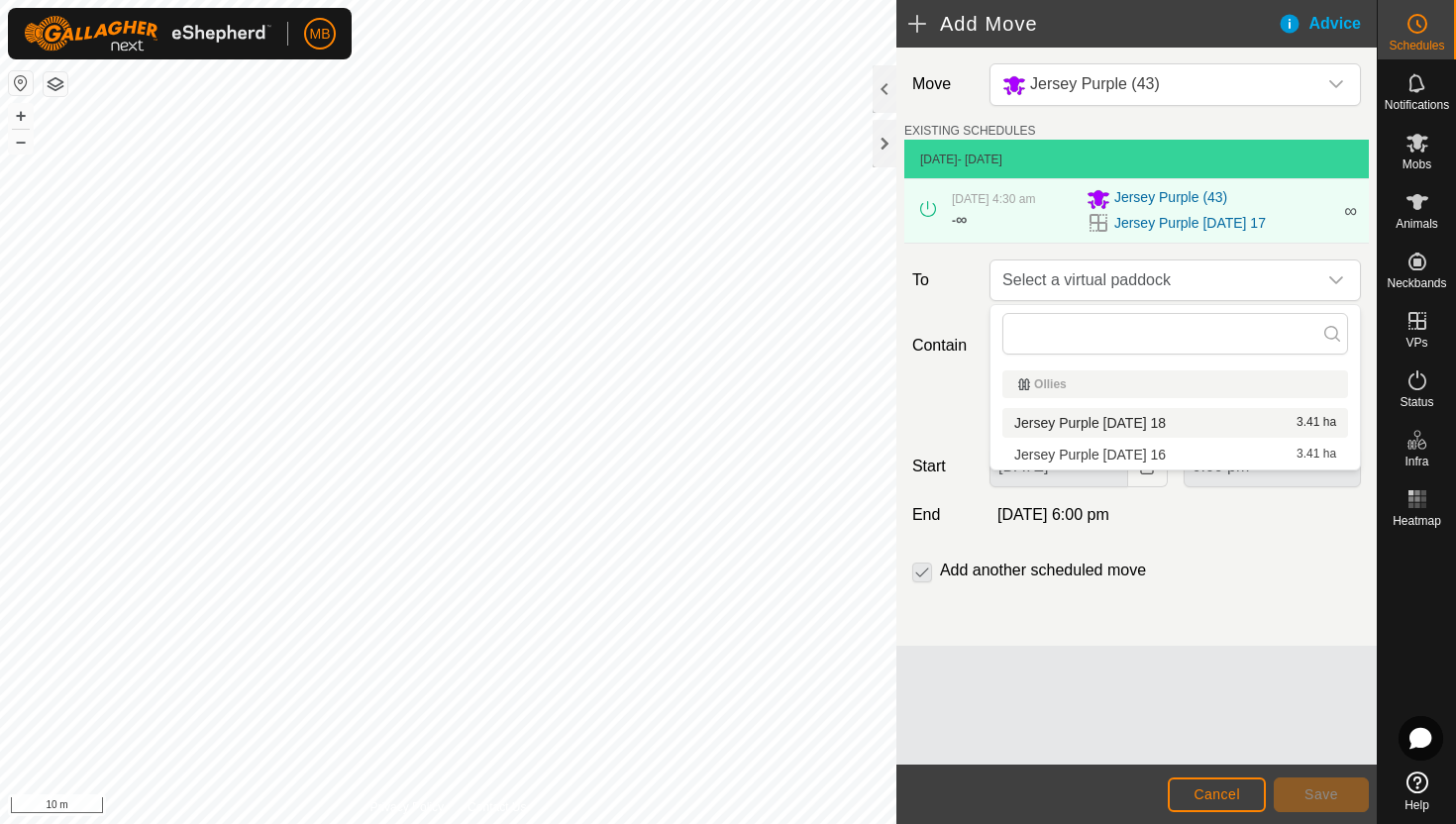 click on "Jersey Purple [DATE] 18  3.41 ha" at bounding box center (1175, 423) 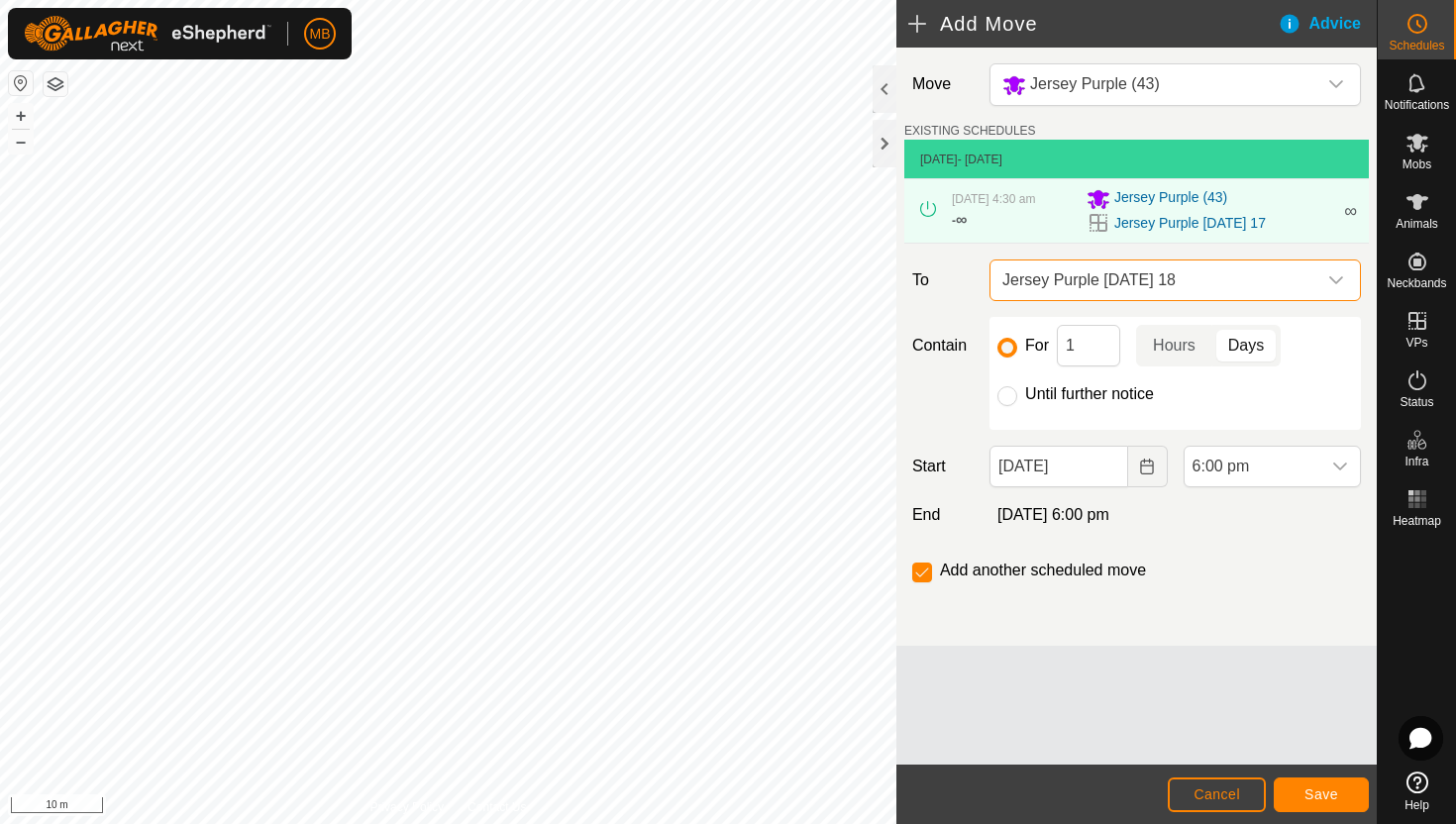 click on "Until further notice" 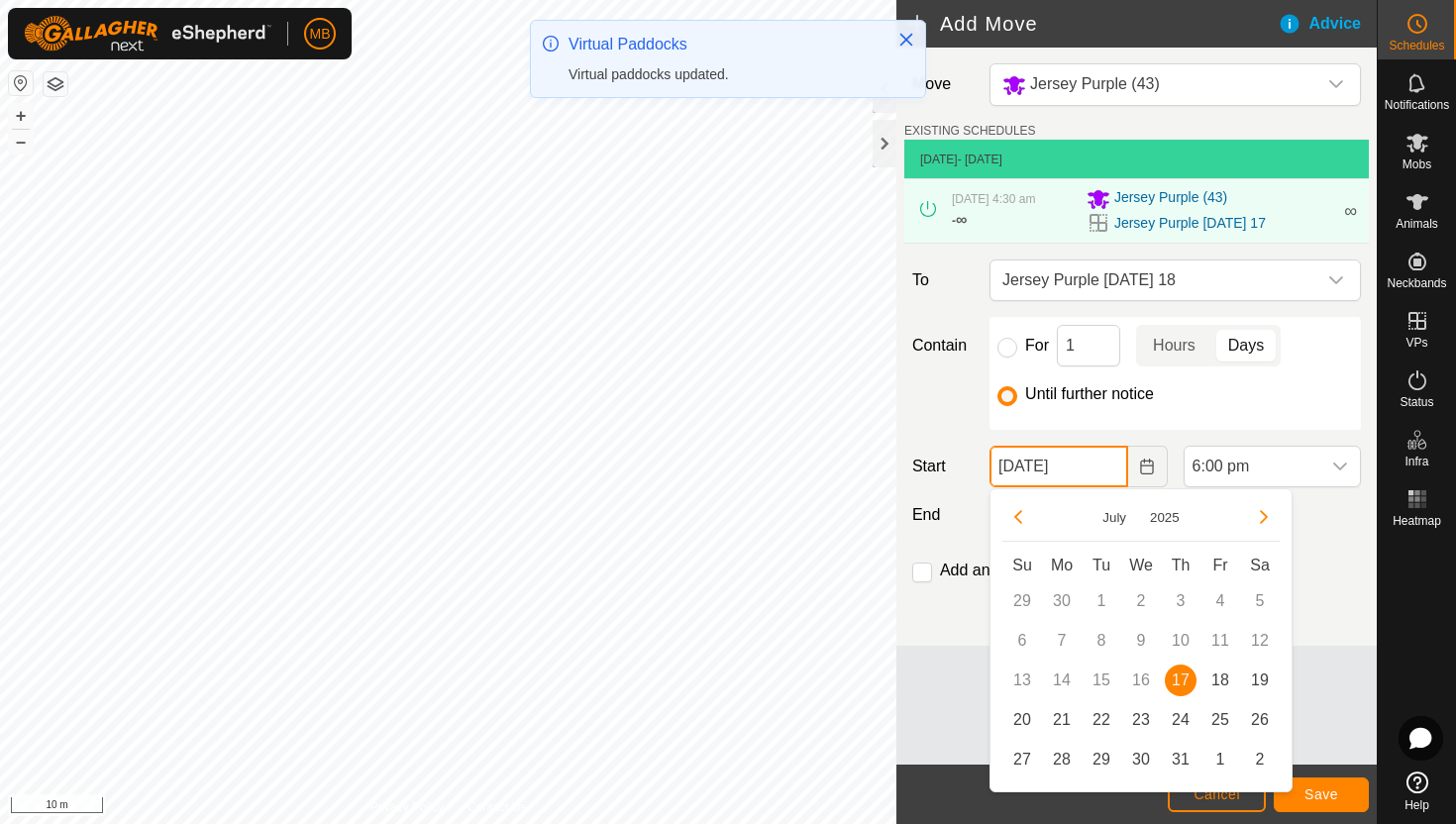 click on "[DATE]" 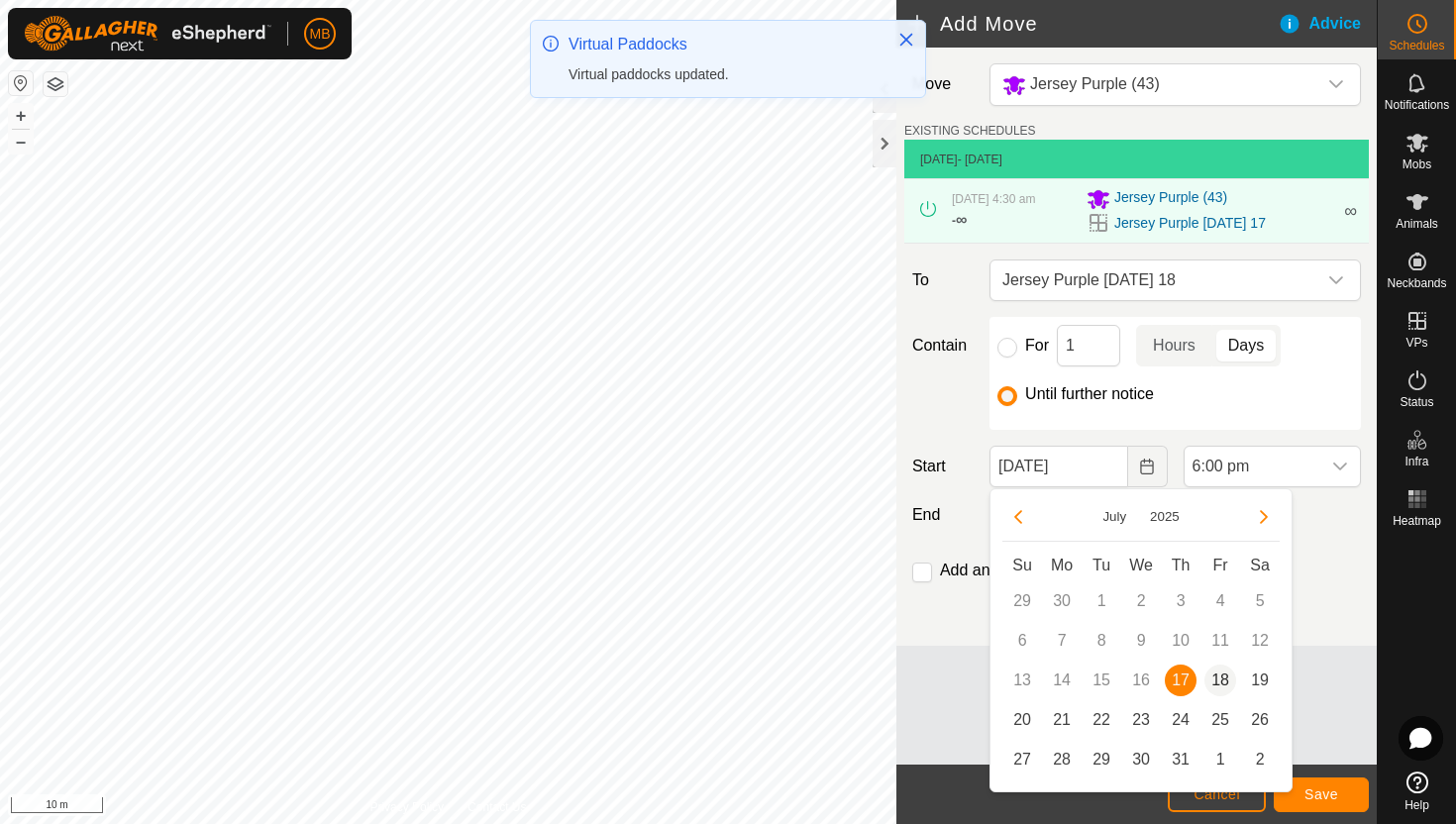 click on "18" at bounding box center [1220, 680] 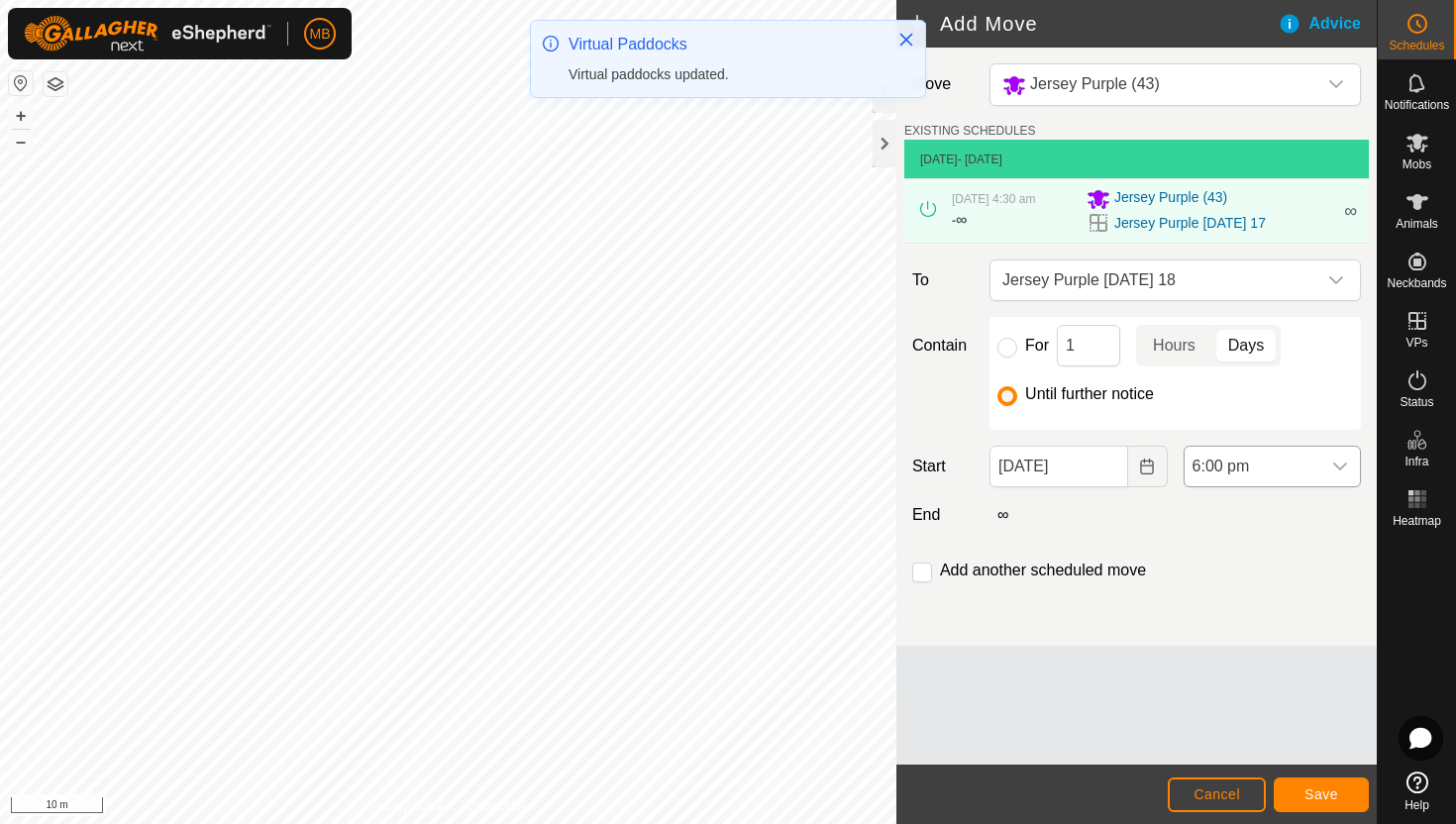 click at bounding box center [1340, 466] 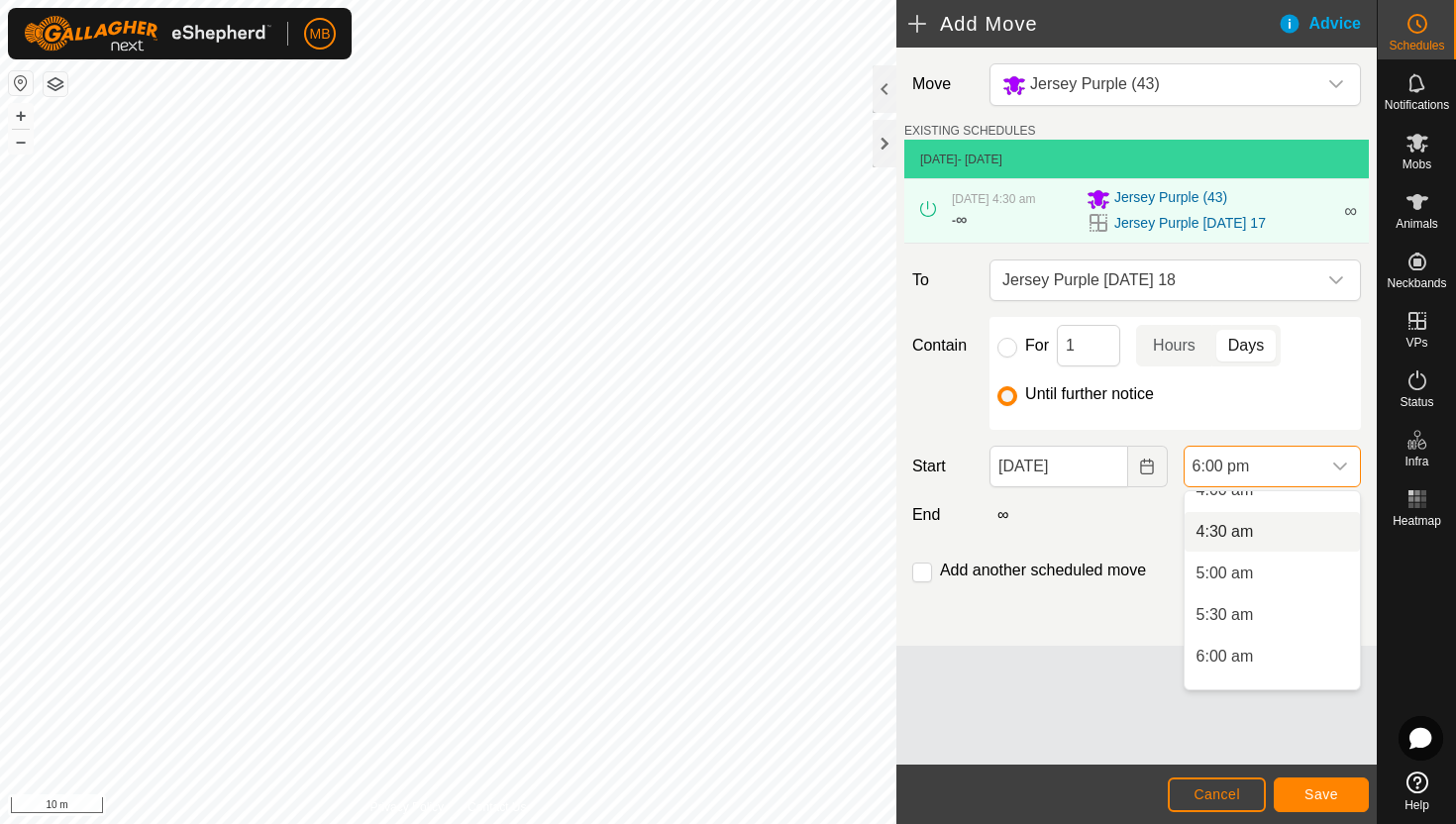 click on "4:30 am" at bounding box center [1272, 532] 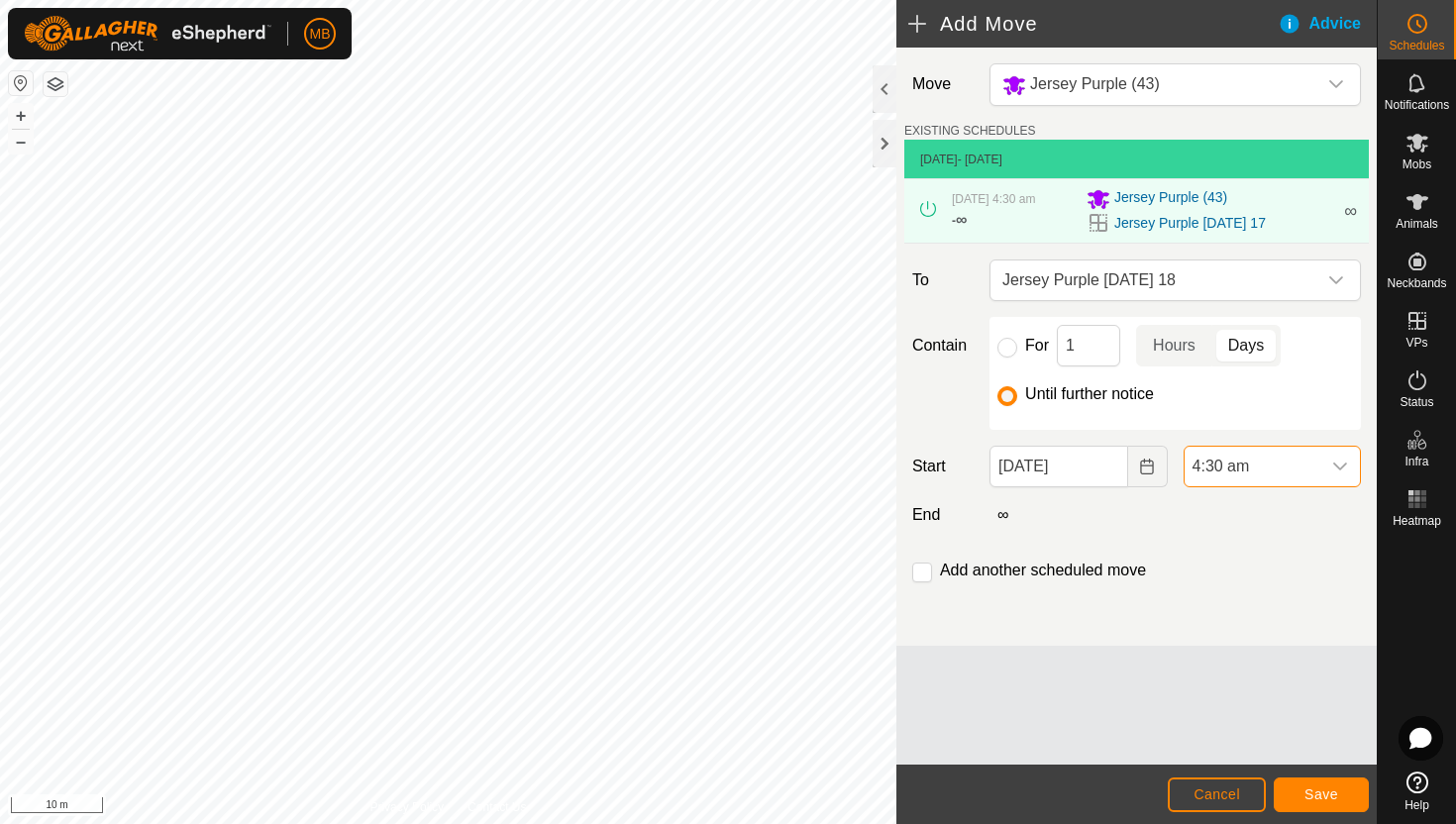 scroll, scrollTop: 1339, scrollLeft: 0, axis: vertical 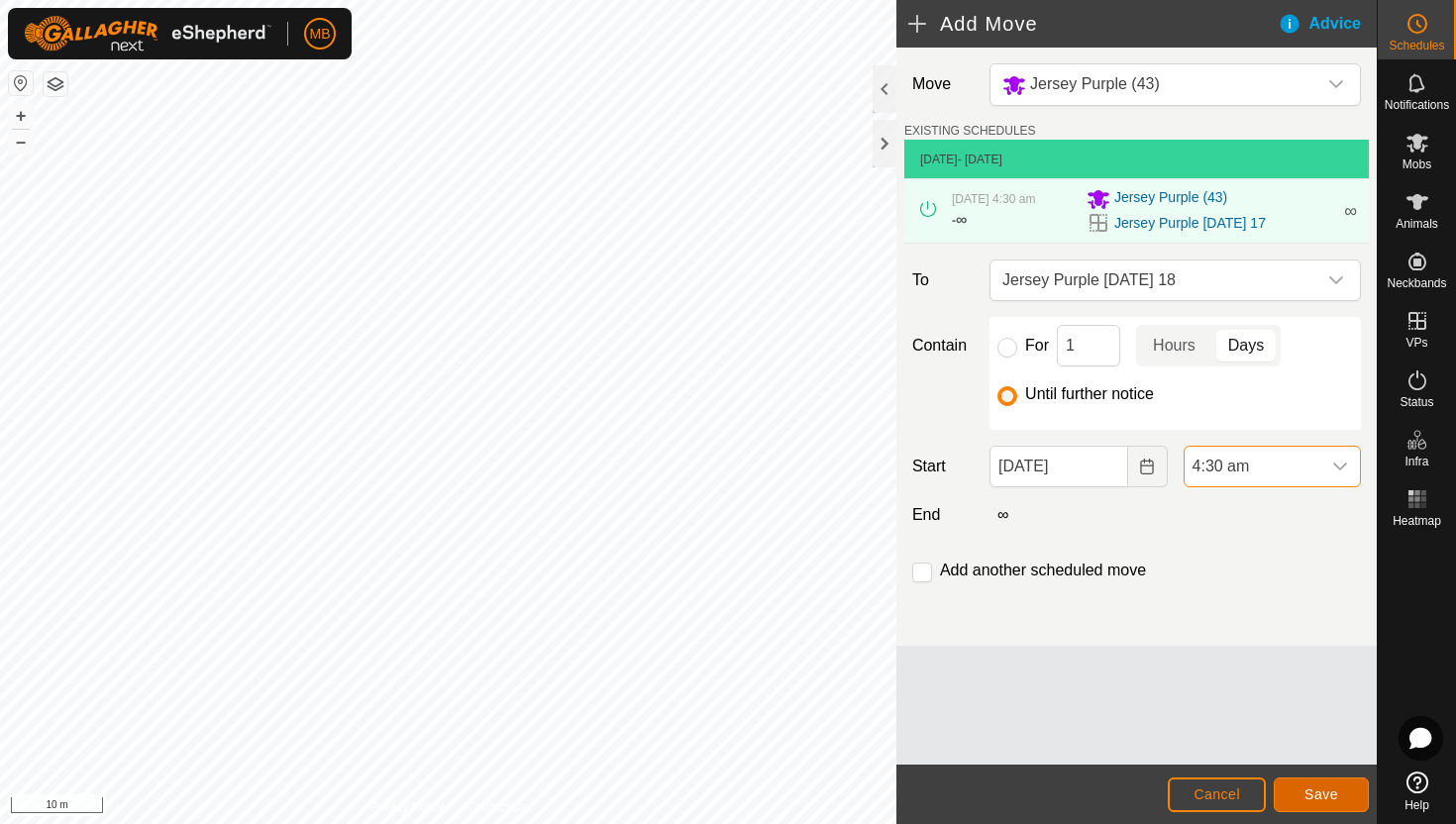 click on "Save" 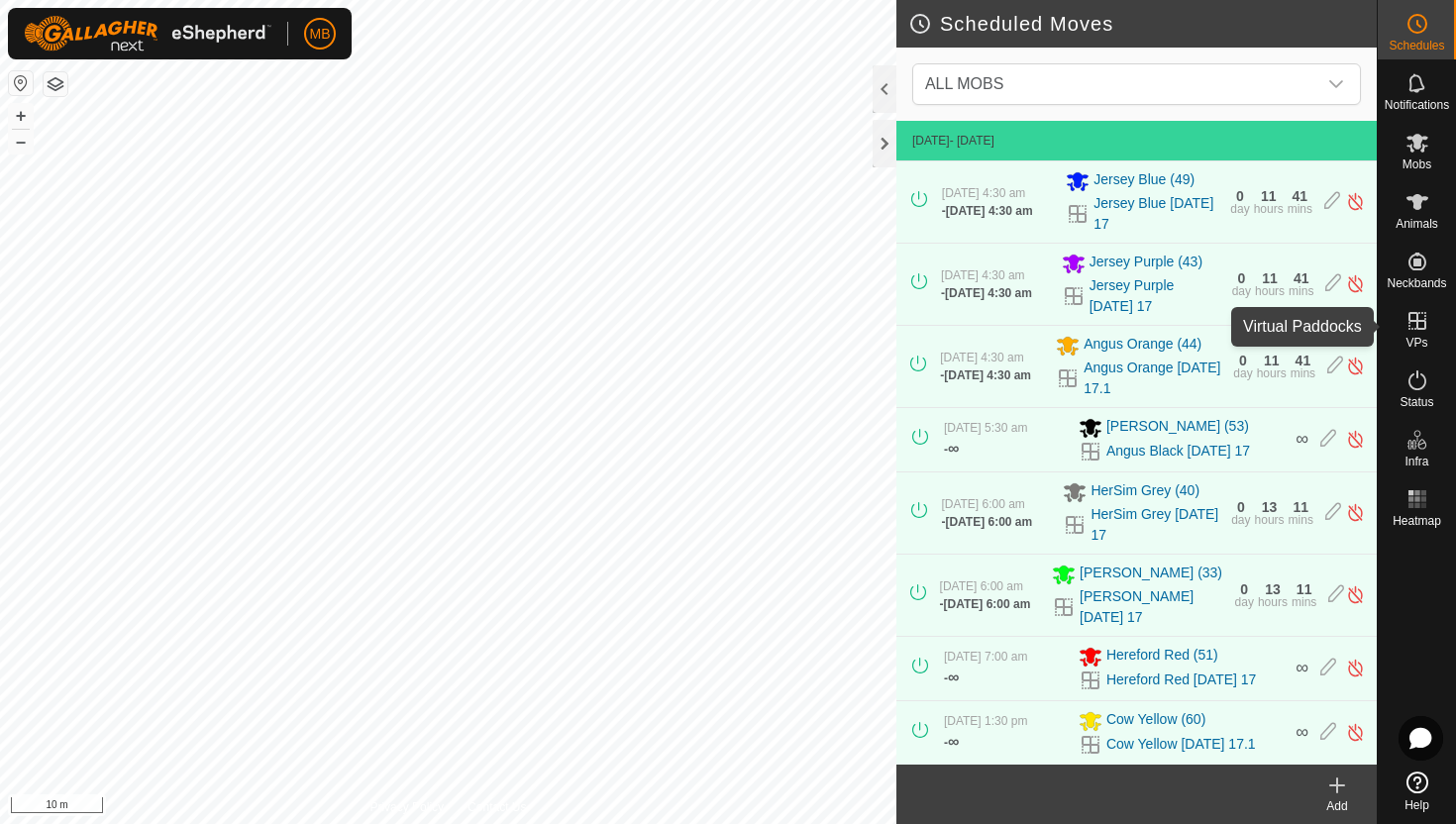 click 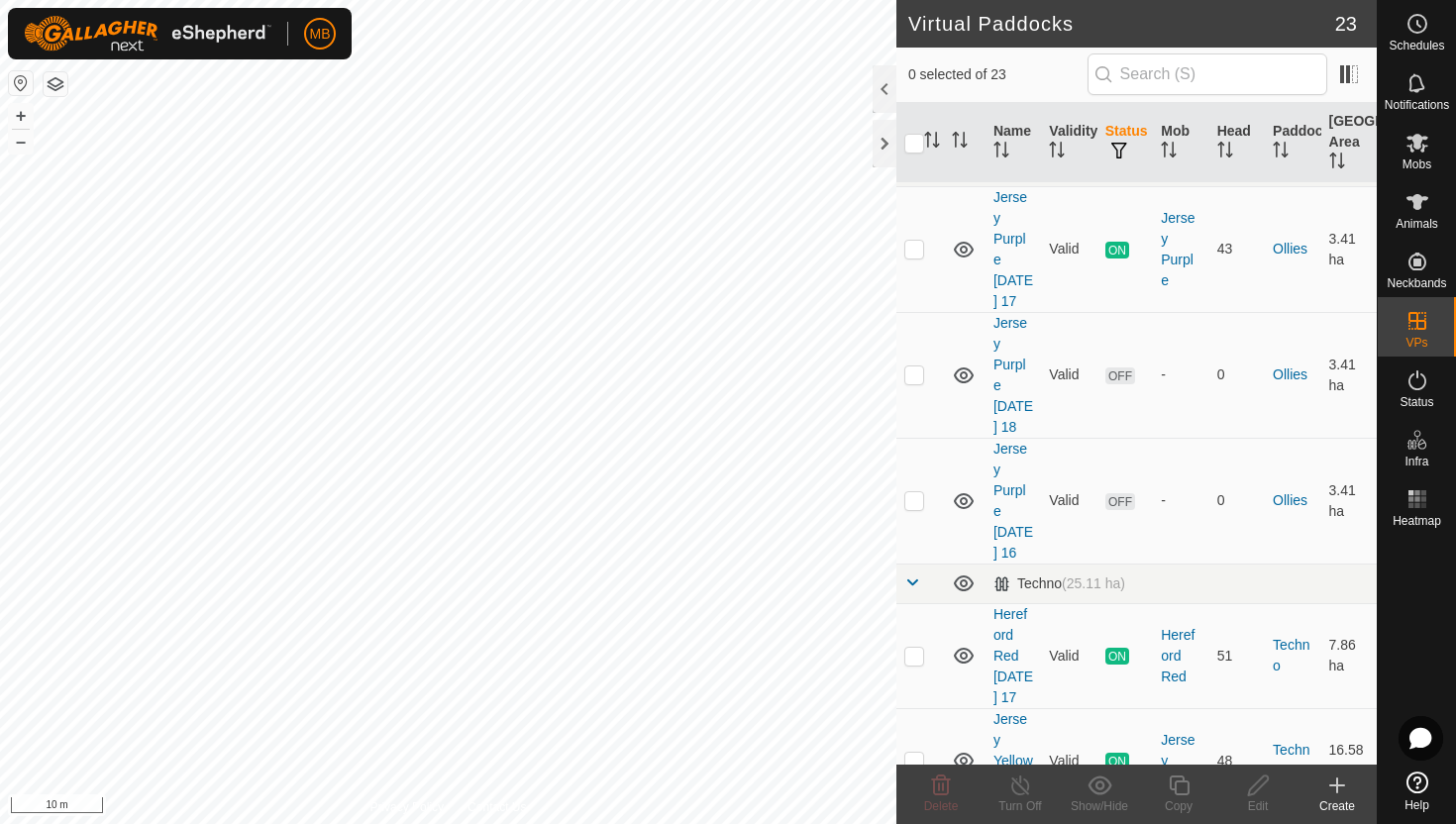 scroll, scrollTop: 1526, scrollLeft: 0, axis: vertical 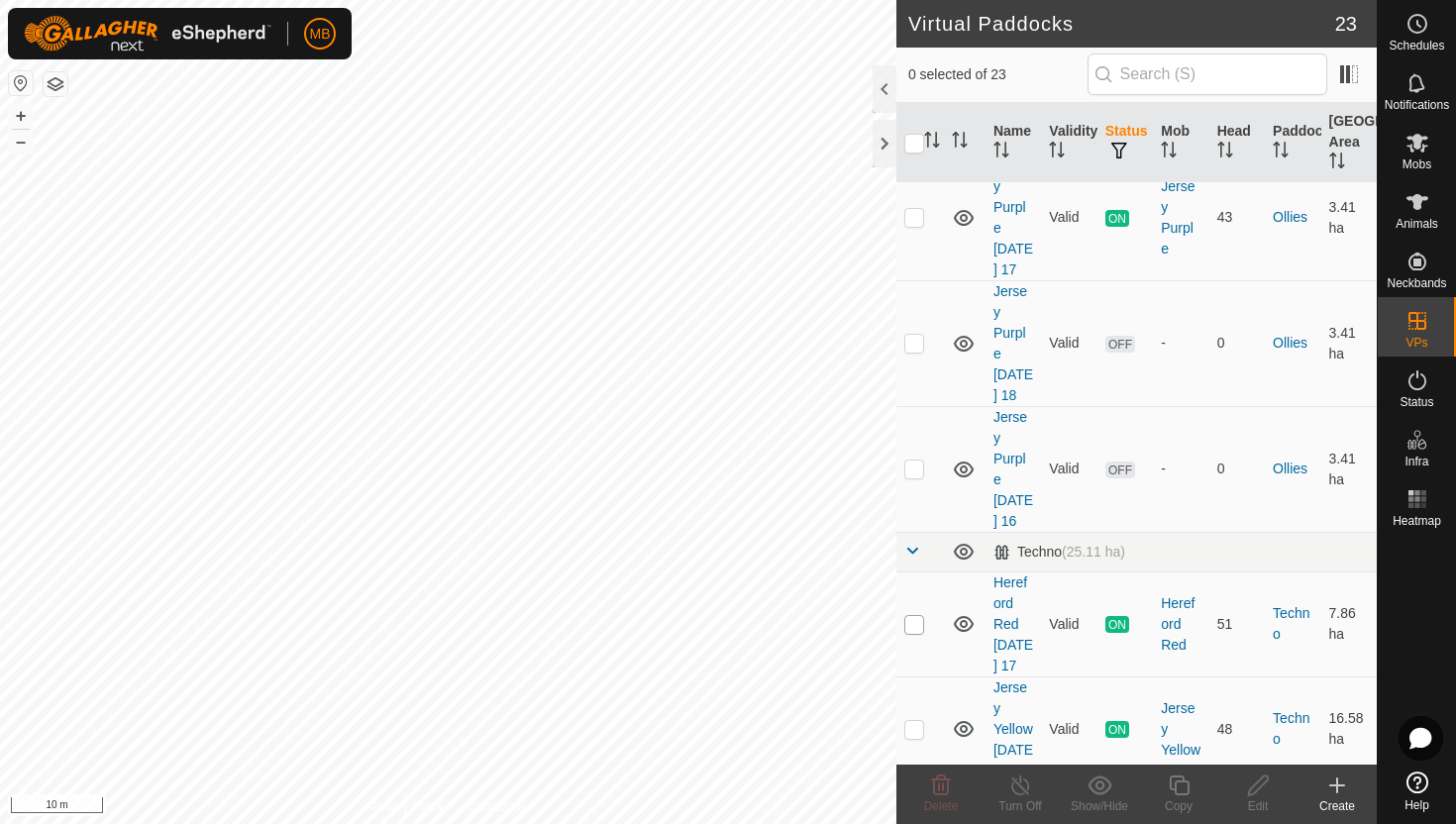 click at bounding box center (914, 625) 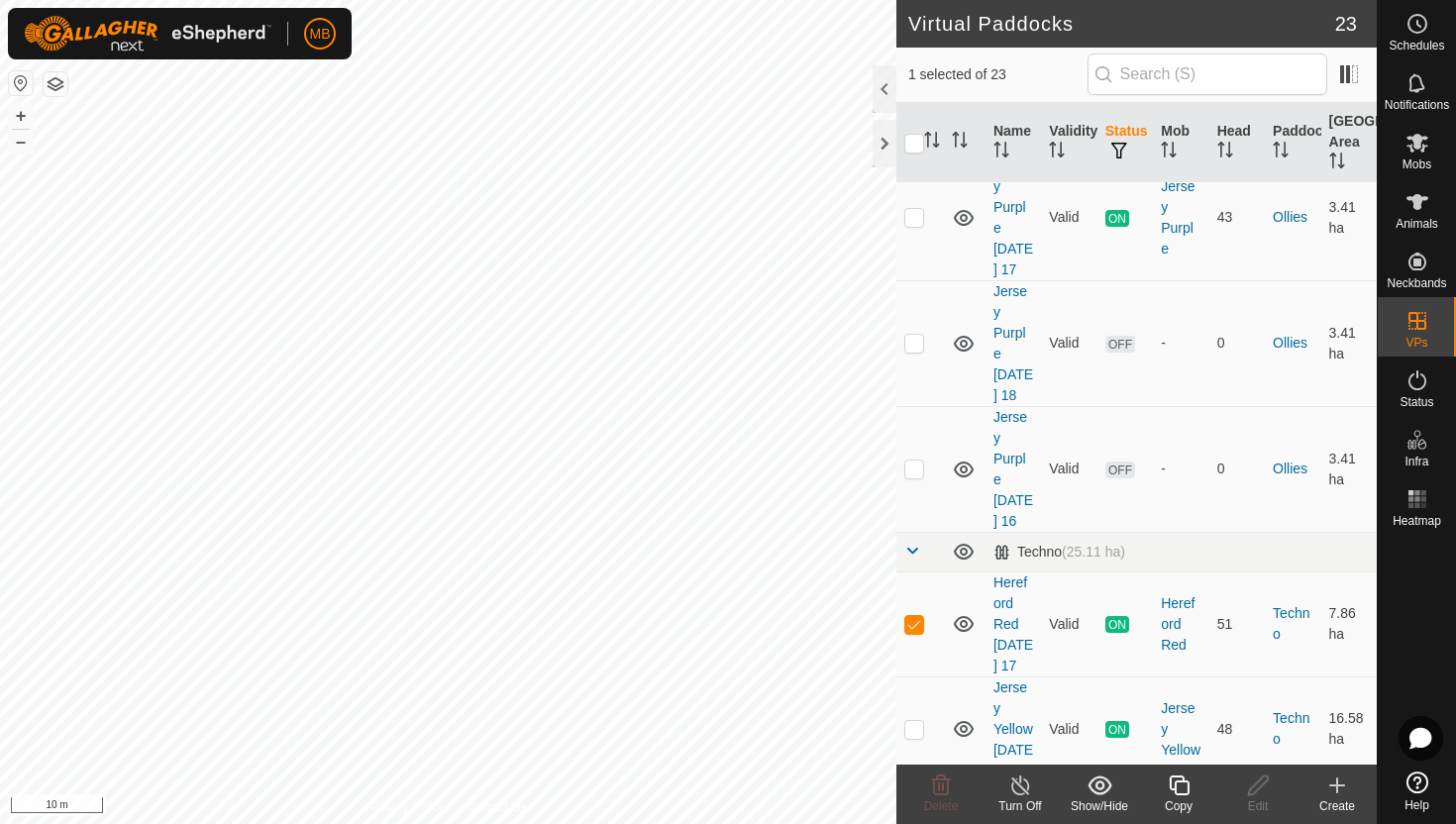 click 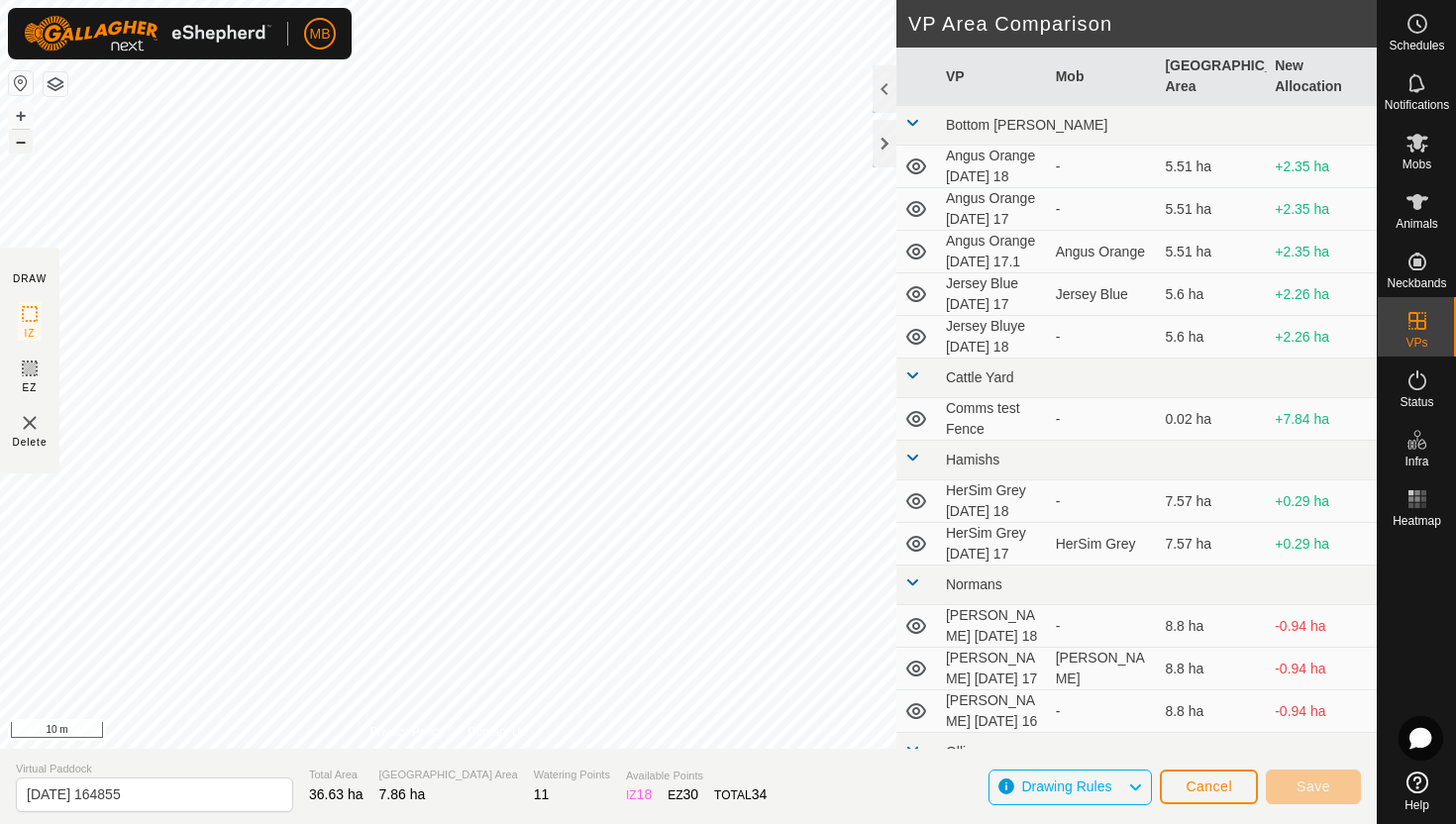 click on "–" at bounding box center (21, 142) 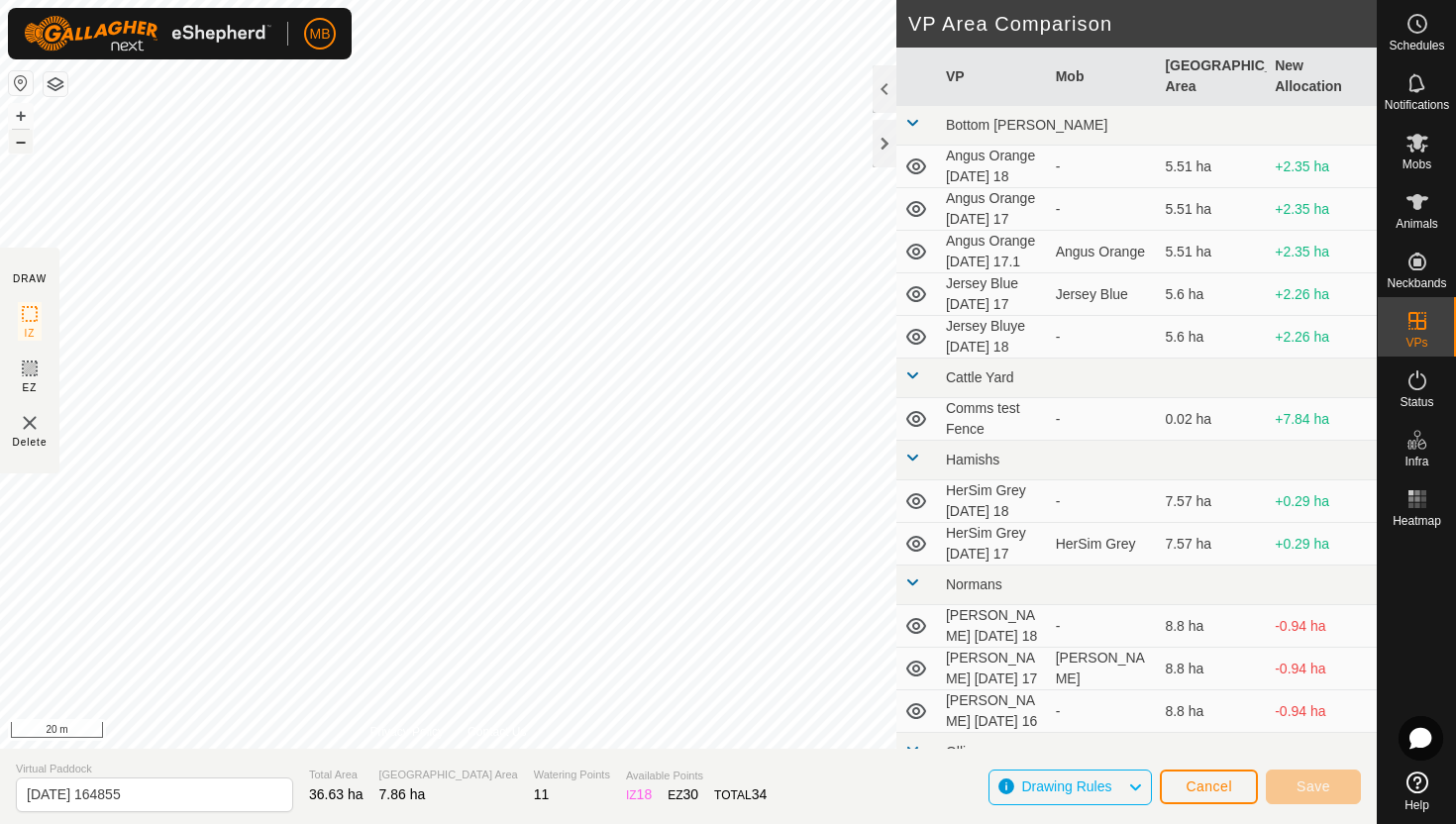 click on "–" at bounding box center (21, 142) 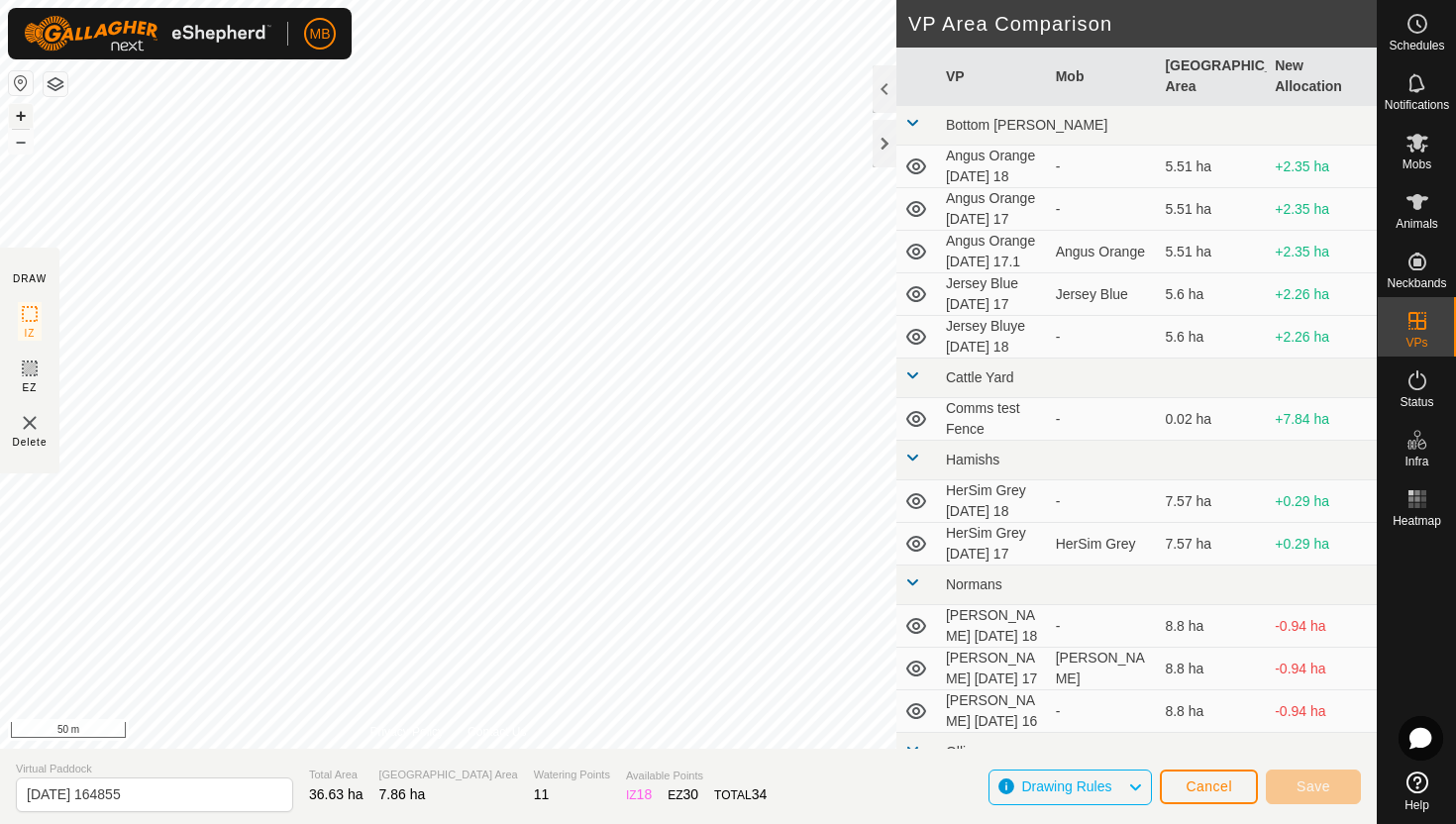 click on "+" at bounding box center [21, 116] 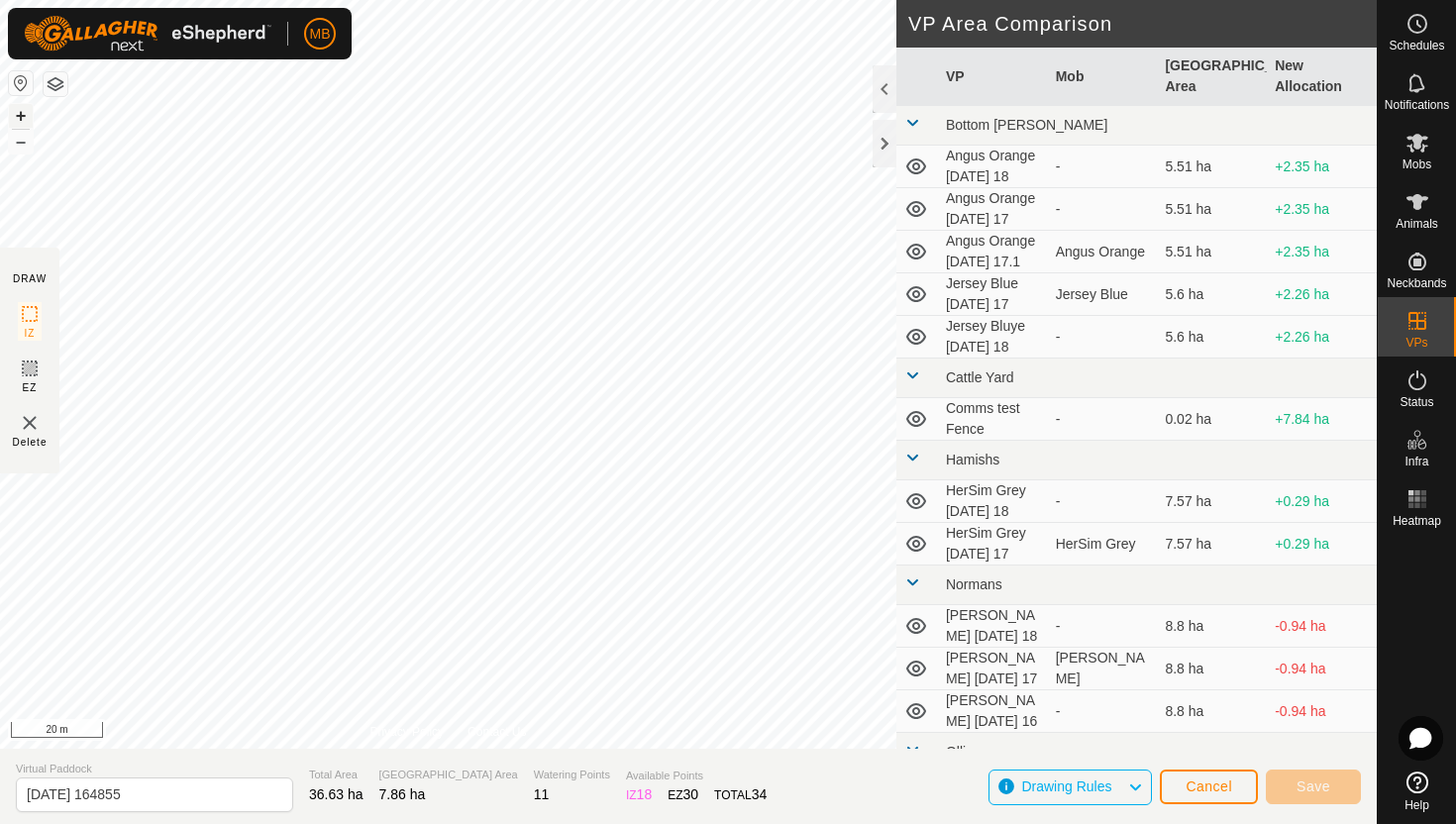 click on "+" at bounding box center [21, 116] 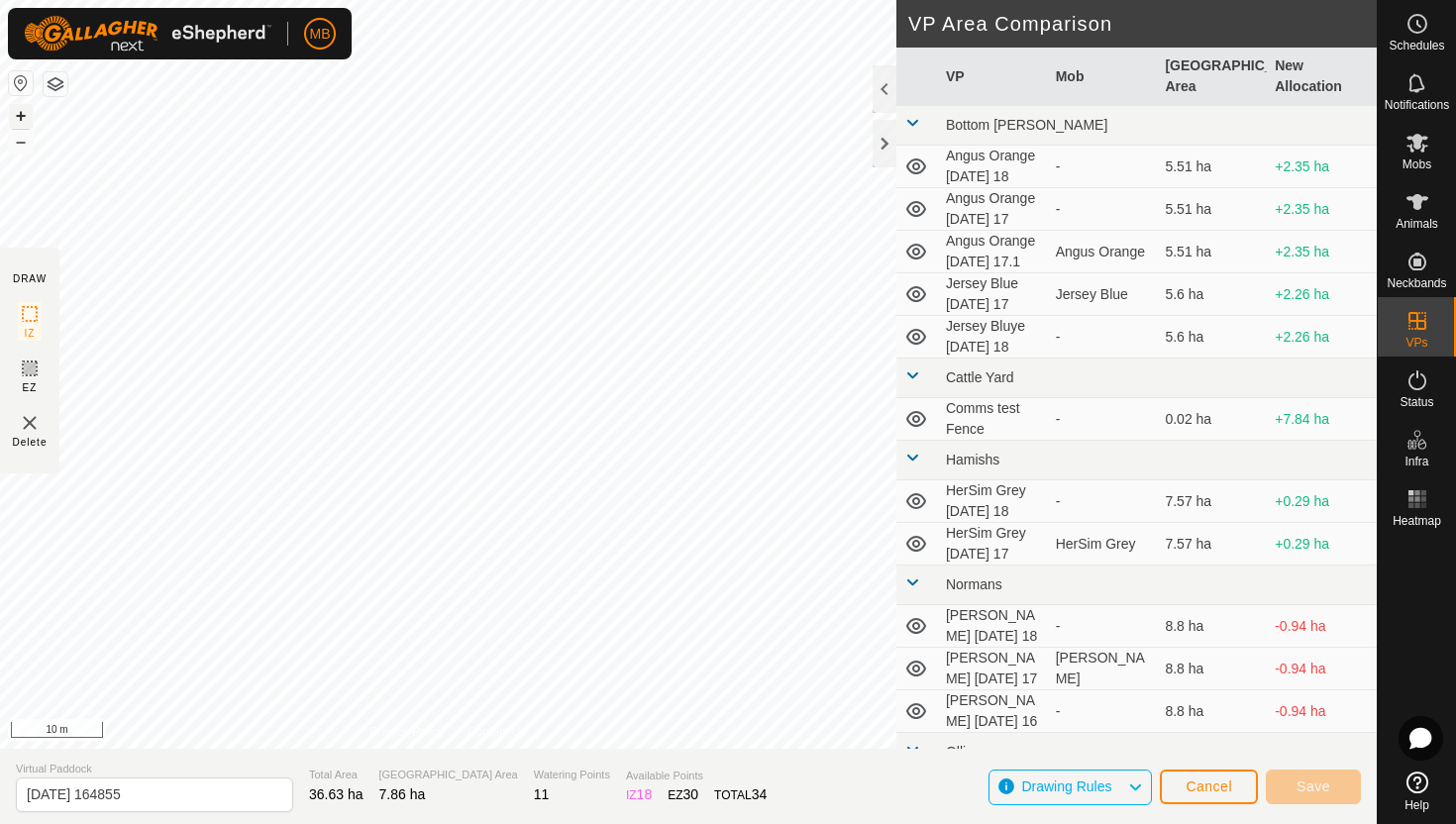 click on "+" at bounding box center [21, 116] 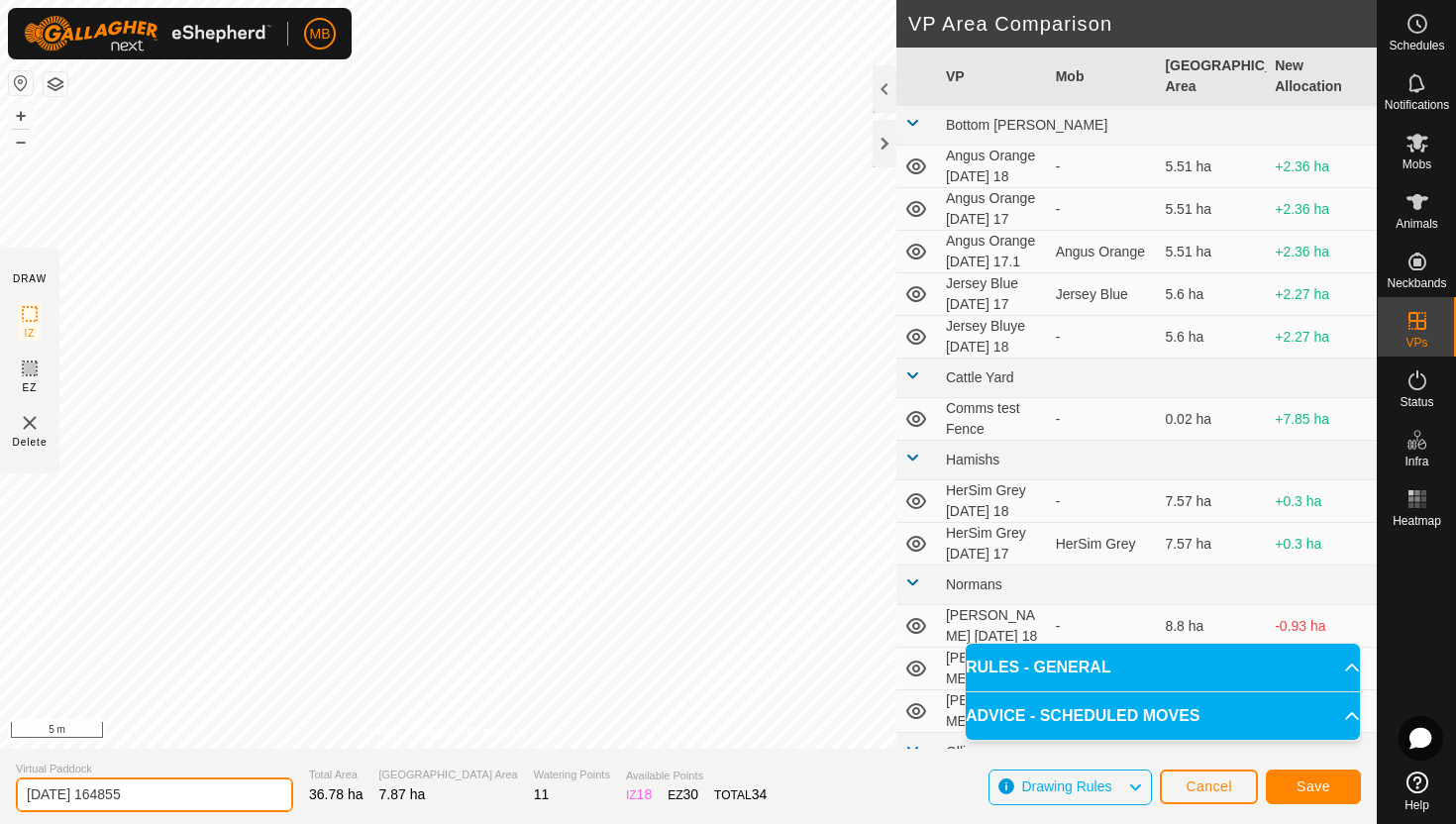 click on "[DATE] 164855" 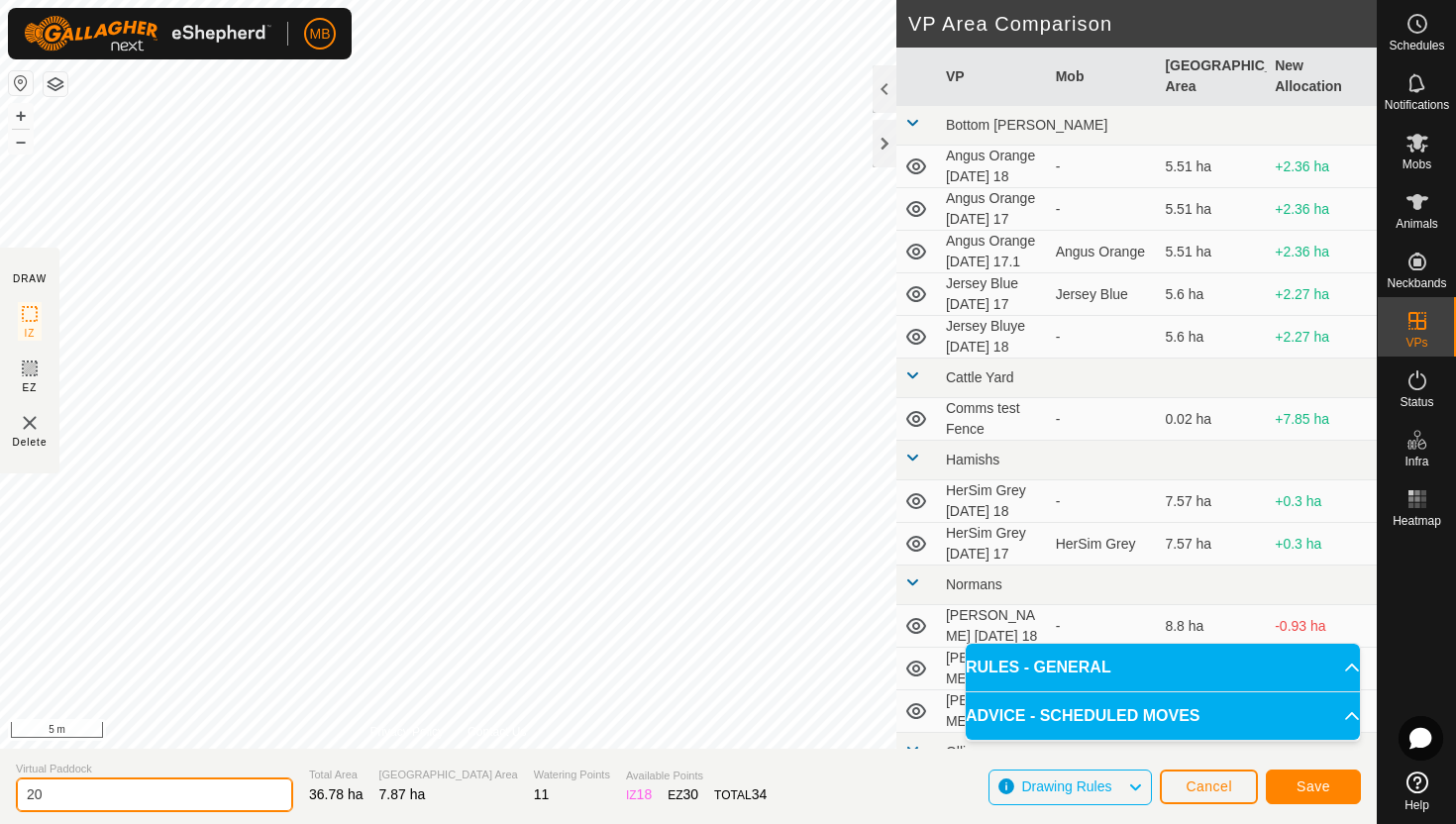 type on "2" 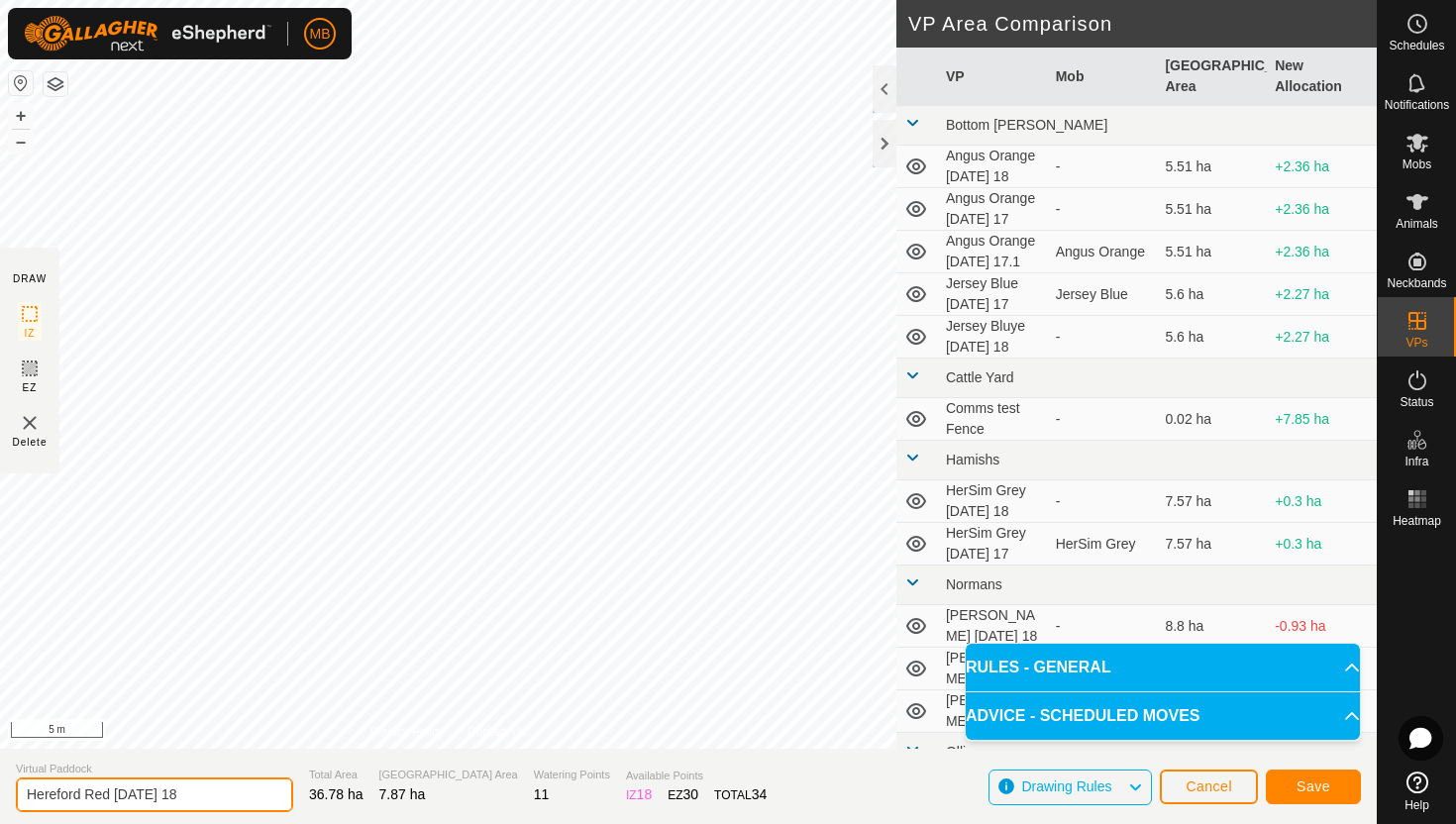 type on "Hereford Red [DATE] 18" 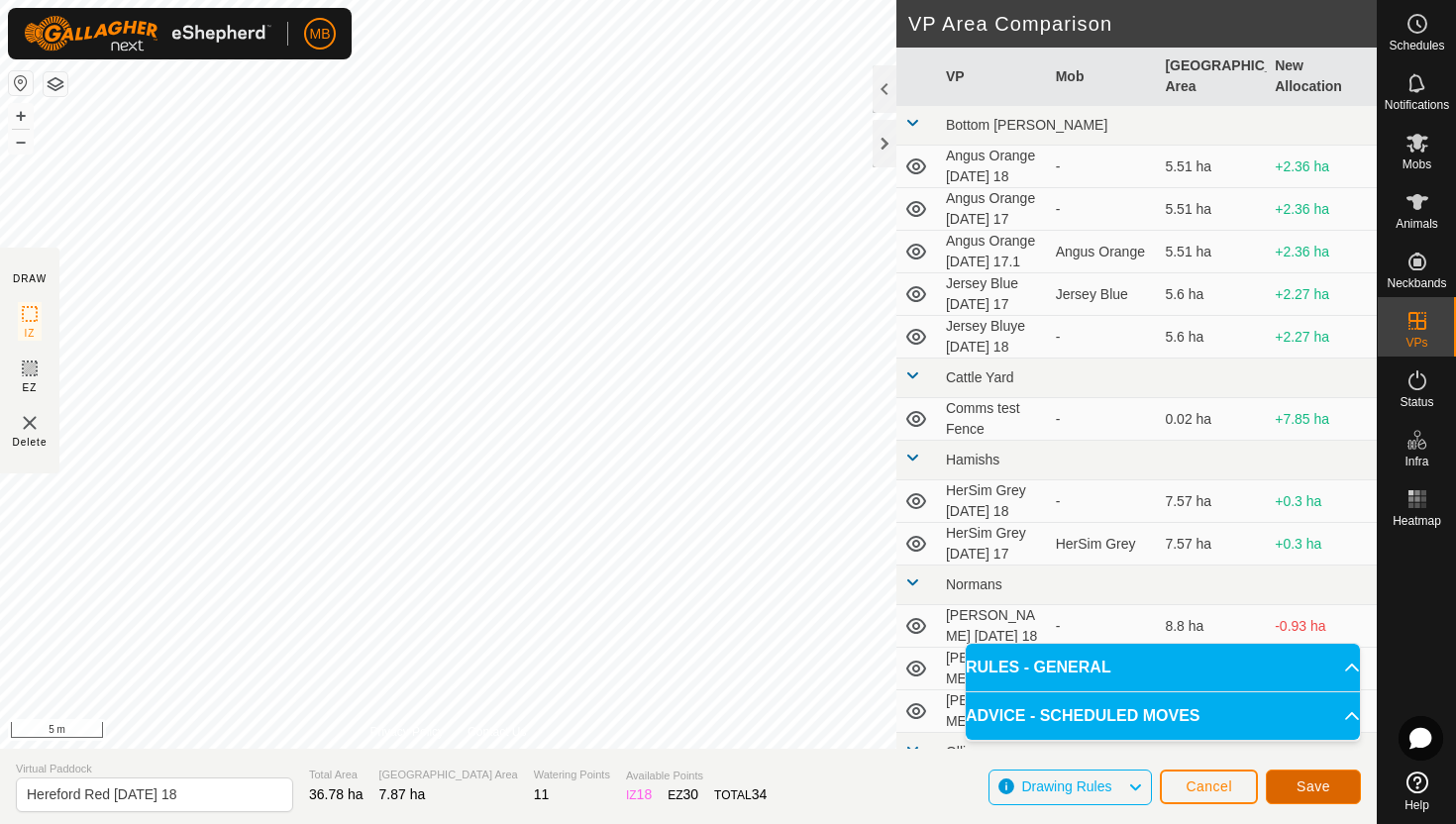 click on "Save" 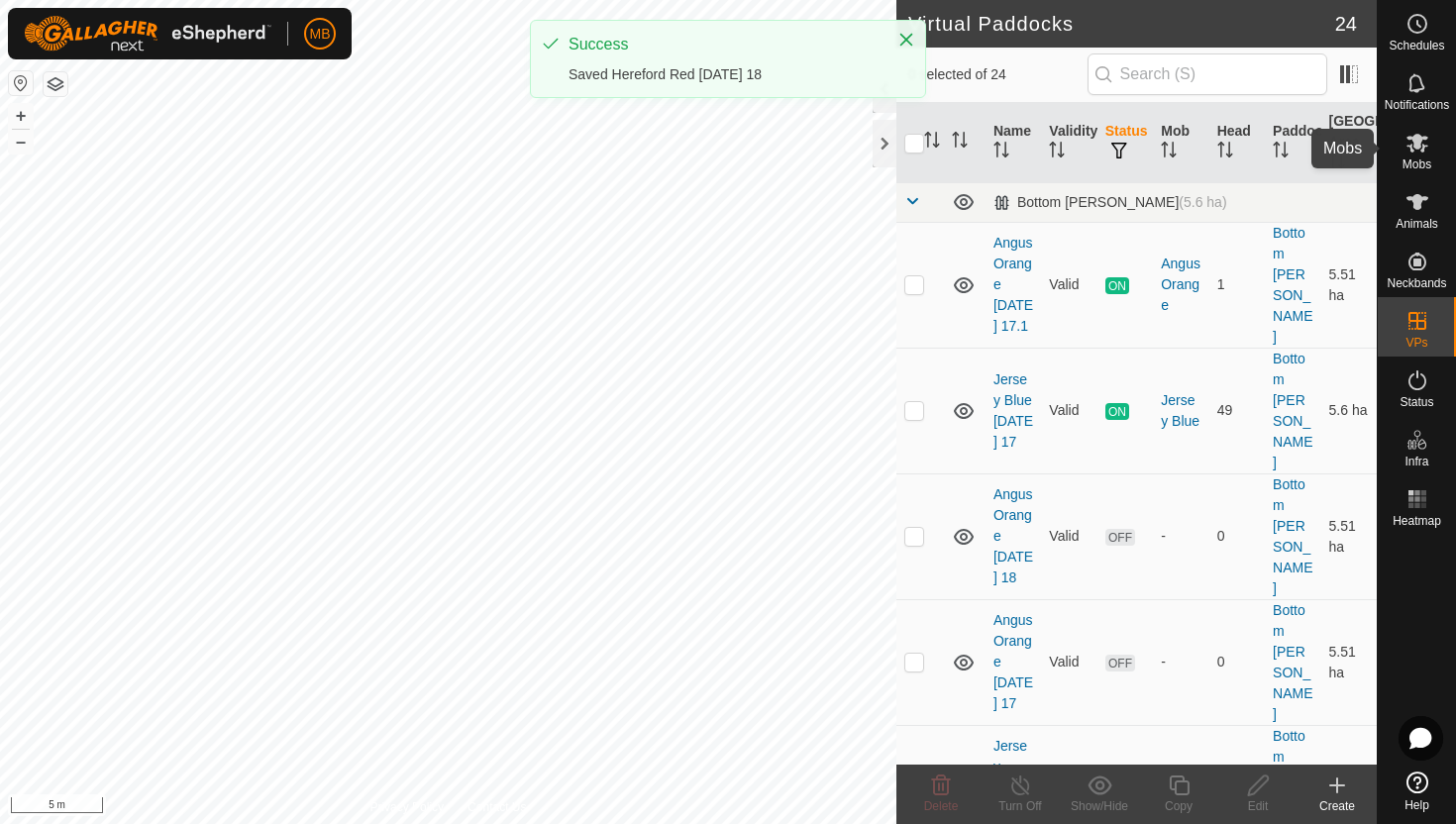 click 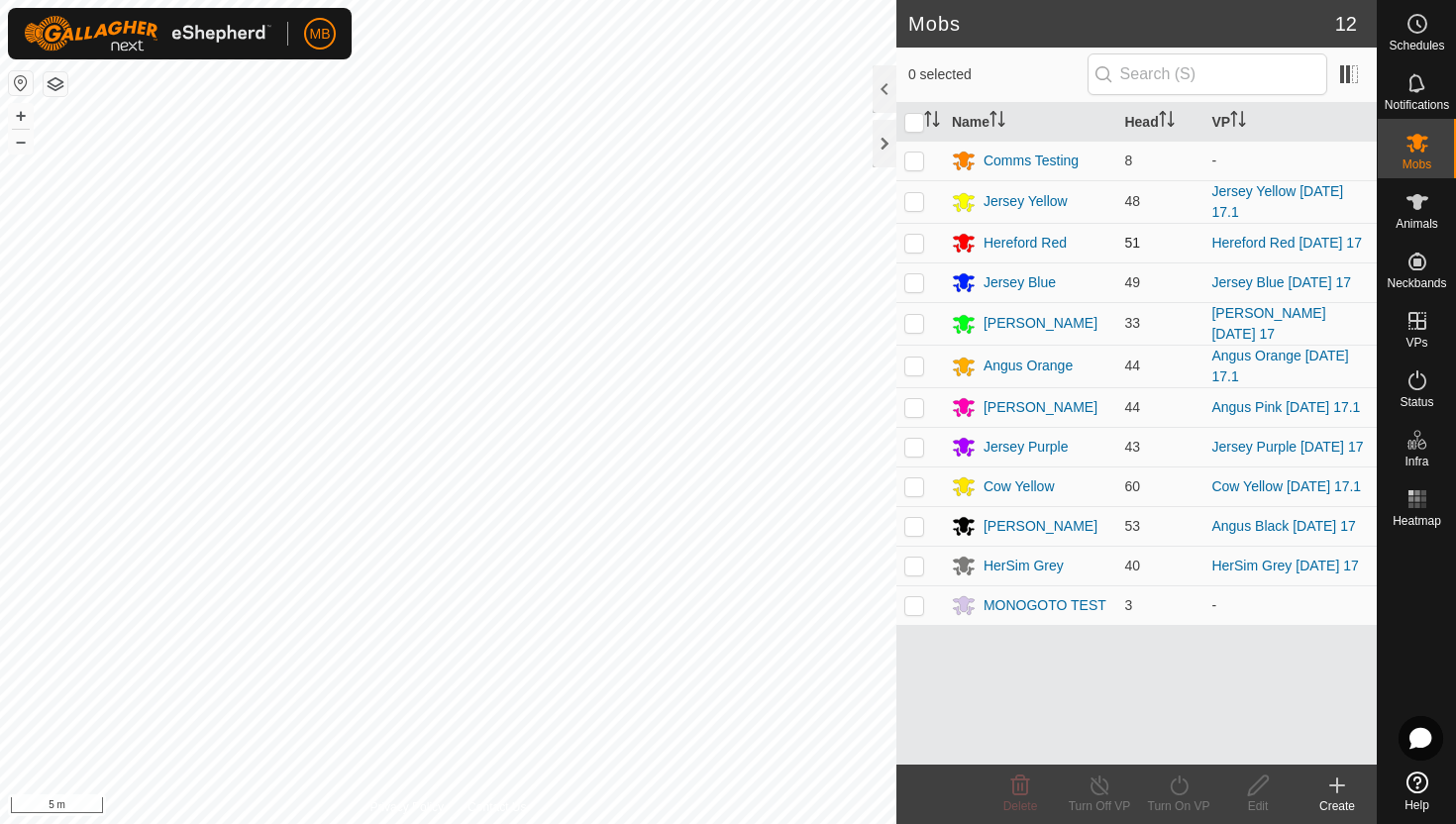 click at bounding box center [914, 243] 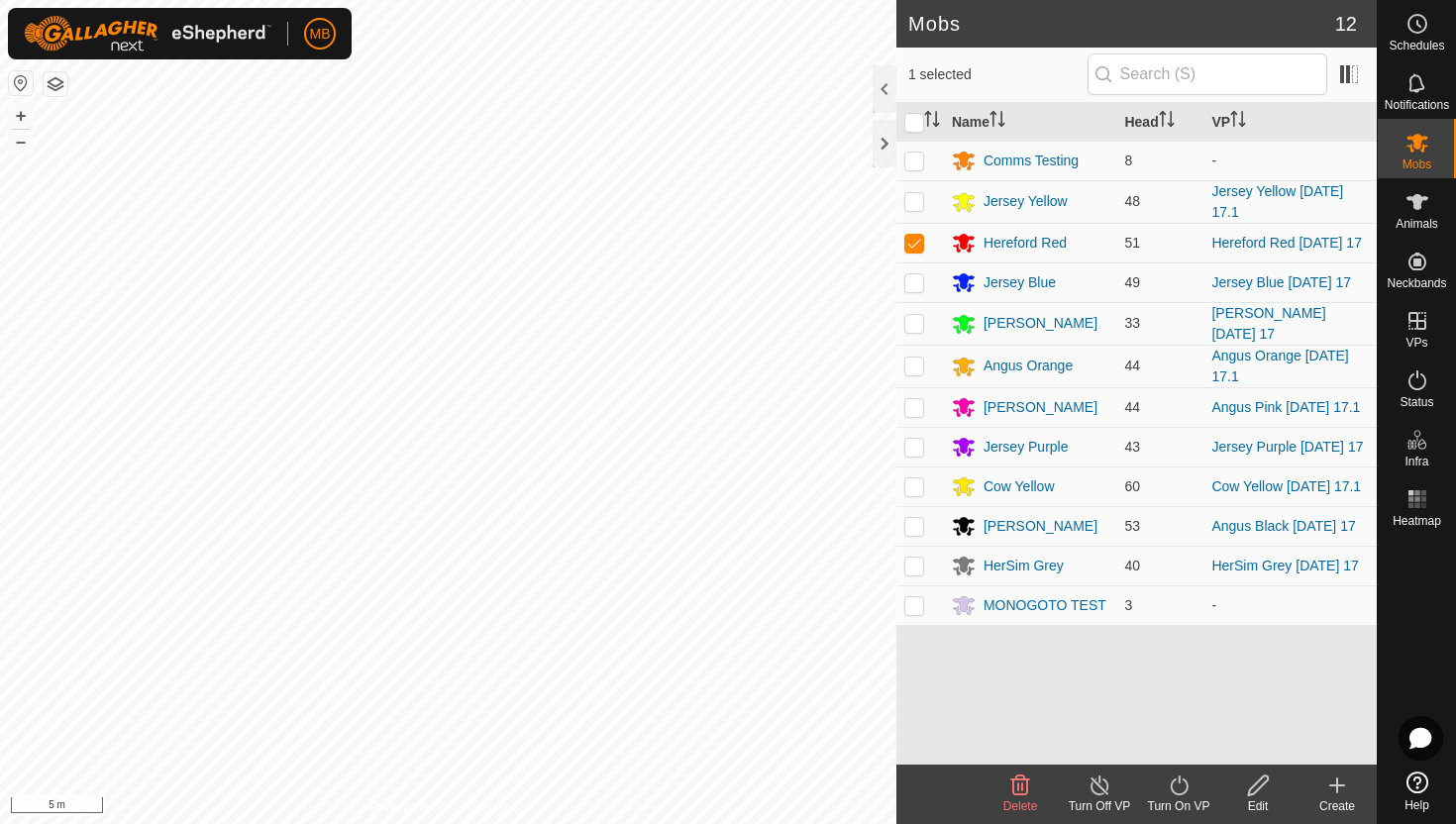 click 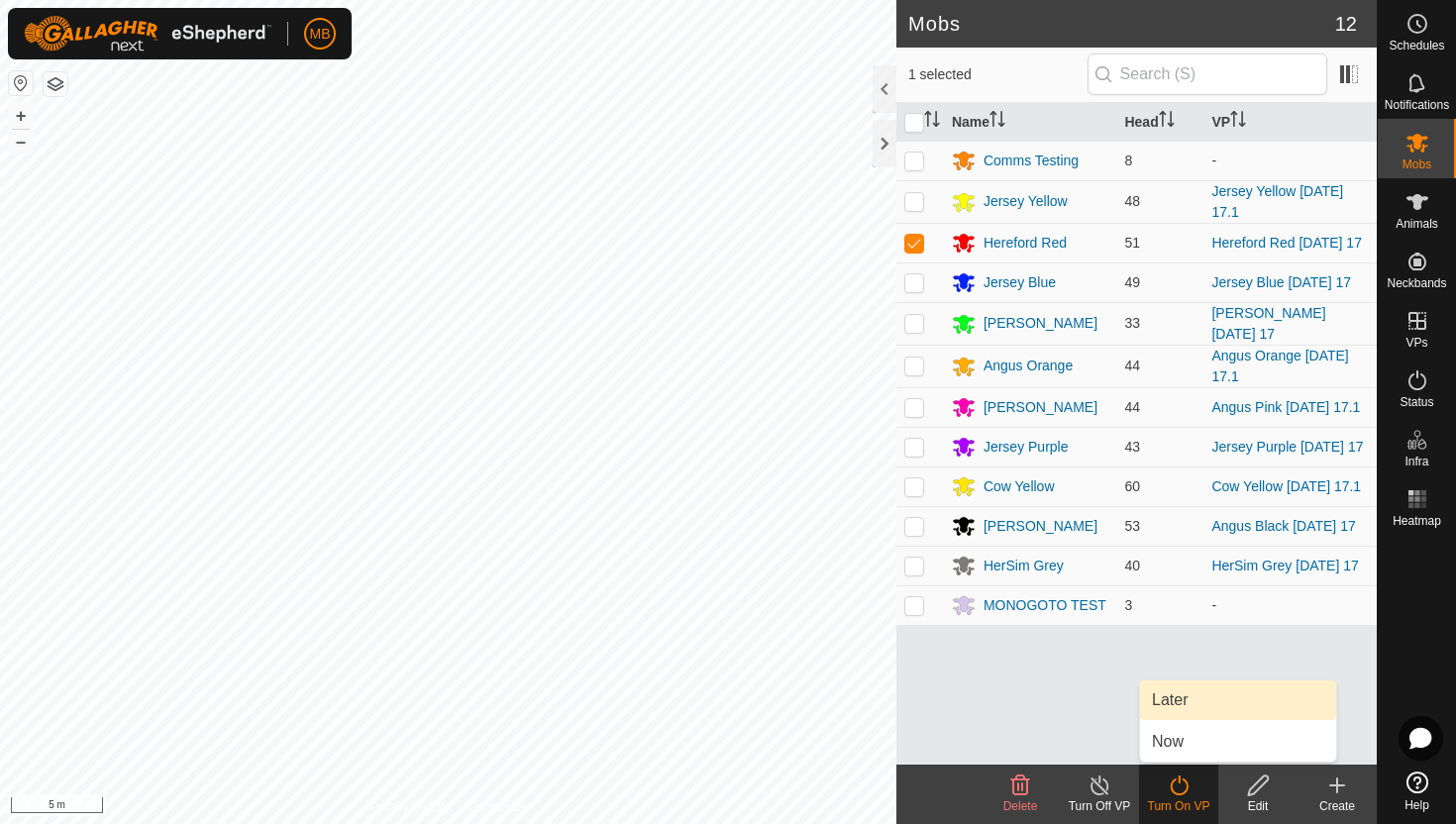 click on "Later" at bounding box center (1238, 700) 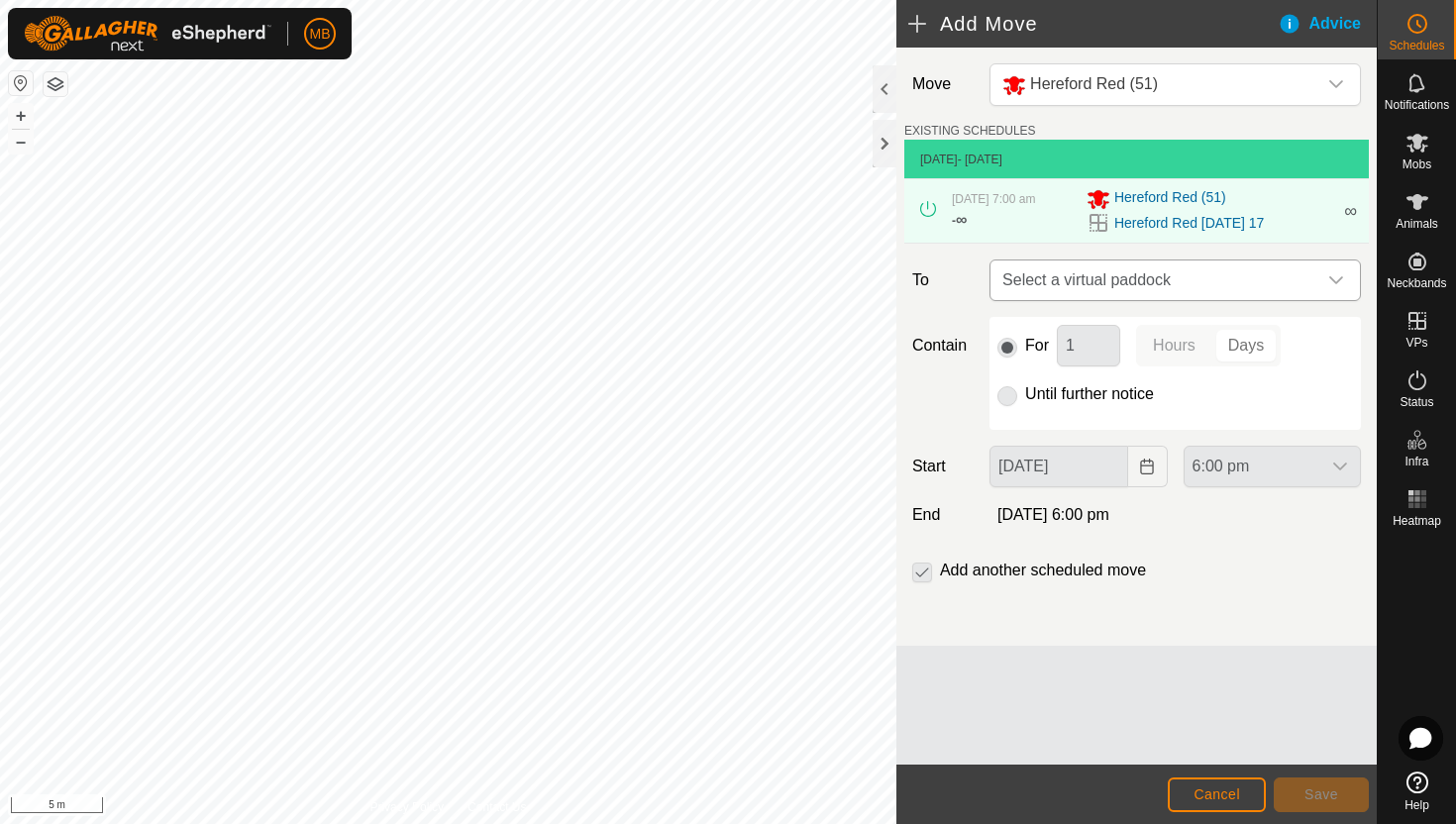 click 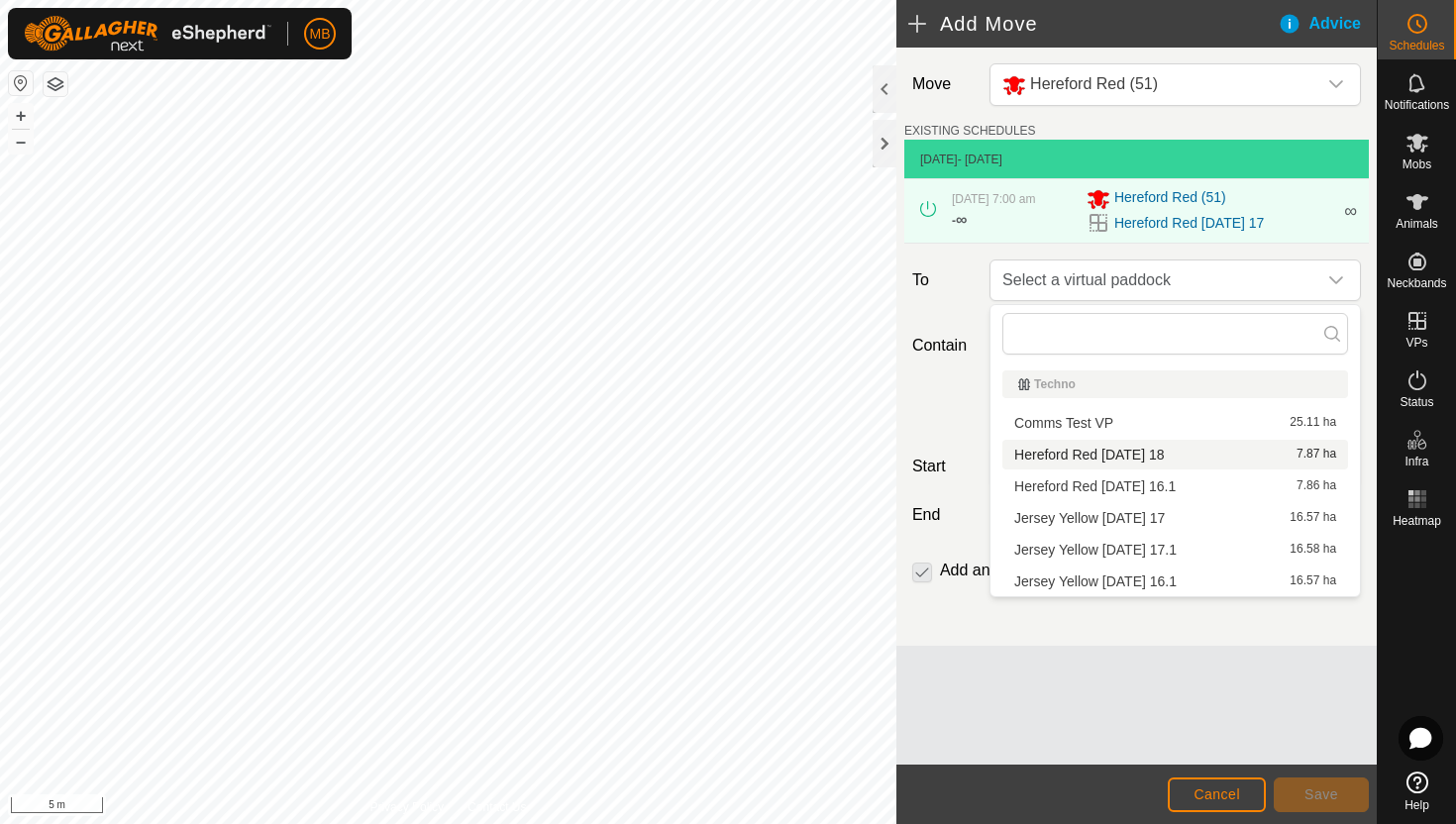 click on "Hereford Red [DATE] 18  7.87 ha" at bounding box center (1175, 455) 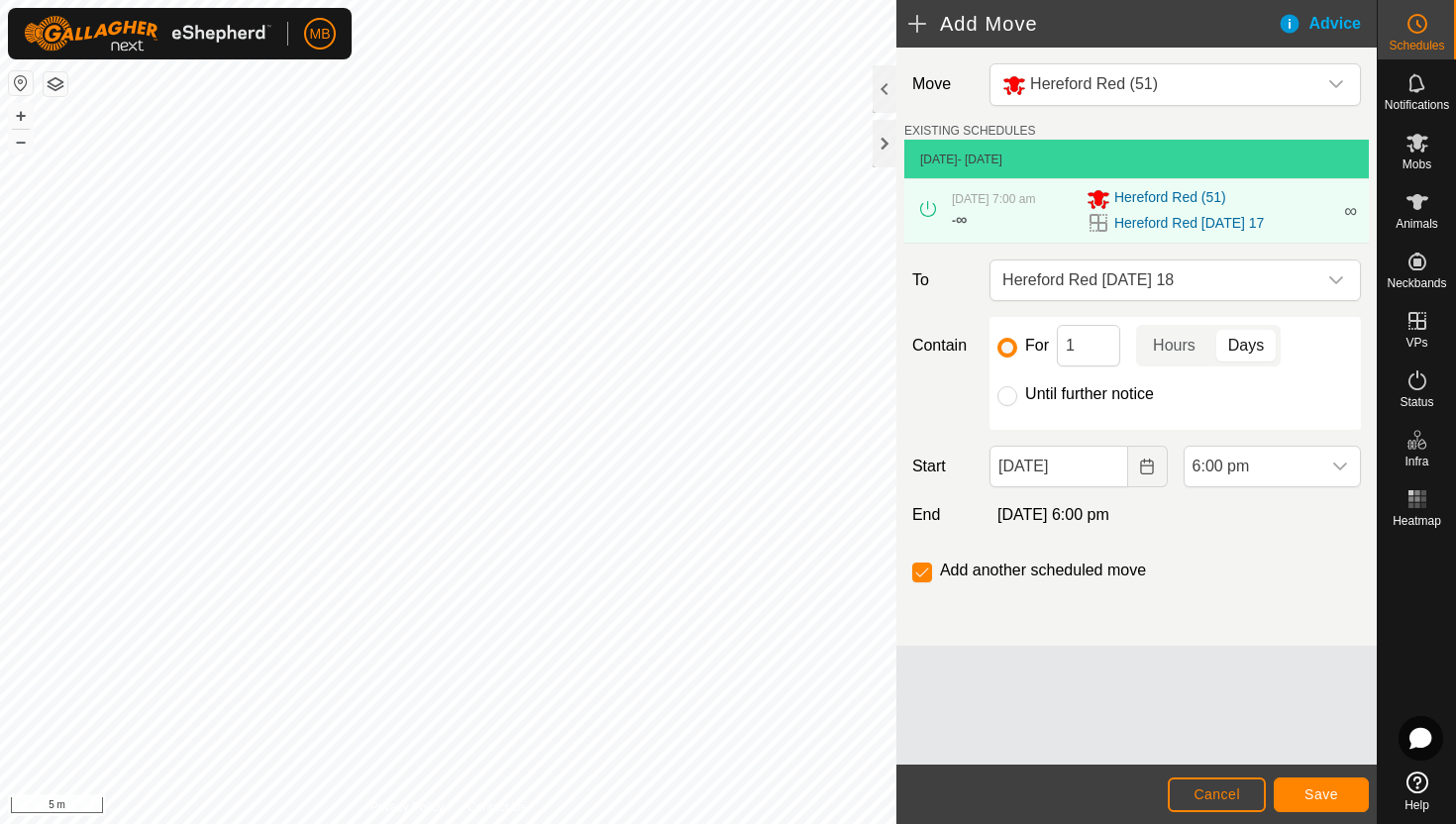click on "Until further notice" 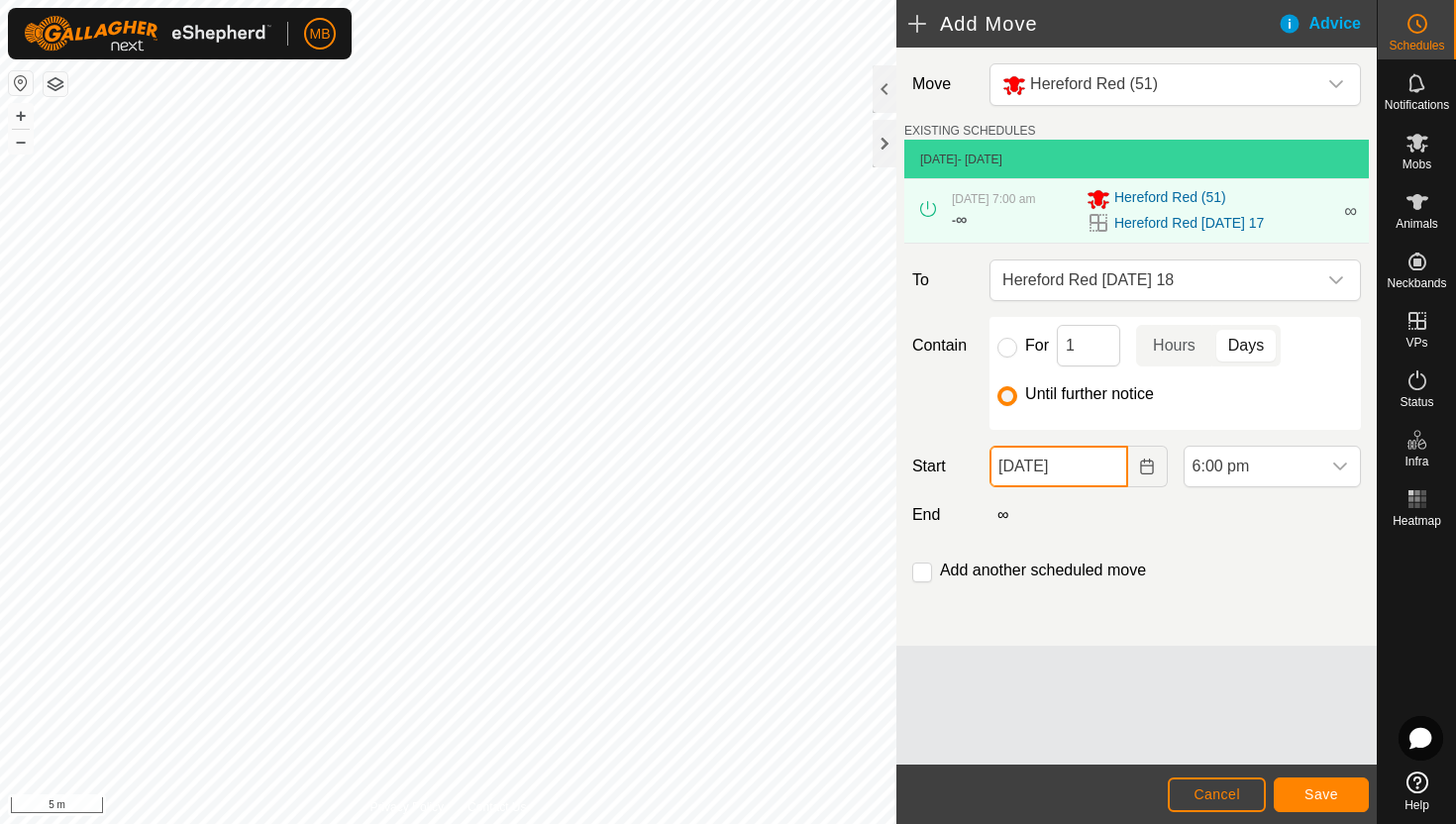 click on "[DATE]" 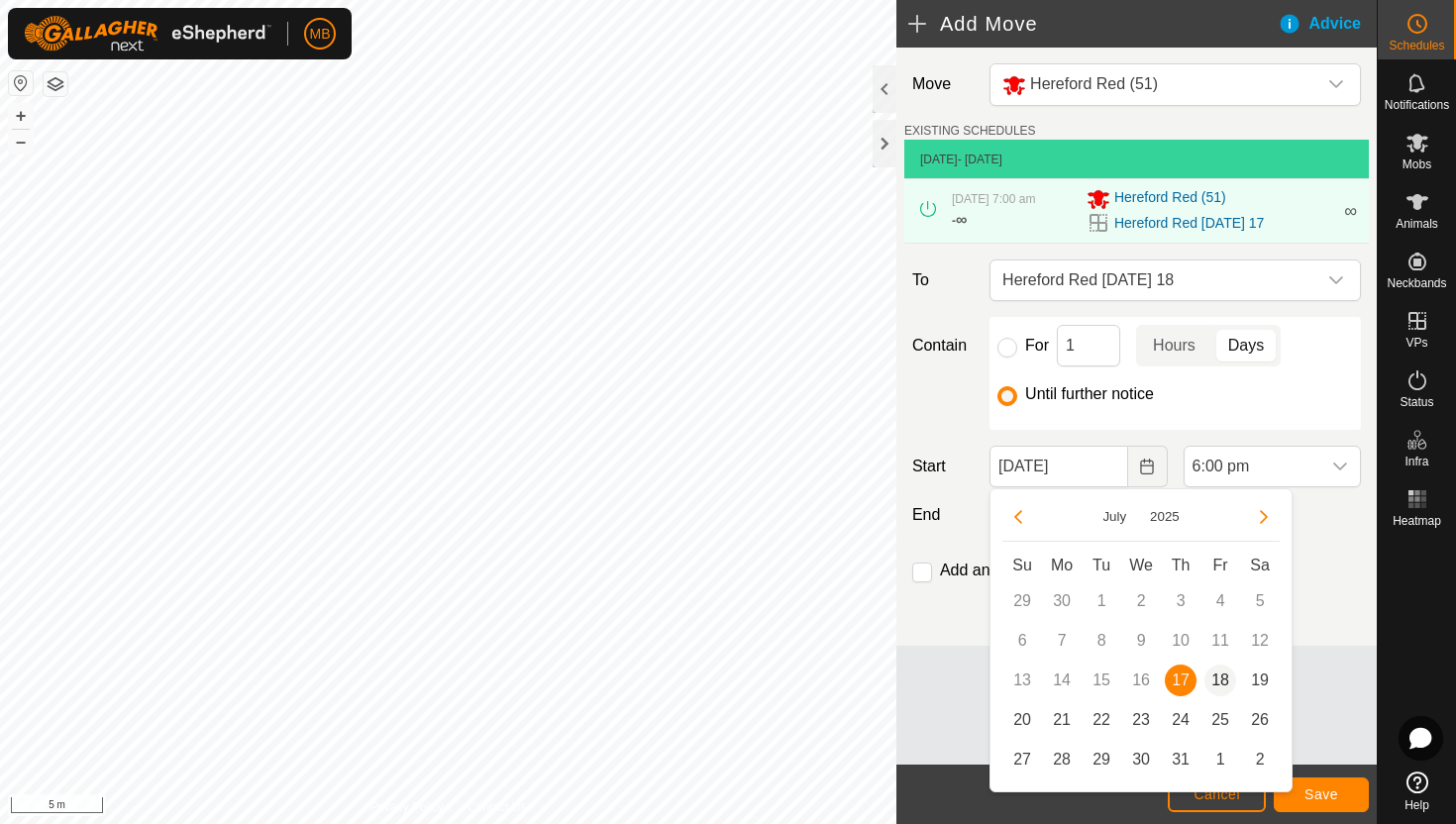 click on "18" at bounding box center [1220, 680] 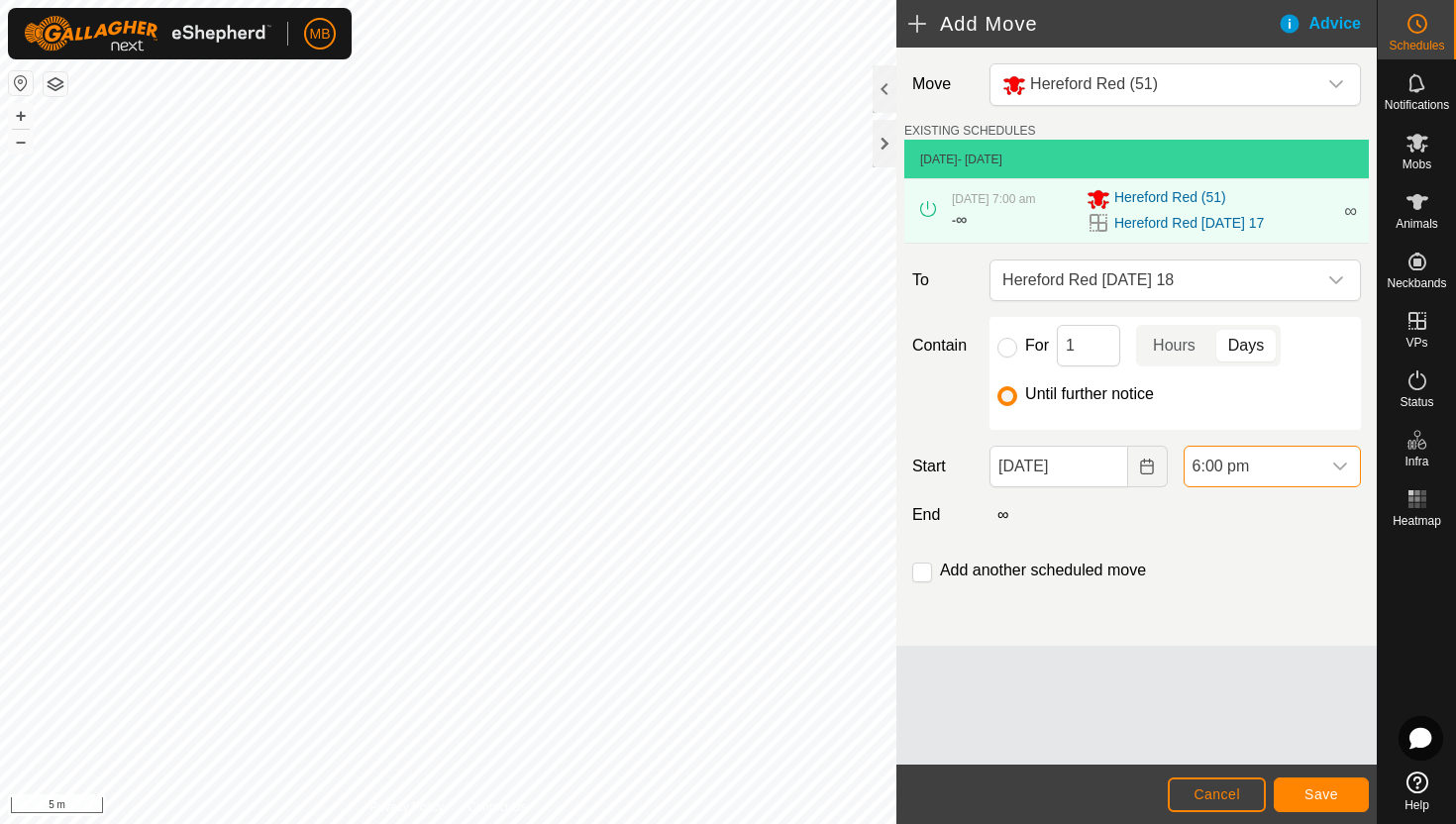 click on "6:00 pm" at bounding box center (1252, 466) 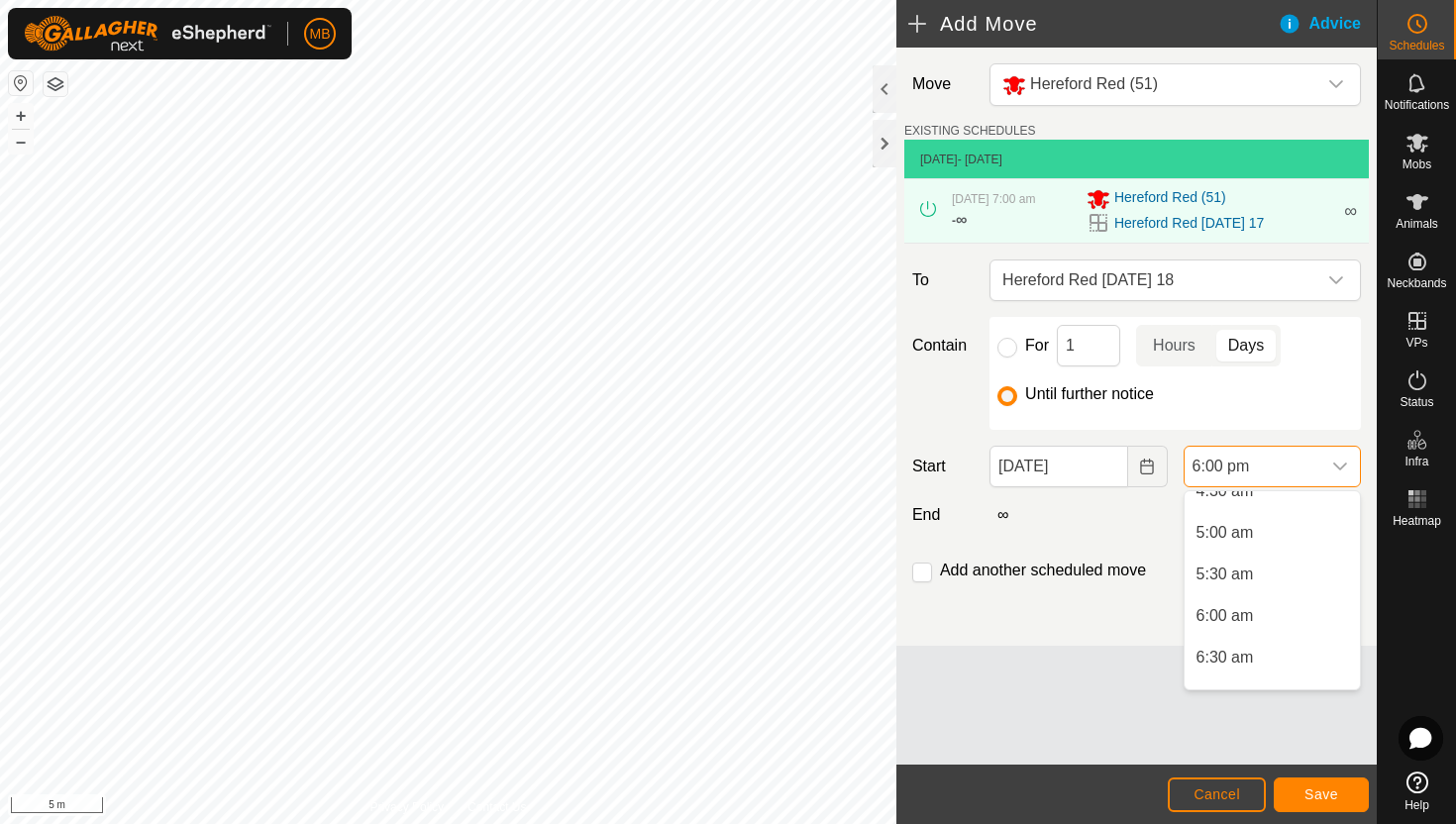scroll, scrollTop: 389, scrollLeft: 0, axis: vertical 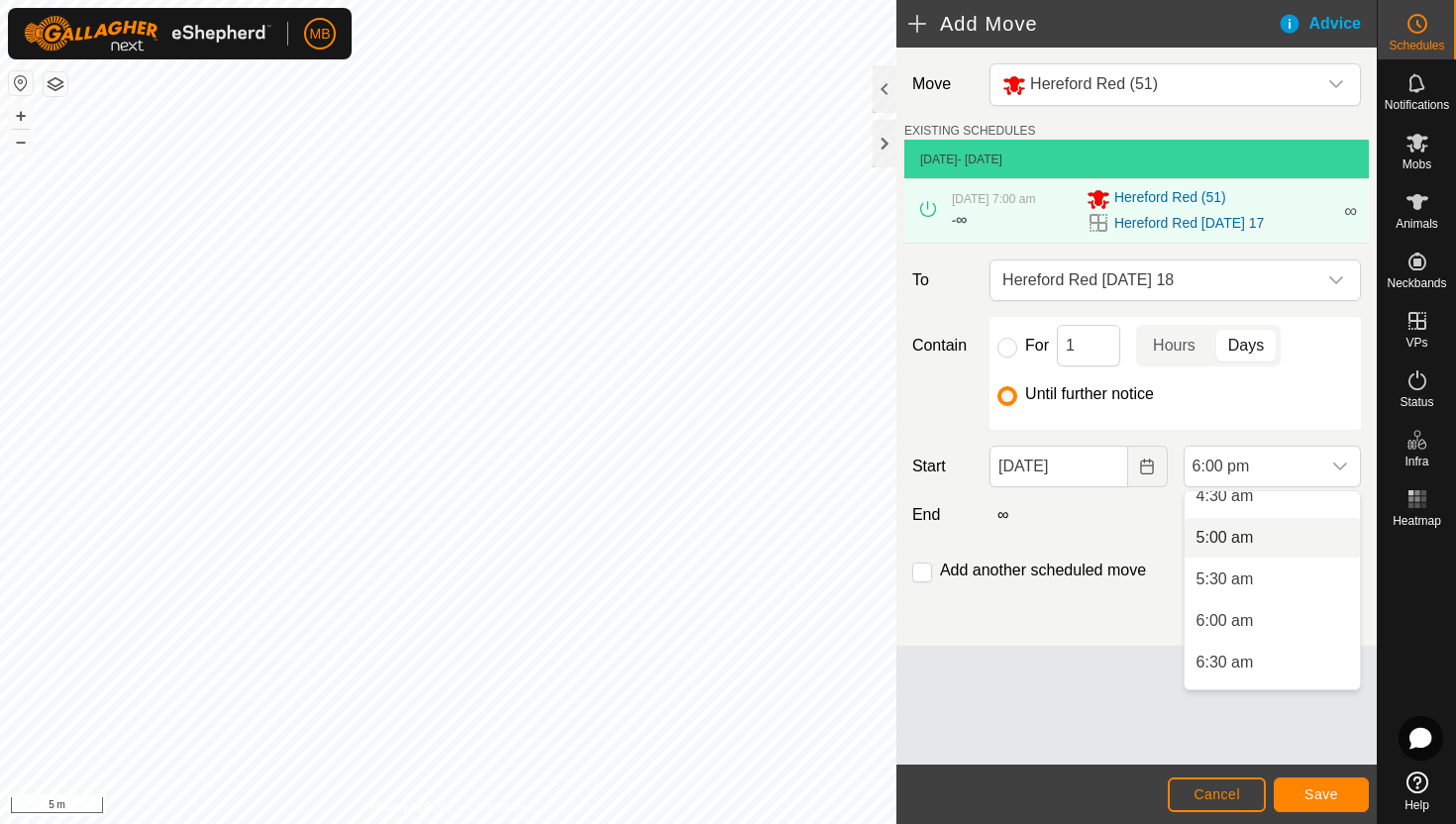 click on "5:00 am" at bounding box center (1272, 538) 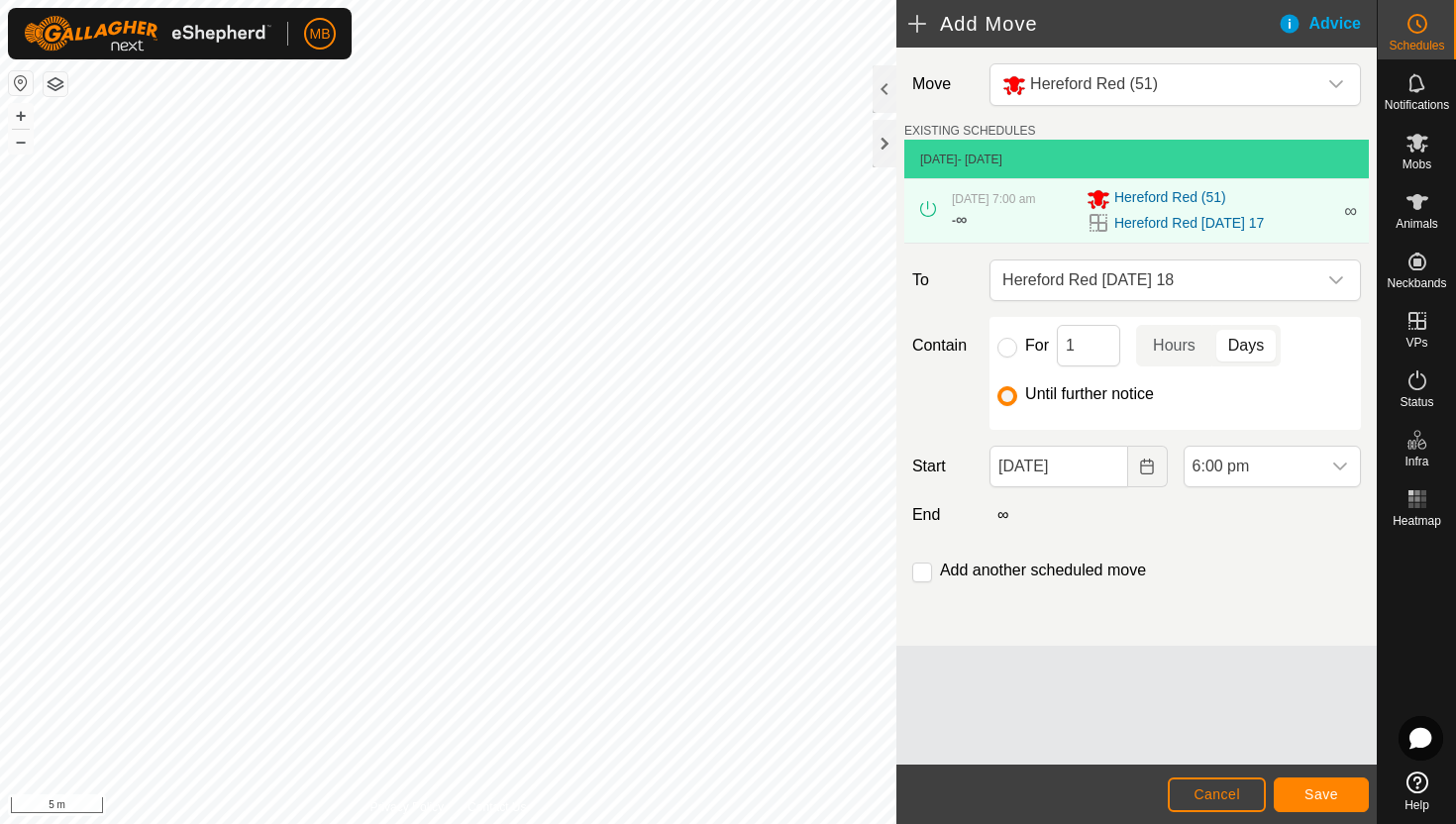 scroll, scrollTop: 1339, scrollLeft: 0, axis: vertical 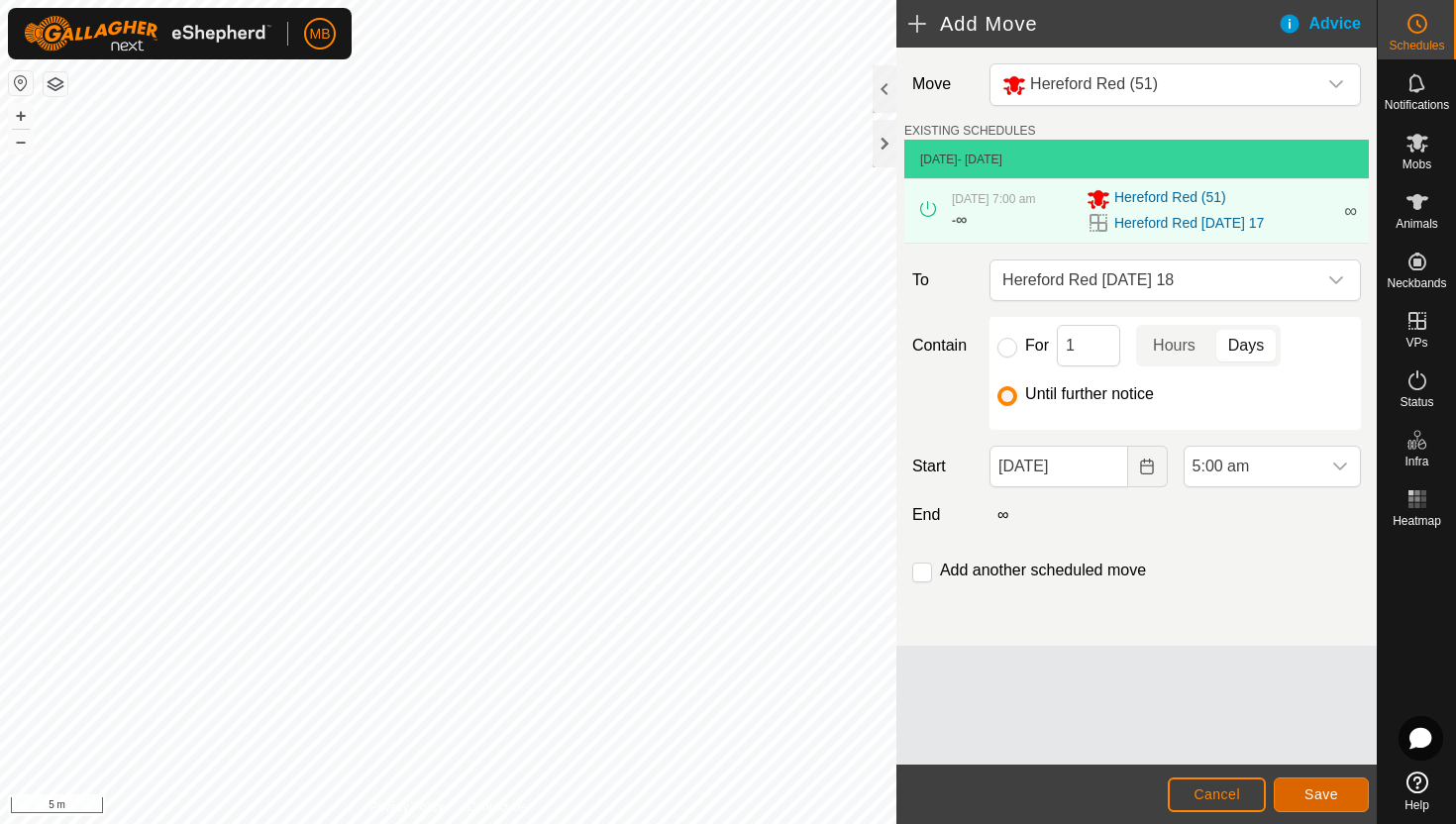 click on "Save" 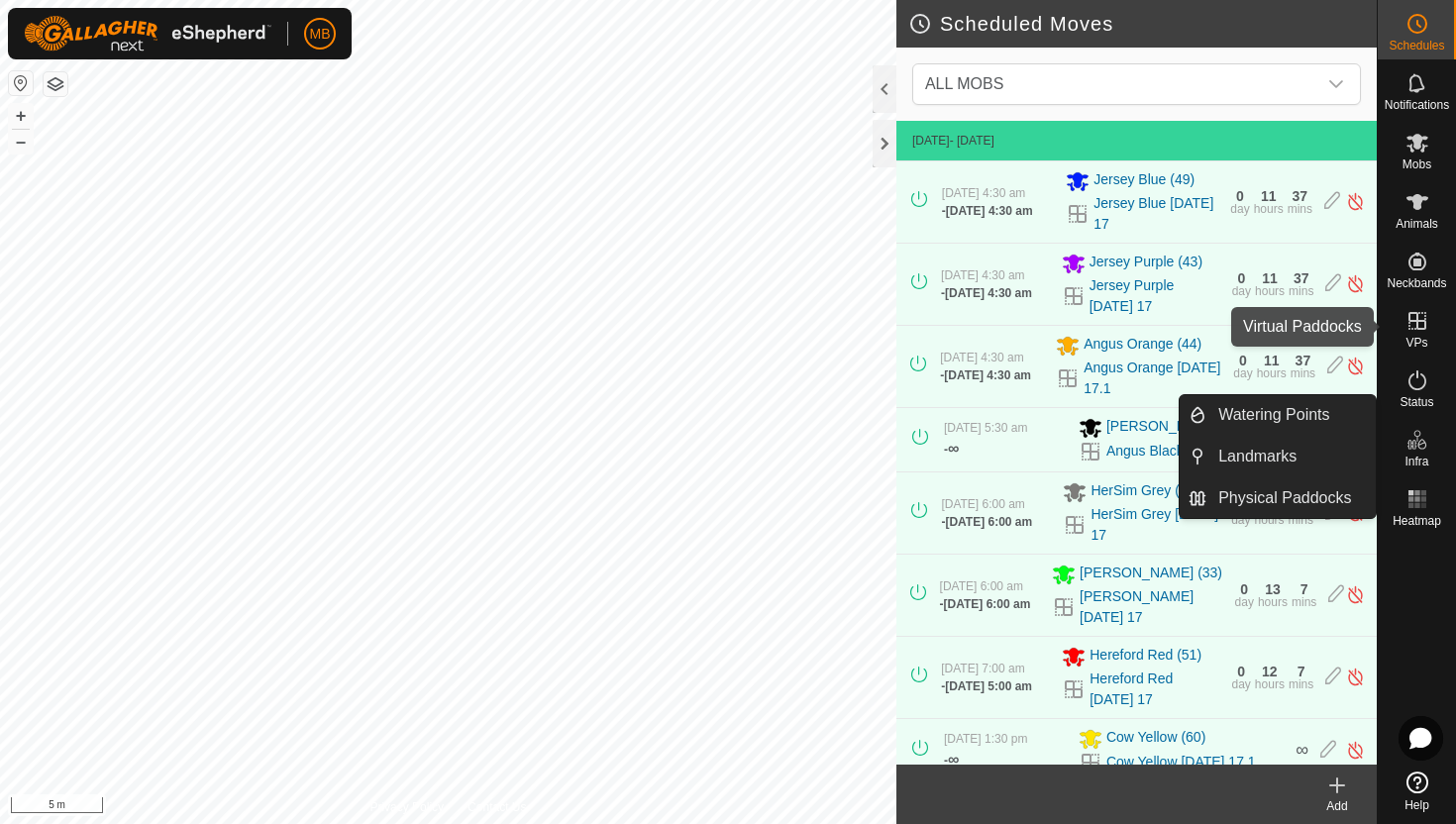 click 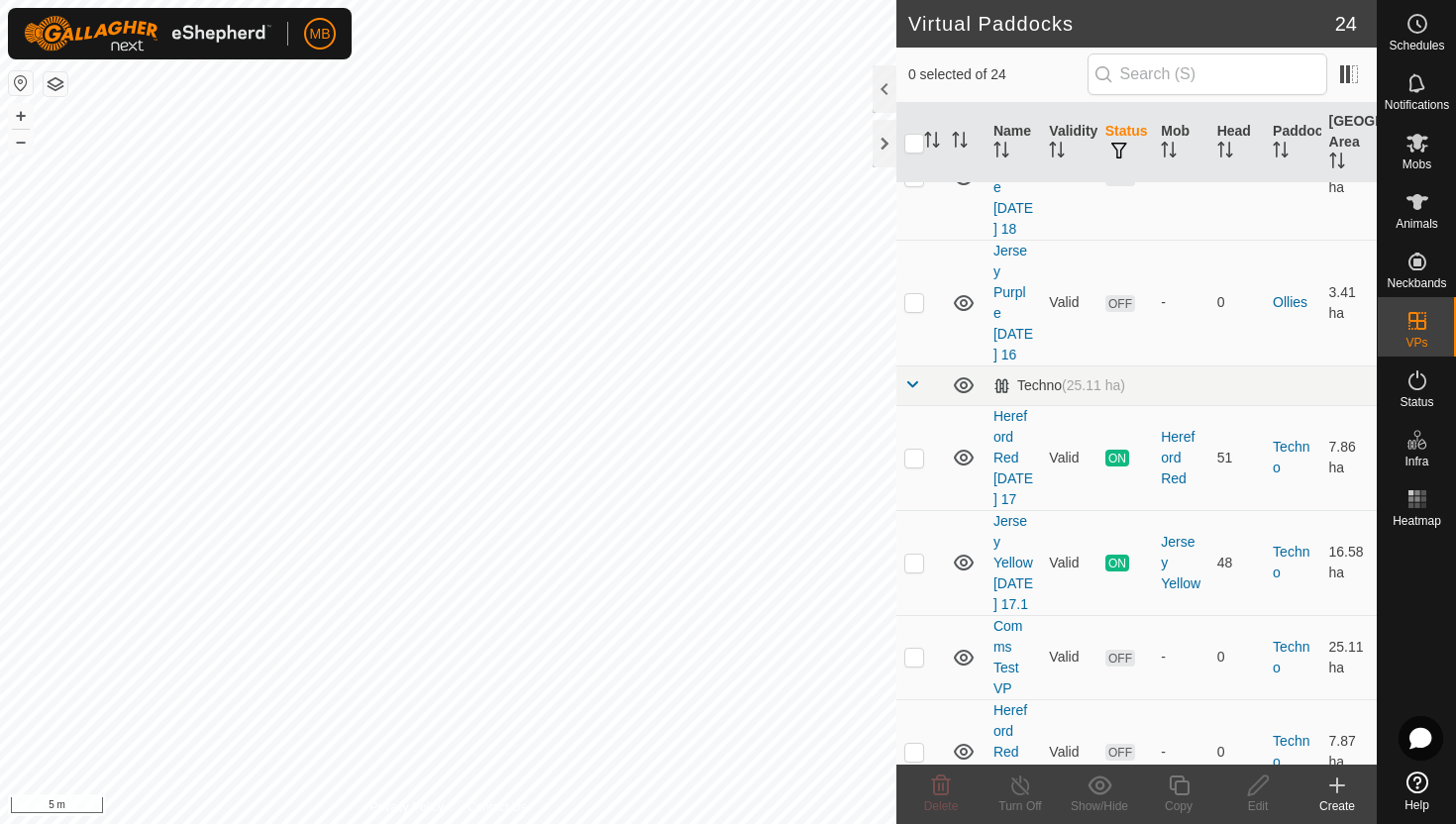 scroll, scrollTop: 1700, scrollLeft: 0, axis: vertical 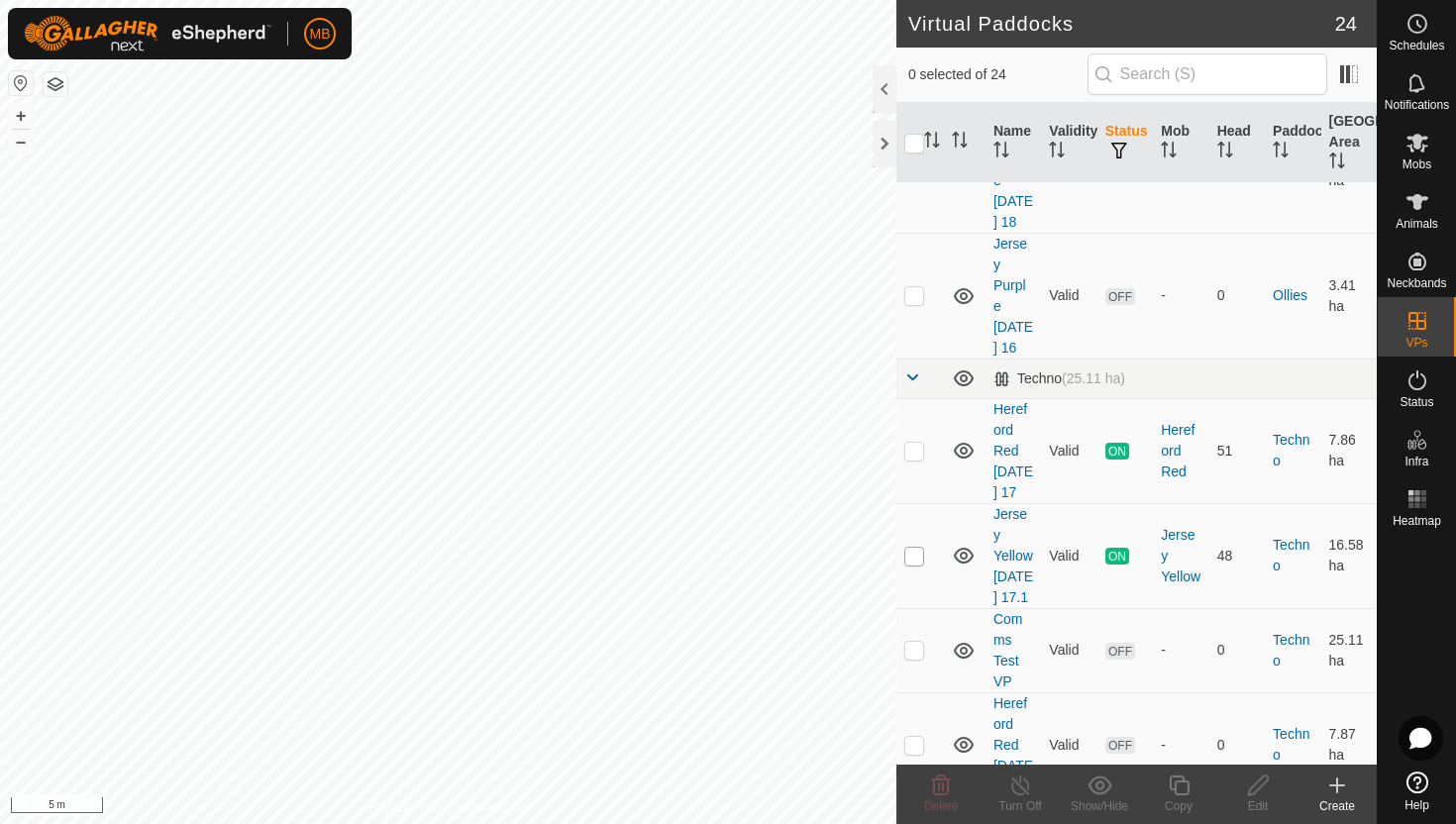 click at bounding box center [914, 557] 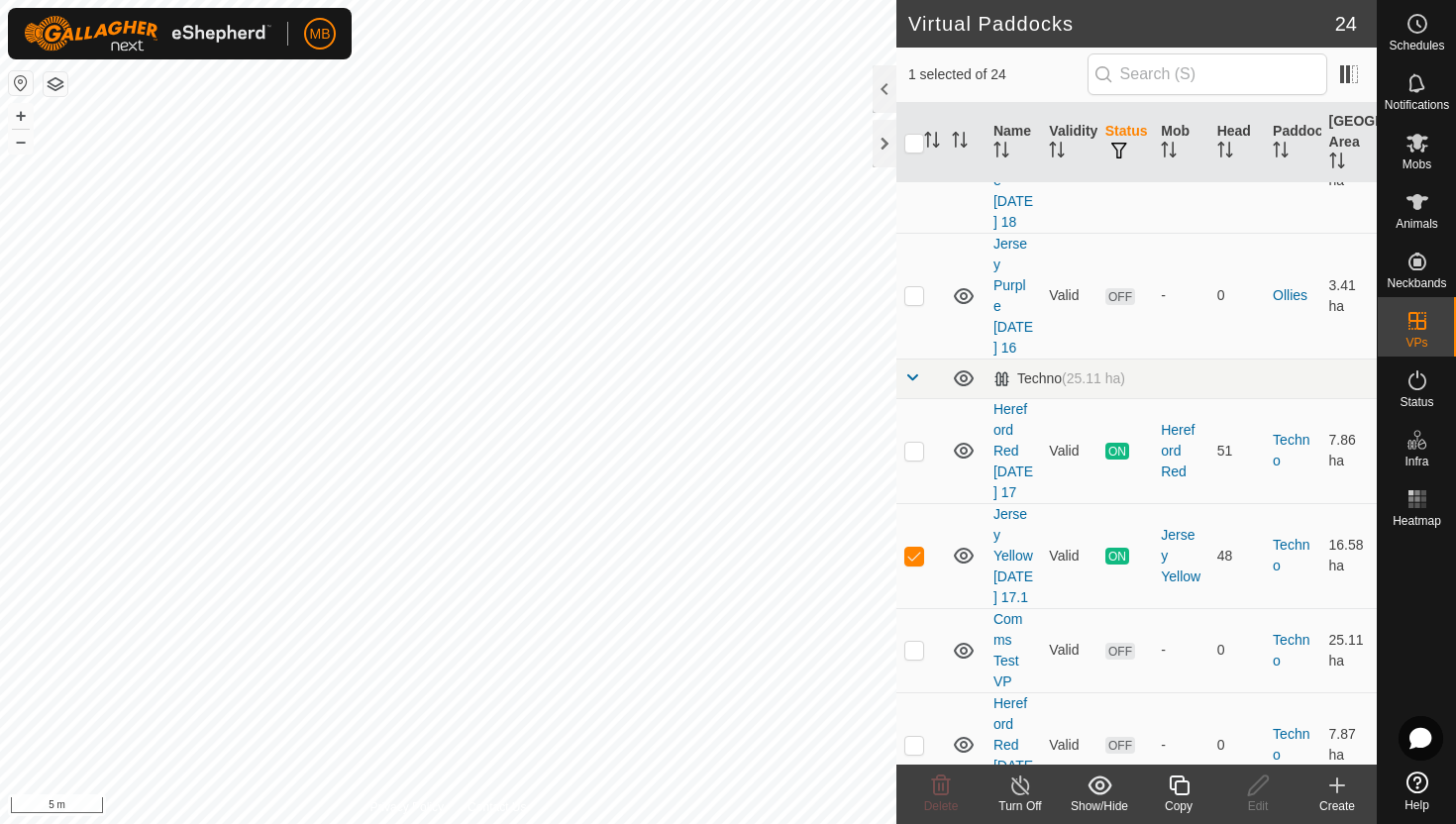 click 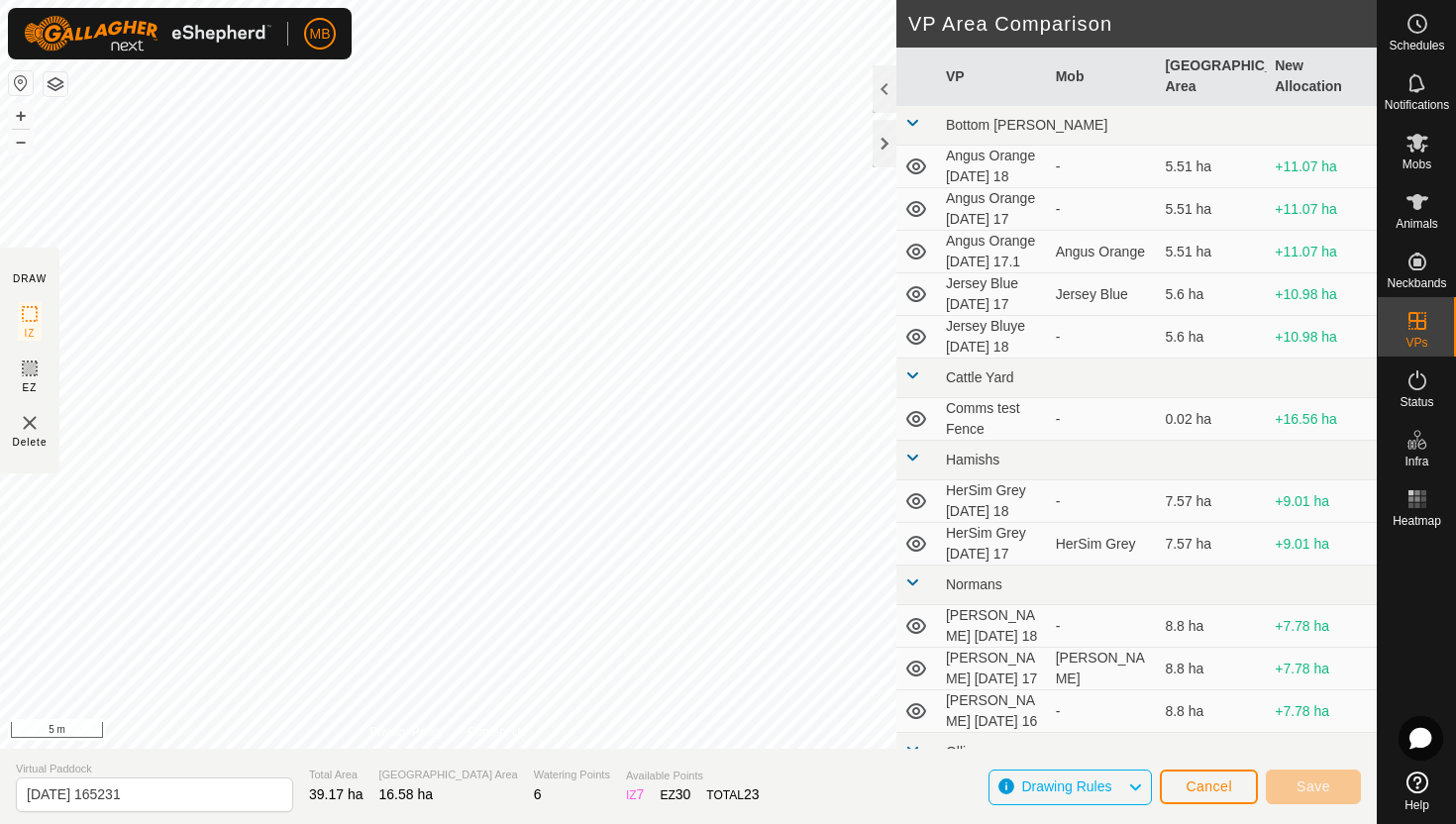 click on "DRAW IZ EZ Delete Privacy Policy Contact Us + – ⇧ i 5 m VP Area Comparison     VP   Mob   Grazing Area   New Allocation  Bottom [PERSON_NAME] Orange [DATE] 18  -  5.51 ha  +11.07 ha  Angus Orange [DATE] 17  -  5.51 ha  +11.07 ha  Angus Orange [DATE] 17.1   Angus Orange   5.51 ha  +11.07 ha  Jersey Blue [DATE] 17   Jersey Blue   5.6 ha  +10.98 ha  Jersey Bluye [DATE] 18  -  5.6 ha  +10.98 ha Cattle Yard  Comms test Fence  -  0.02 ha  +16.56 ha Hamishs  HerSim Grey [DATE] 18  -  7.57 ha  +9.01 ha  HerSim Grey [DATE] 17   HerSim Grey   7.57 ha  +9.01 ha Normans  [PERSON_NAME] [DATE] 18  -  8.8 ha  +7.78 ha  [PERSON_NAME] [DATE] 17   [PERSON_NAME]   8.8 ha  +7.78 ha  [PERSON_NAME] [DATE] 16  -  8.8 ha  +7.78 ha Ollies  Jersey Purple [DATE] 18  -  3.41 ha  +13.17 ha  Jersey Purple [DATE] 17   Jersey Purple   3.41 ha  +13.17 ha  Jersey Purple [DATE] 16  -  3.41 ha  +13.17 ha Techno  Comms Test VP  -  25.11 ha  -8.53 [PERSON_NAME] Red [DATE] 18  -  7.87 ha  +8.71 [PERSON_NAME] Red [DATE] 17   7.86 ha  -" 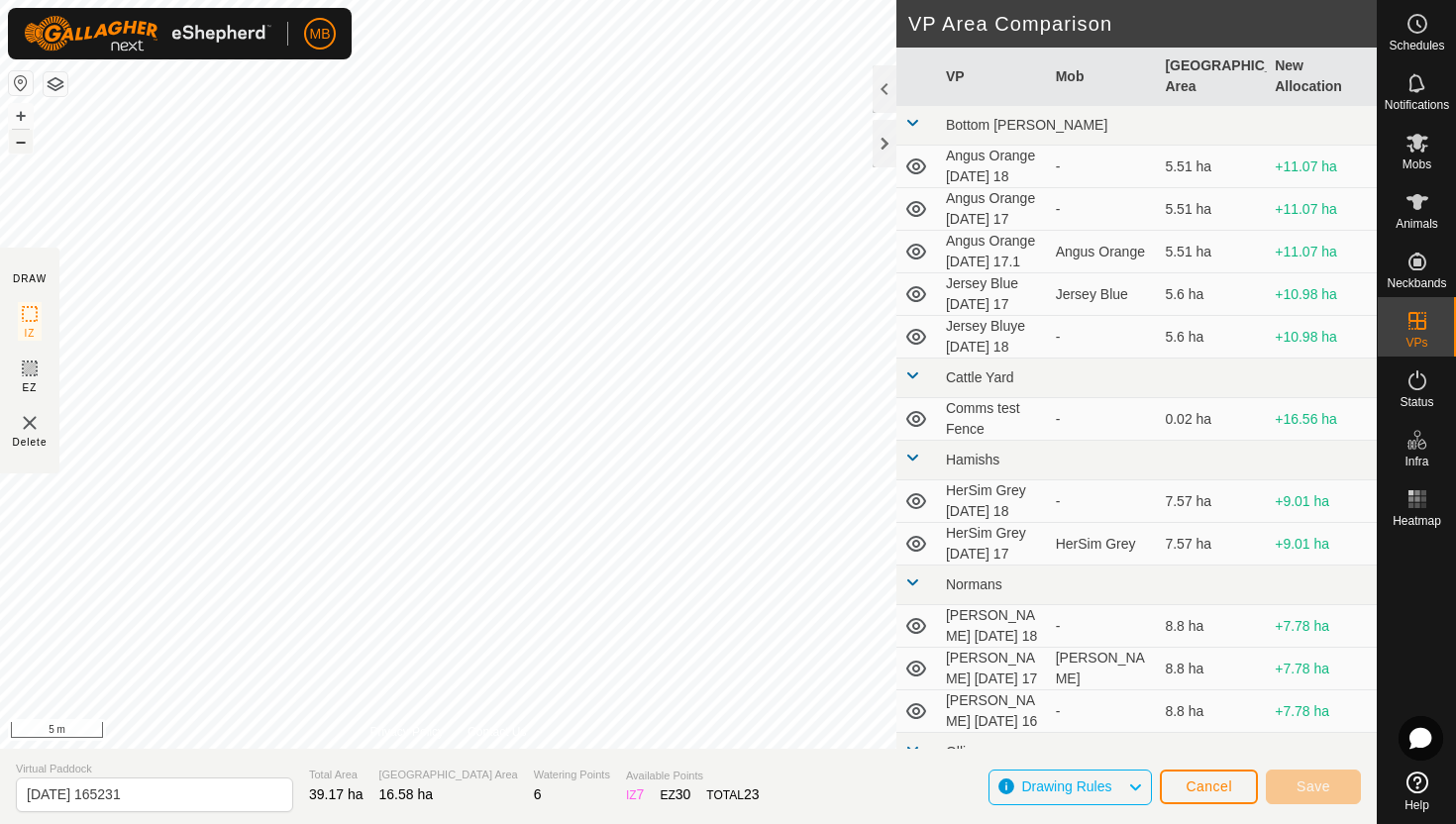 click on "–" at bounding box center (21, 142) 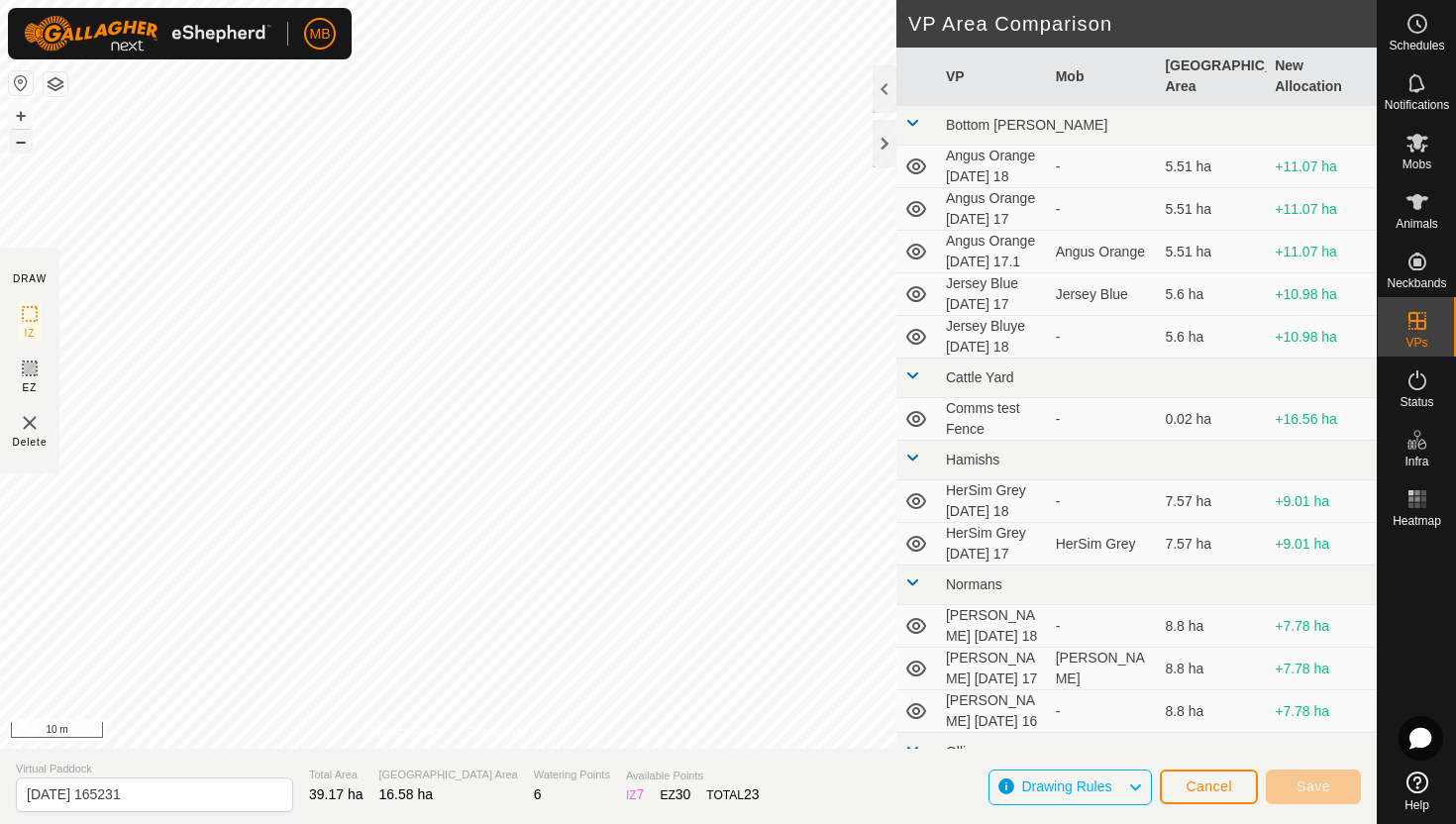 click on "–" at bounding box center [21, 142] 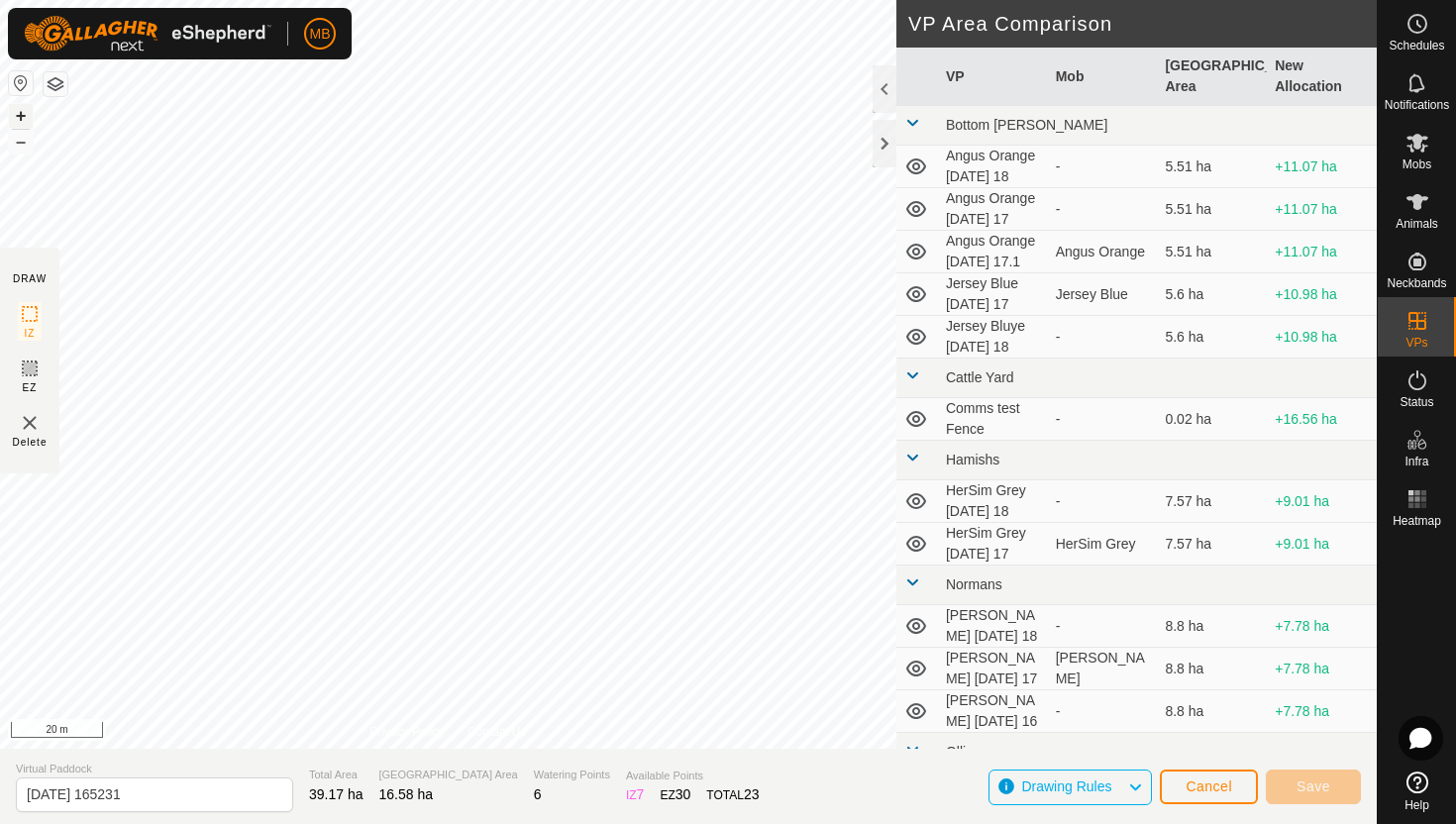click on "+" at bounding box center (21, 116) 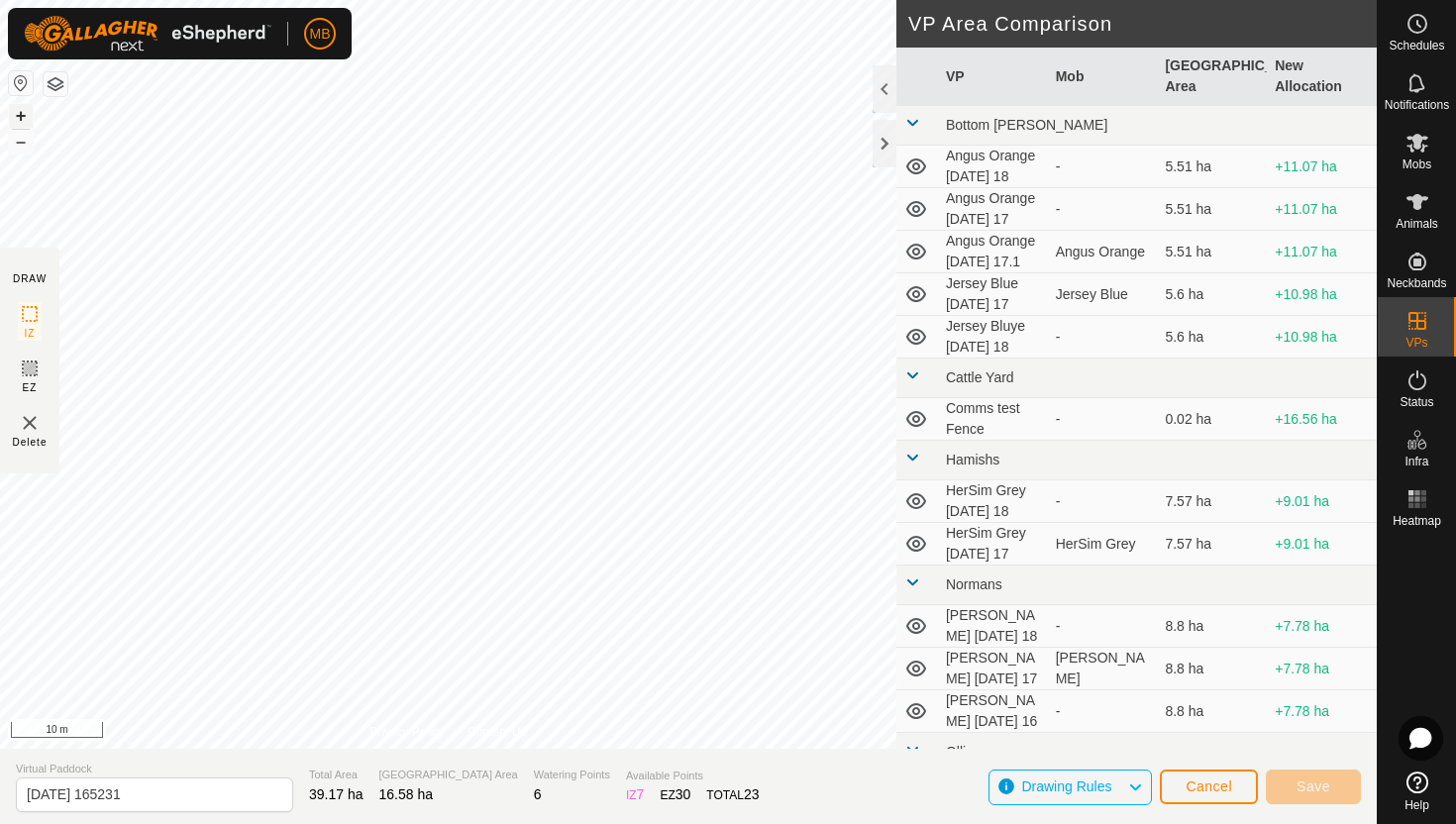 click on "+" at bounding box center [21, 116] 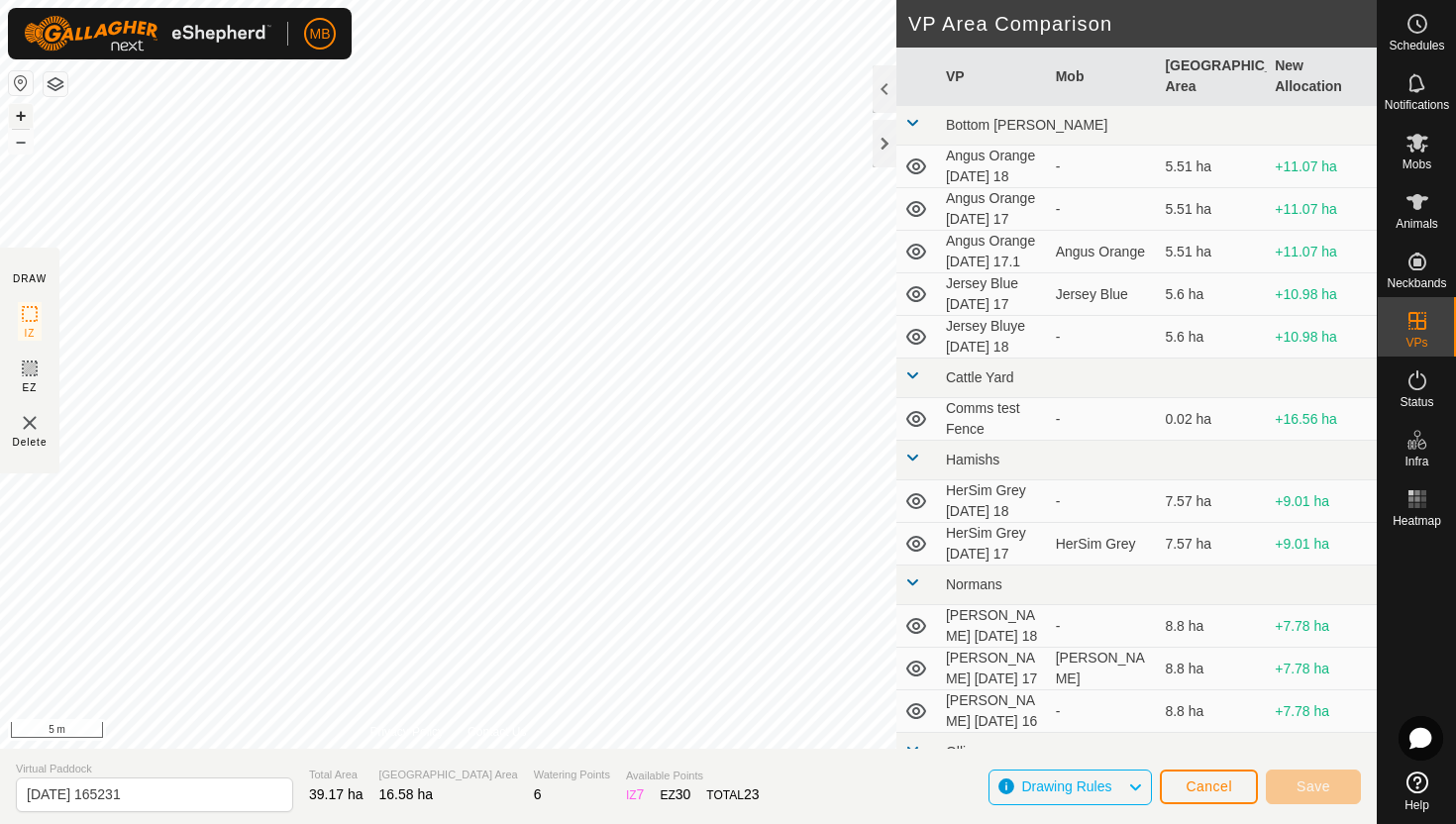 click on "+" at bounding box center (21, 116) 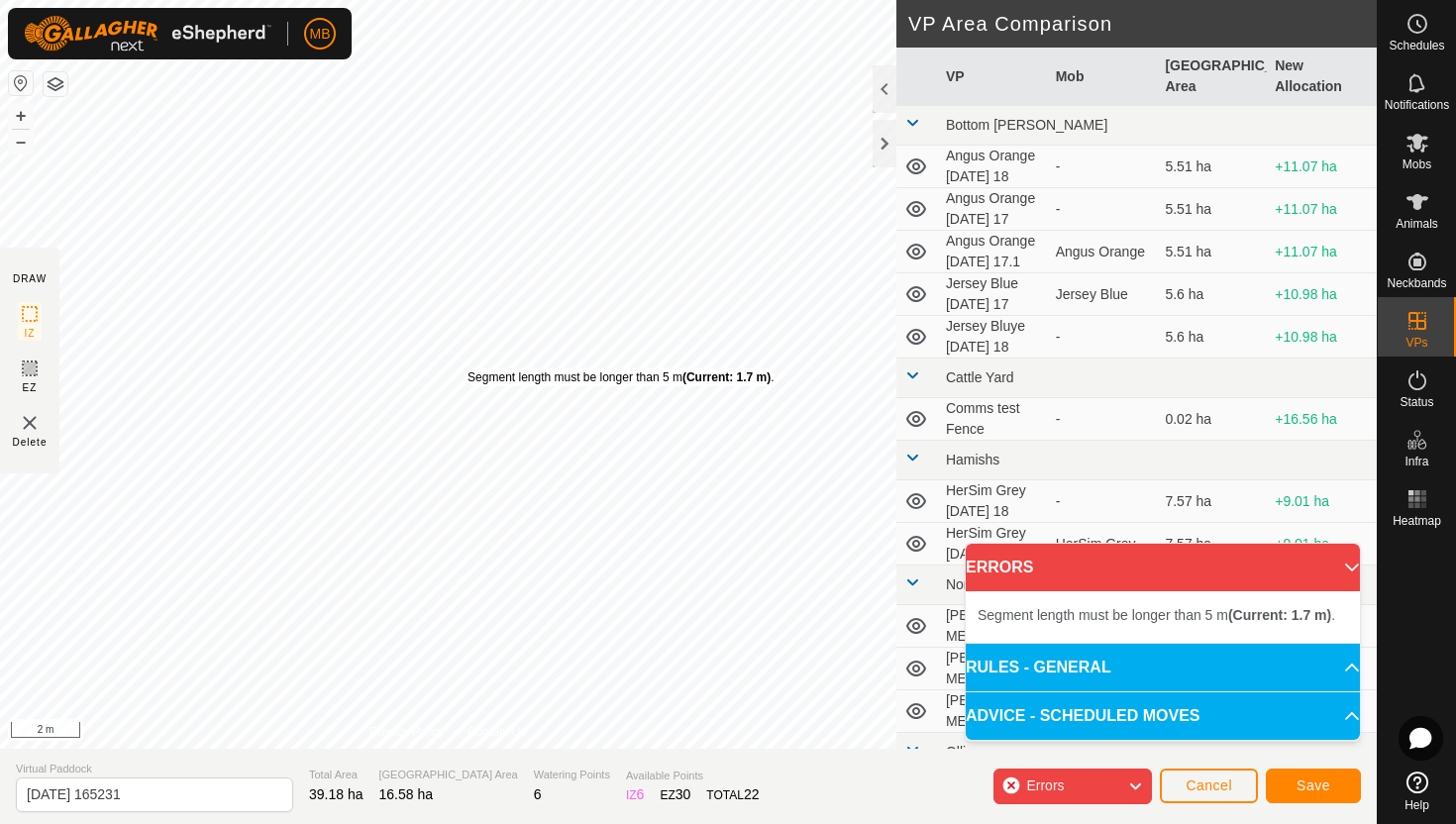 click on "Segment length must be longer than 5 m  (Current: 1.7 m) ." at bounding box center [620, 377] 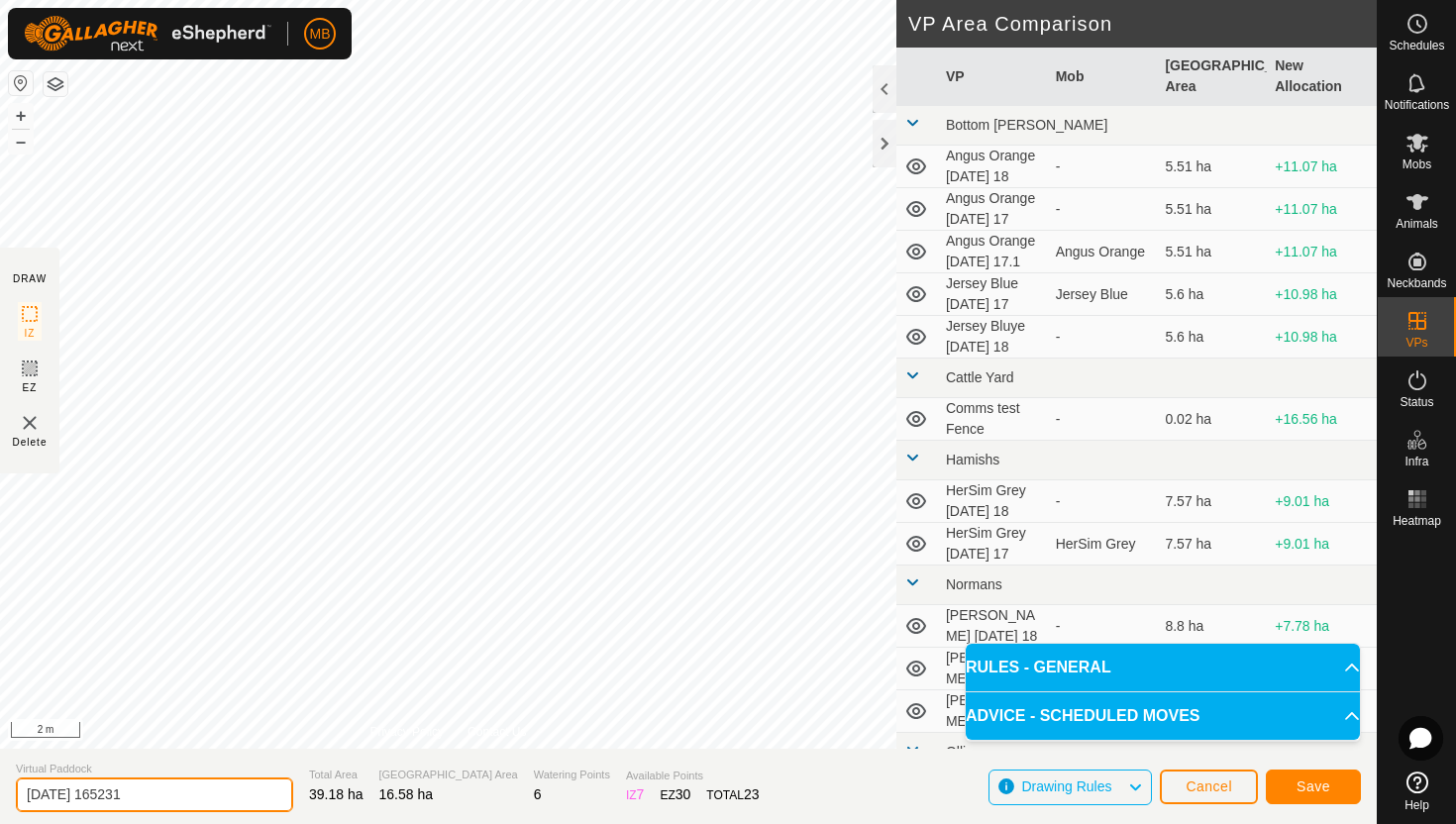 click on "[DATE] 165231" 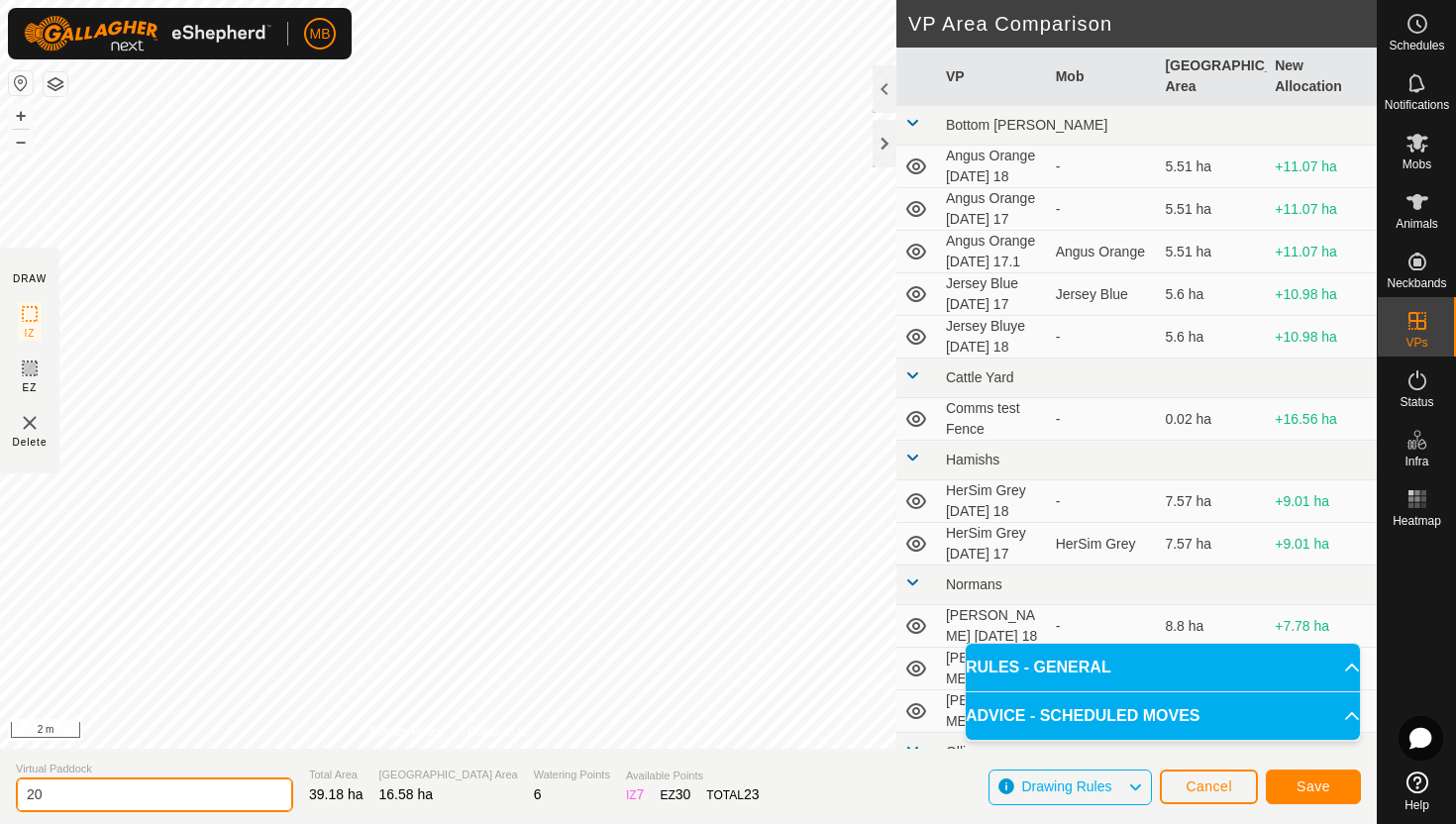 type on "2" 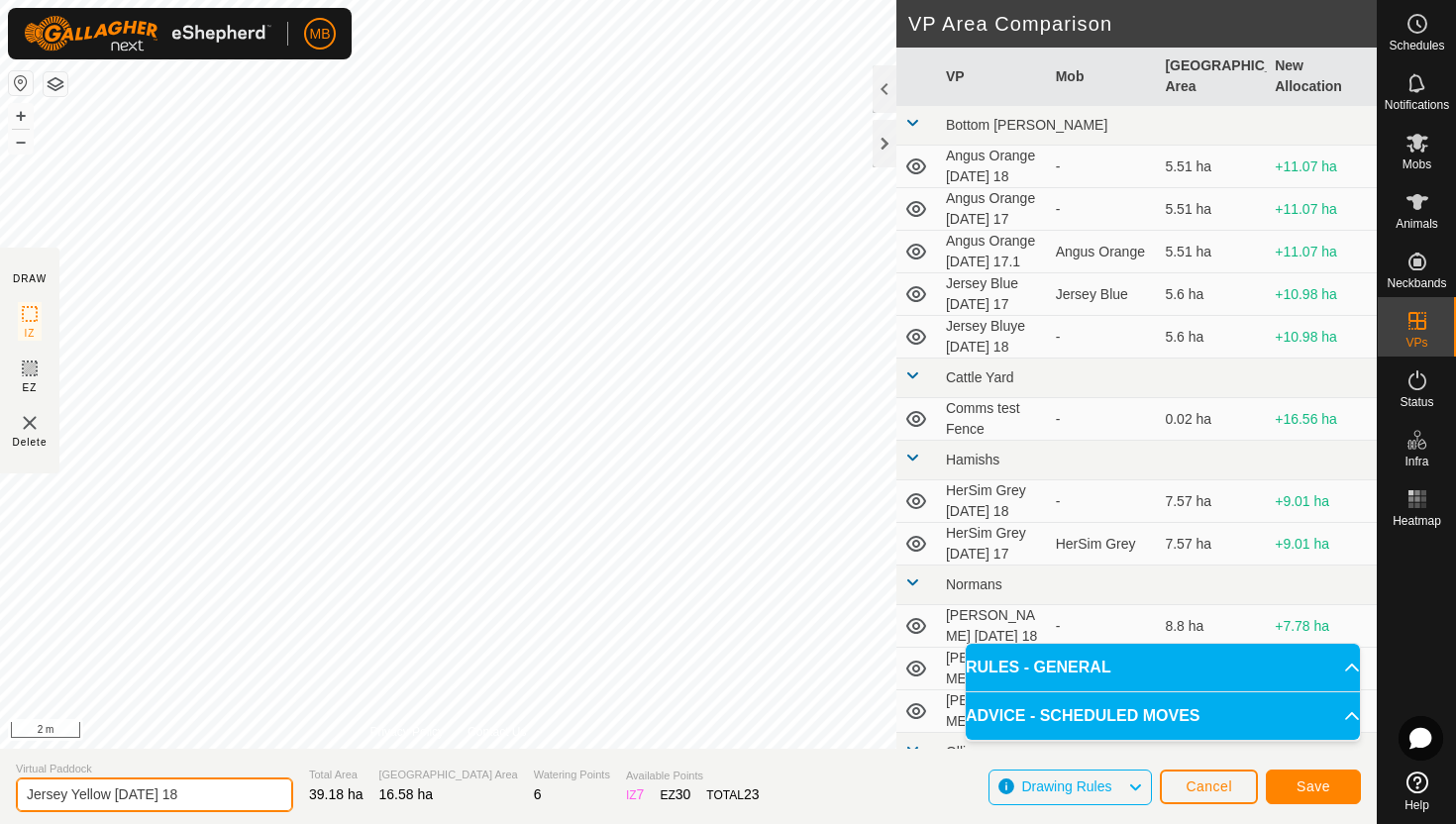 type on "Jersey Yellow [DATE] 18" 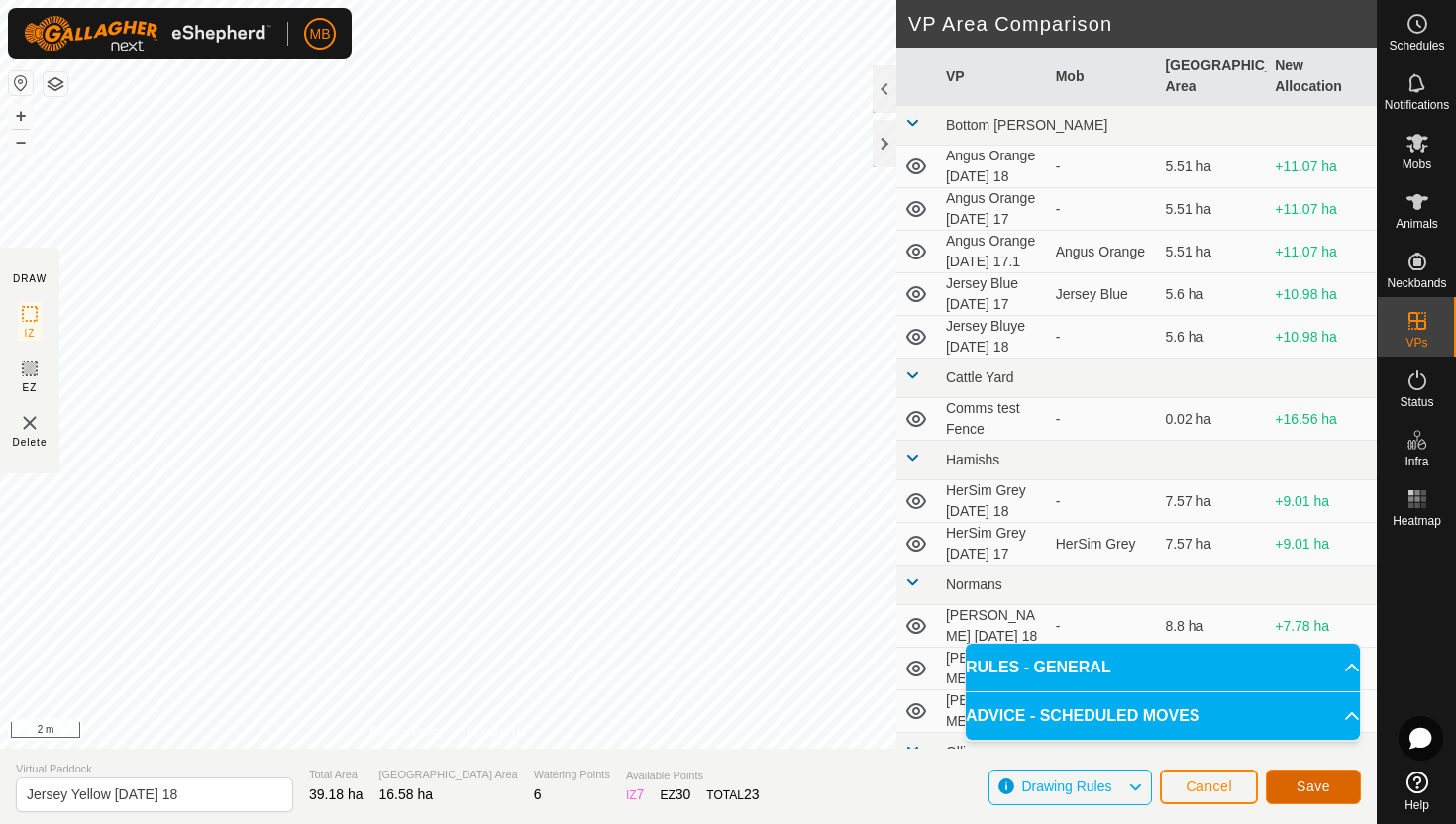 click on "Save" 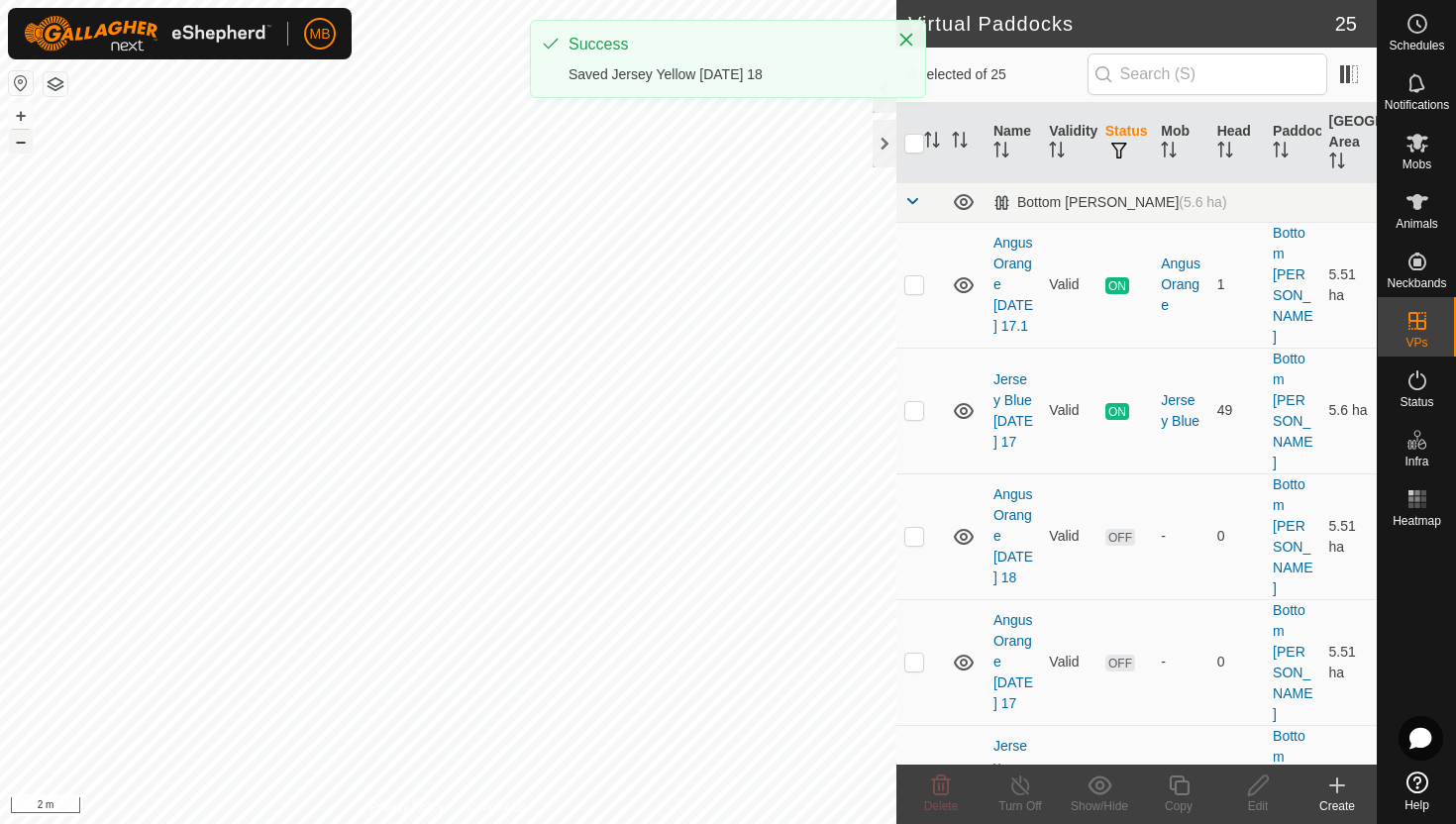 click on "–" at bounding box center [21, 142] 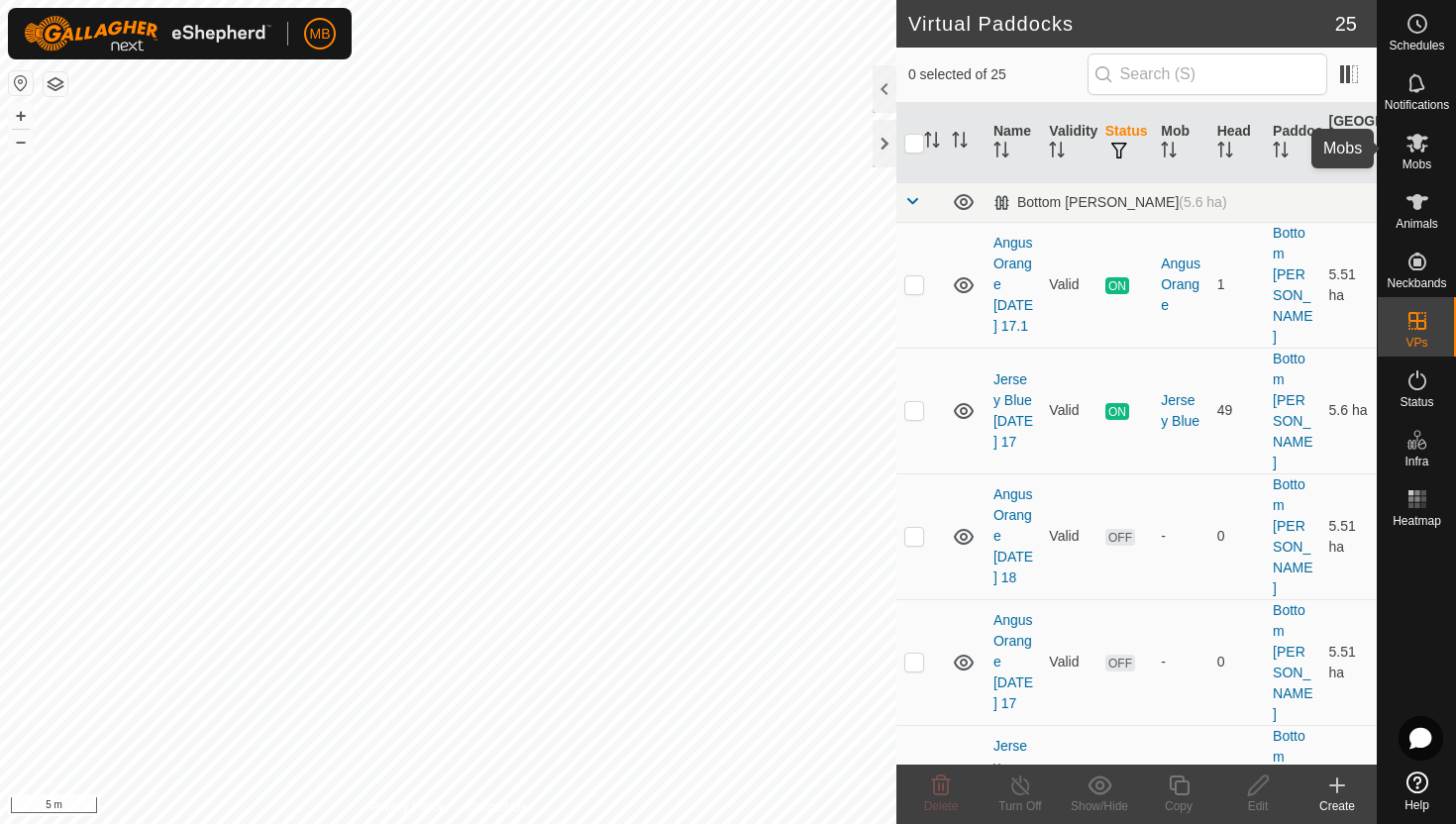 click 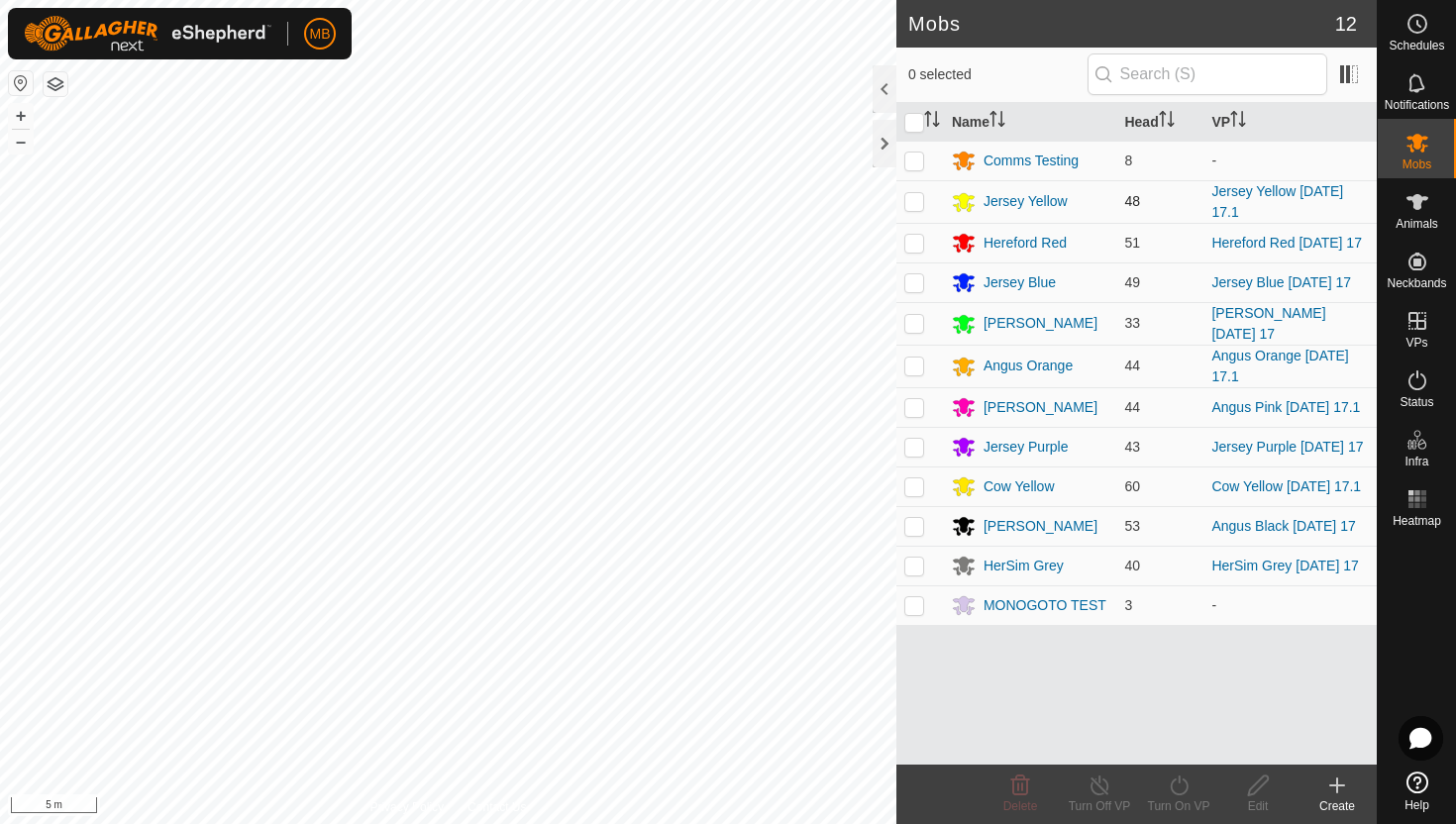 click at bounding box center (914, 201) 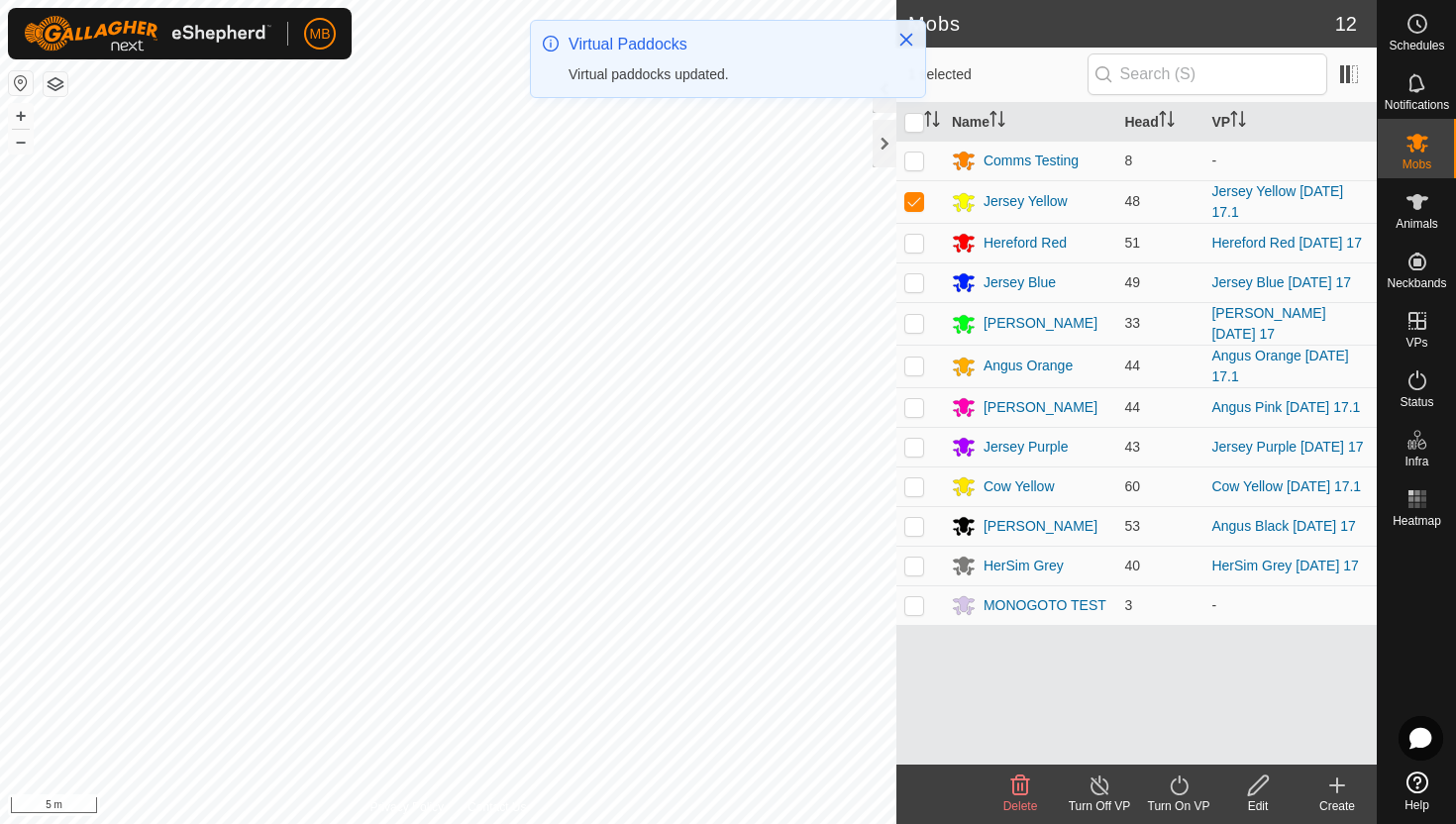 click 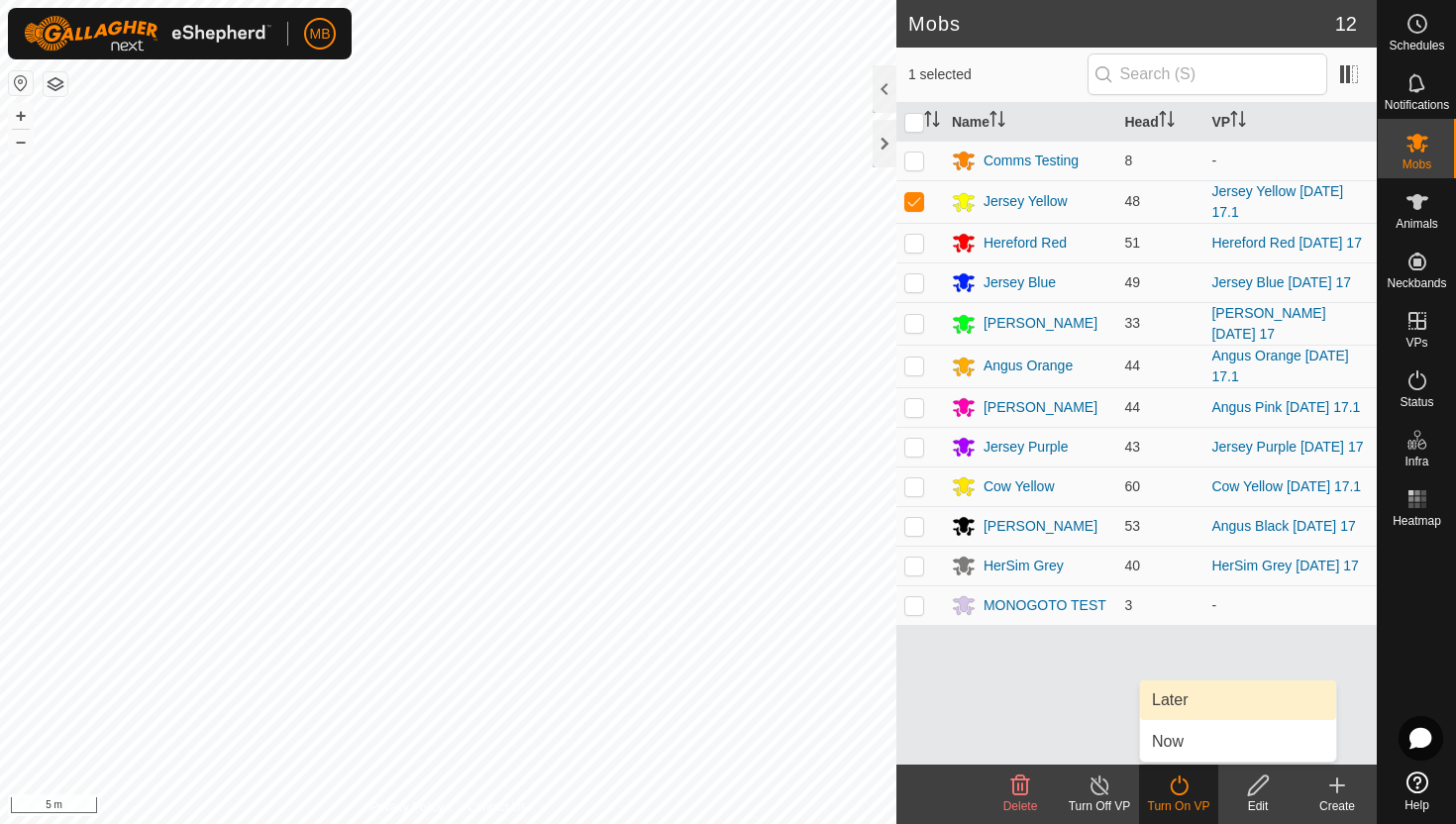 click on "Later" at bounding box center (1238, 700) 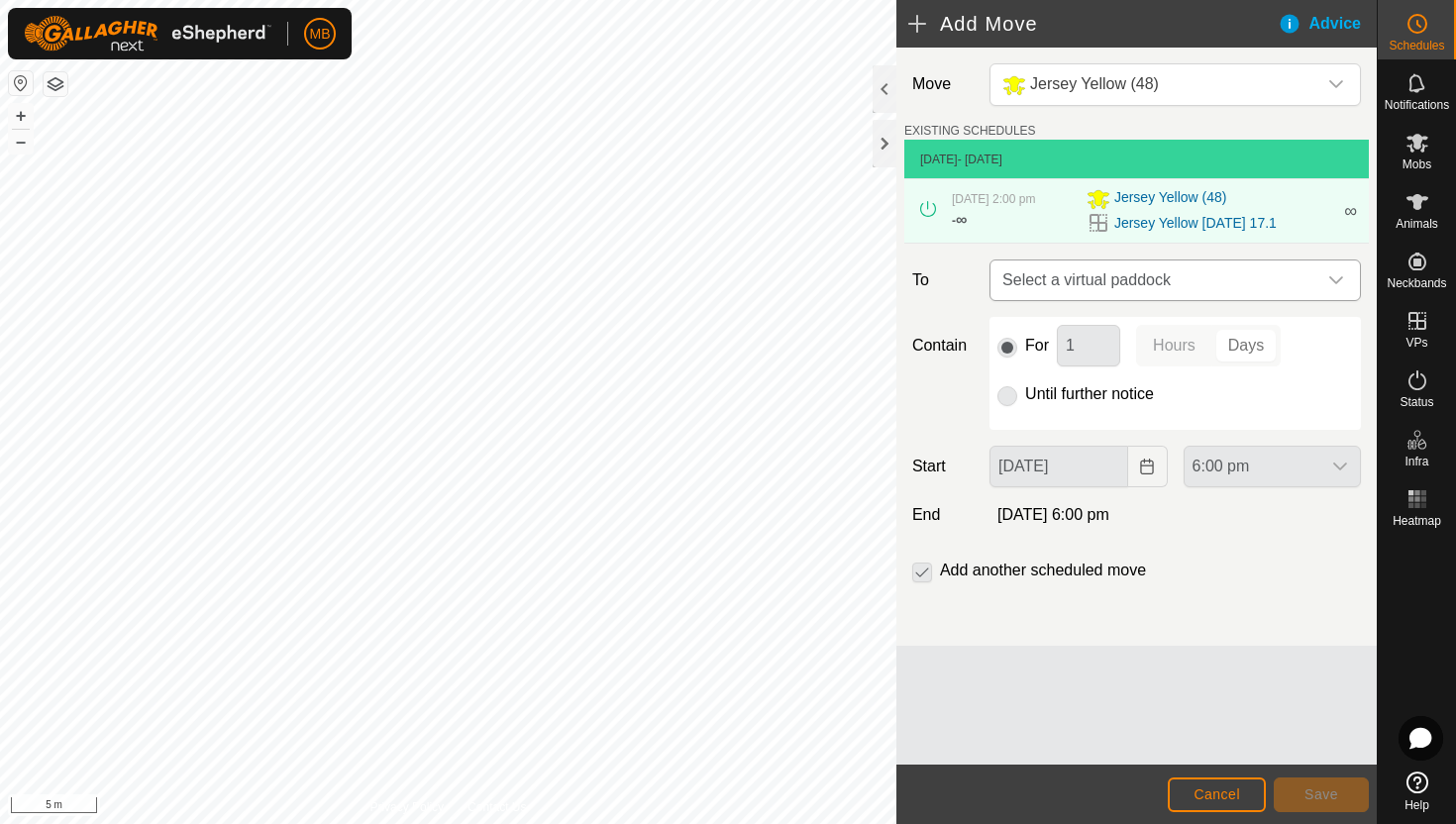 click 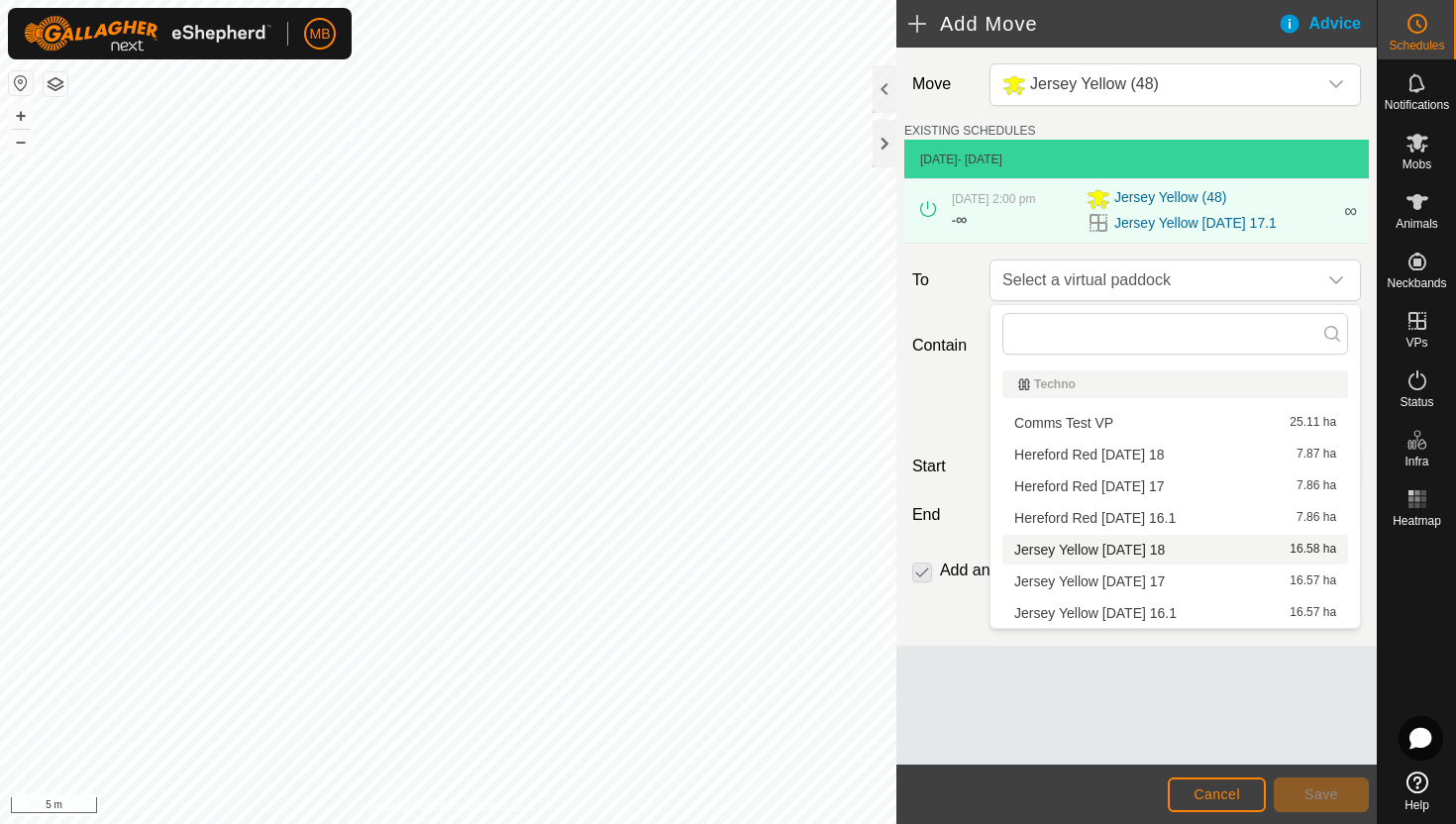 click on "Jersey Yellow [DATE] 18  16.58 ha" at bounding box center (1175, 550) 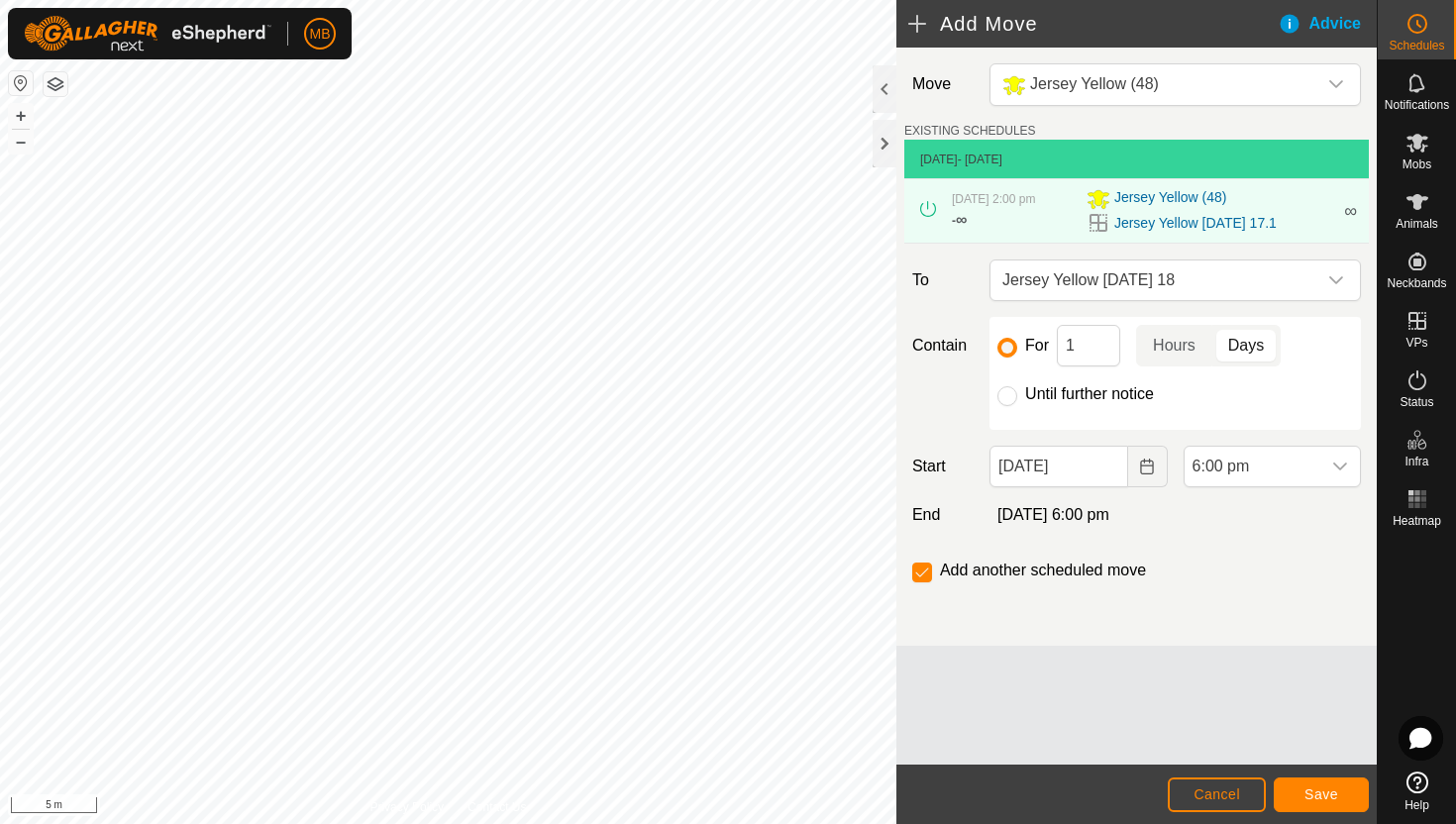 click on "Until further notice" 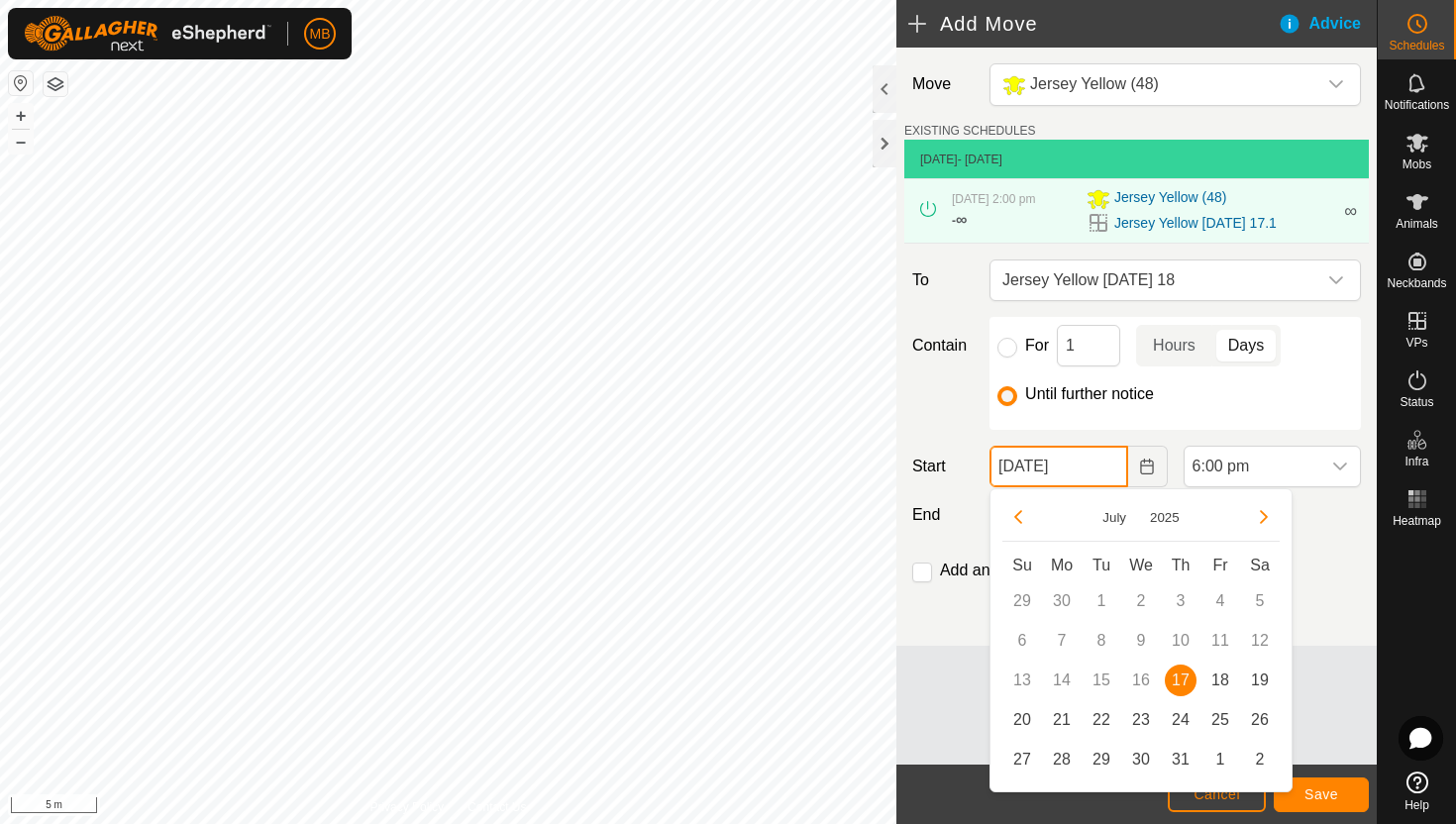 click on "[DATE]" 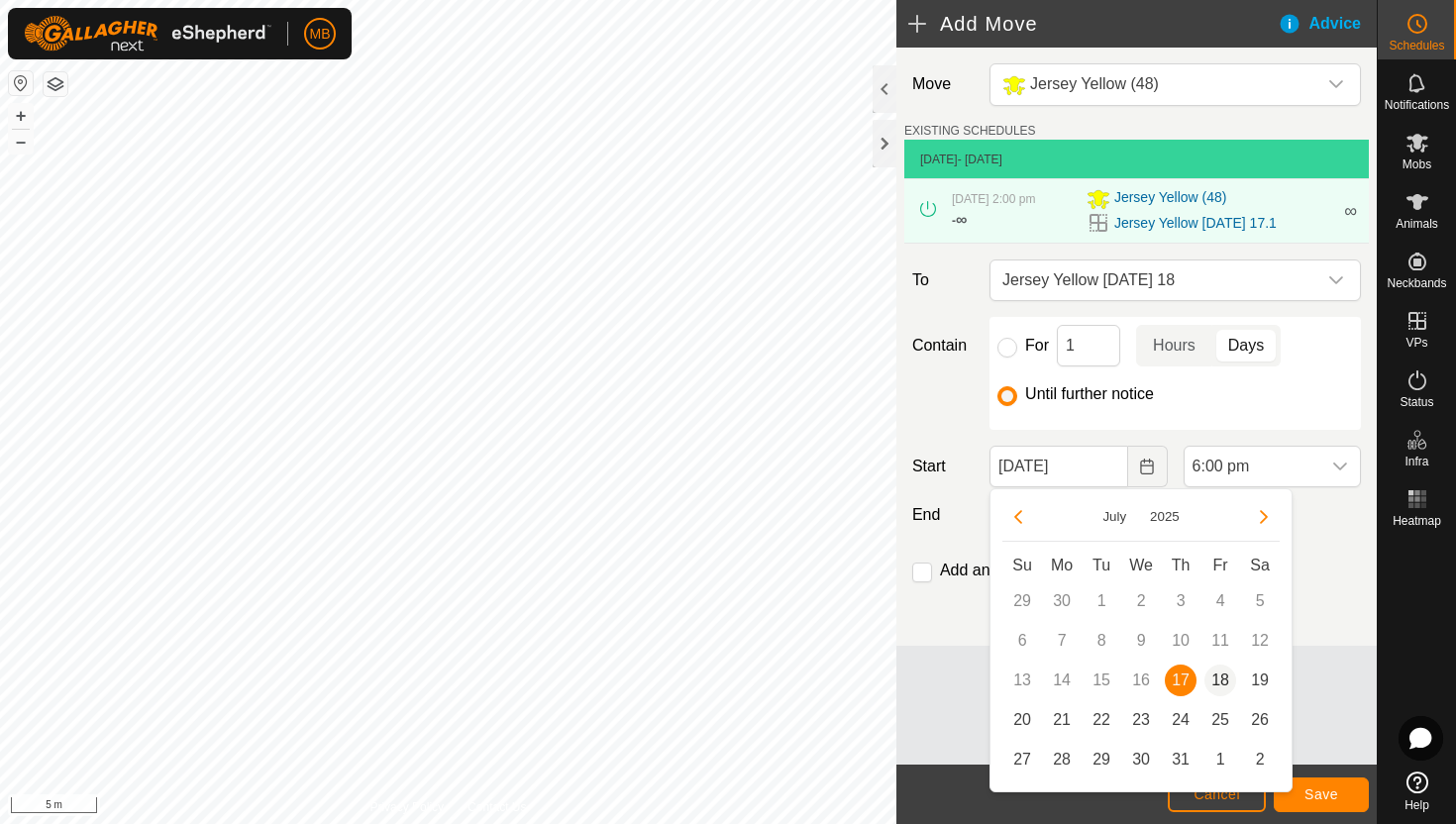 click on "18" at bounding box center (1220, 680) 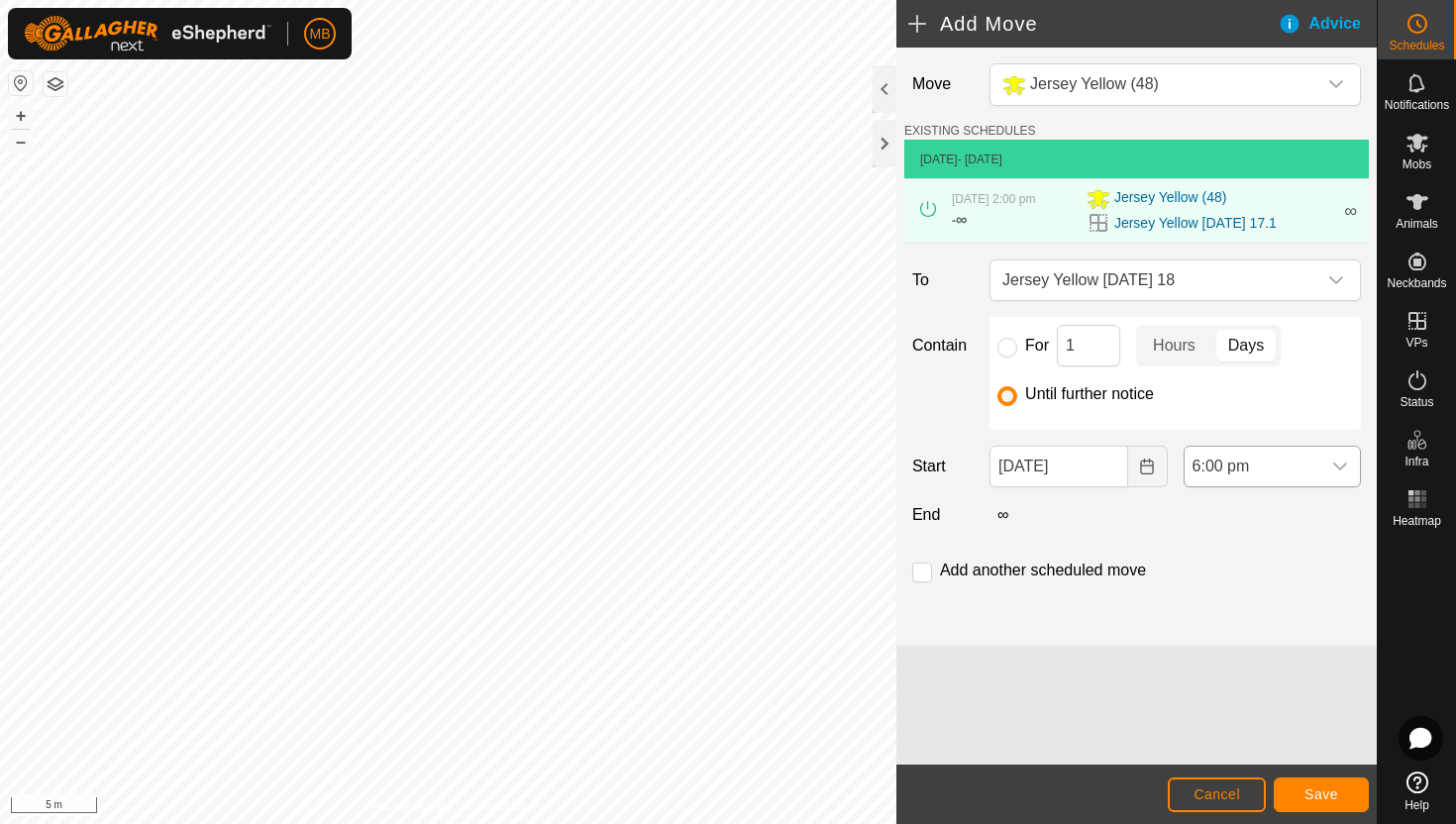 click at bounding box center (1340, 466) 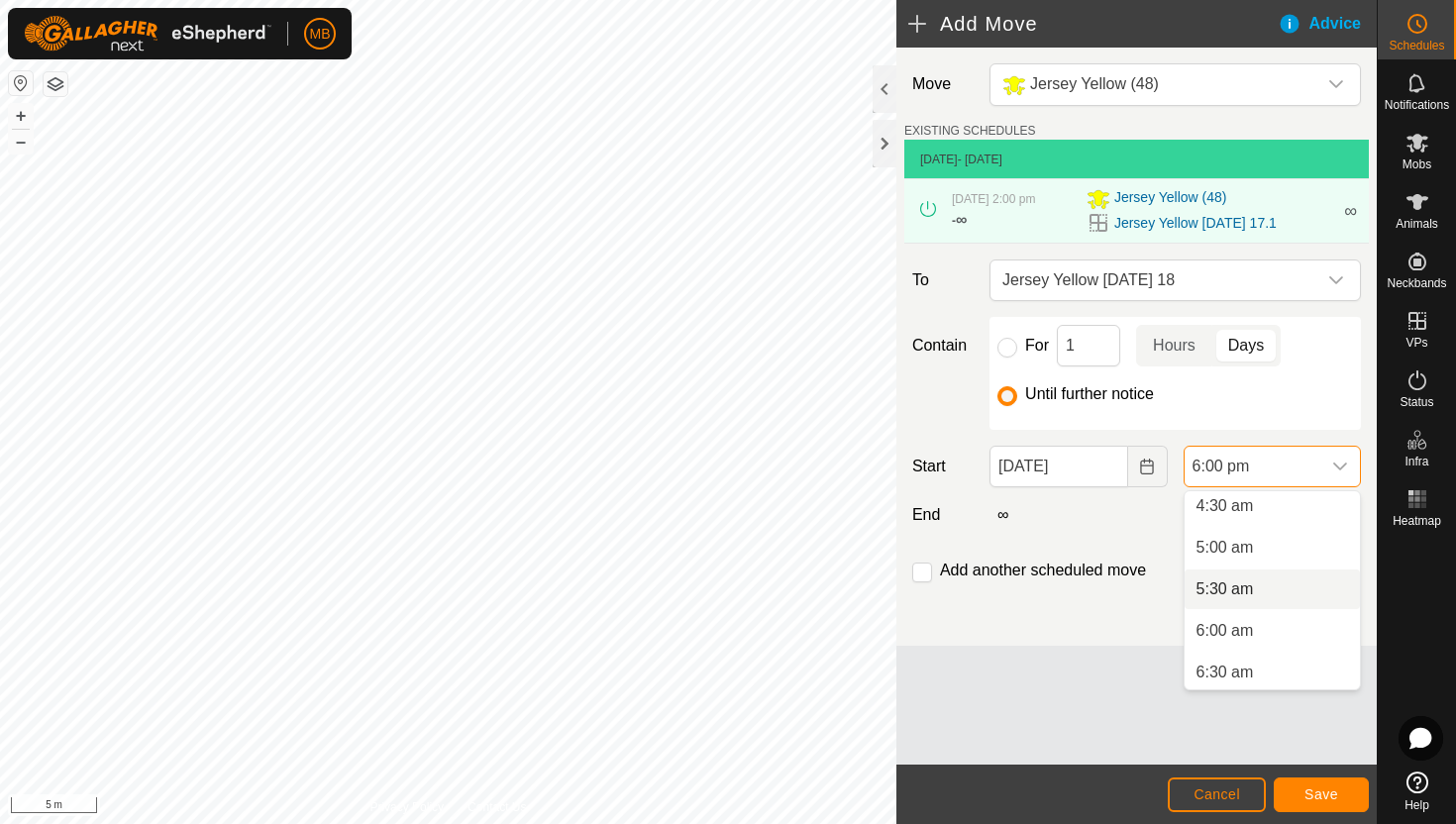 scroll, scrollTop: 382, scrollLeft: 0, axis: vertical 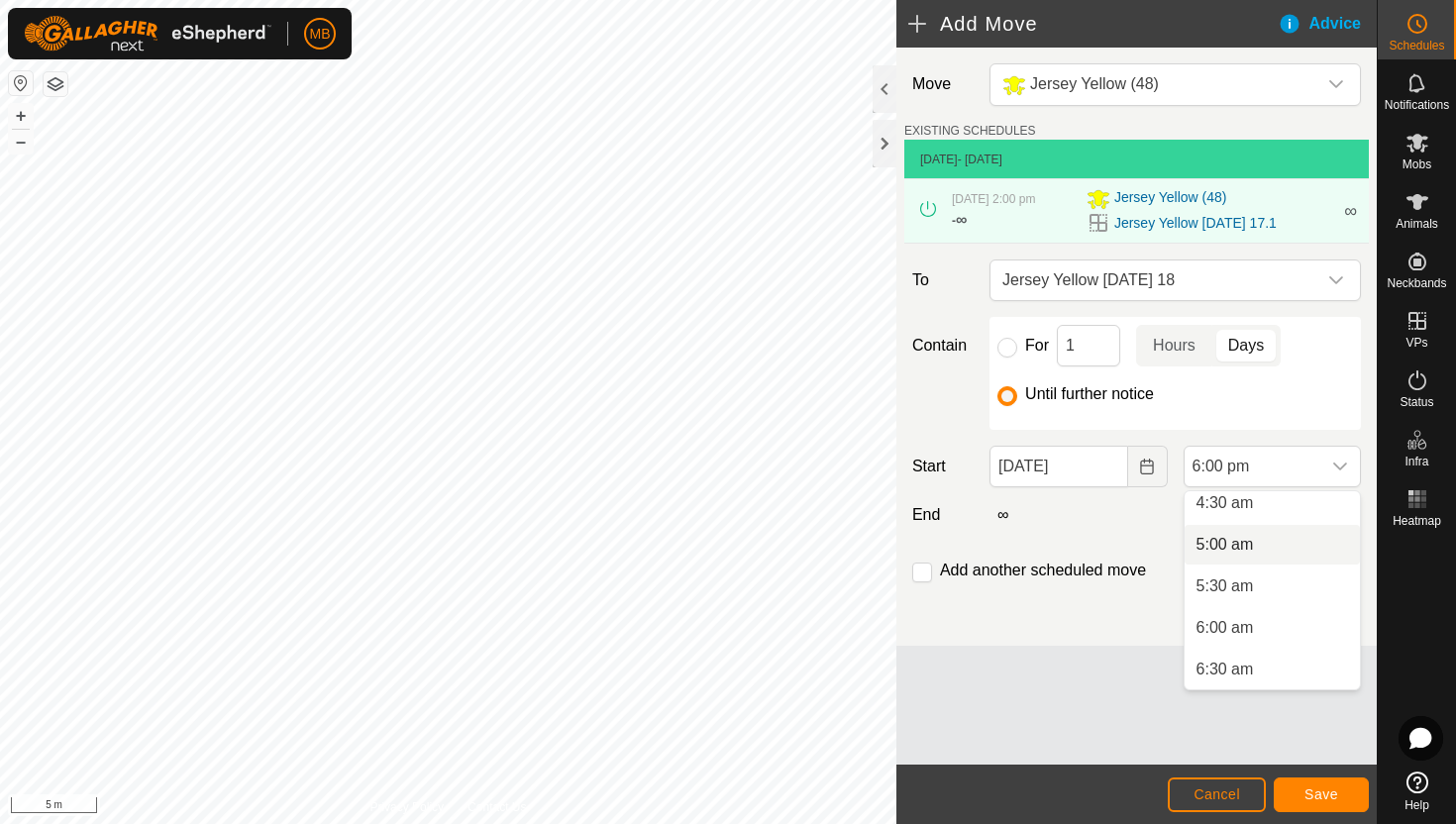 click on "5:00 am" at bounding box center (1272, 545) 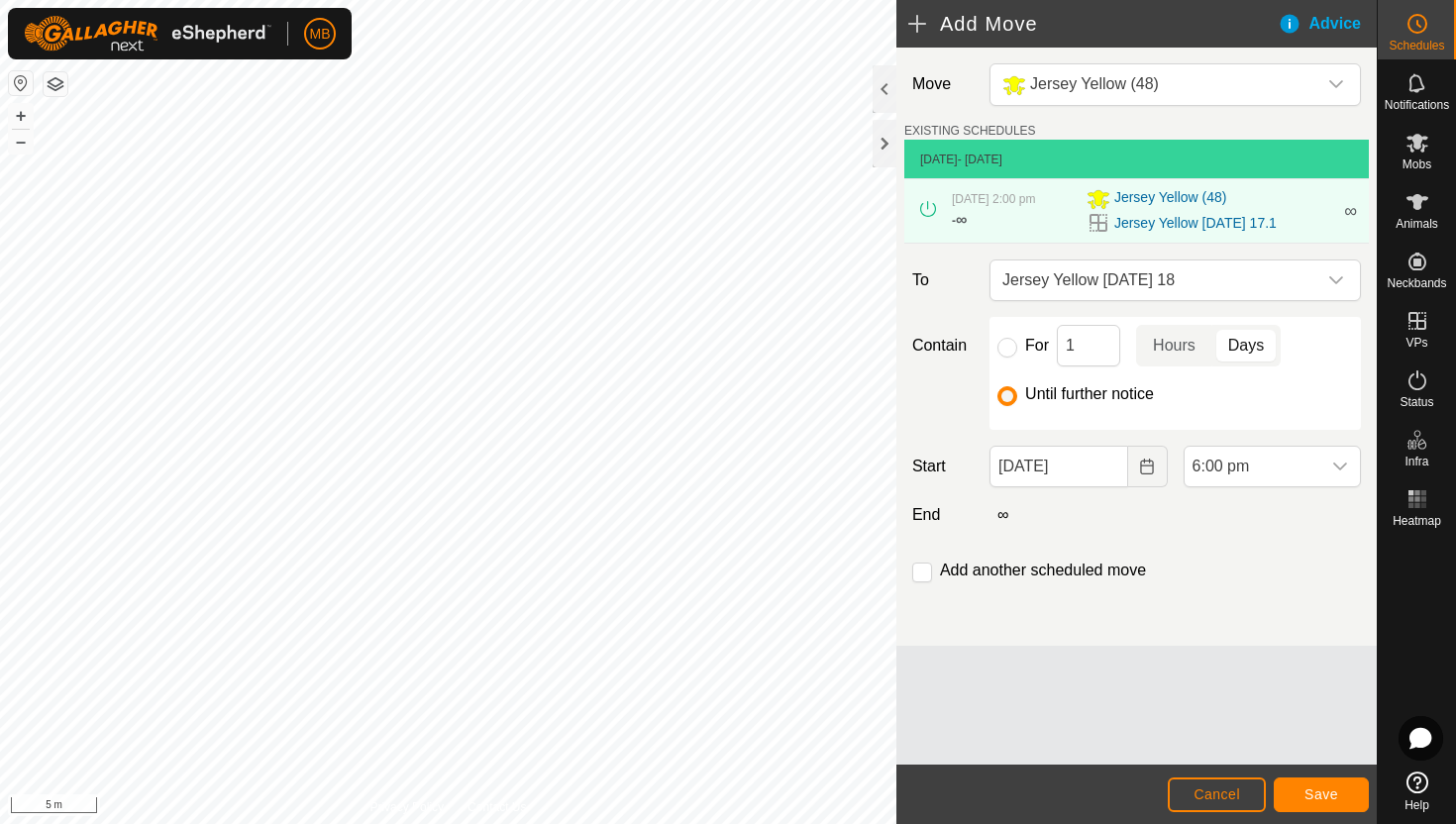 scroll, scrollTop: 1339, scrollLeft: 0, axis: vertical 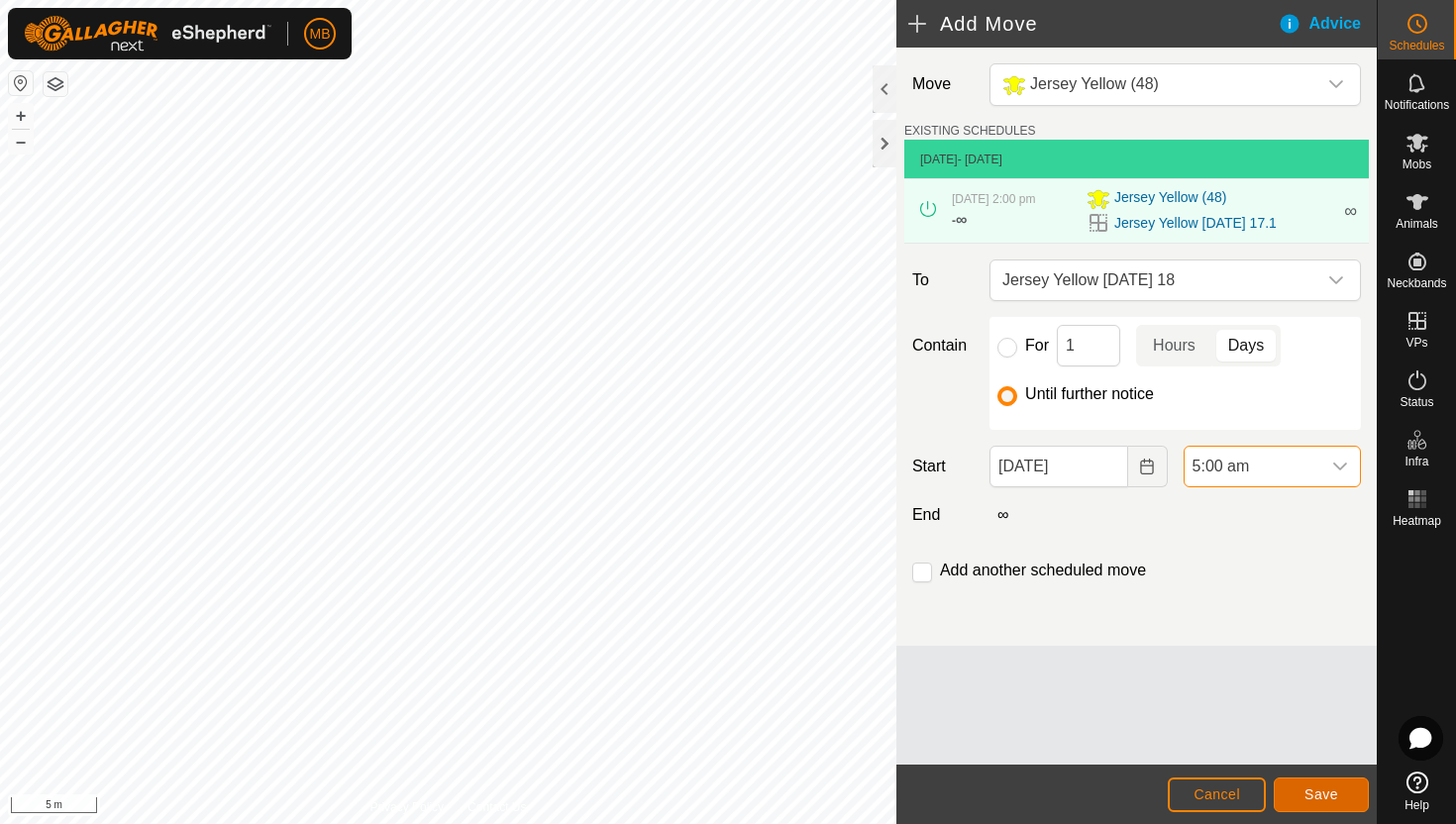 click on "Save" 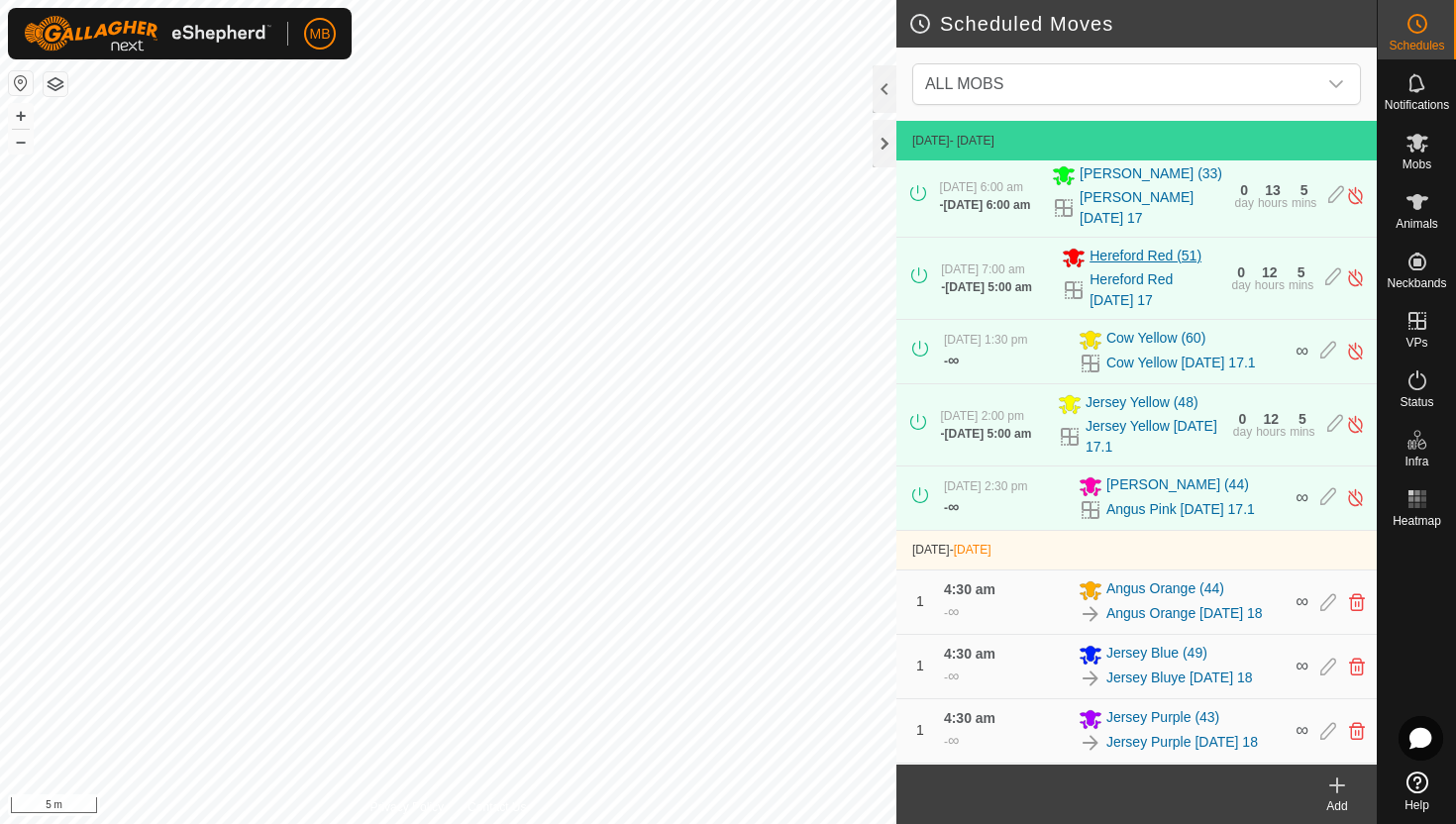 scroll, scrollTop: 696, scrollLeft: 0, axis: vertical 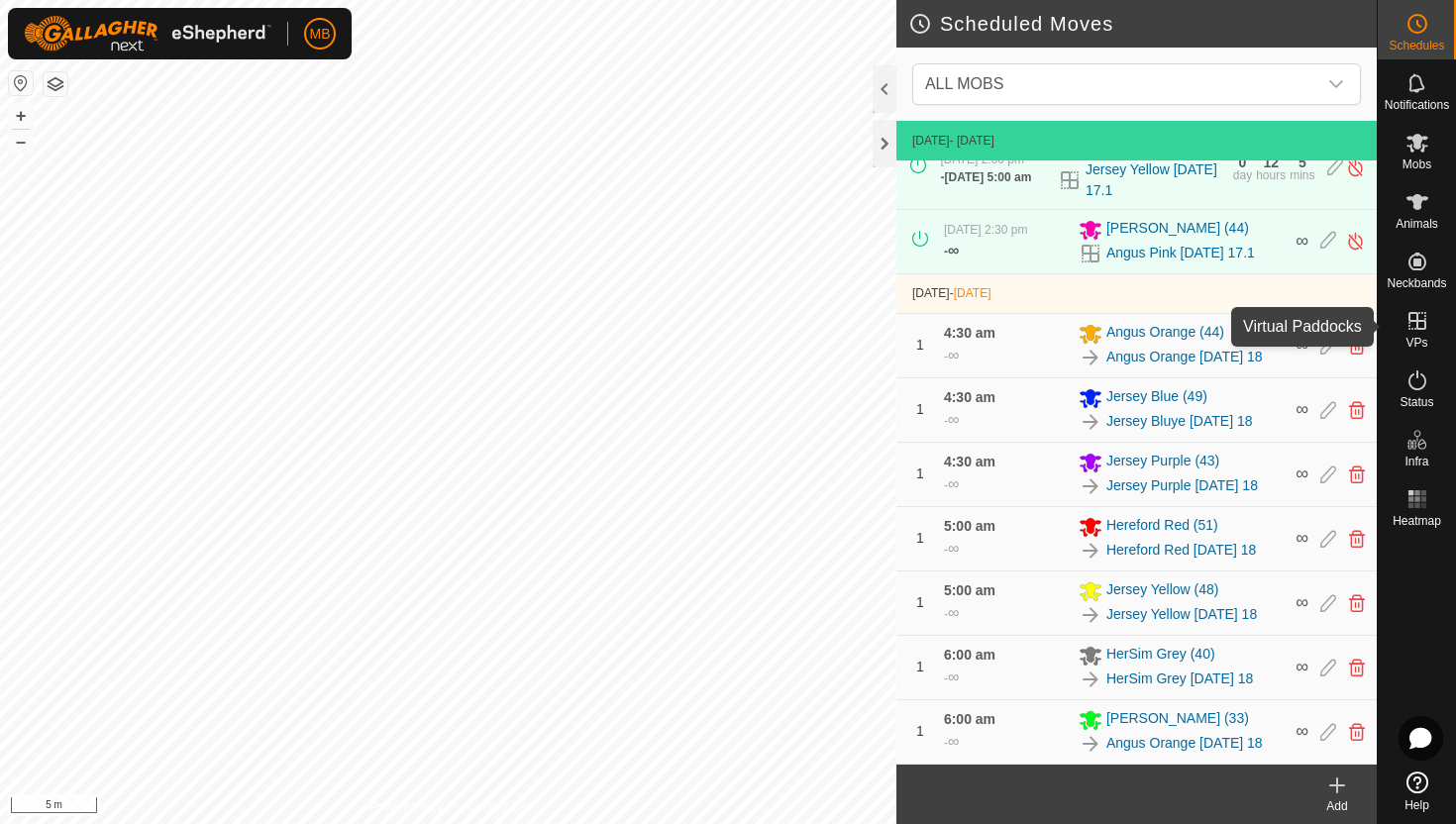 click 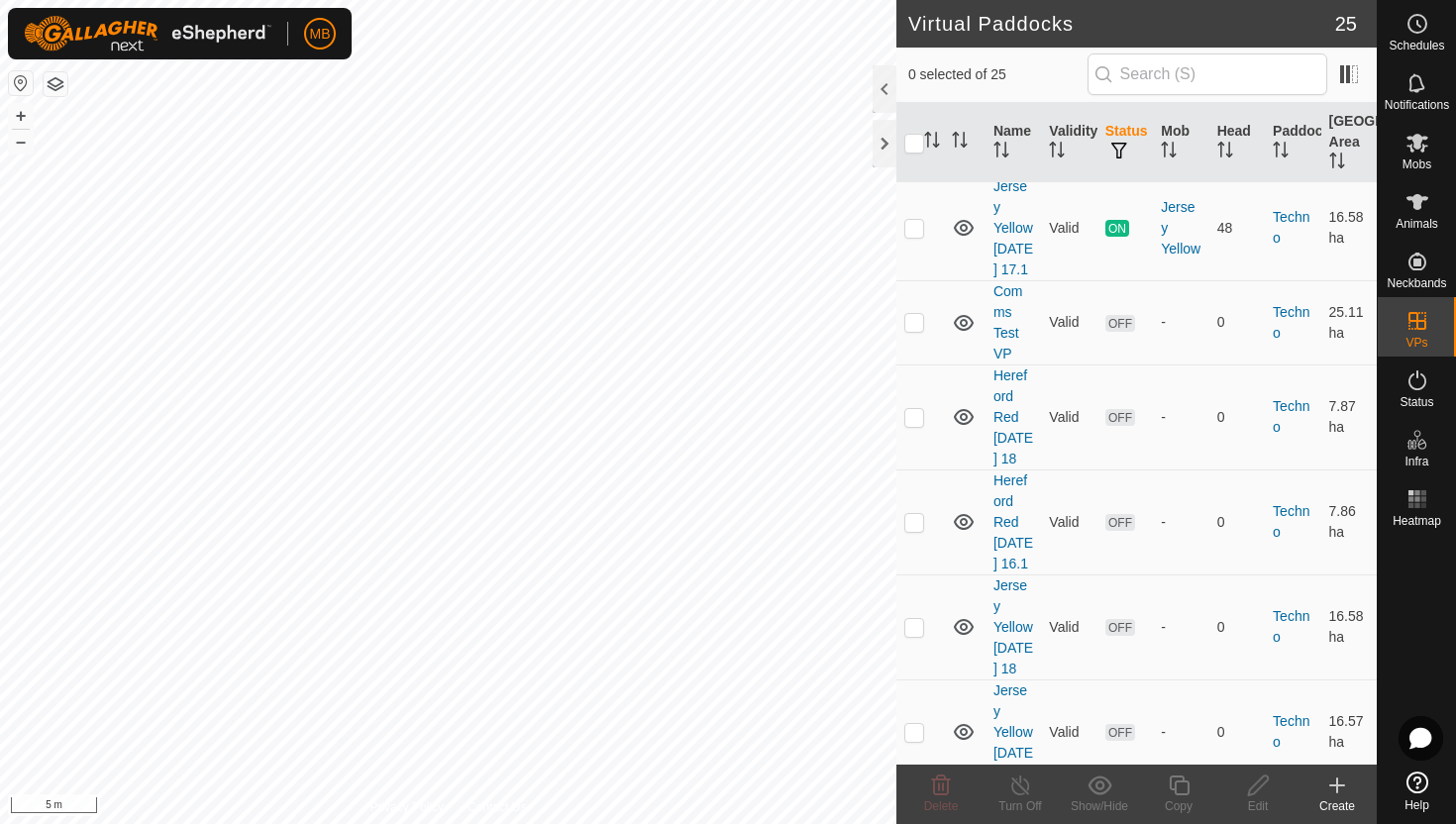 scroll, scrollTop: 2033, scrollLeft: 0, axis: vertical 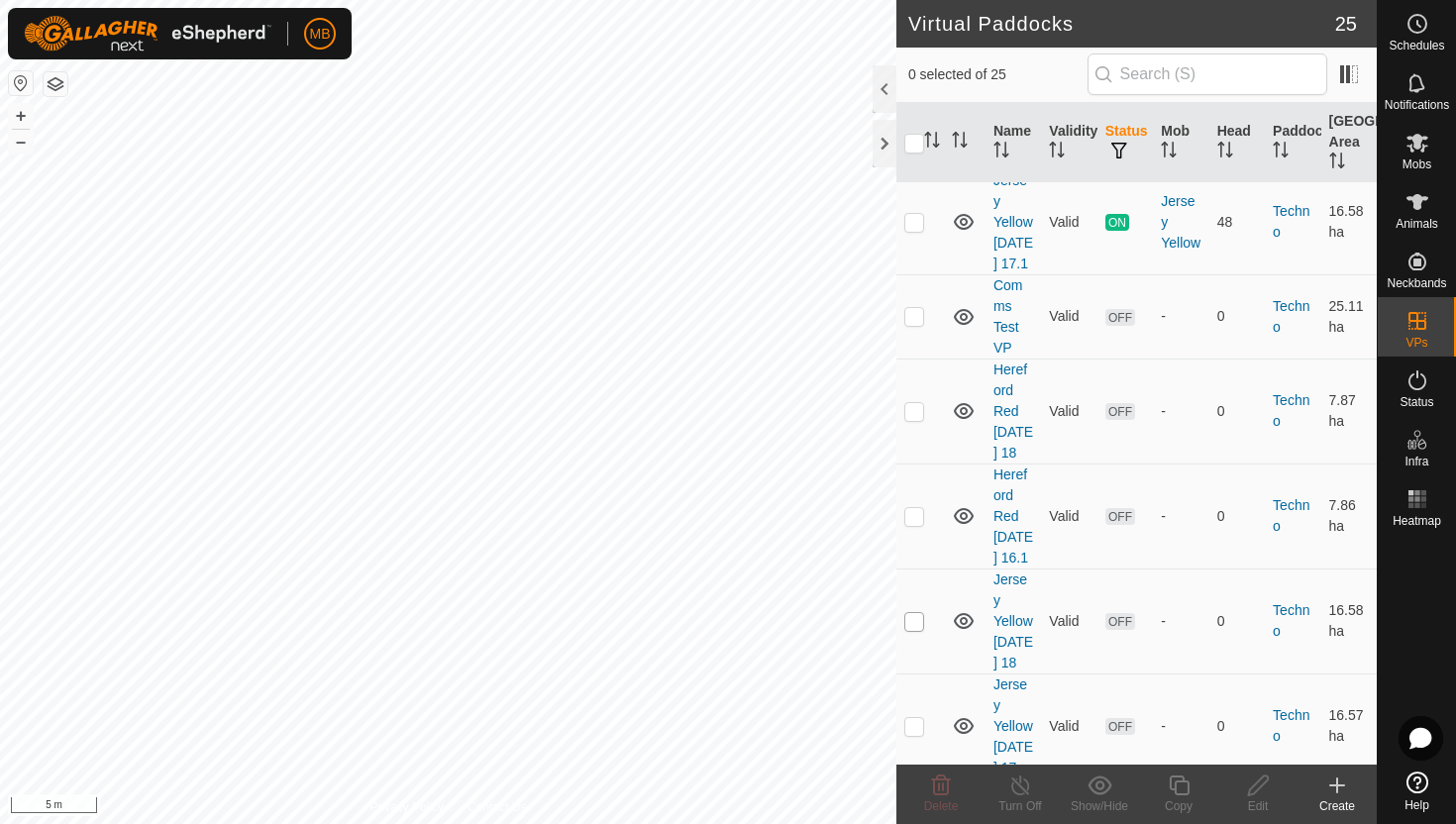 click at bounding box center [914, 622] 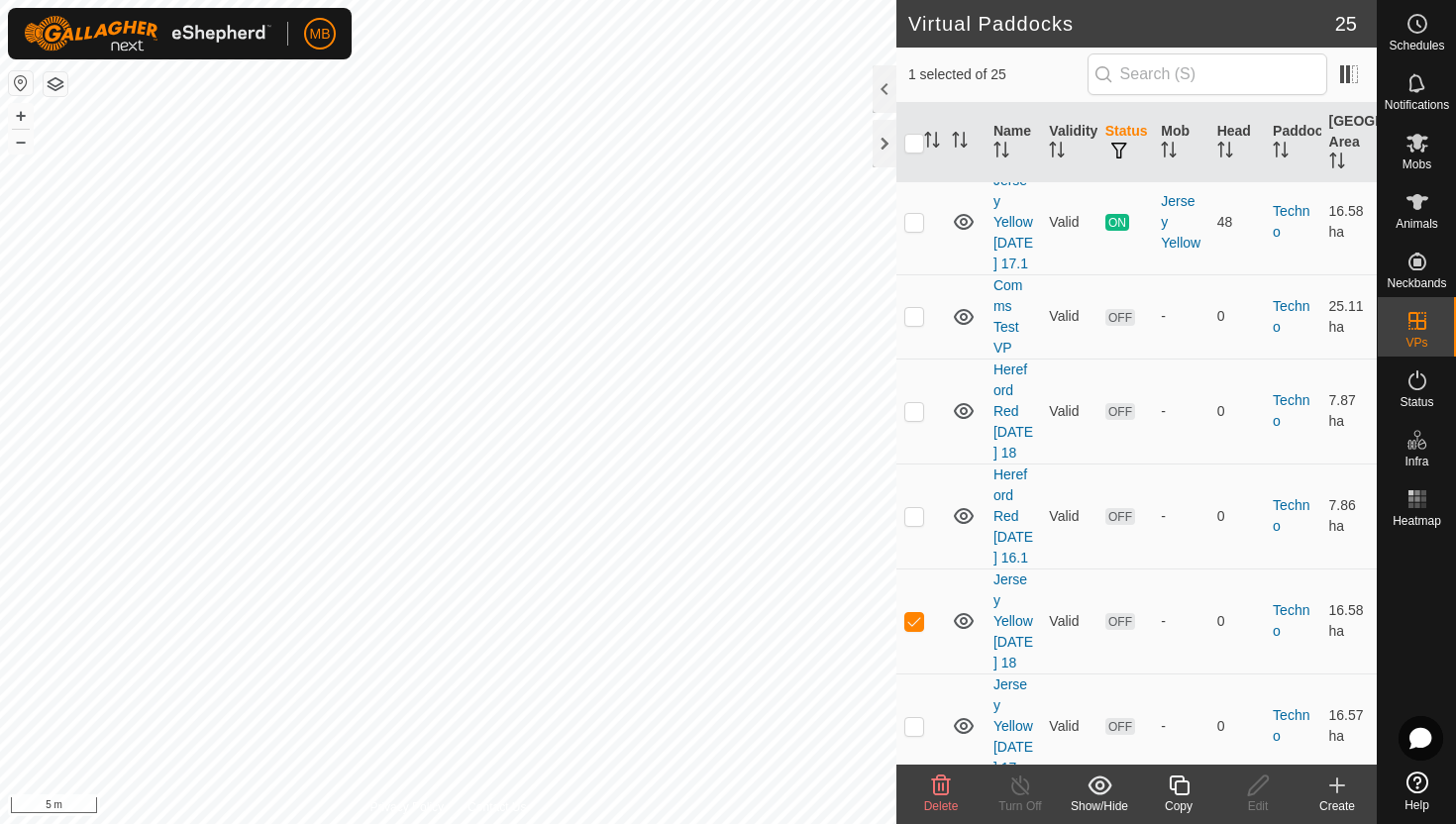 click 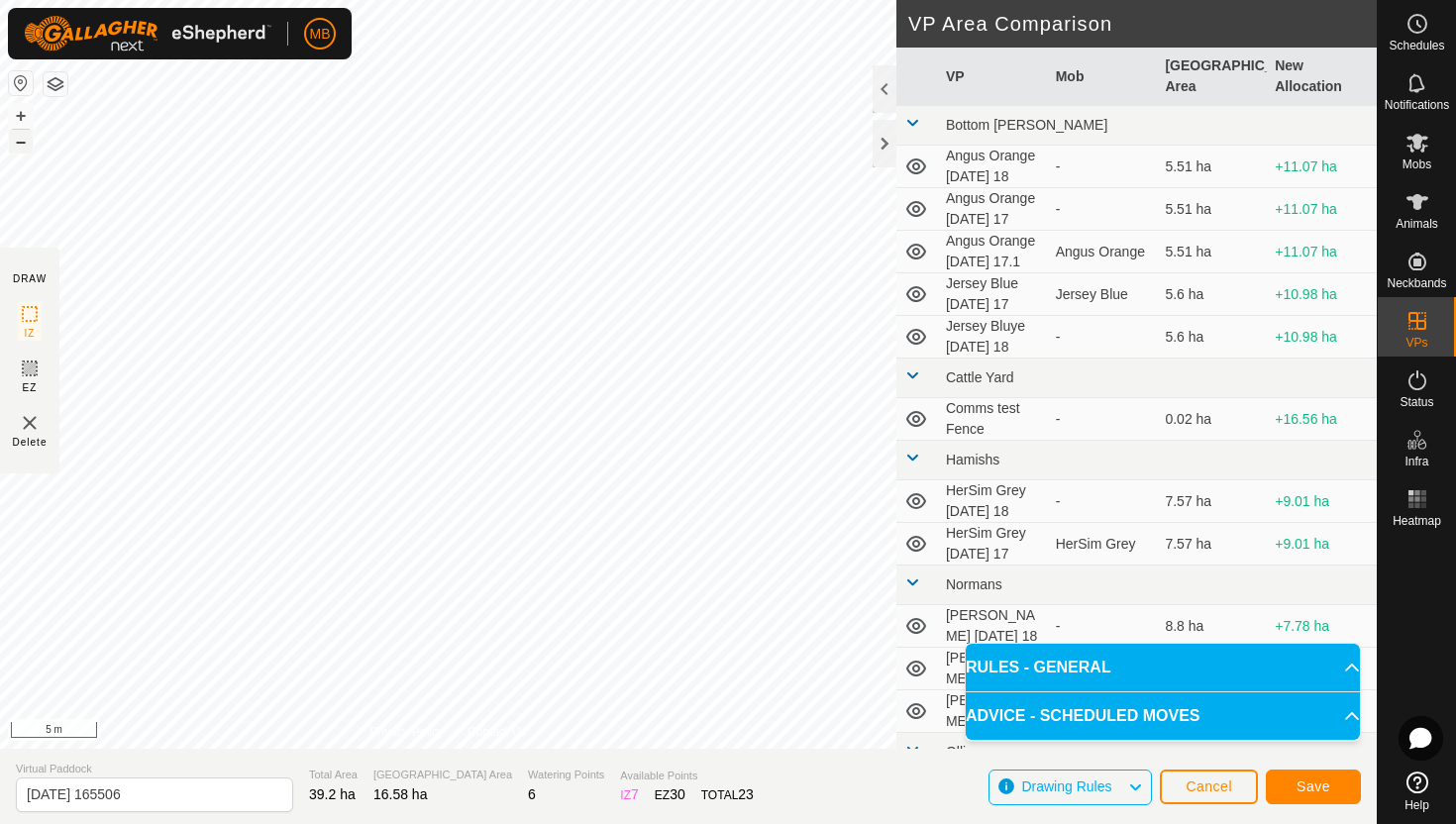 click on "–" at bounding box center [21, 142] 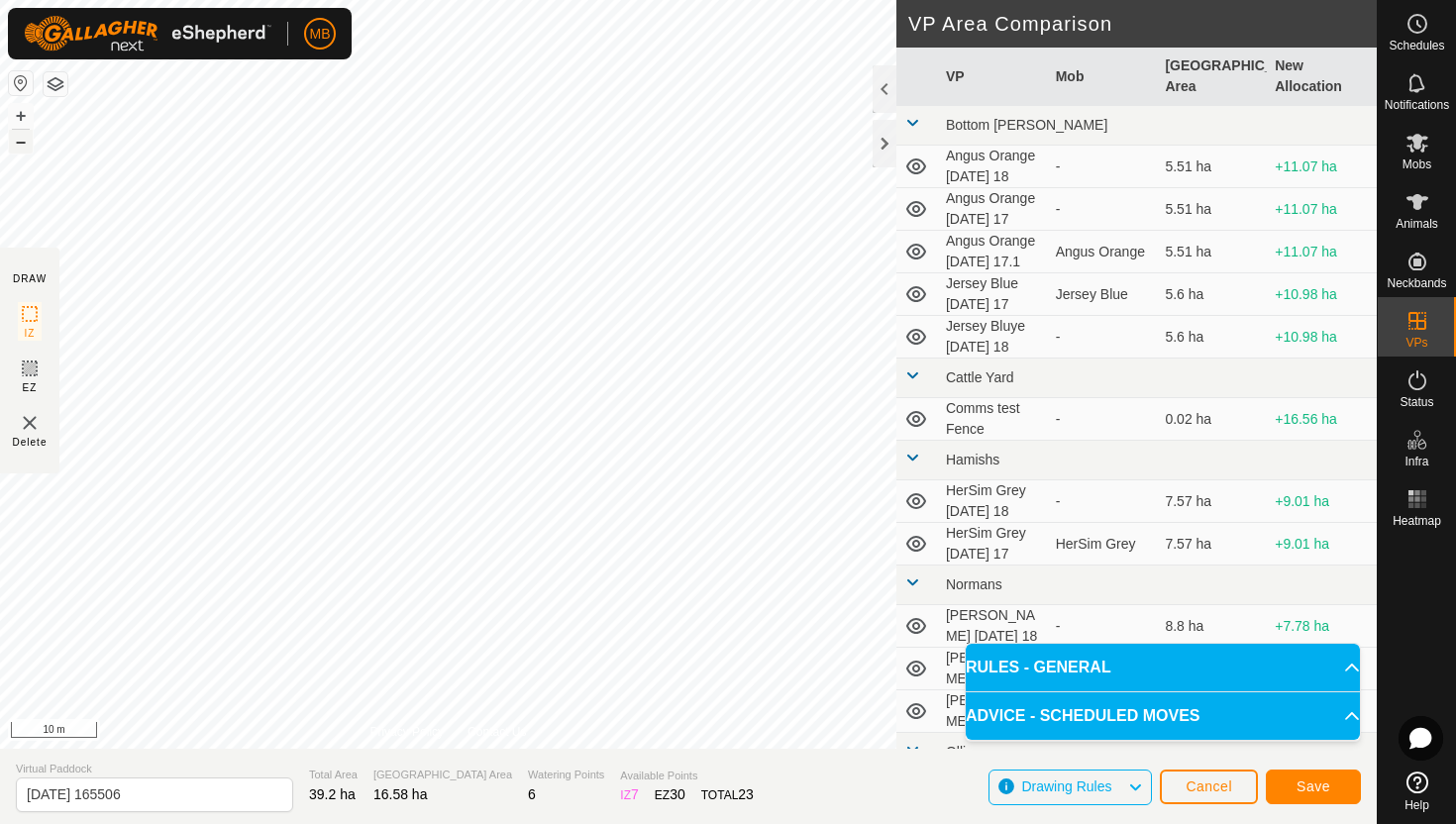 click on "–" at bounding box center [21, 142] 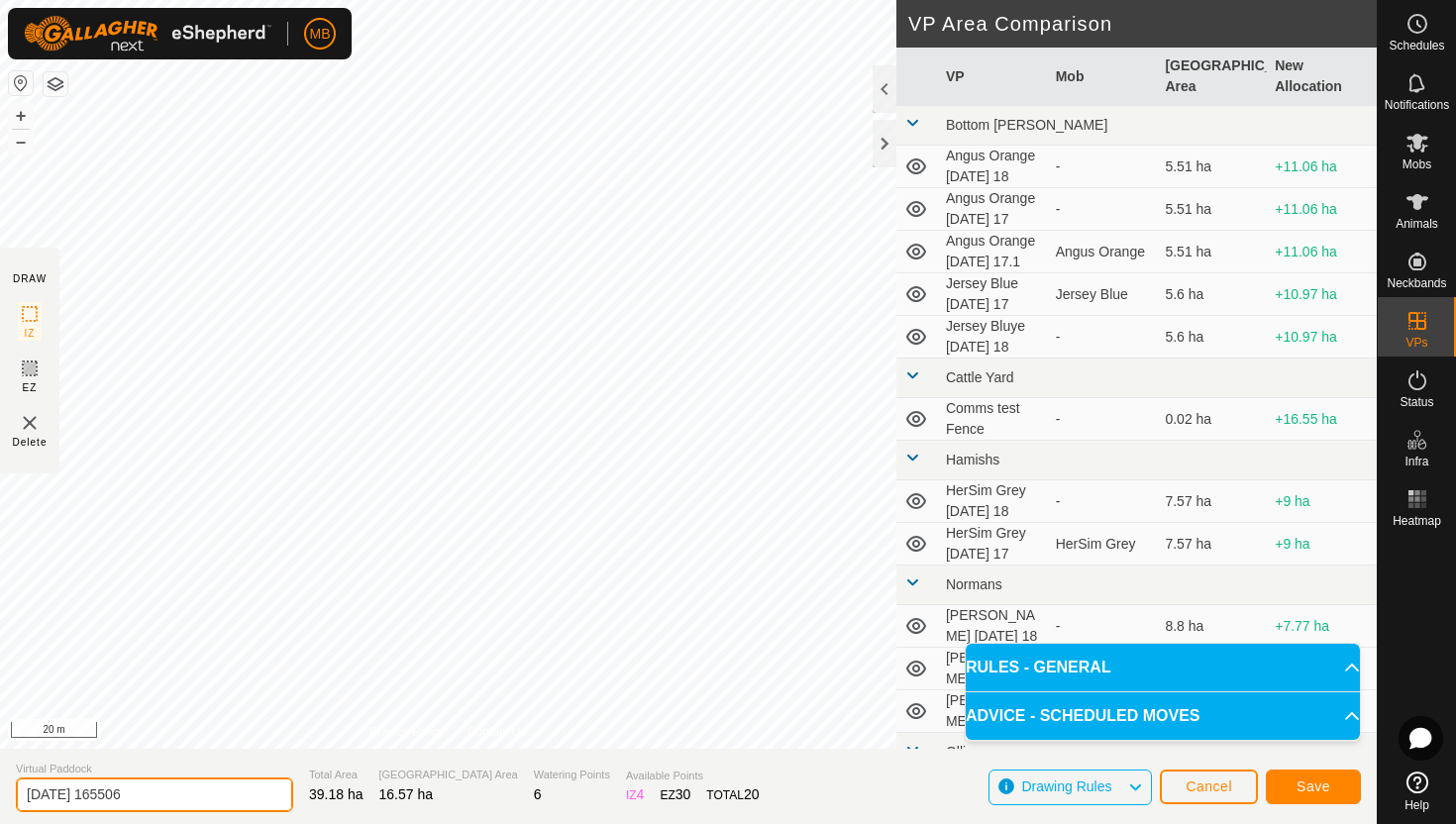 click on "[DATE] 165506" 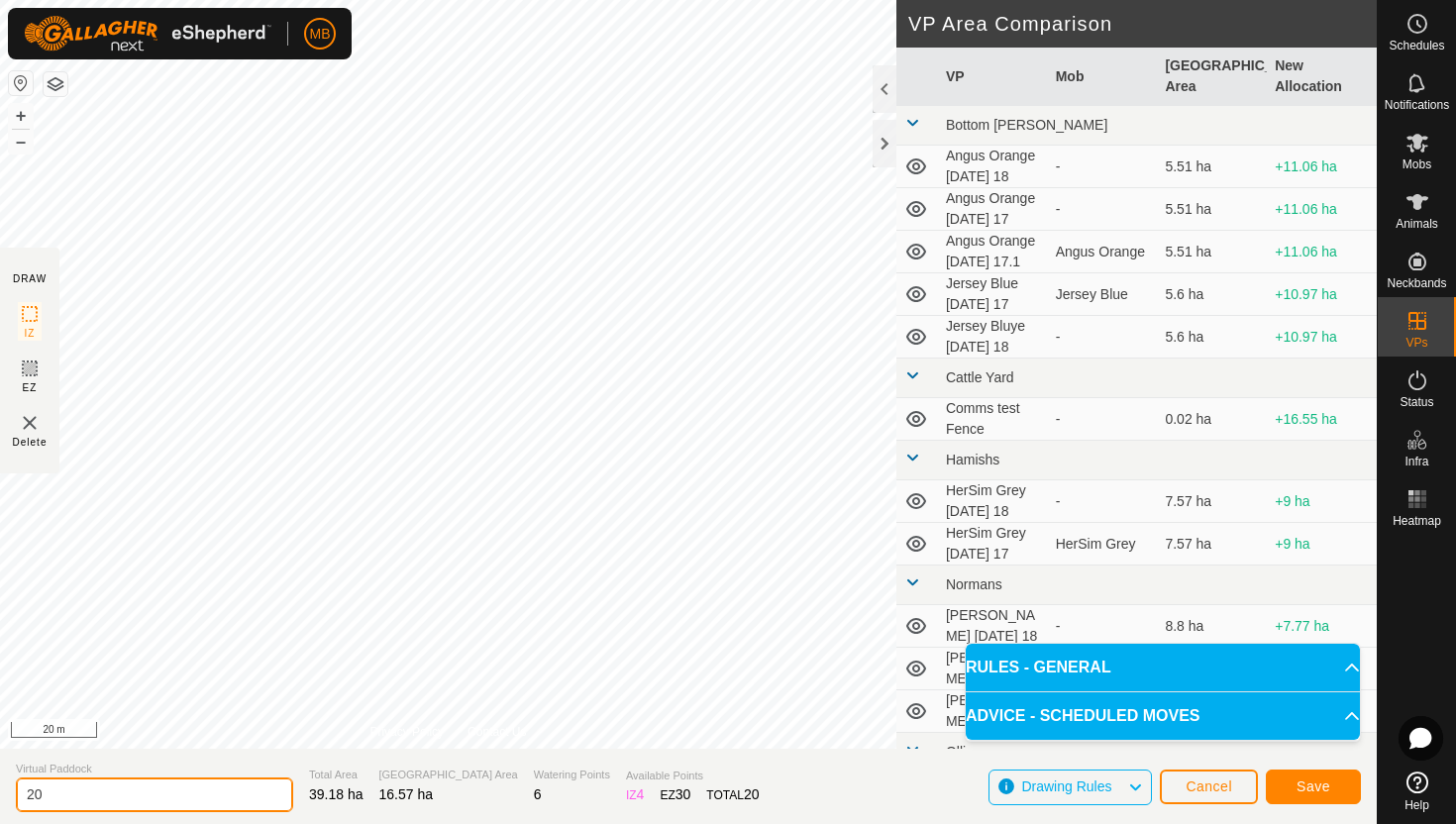 type on "2" 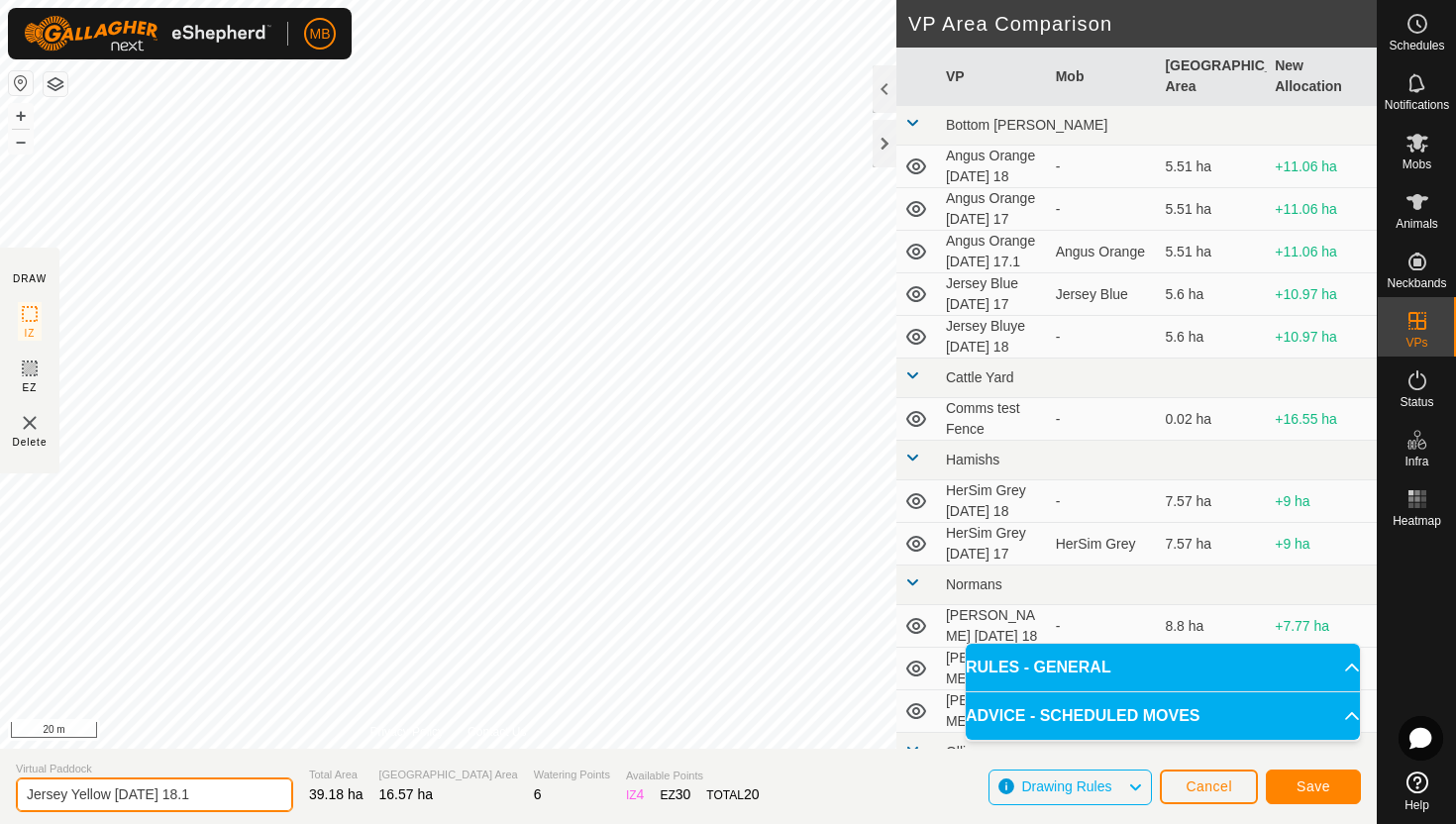 type on "Jersey Yellow [DATE] 18.1" 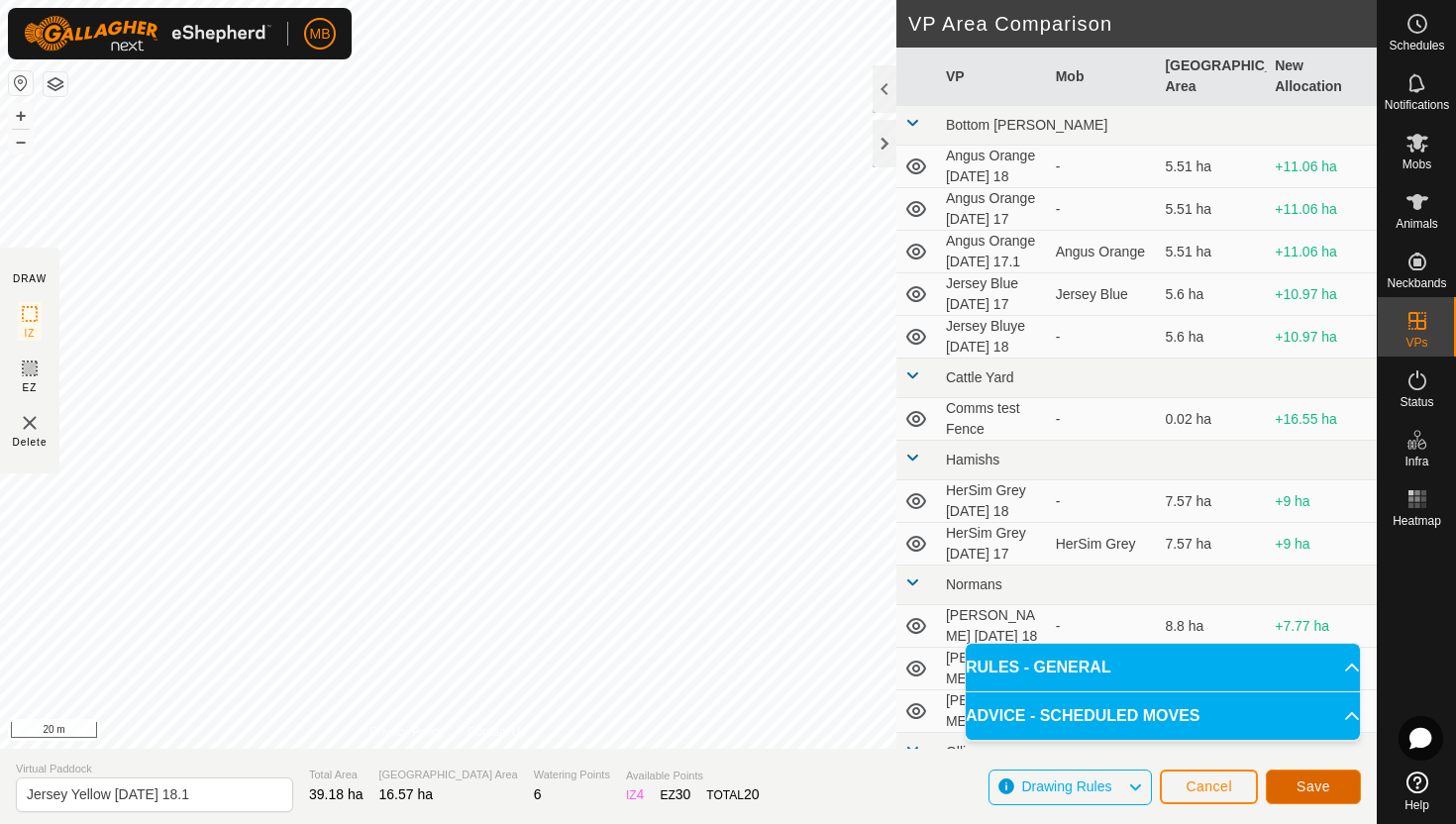click on "Save" 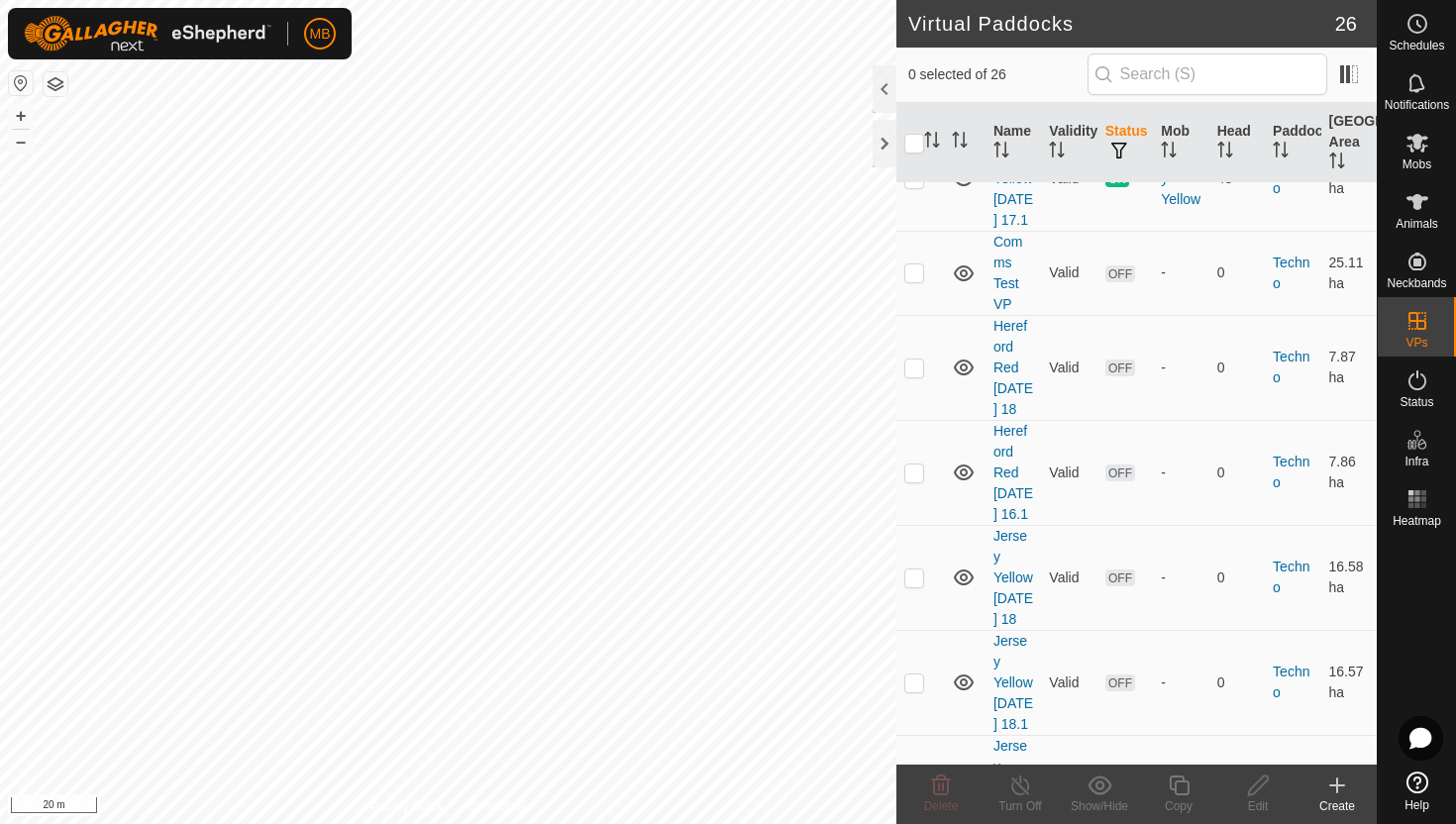 scroll, scrollTop: 2078, scrollLeft: 0, axis: vertical 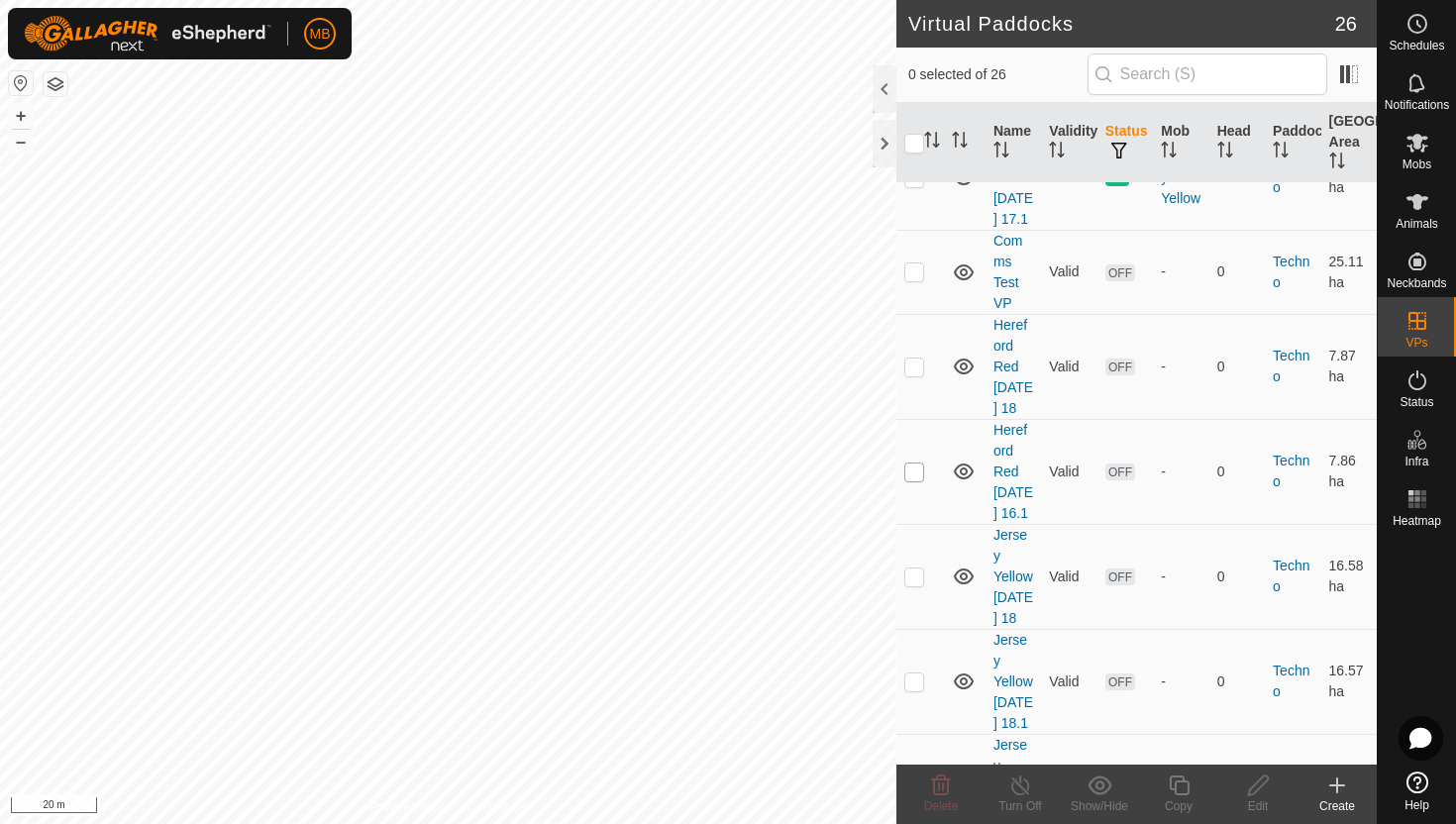 click at bounding box center [914, 472] 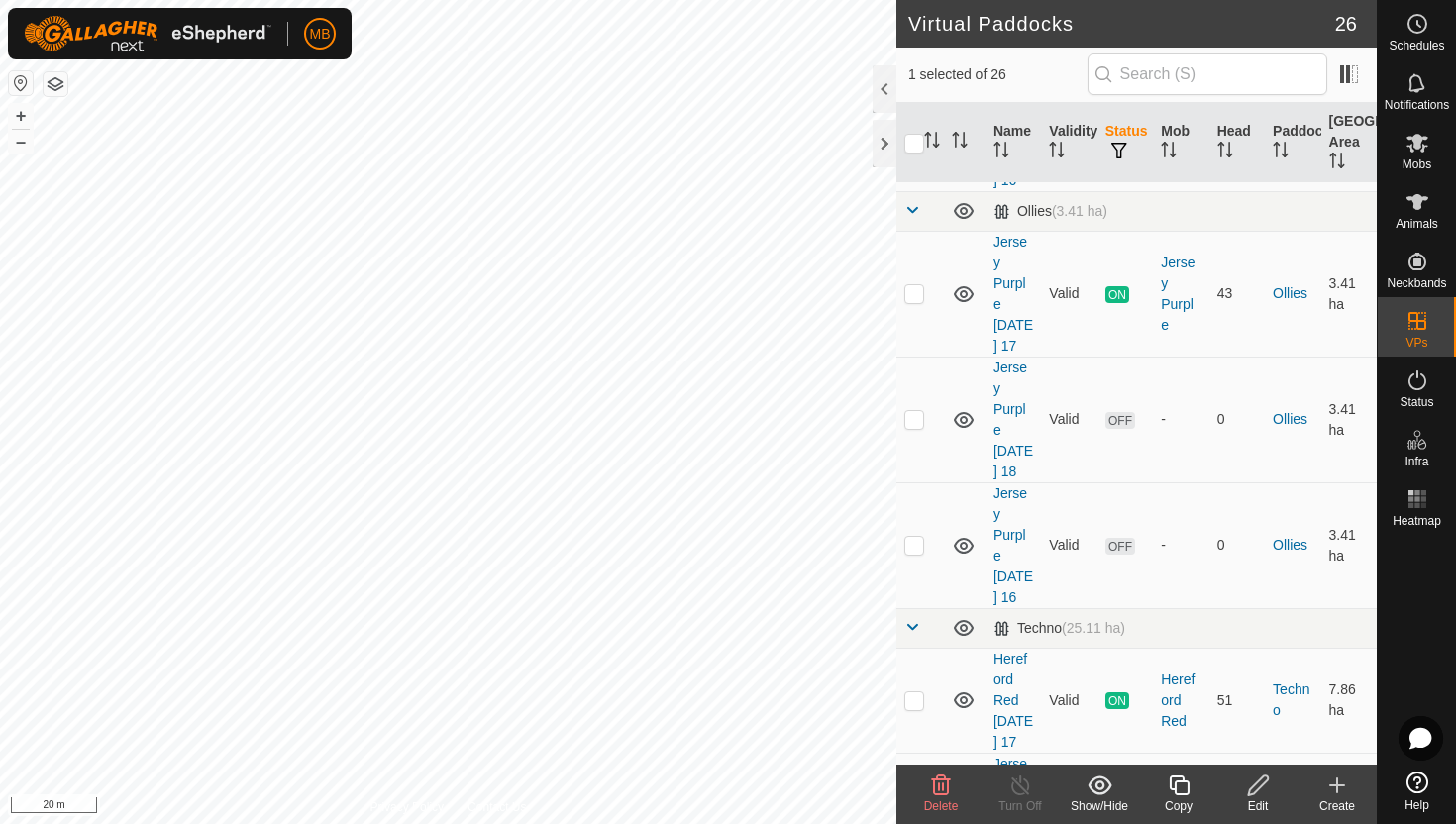 scroll, scrollTop: 1444, scrollLeft: 0, axis: vertical 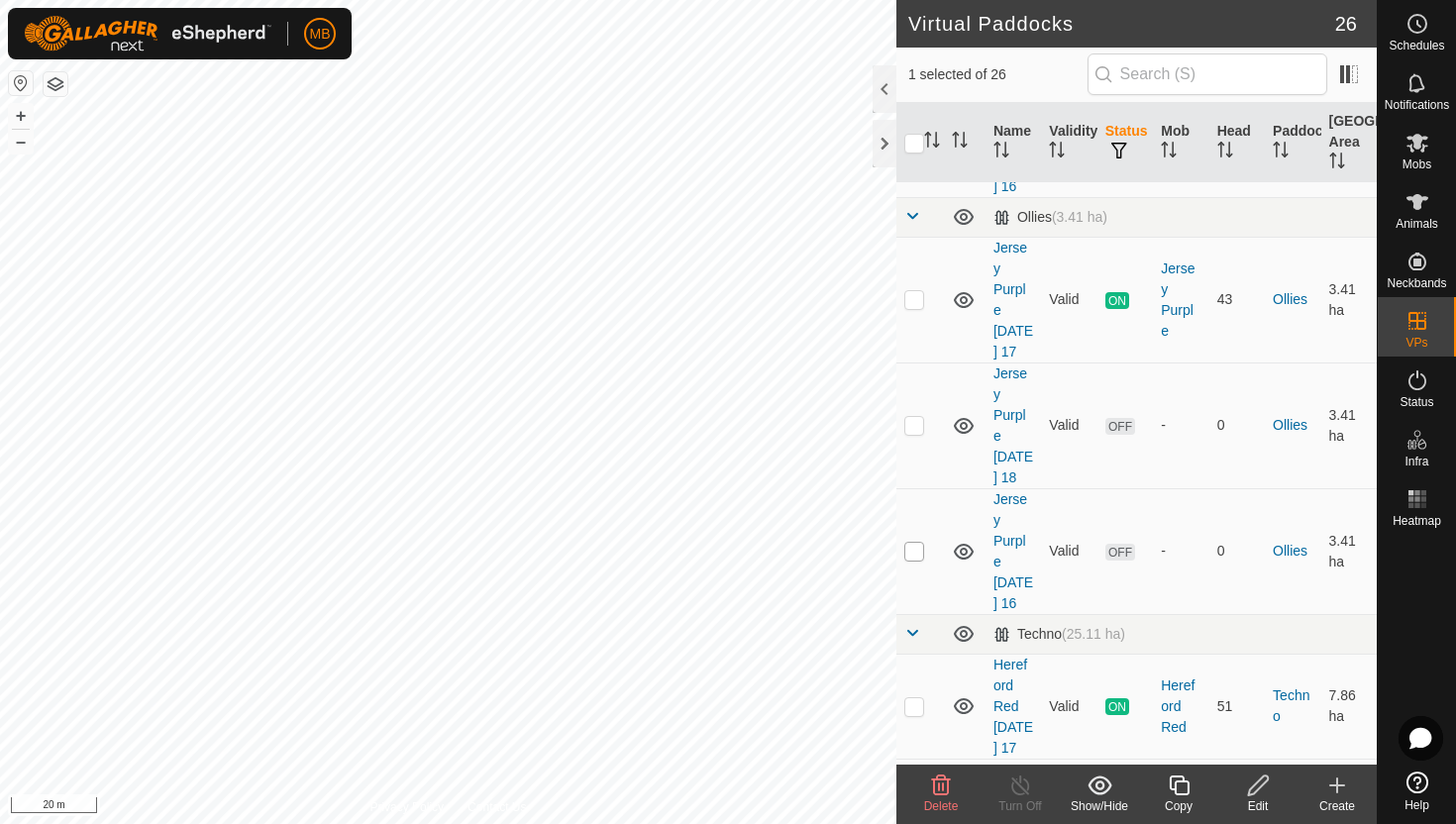 click at bounding box center (914, 552) 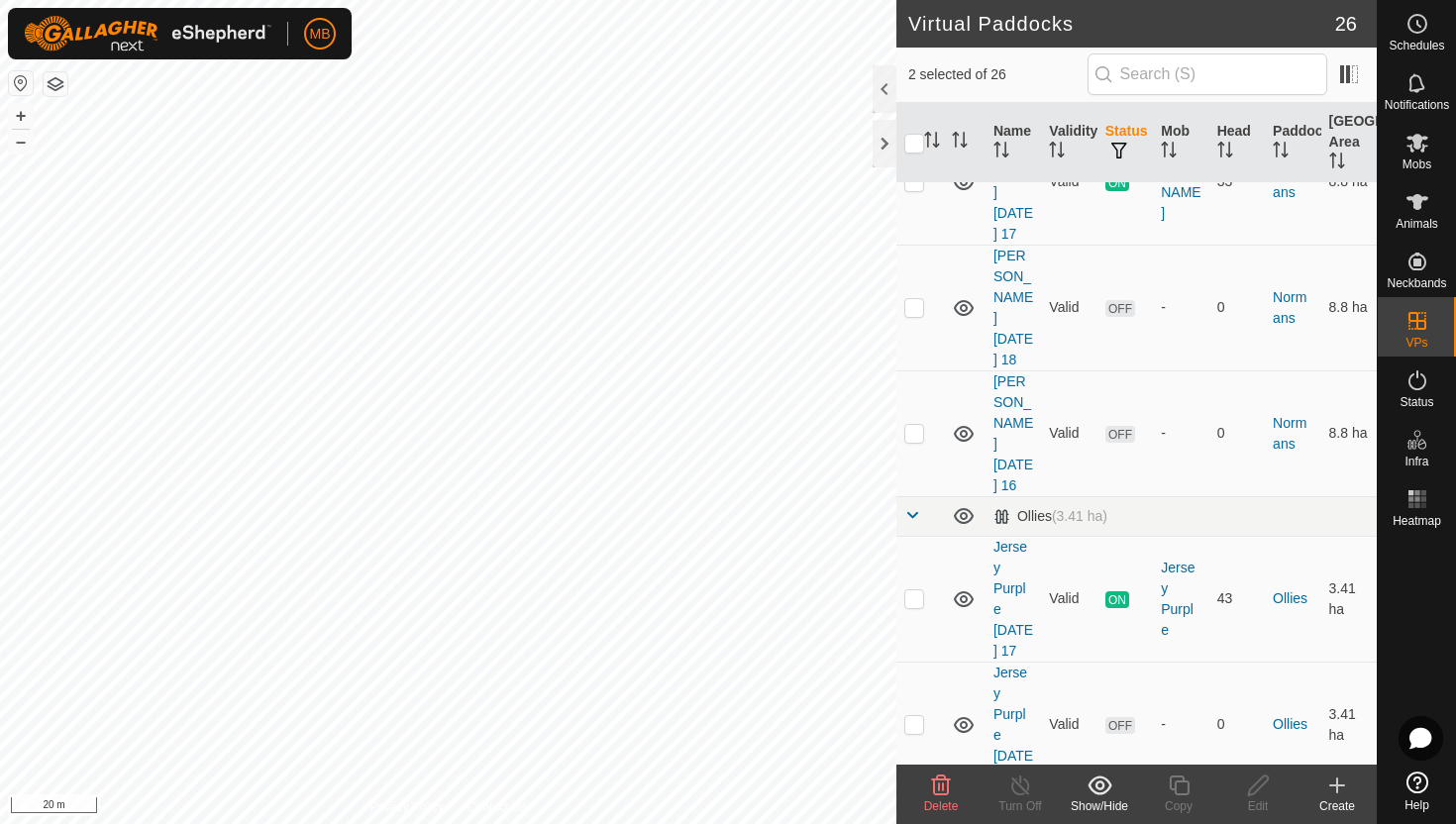 scroll, scrollTop: 1143, scrollLeft: 0, axis: vertical 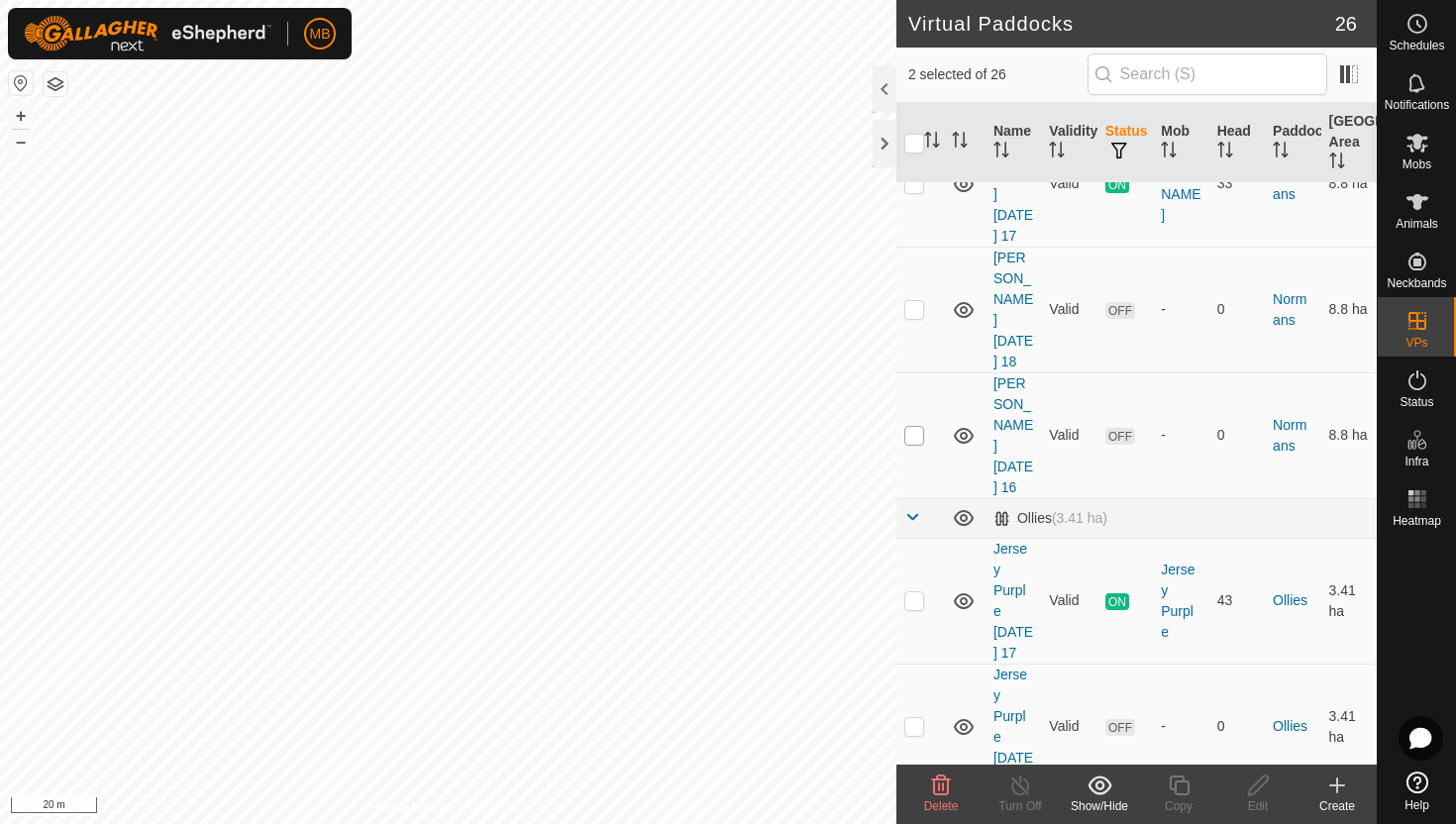 click at bounding box center [914, 436] 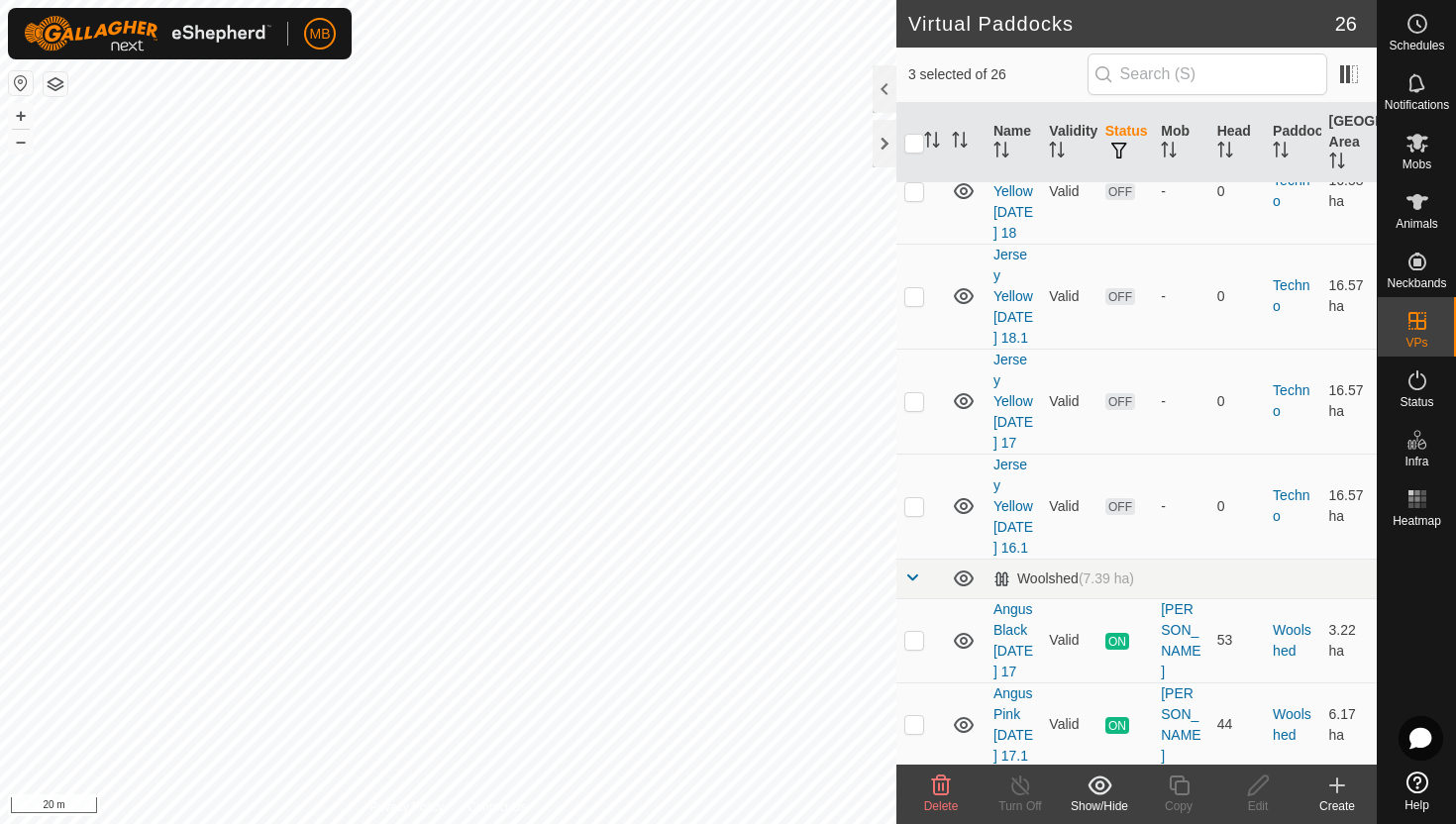 scroll, scrollTop: 2468, scrollLeft: 0, axis: vertical 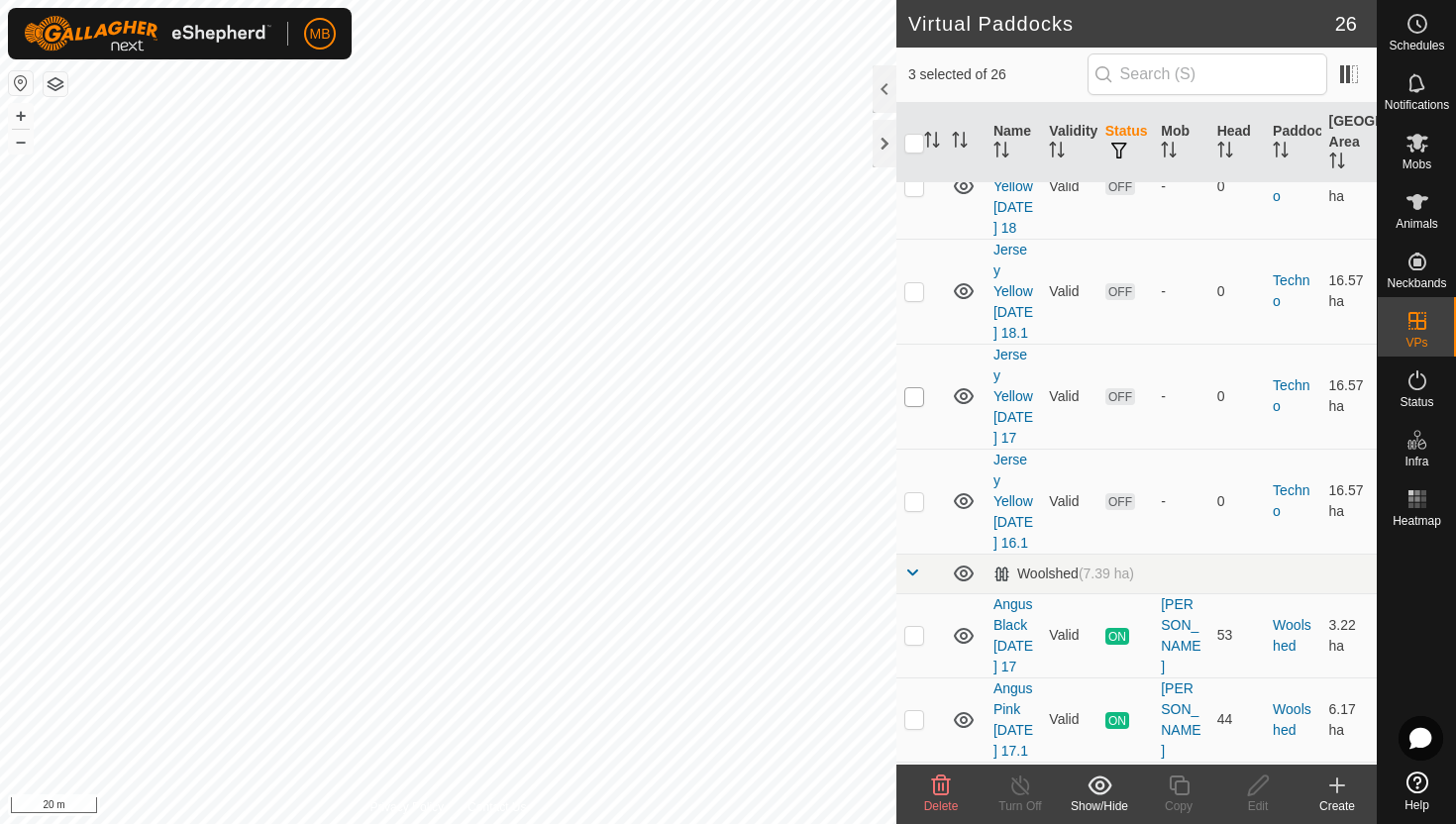 click at bounding box center [914, 397] 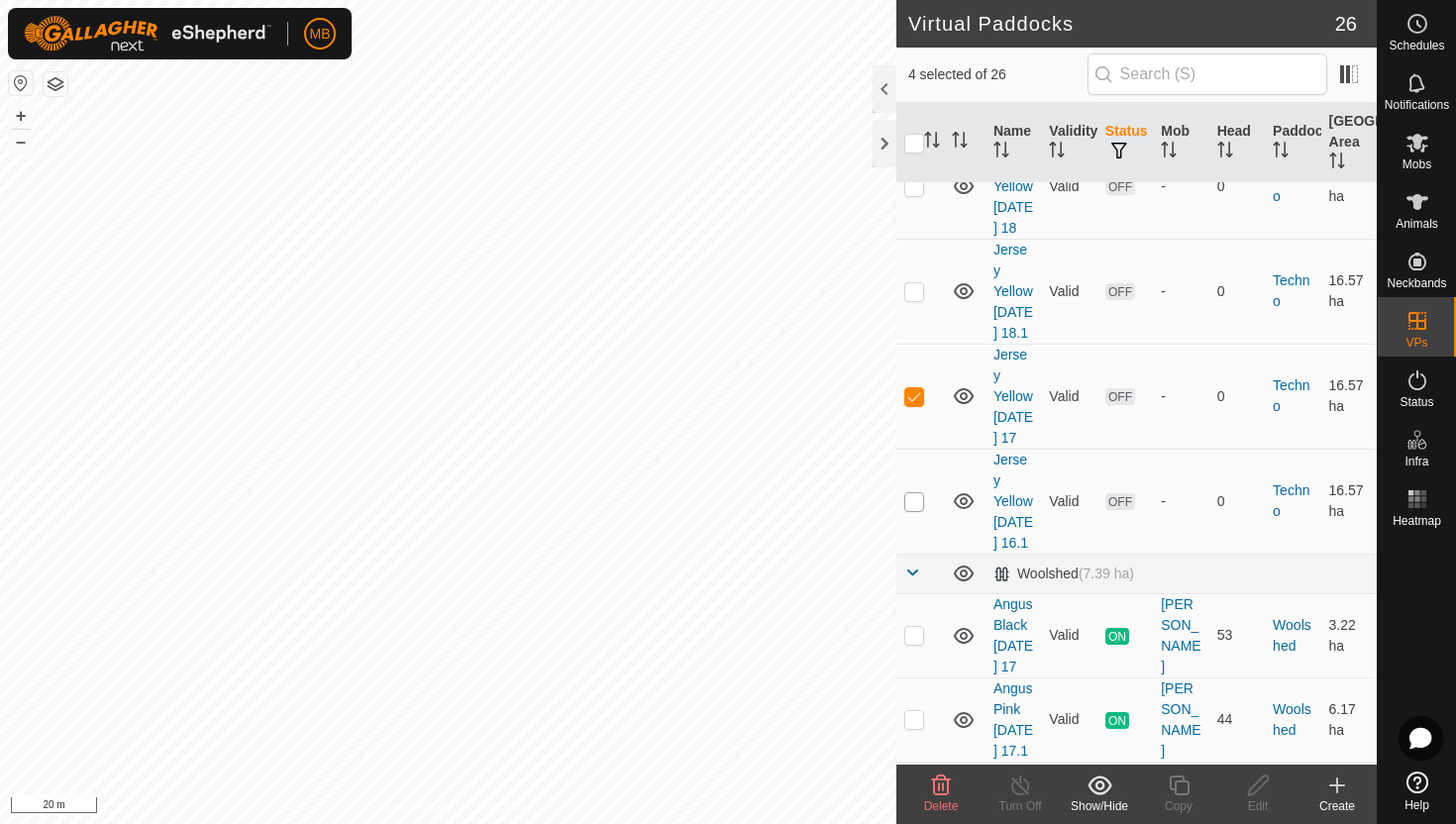 click at bounding box center (914, 502) 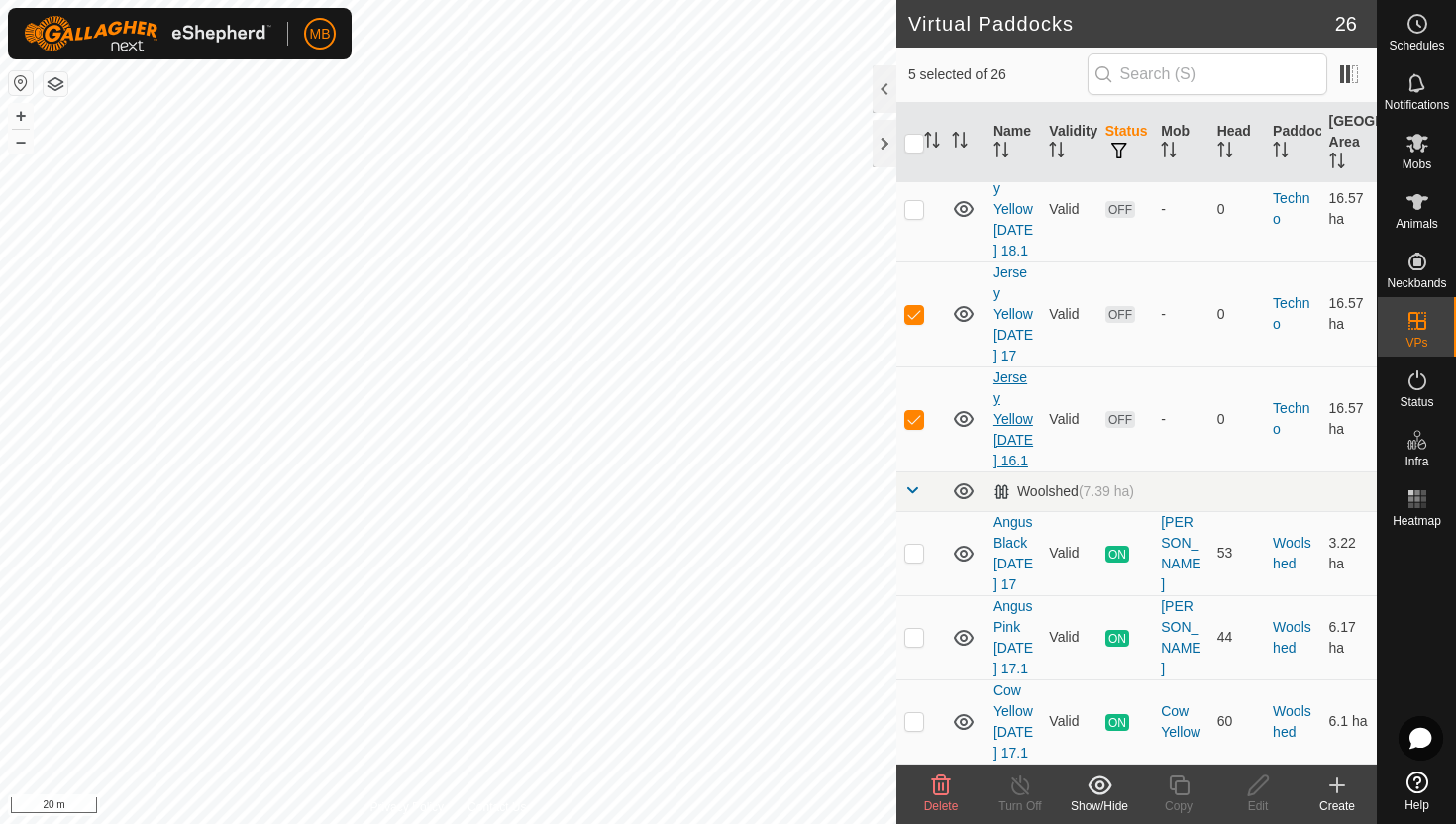 scroll, scrollTop: 2632, scrollLeft: 0, axis: vertical 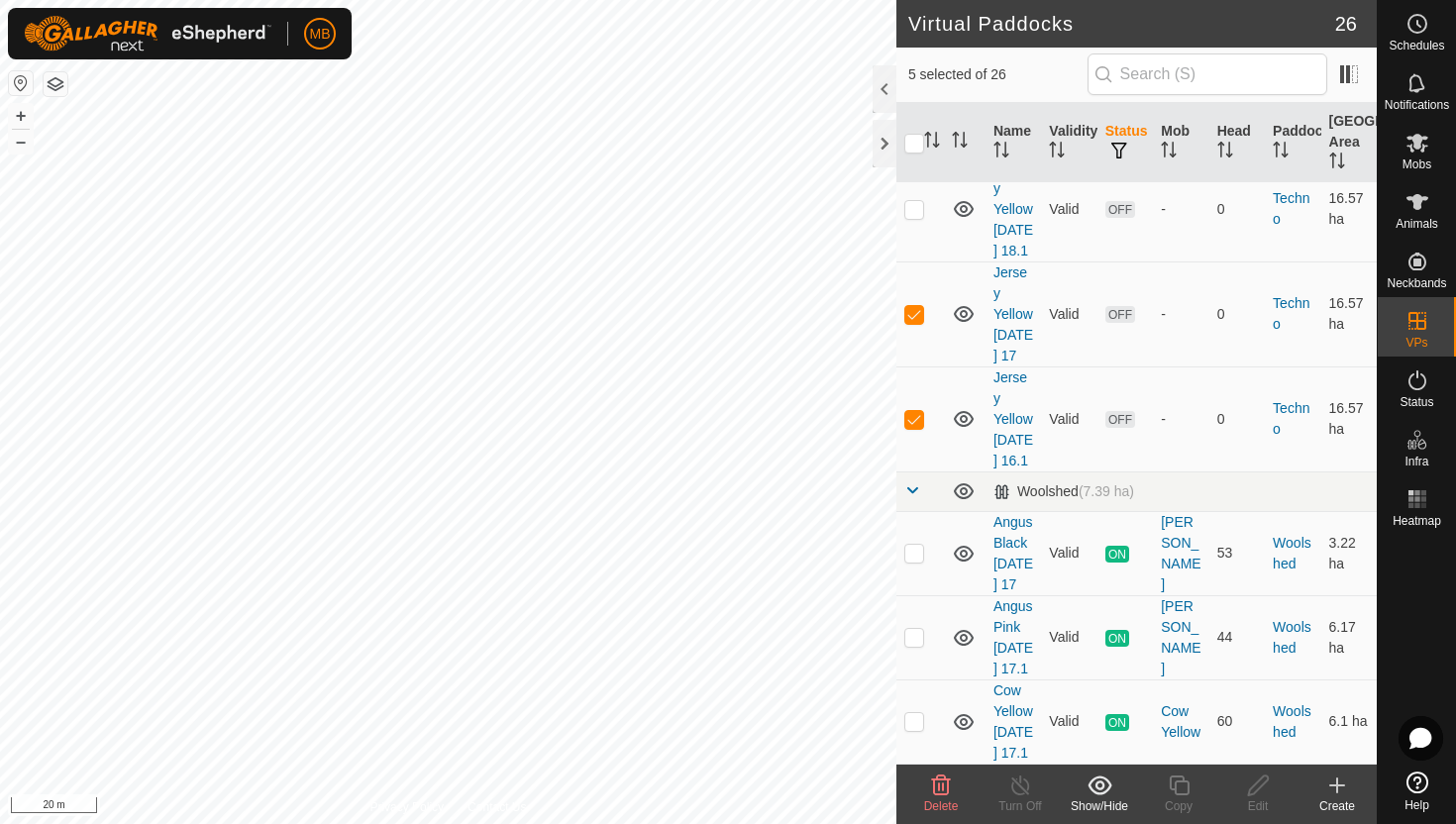 click 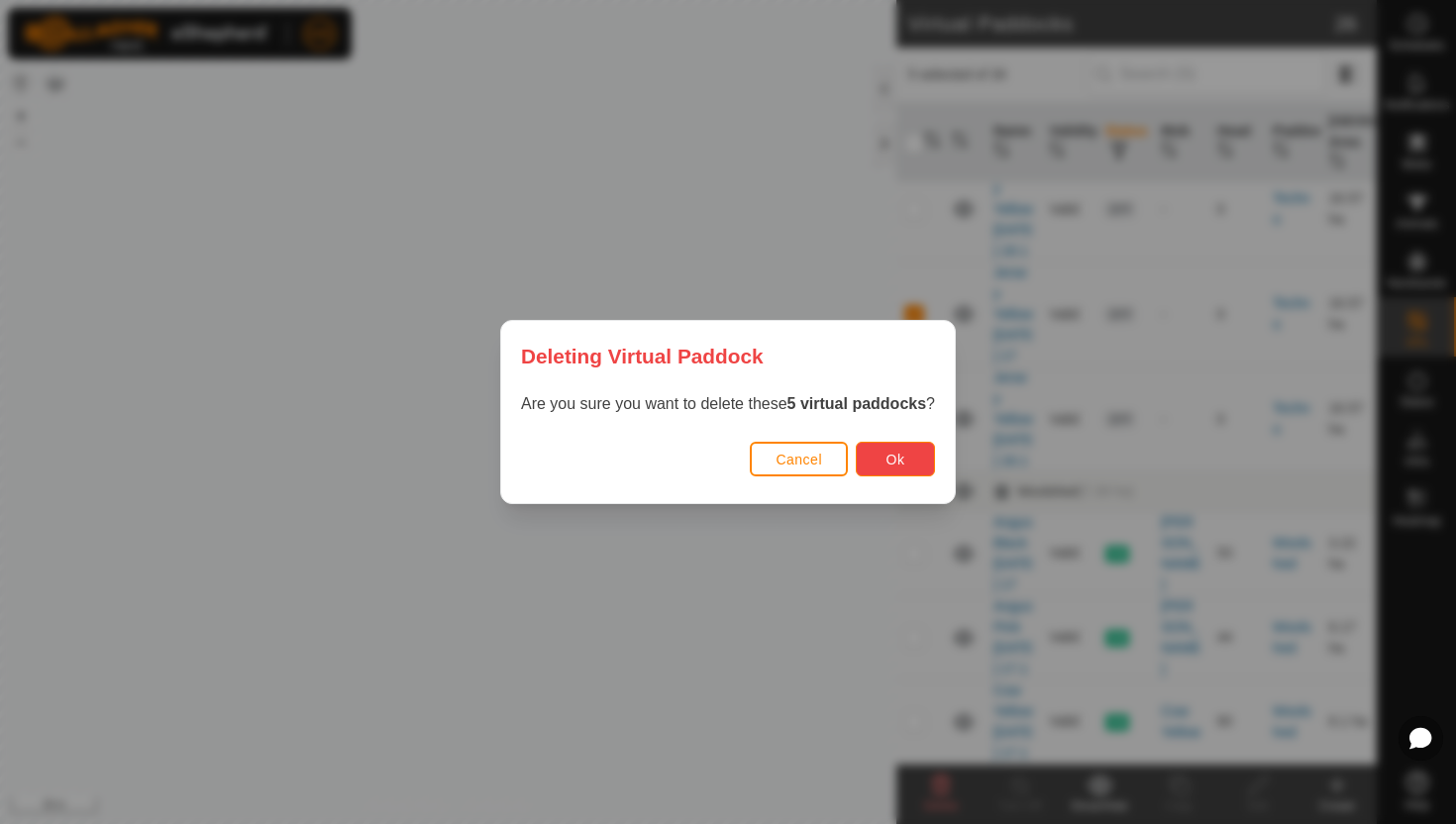 click on "Ok" at bounding box center (895, 459) 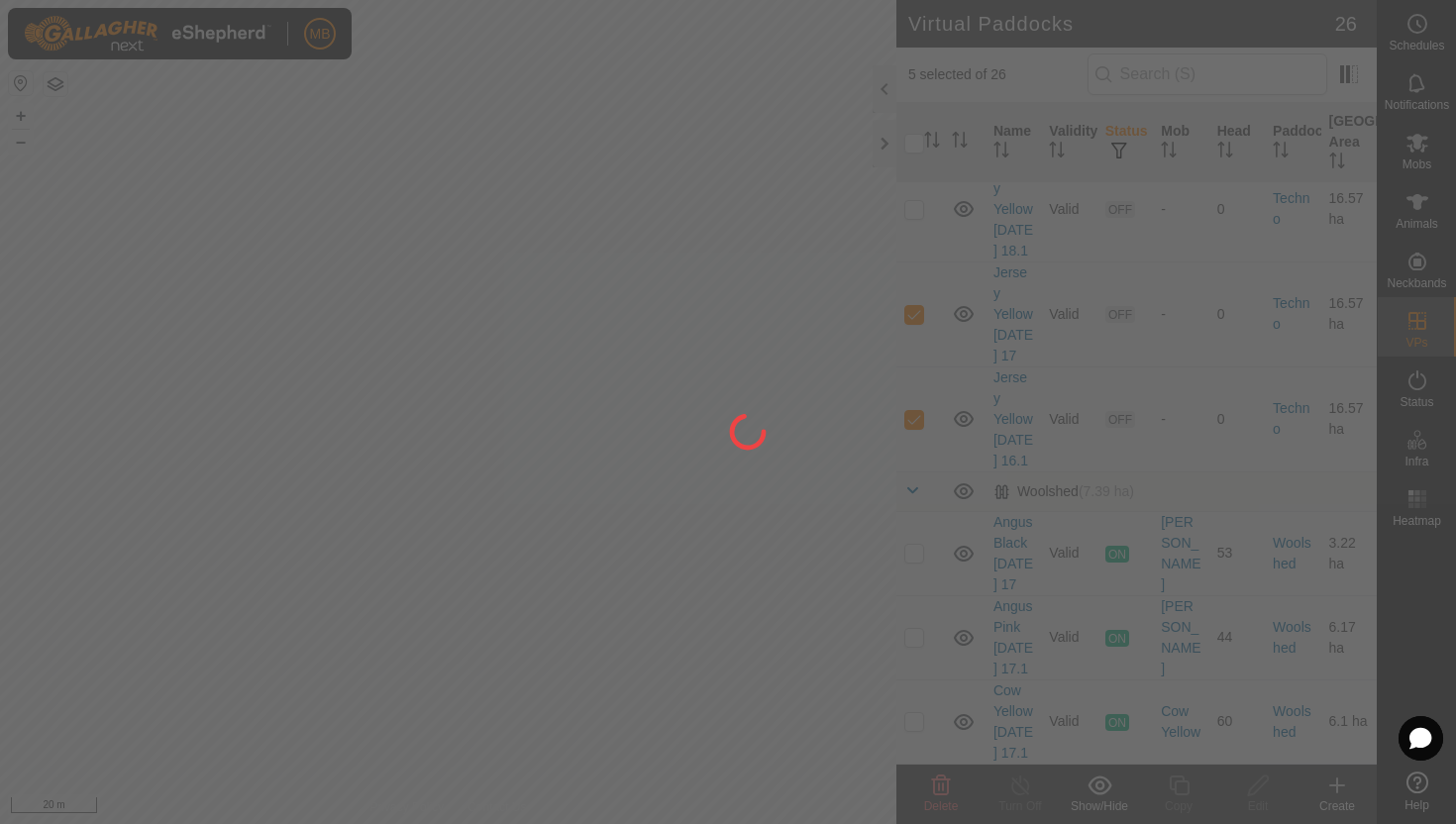 checkbox on "false" 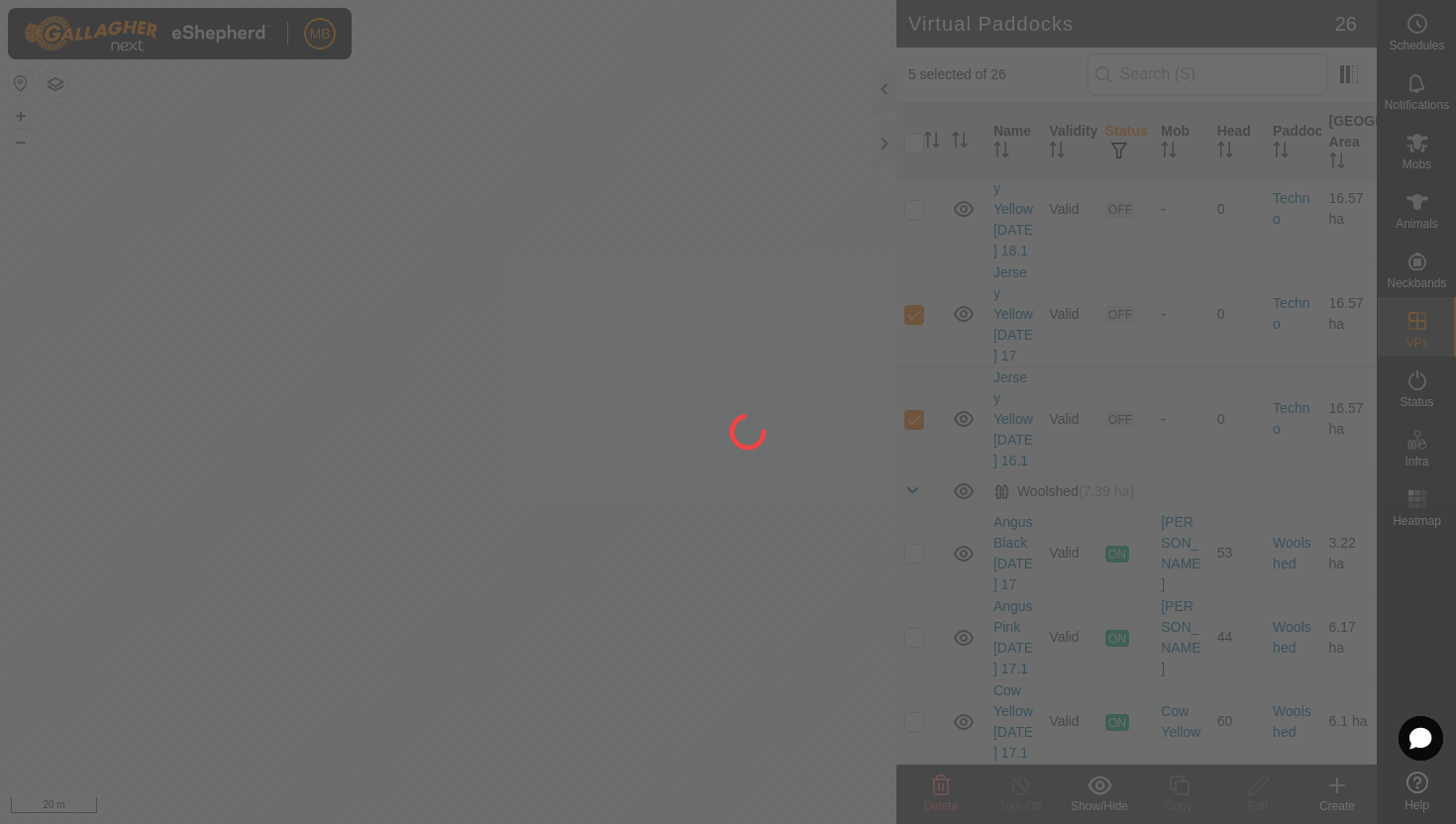checkbox on "false" 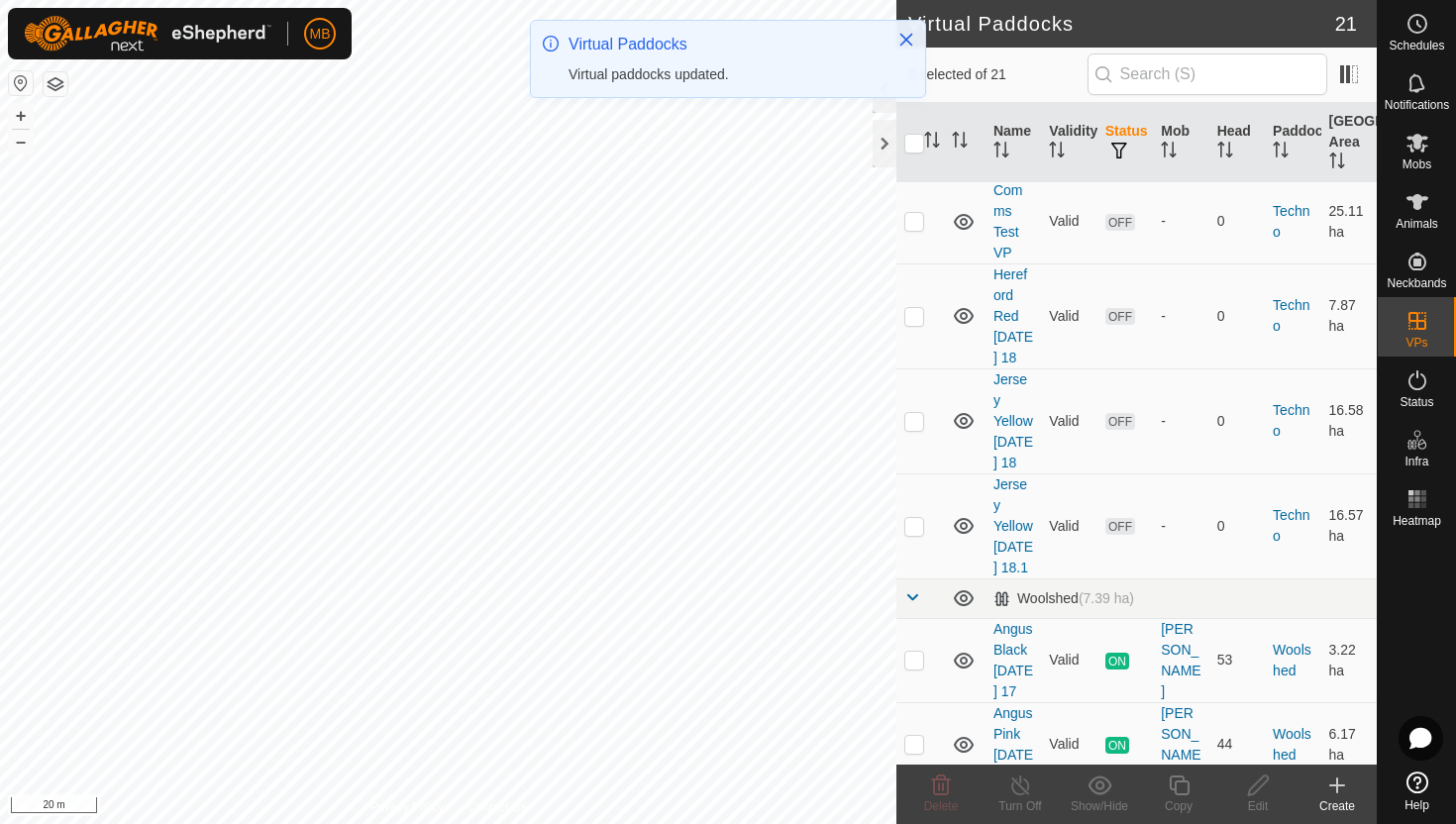 scroll, scrollTop: 1897, scrollLeft: 0, axis: vertical 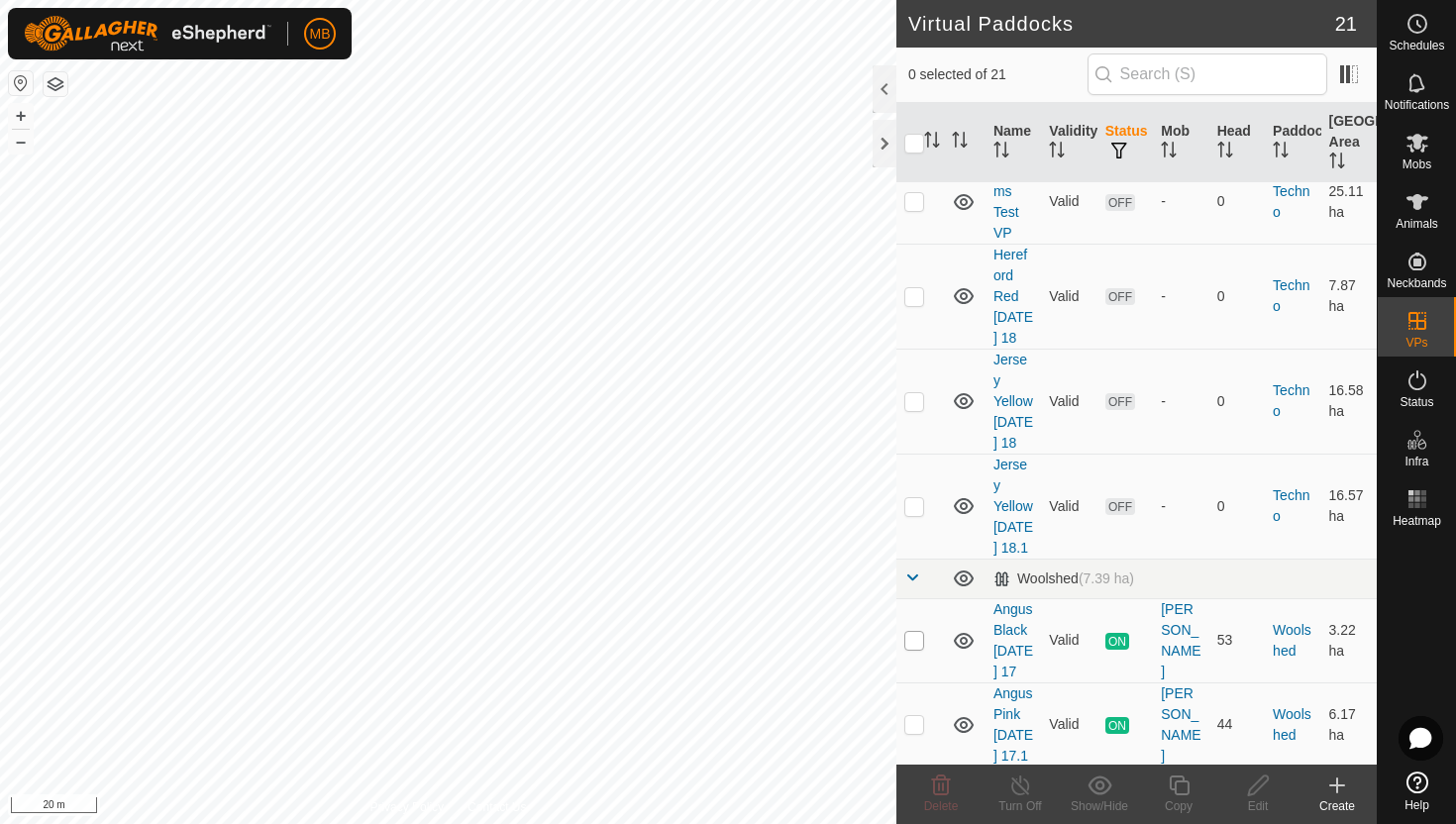 click at bounding box center (914, 641) 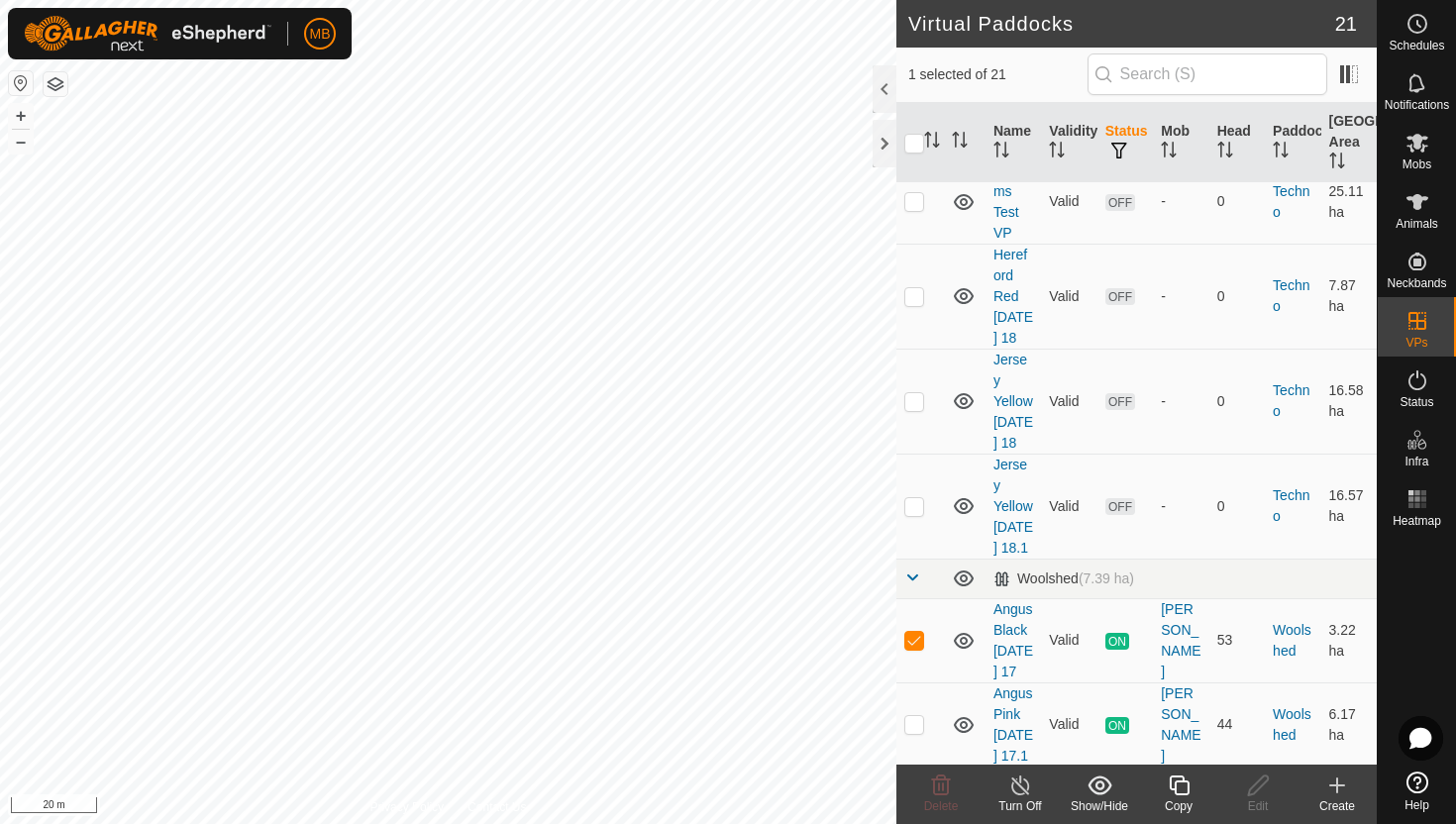 click 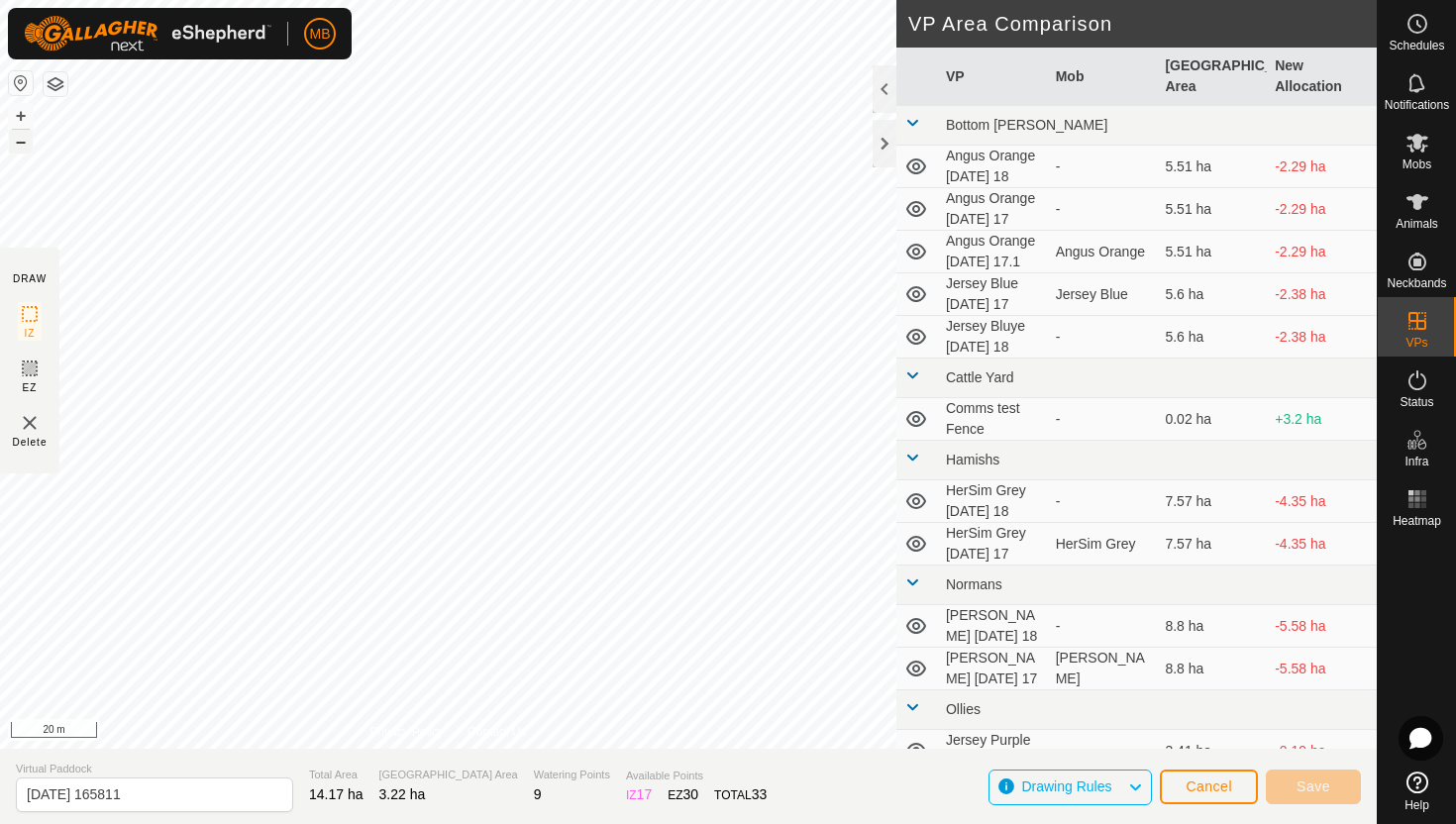 click on "–" at bounding box center (21, 142) 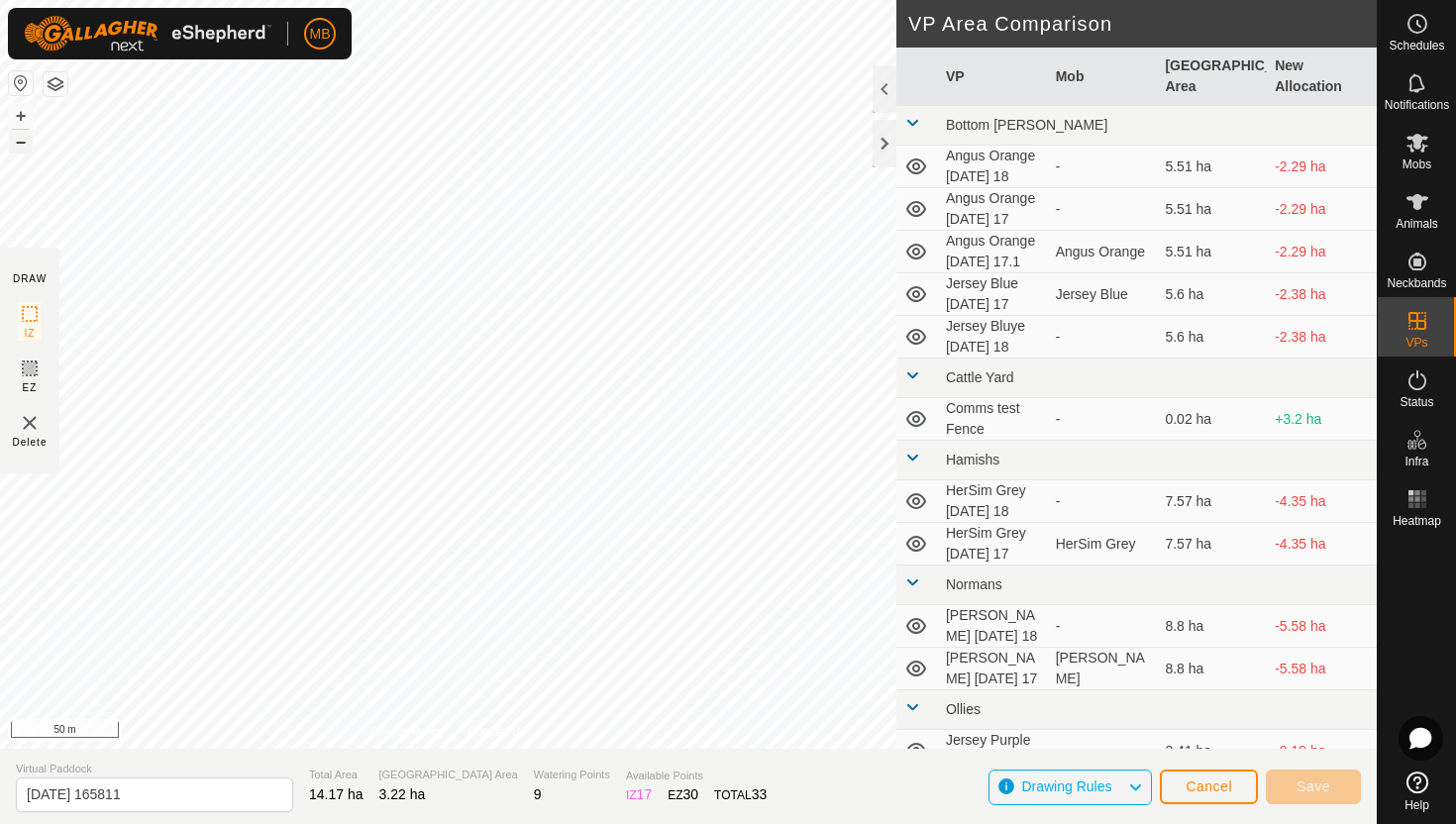 click on "–" at bounding box center [21, 142] 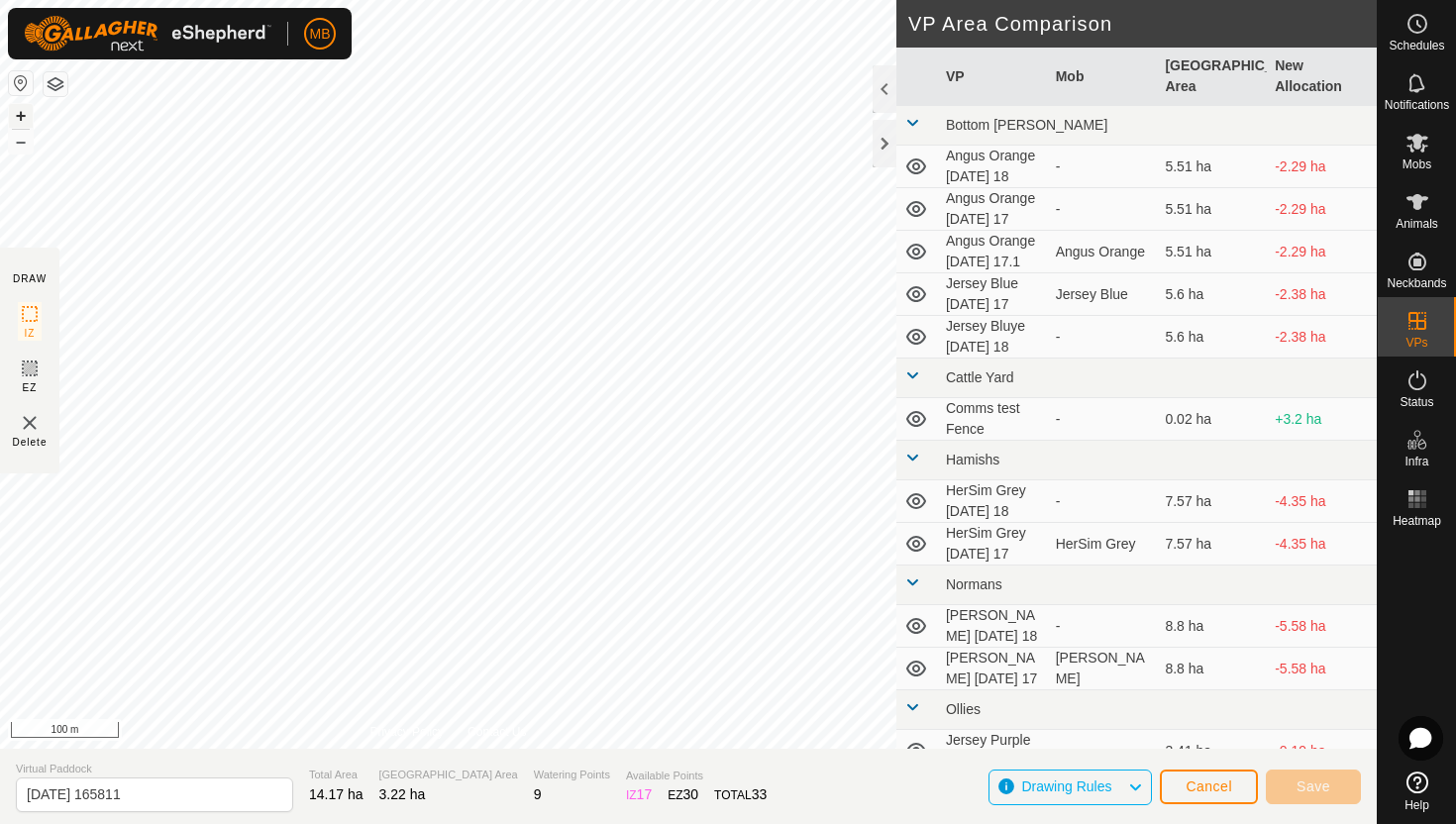 click on "+" at bounding box center (21, 116) 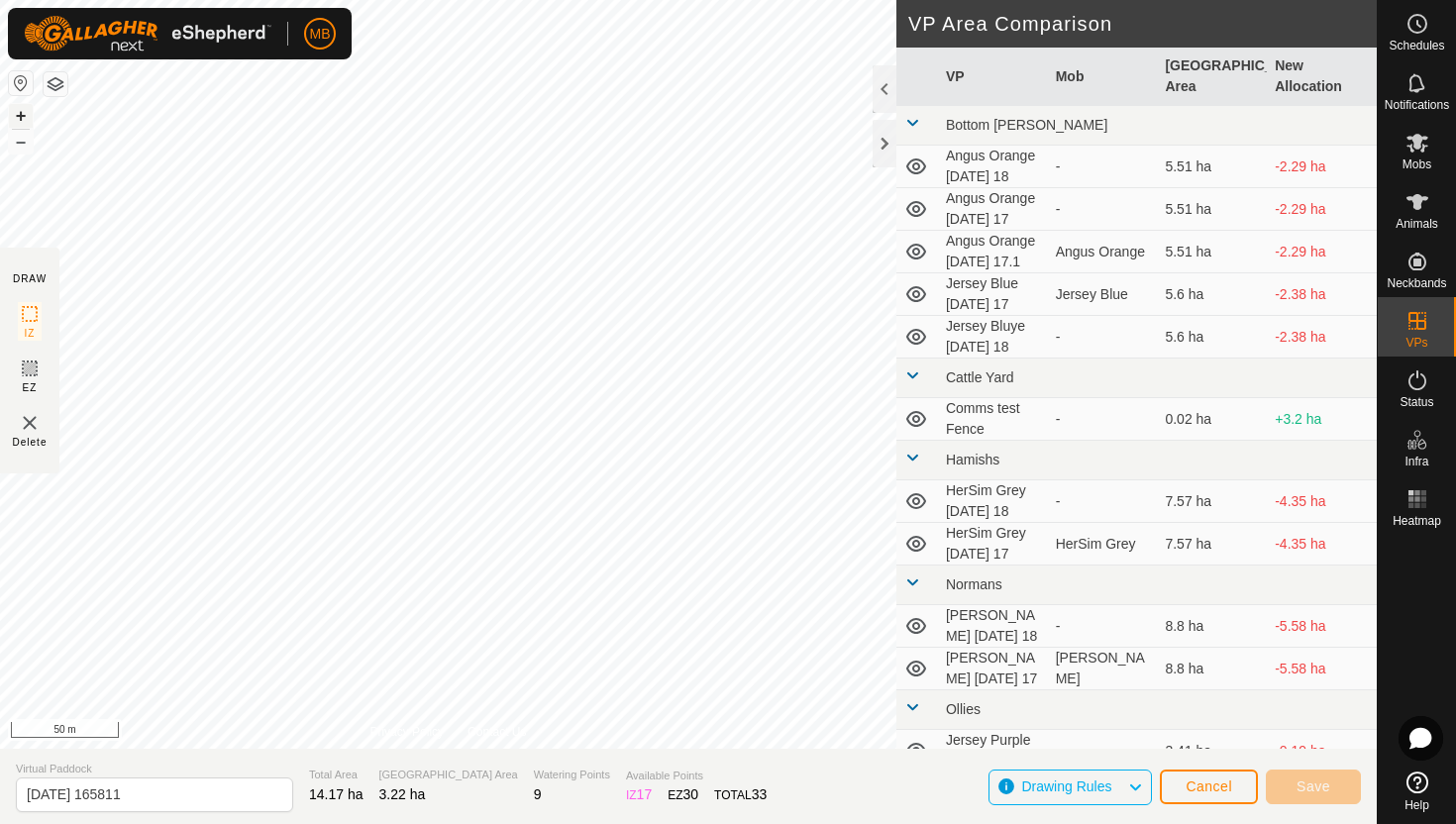 click on "+" at bounding box center [21, 116] 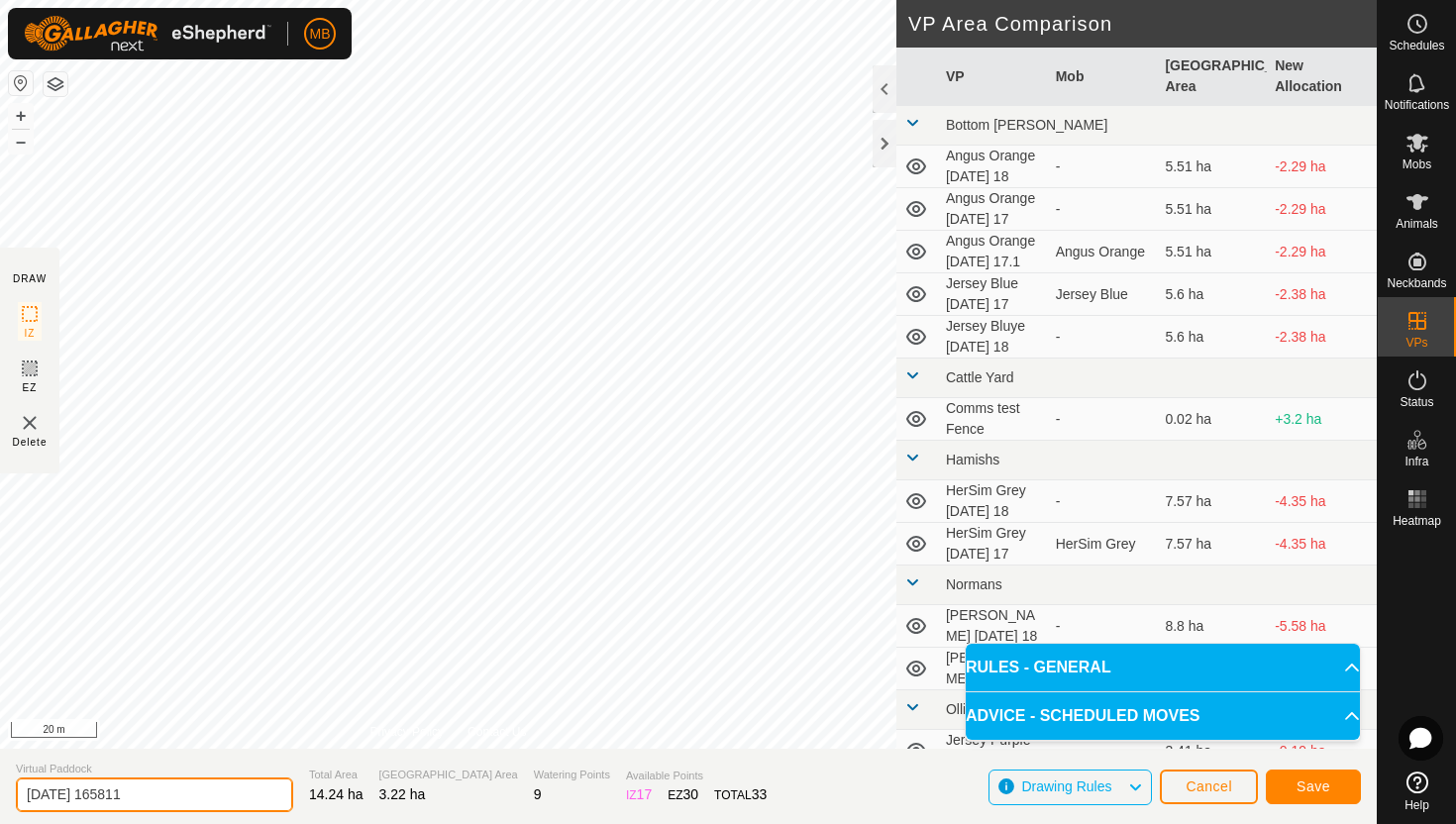 click on "[DATE] 165811" 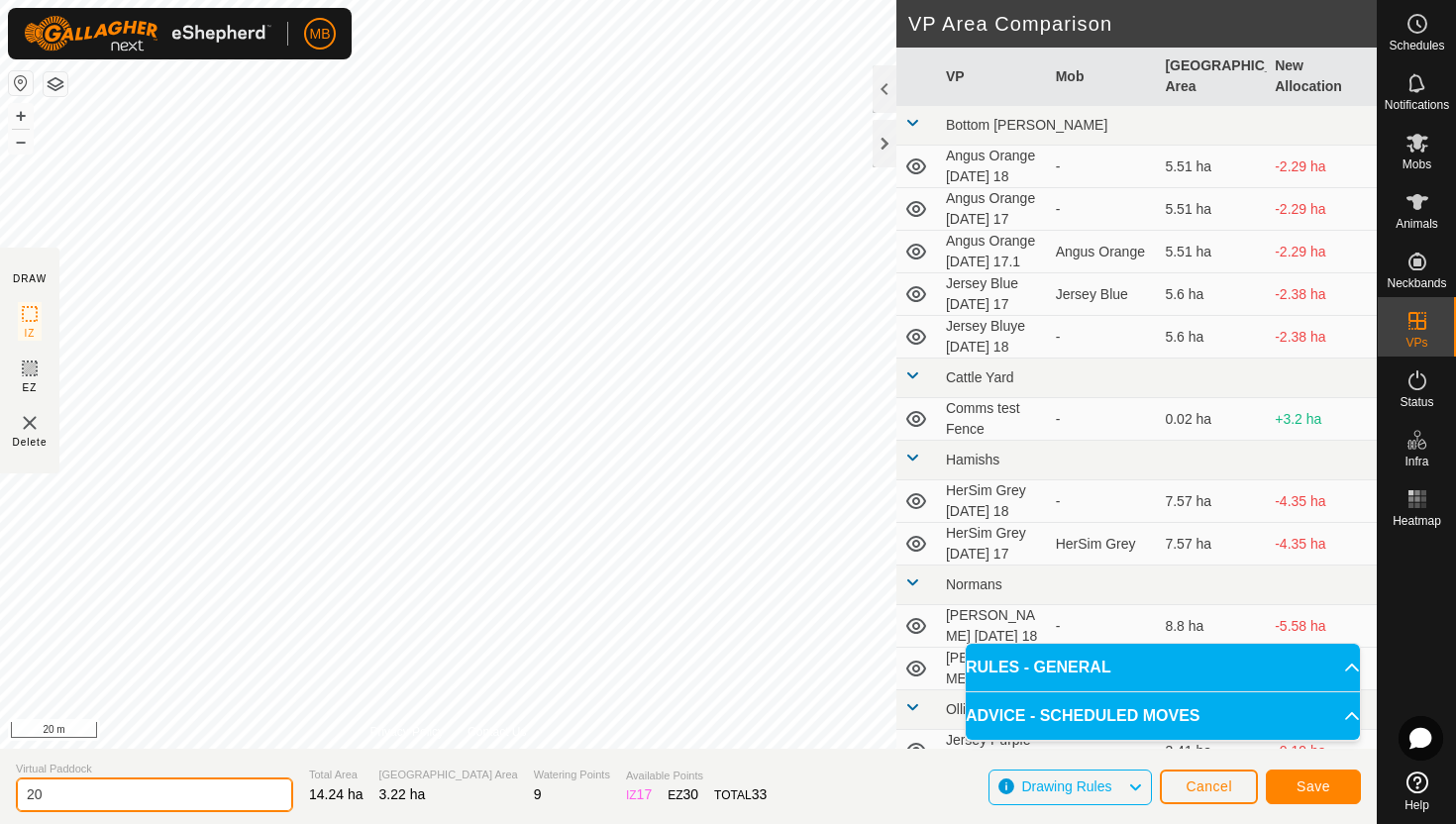 type on "2" 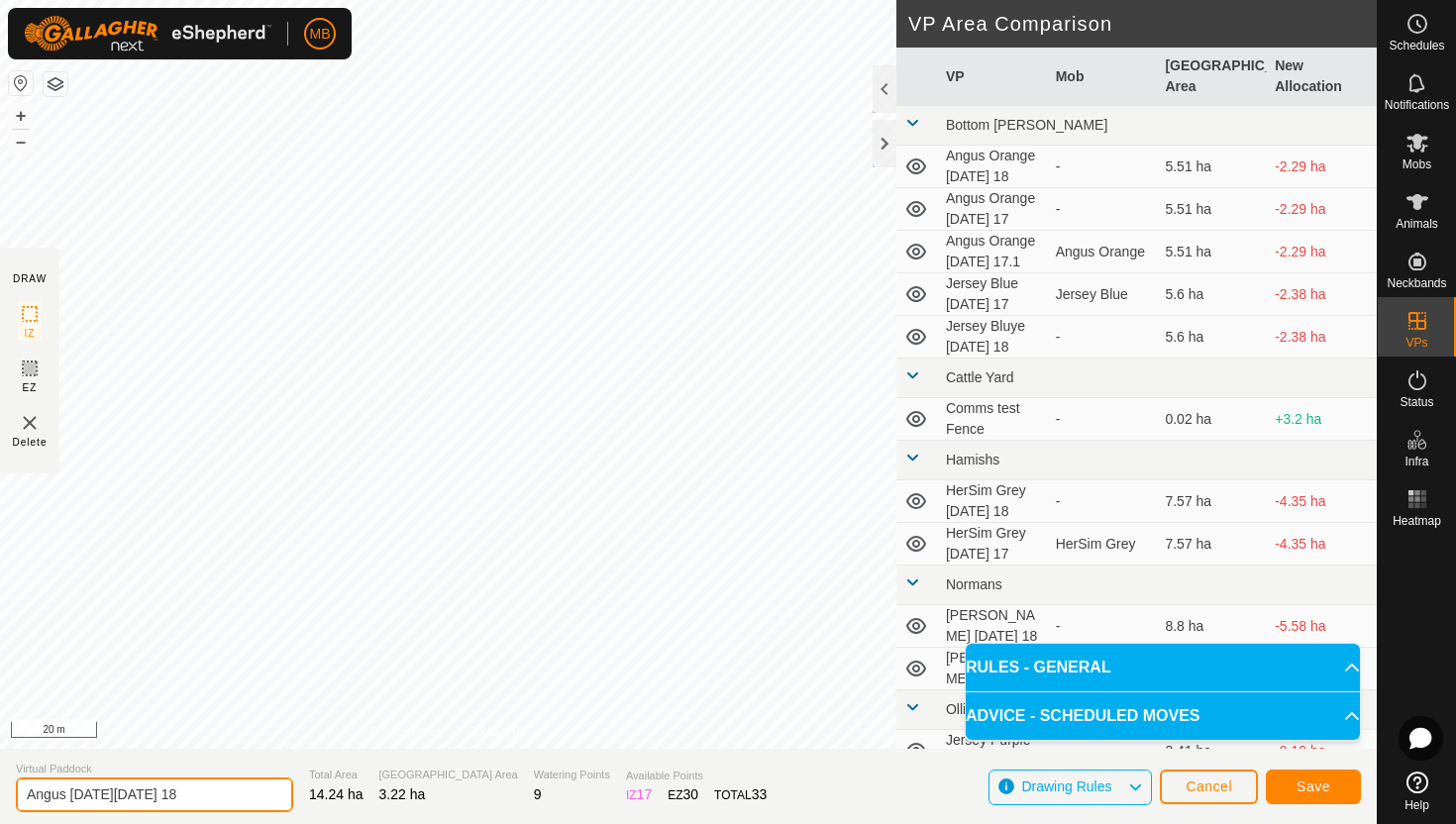 type on "Angus [DATE][DATE] 18" 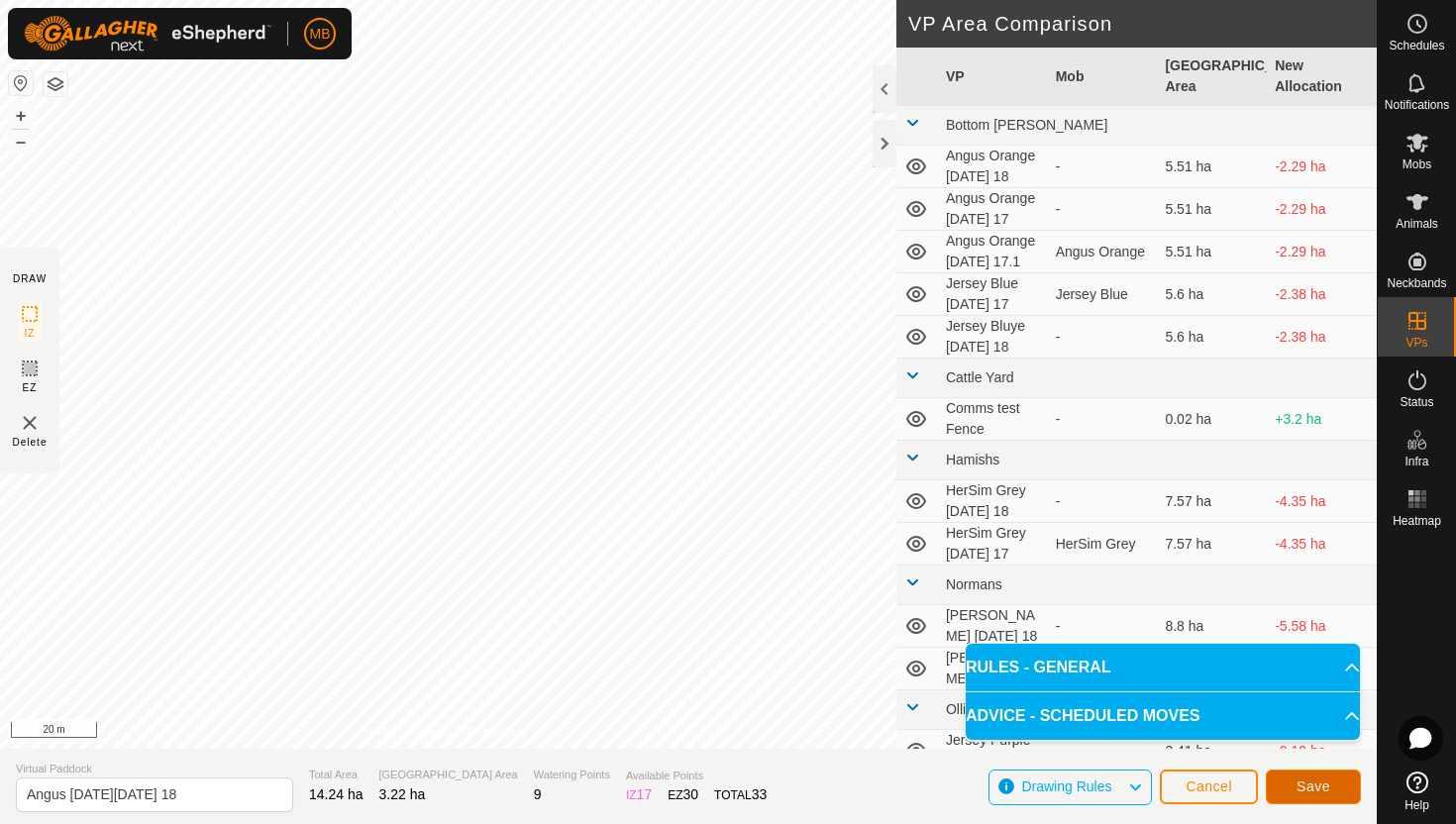 click on "Save" 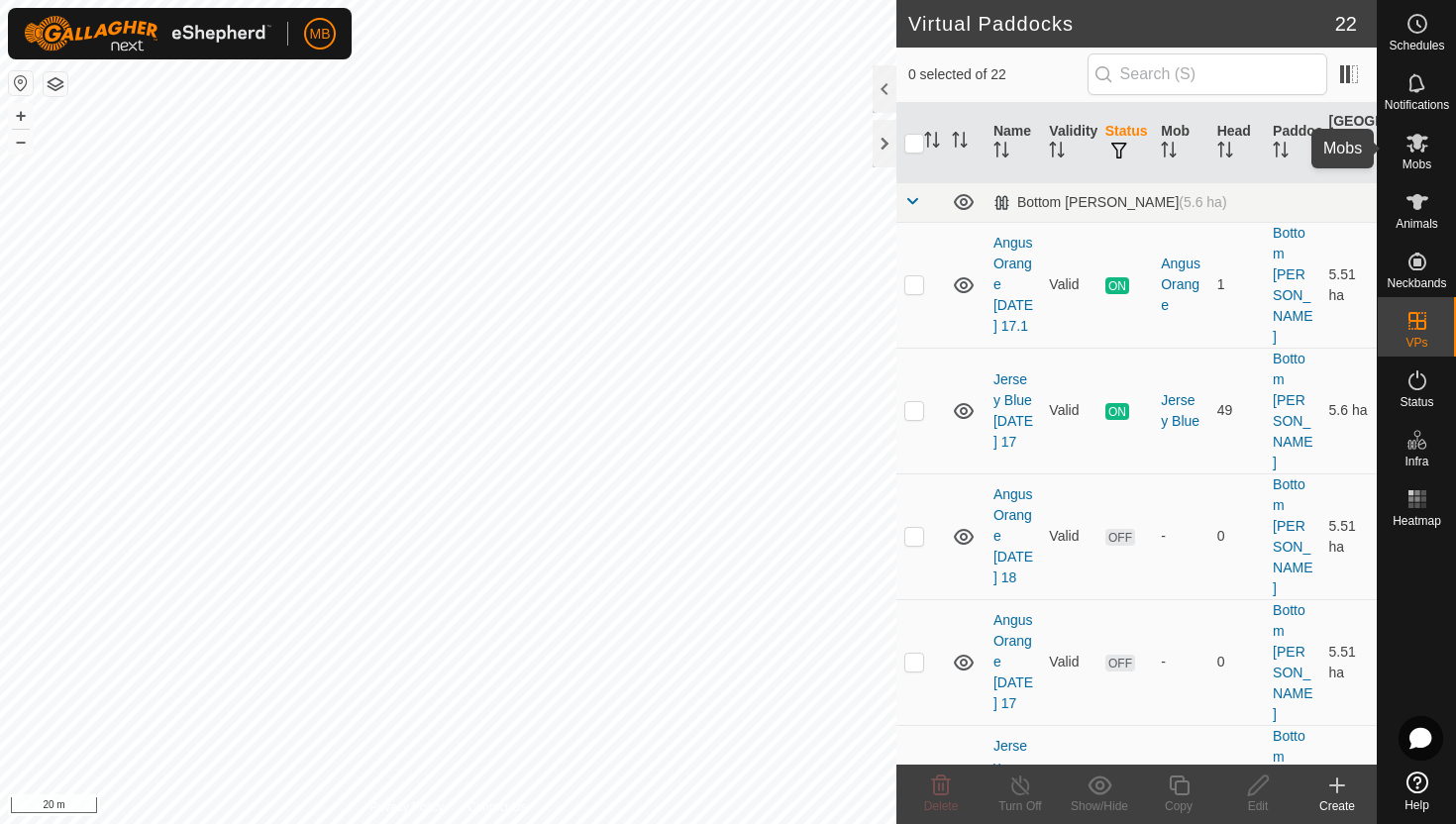 click 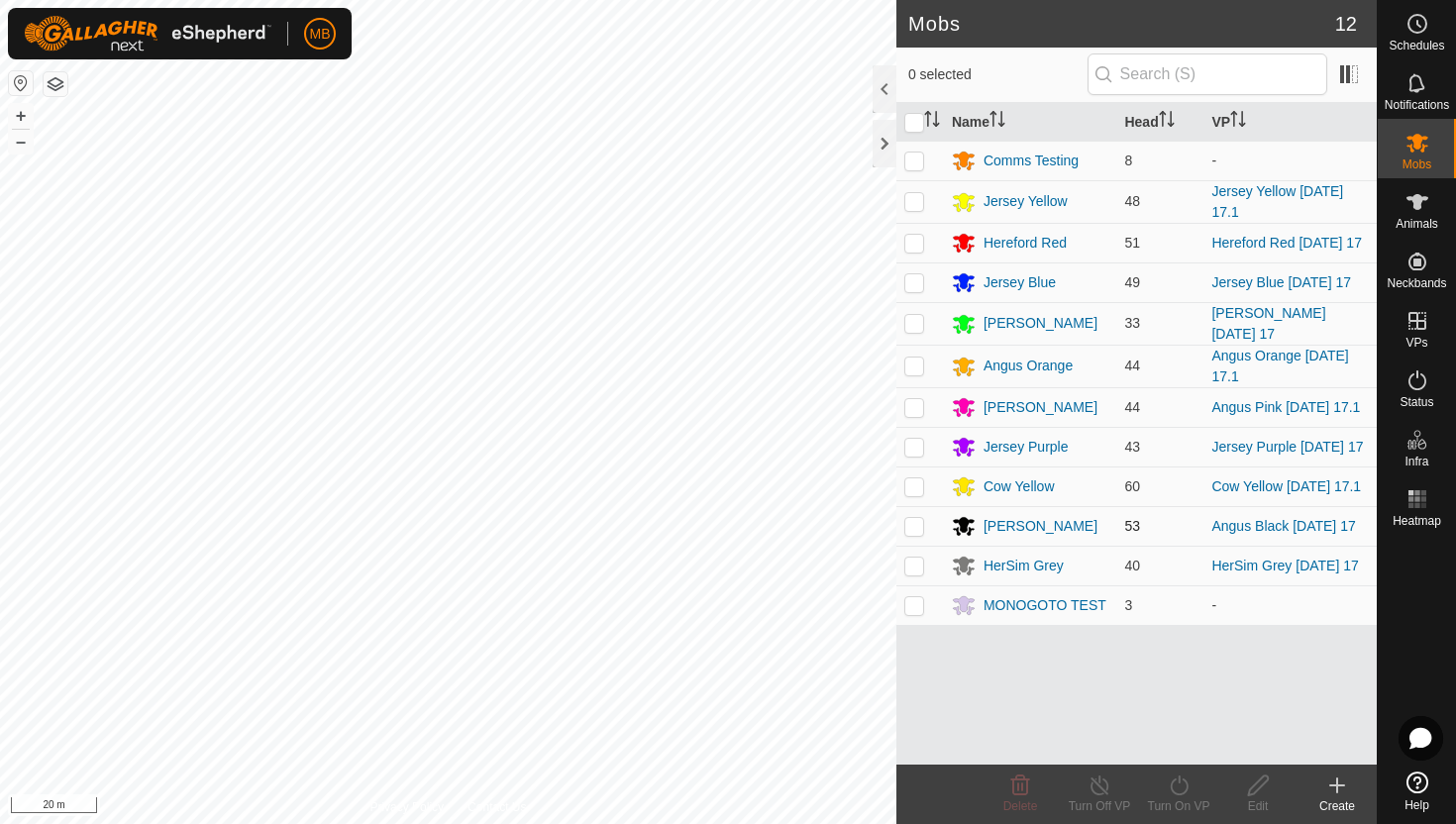 click at bounding box center (914, 526) 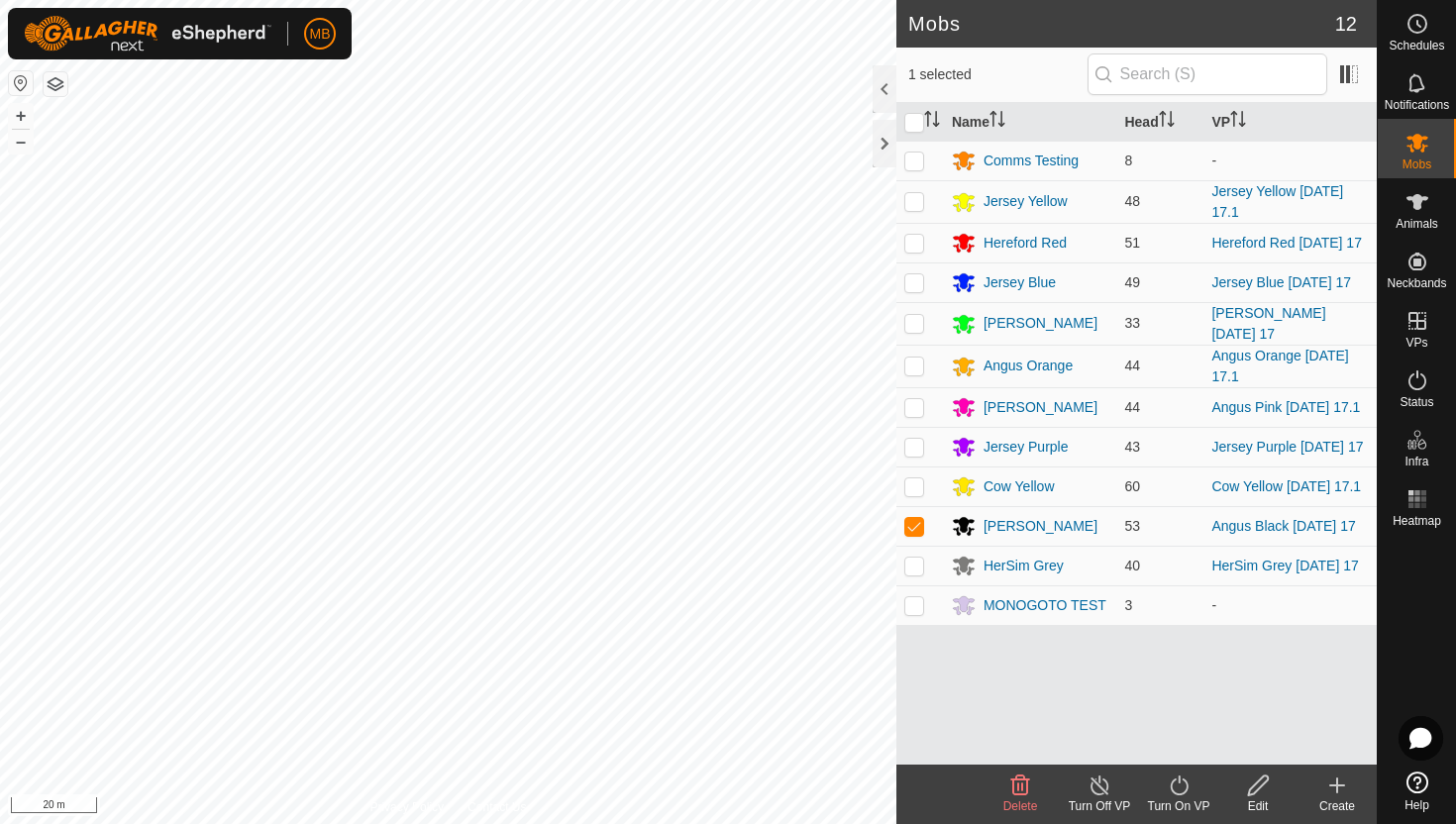 click 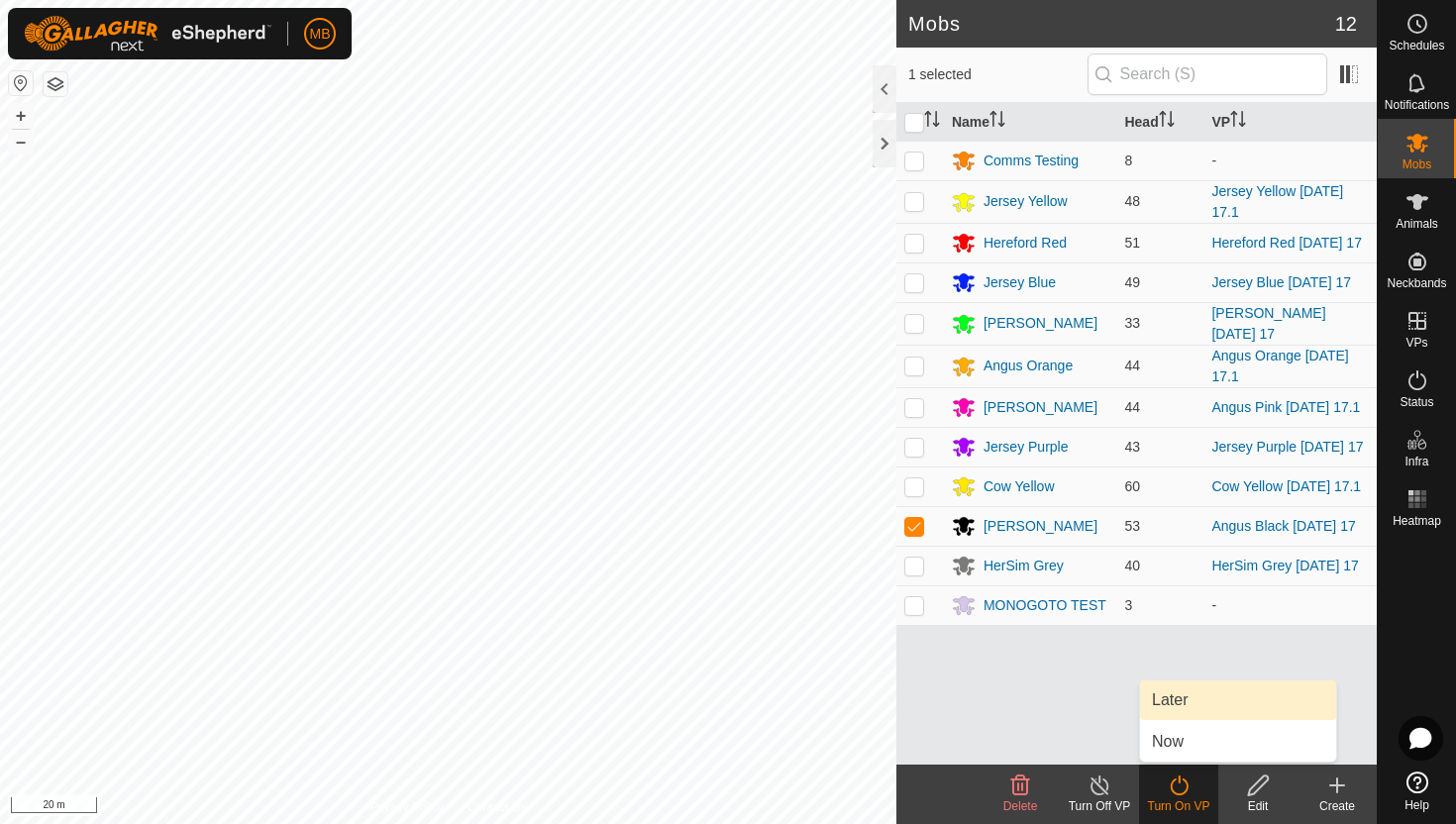 click on "Later" at bounding box center (1238, 700) 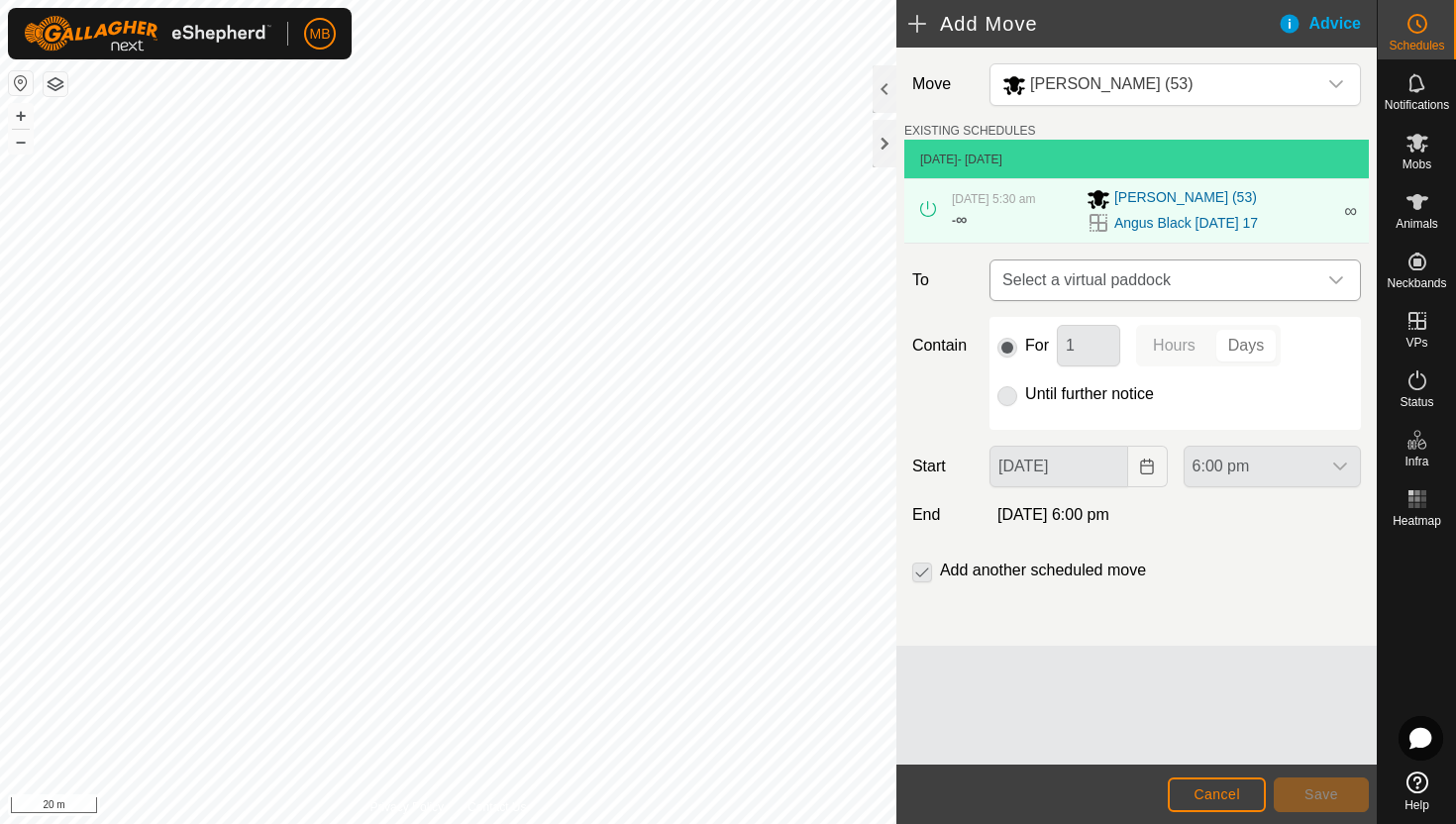 click at bounding box center (1336, 280) 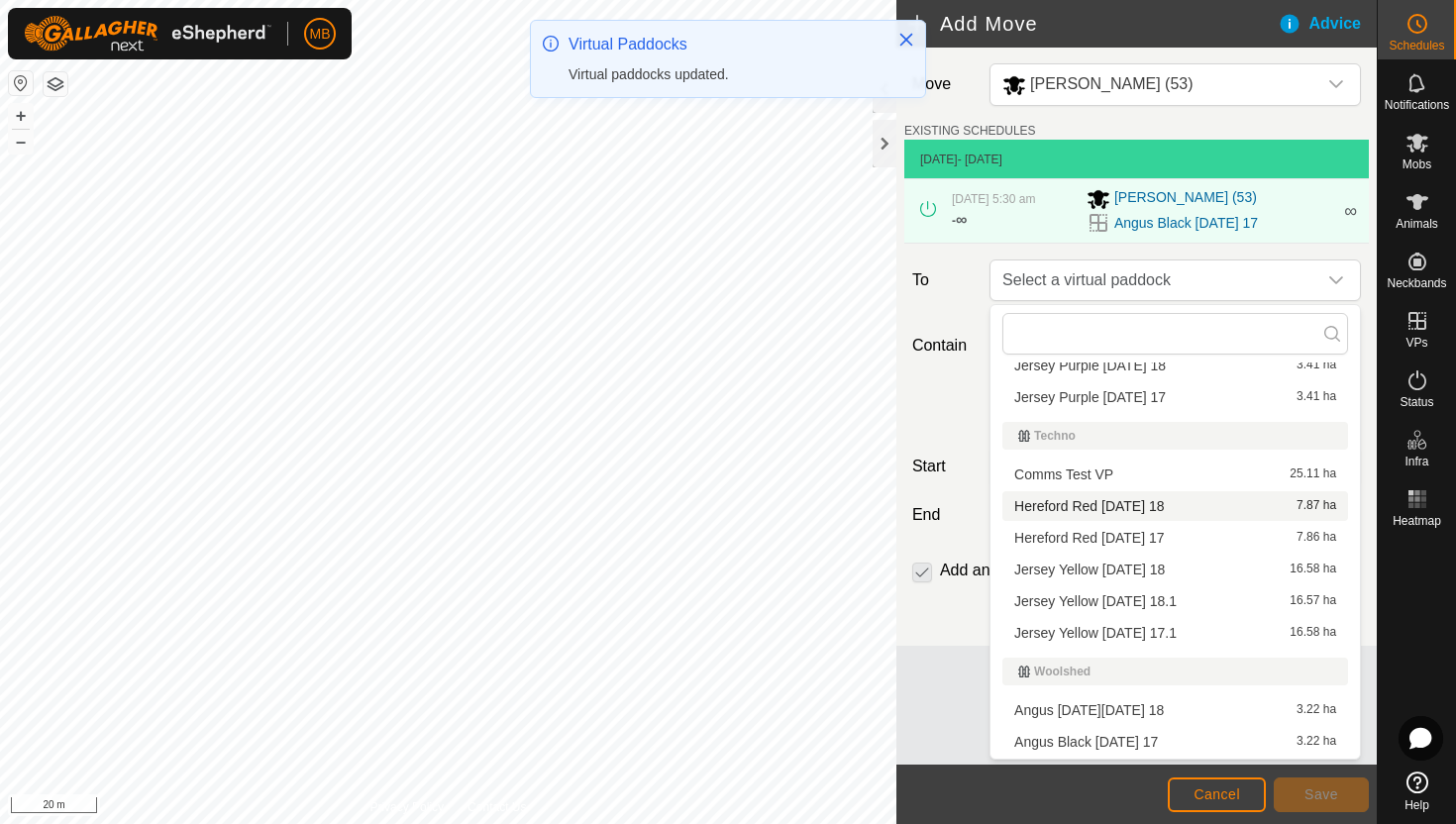 scroll, scrollTop: 618, scrollLeft: 0, axis: vertical 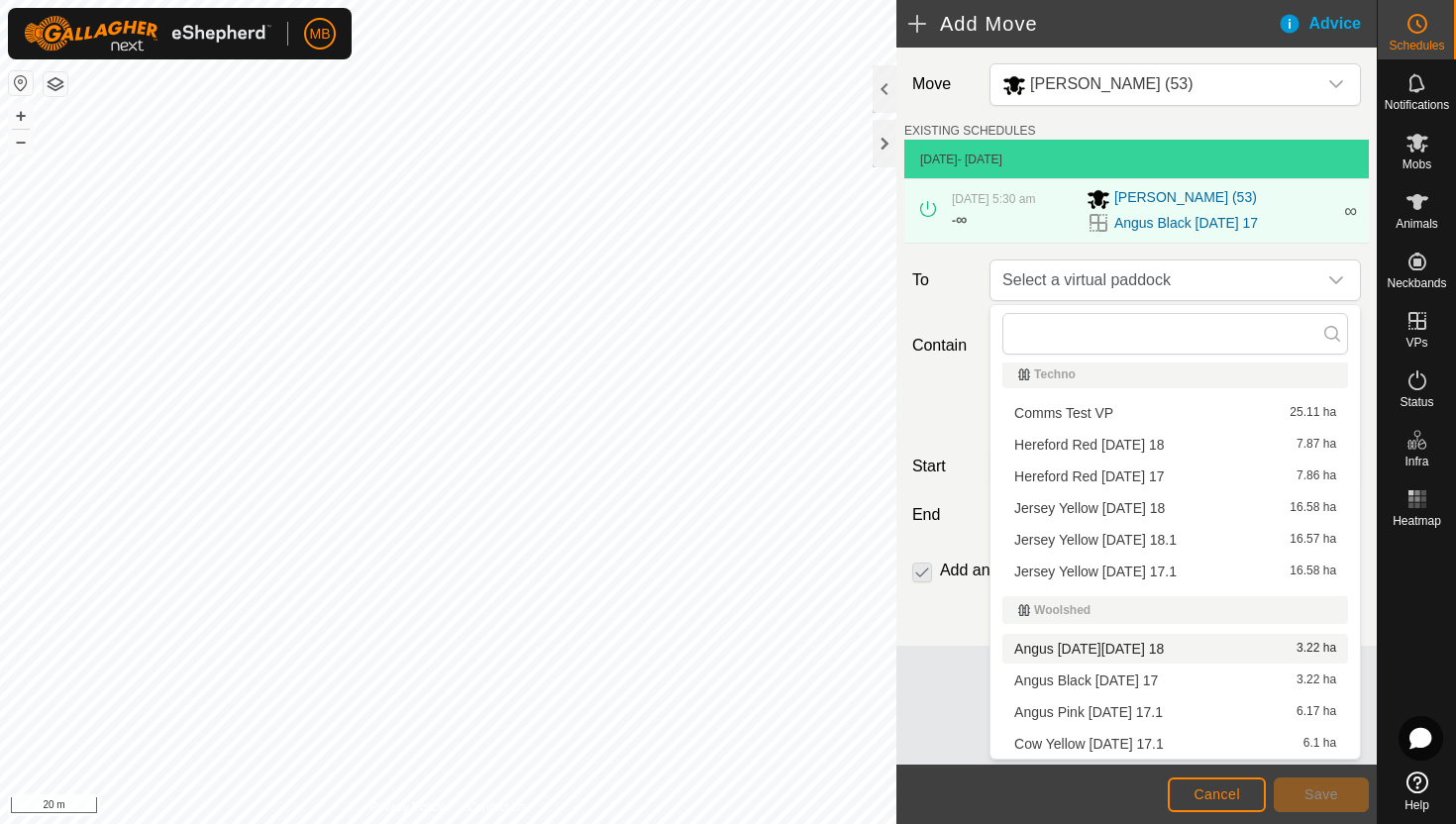 click on "[PERSON_NAME][DATE][DATE] 18  3.22 ha" at bounding box center [1175, 649] 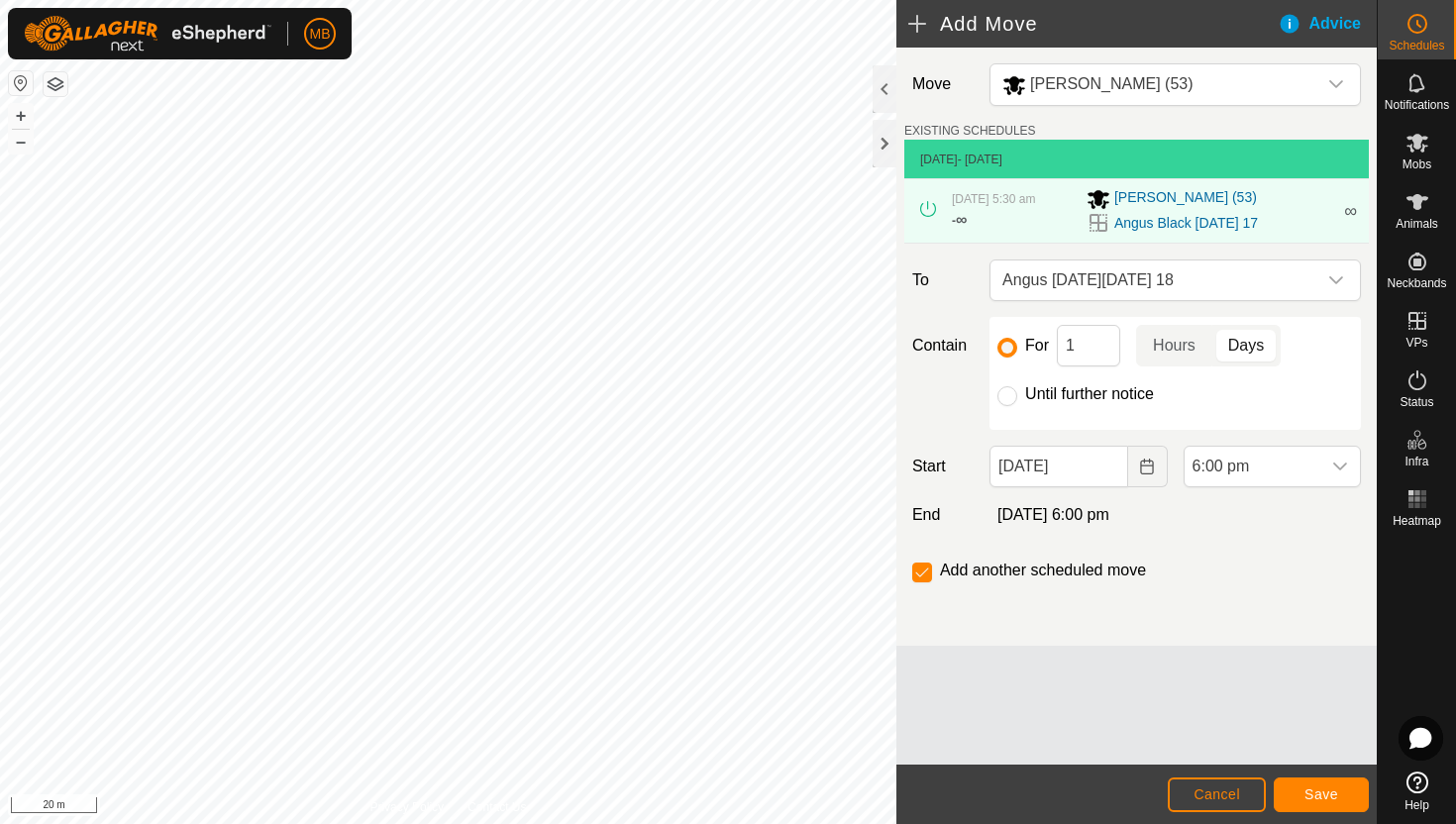 click on "Until further notice" 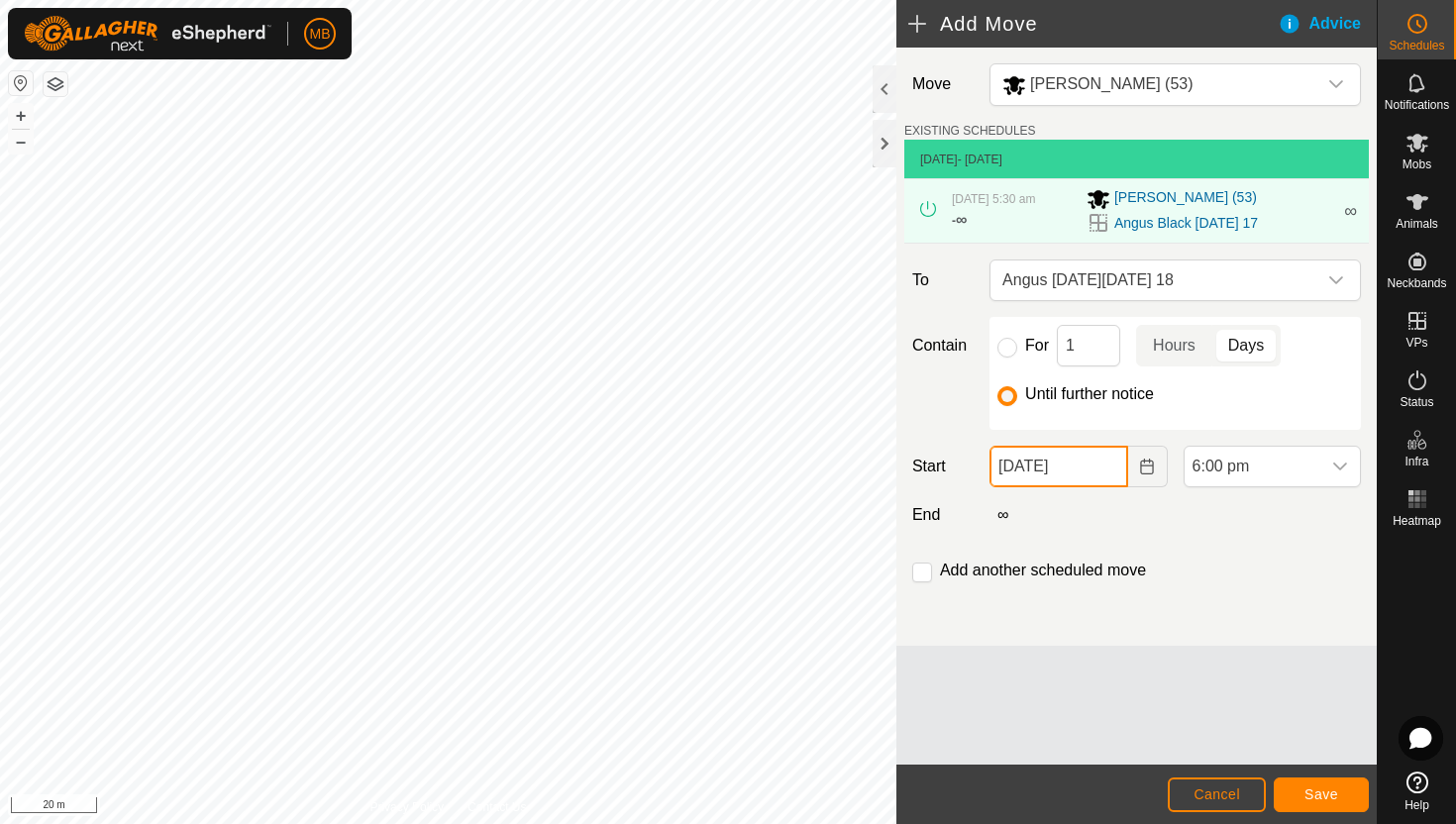 click on "[DATE]" 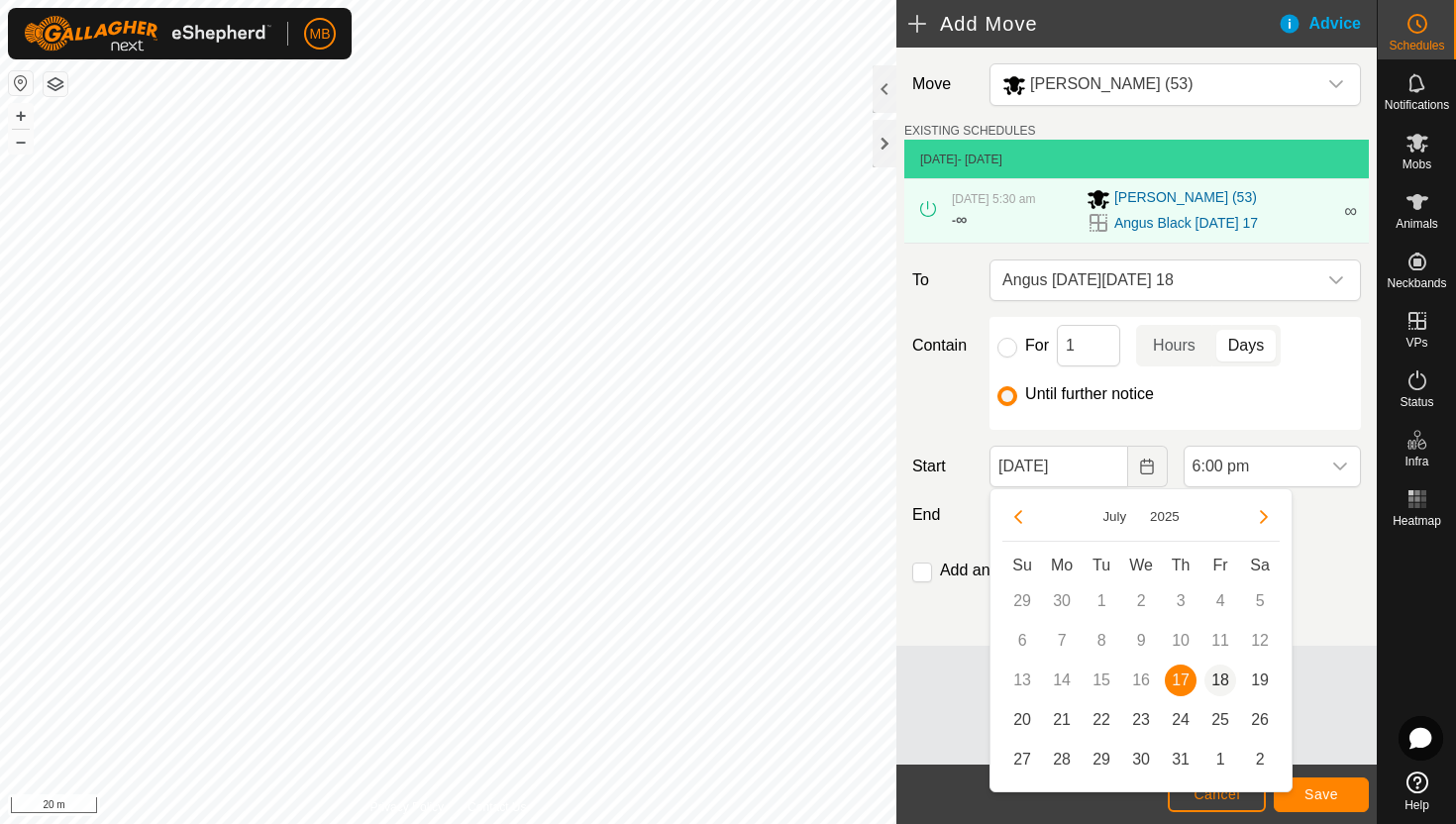 click on "18" at bounding box center (1220, 680) 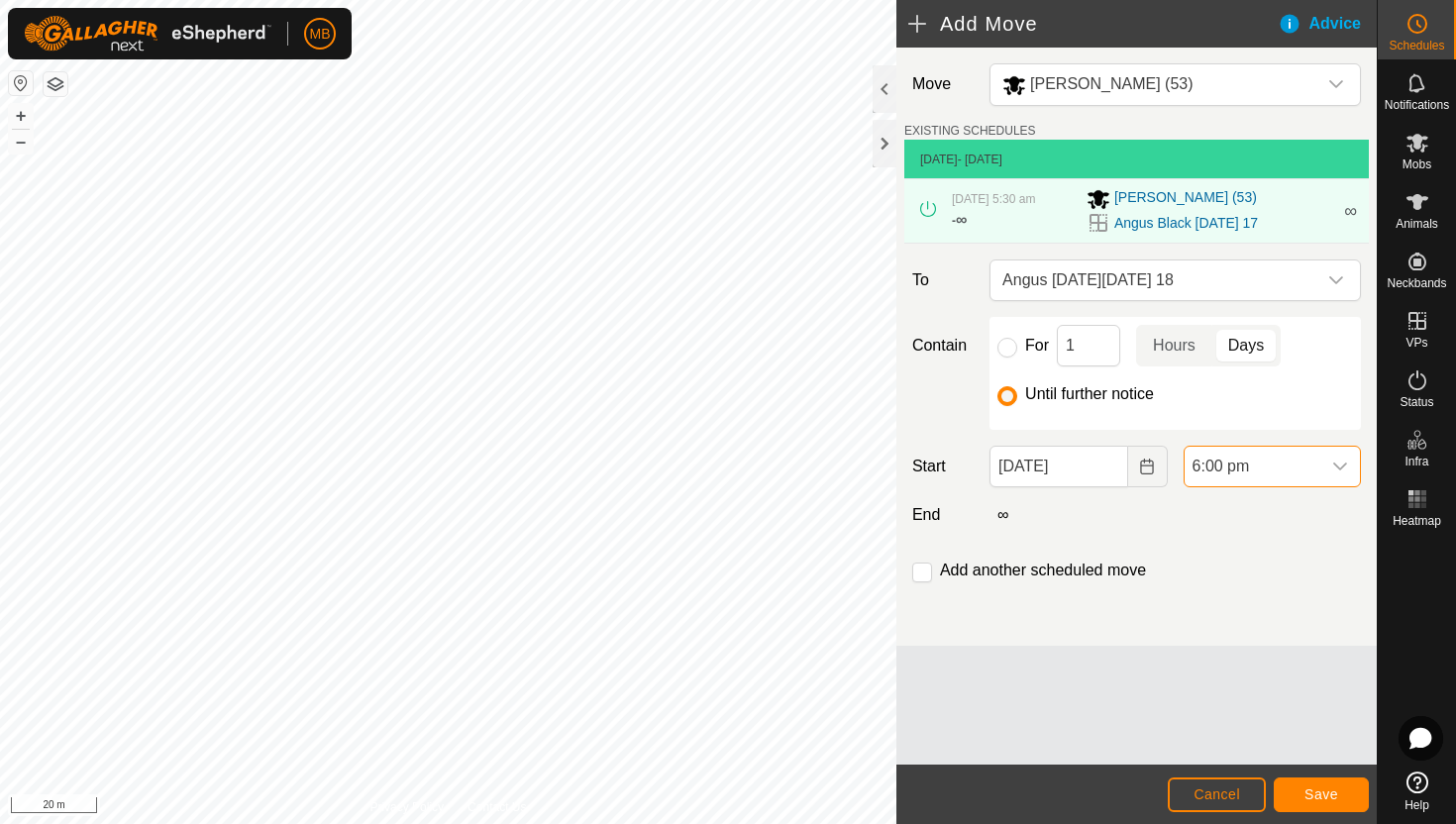 click on "6:00 pm" at bounding box center [1252, 466] 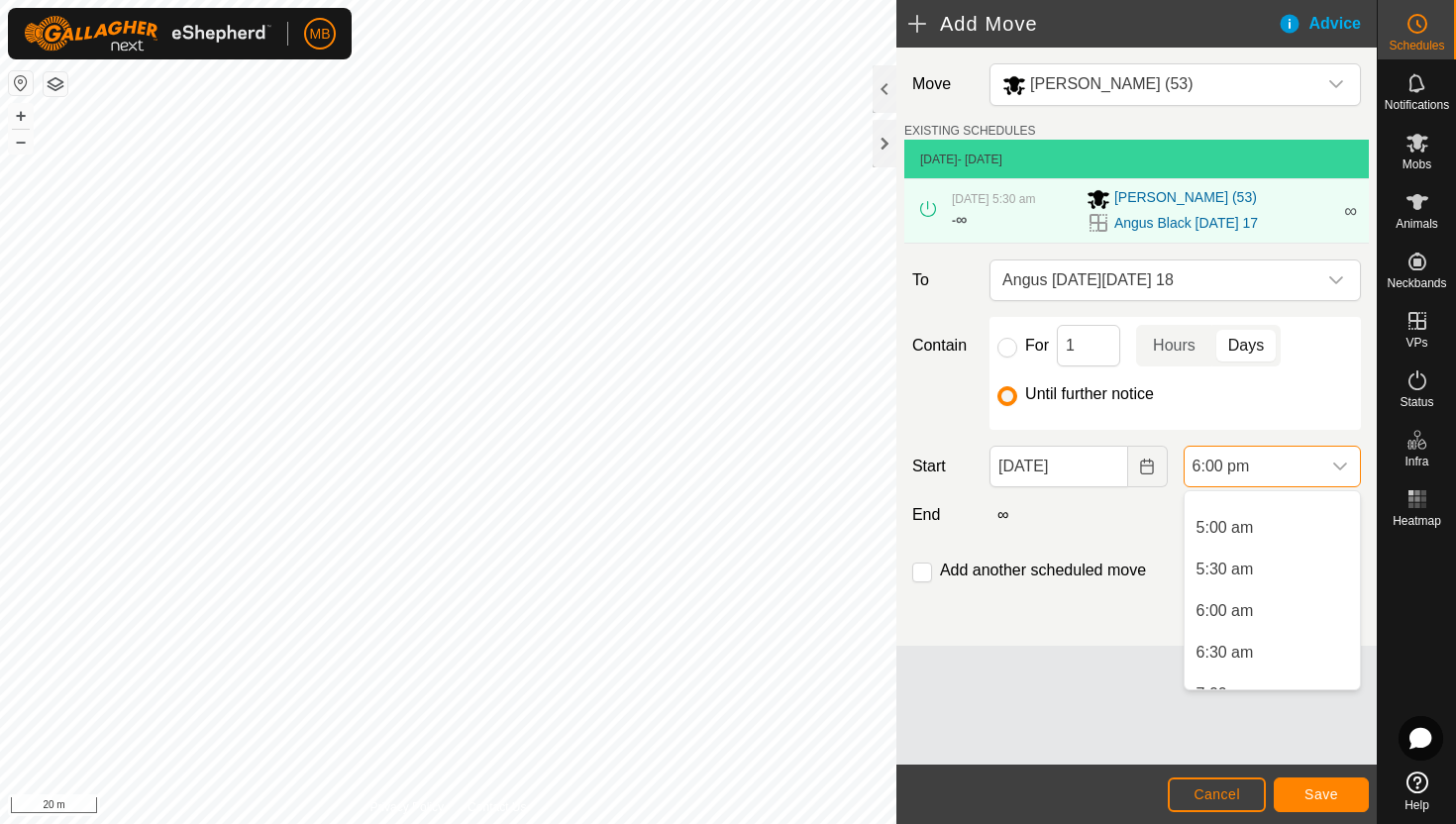 scroll, scrollTop: 393, scrollLeft: 0, axis: vertical 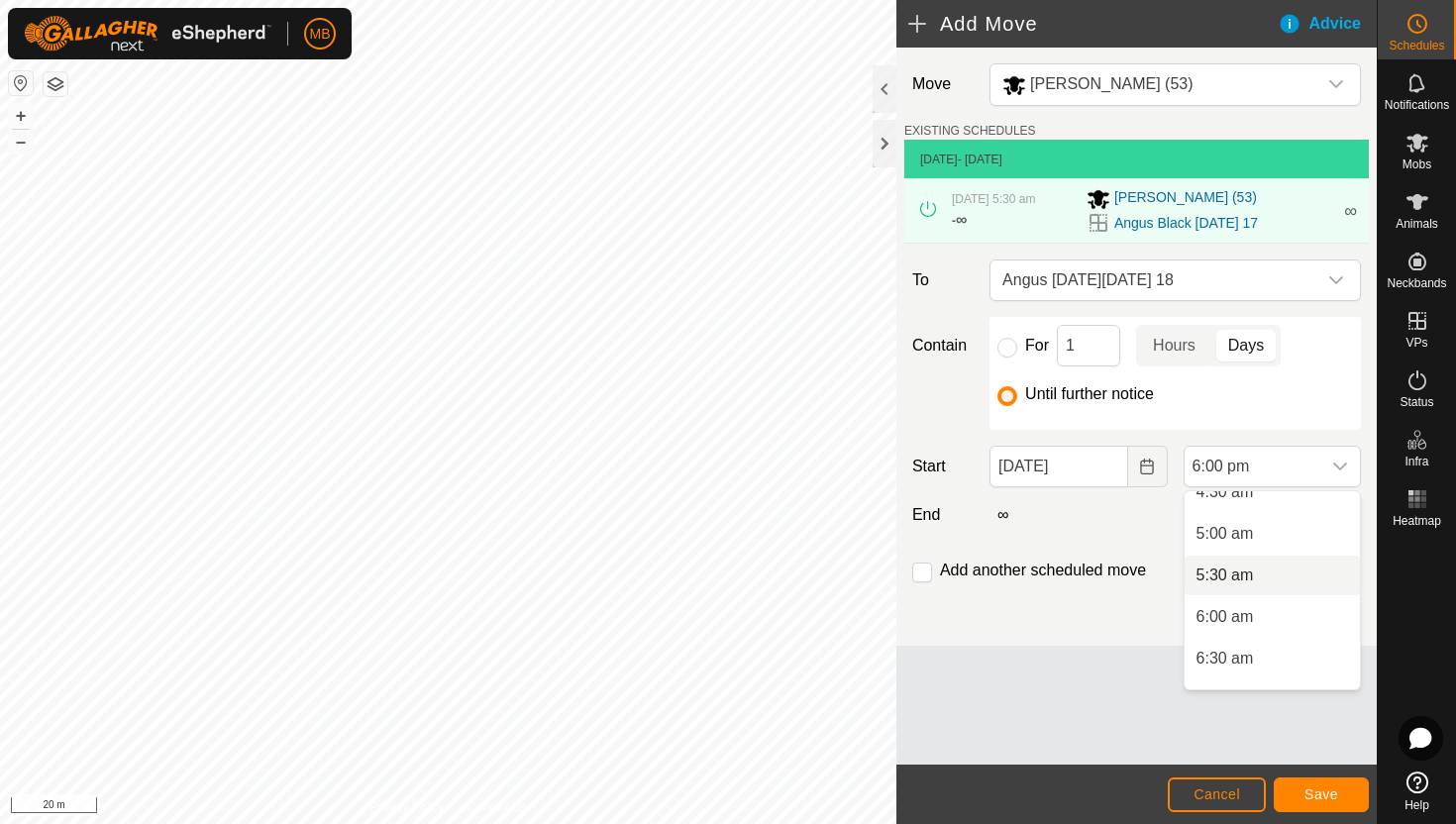click on "5:30 am" at bounding box center [1272, 575] 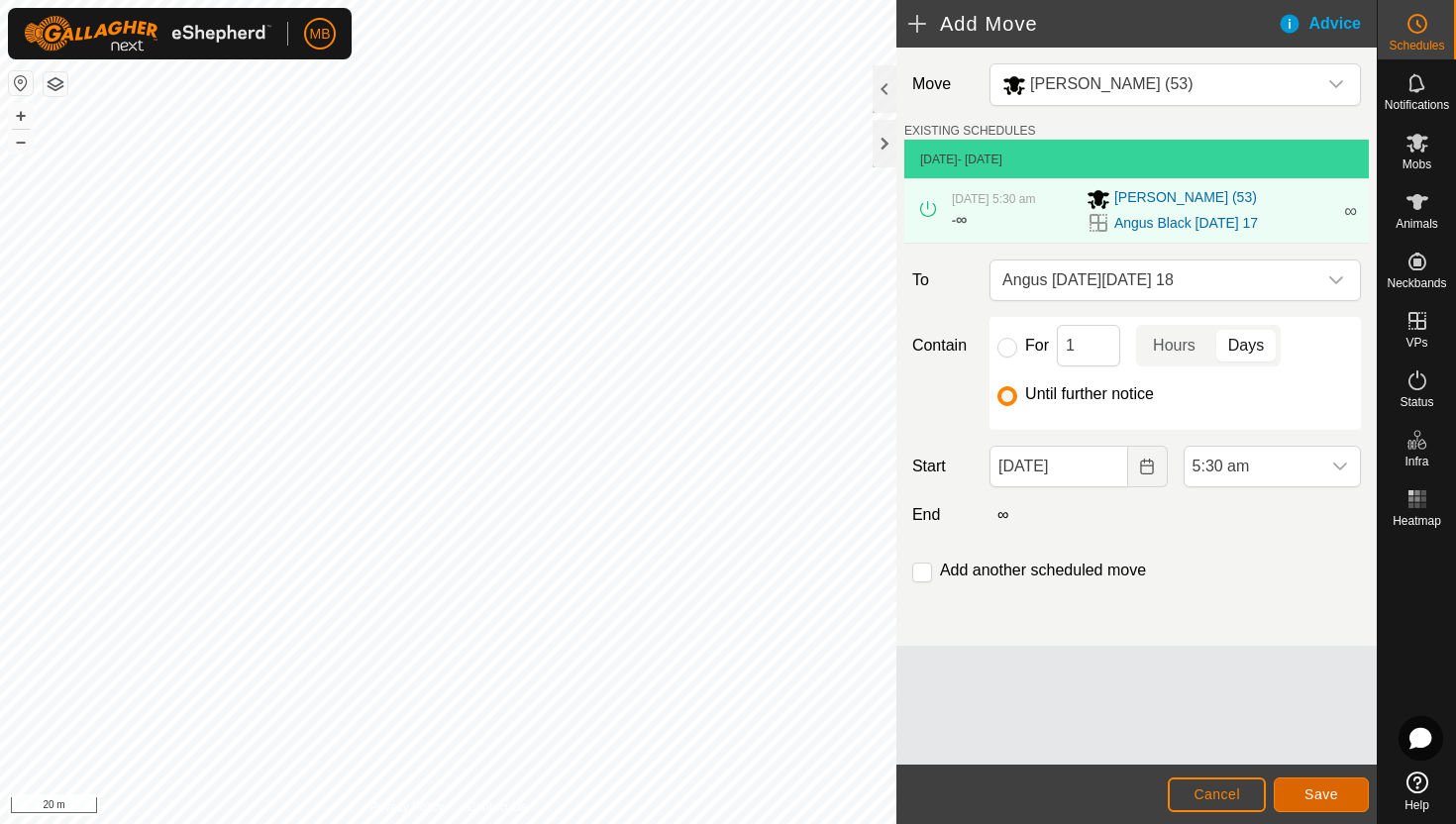 click on "Save" 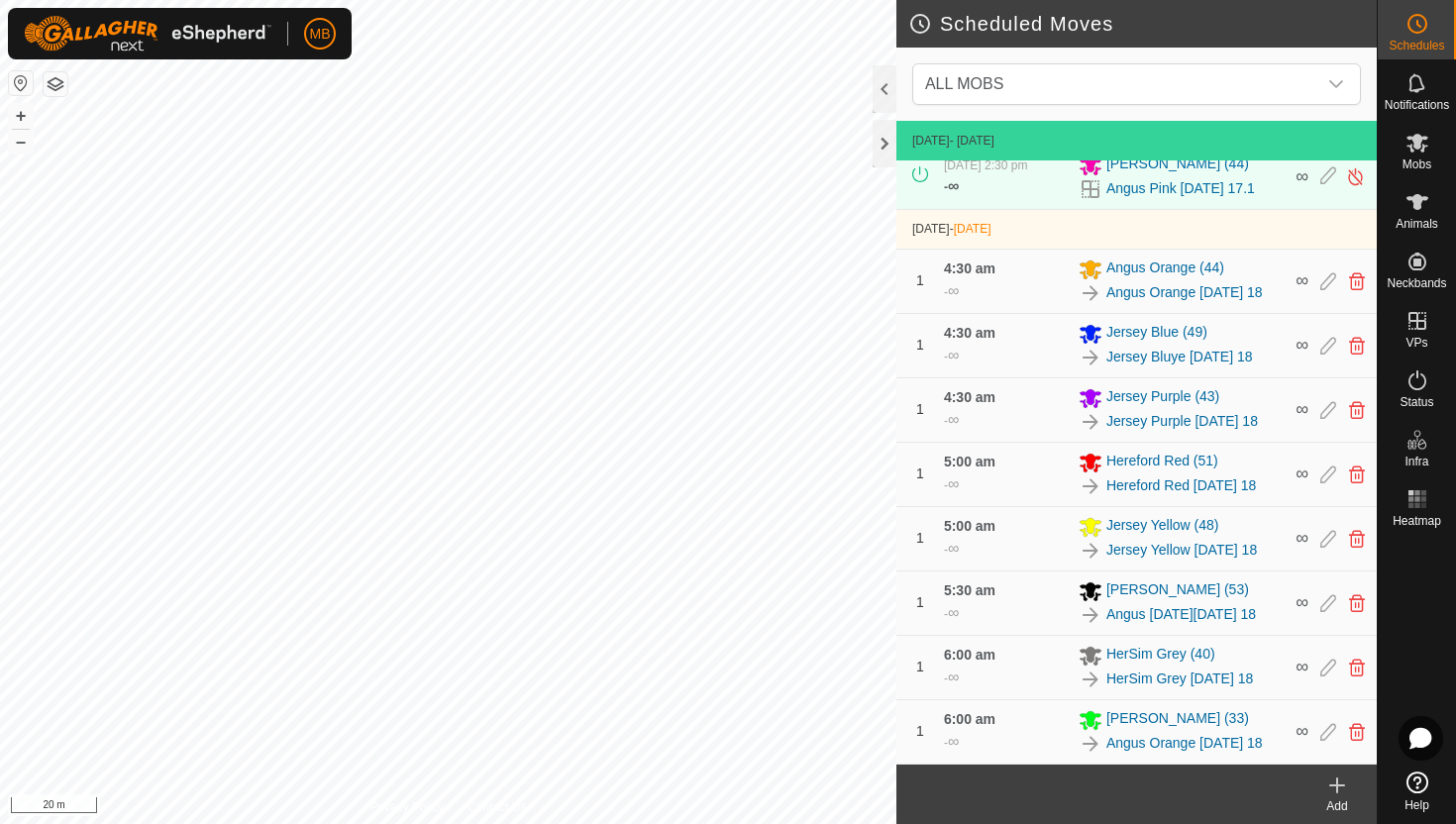 scroll, scrollTop: 784, scrollLeft: 0, axis: vertical 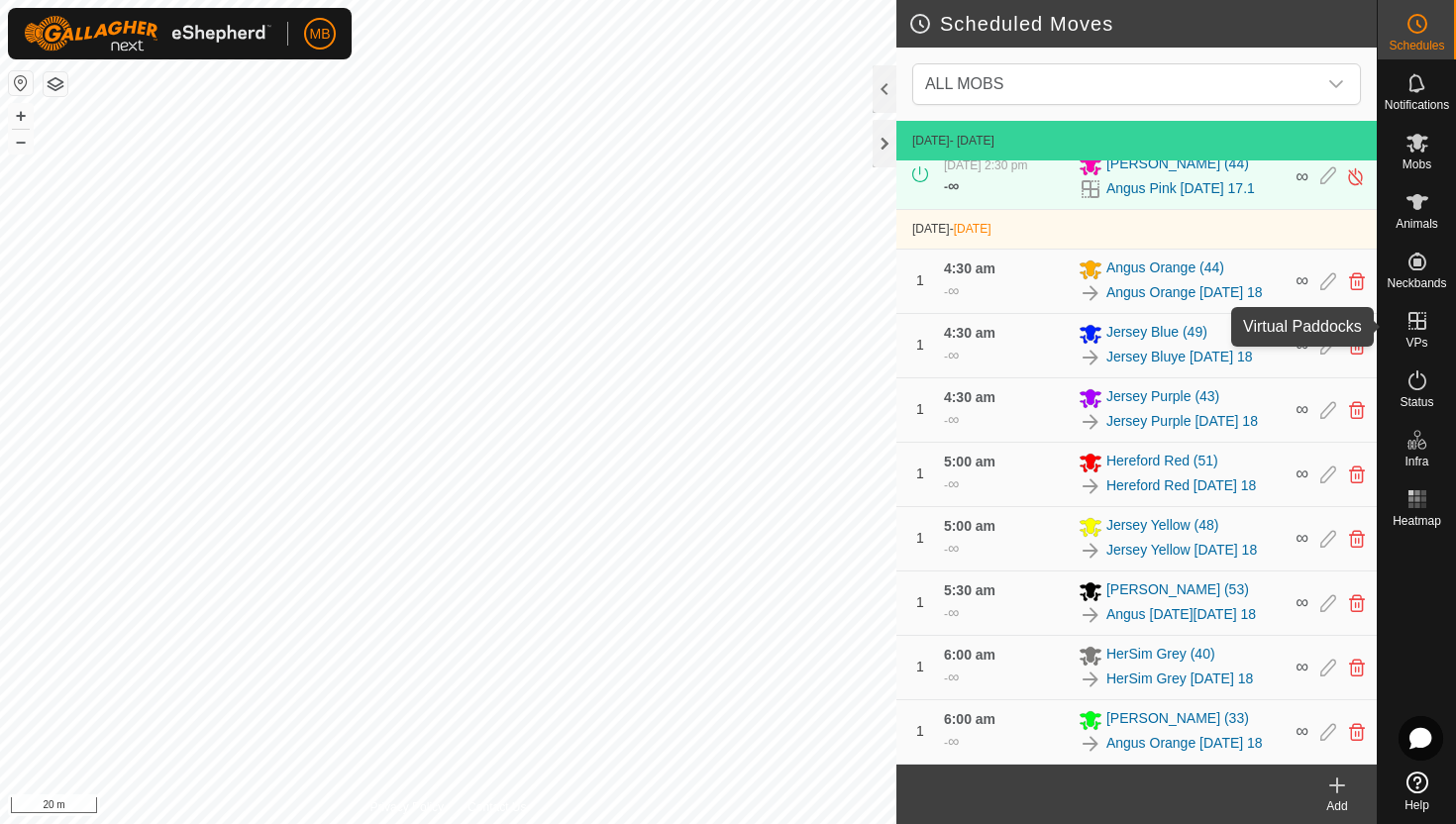 click 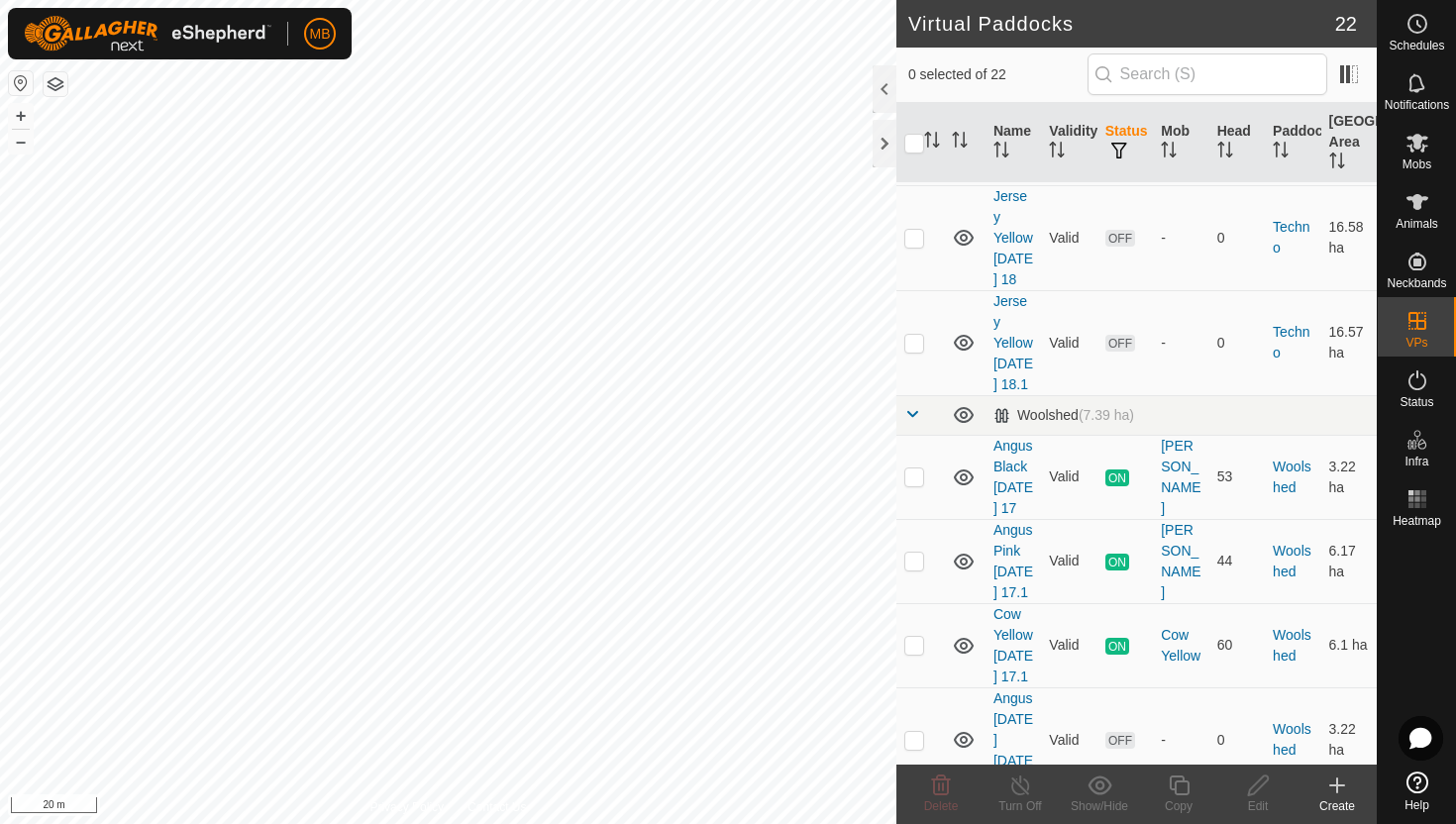 scroll, scrollTop: 2088, scrollLeft: 0, axis: vertical 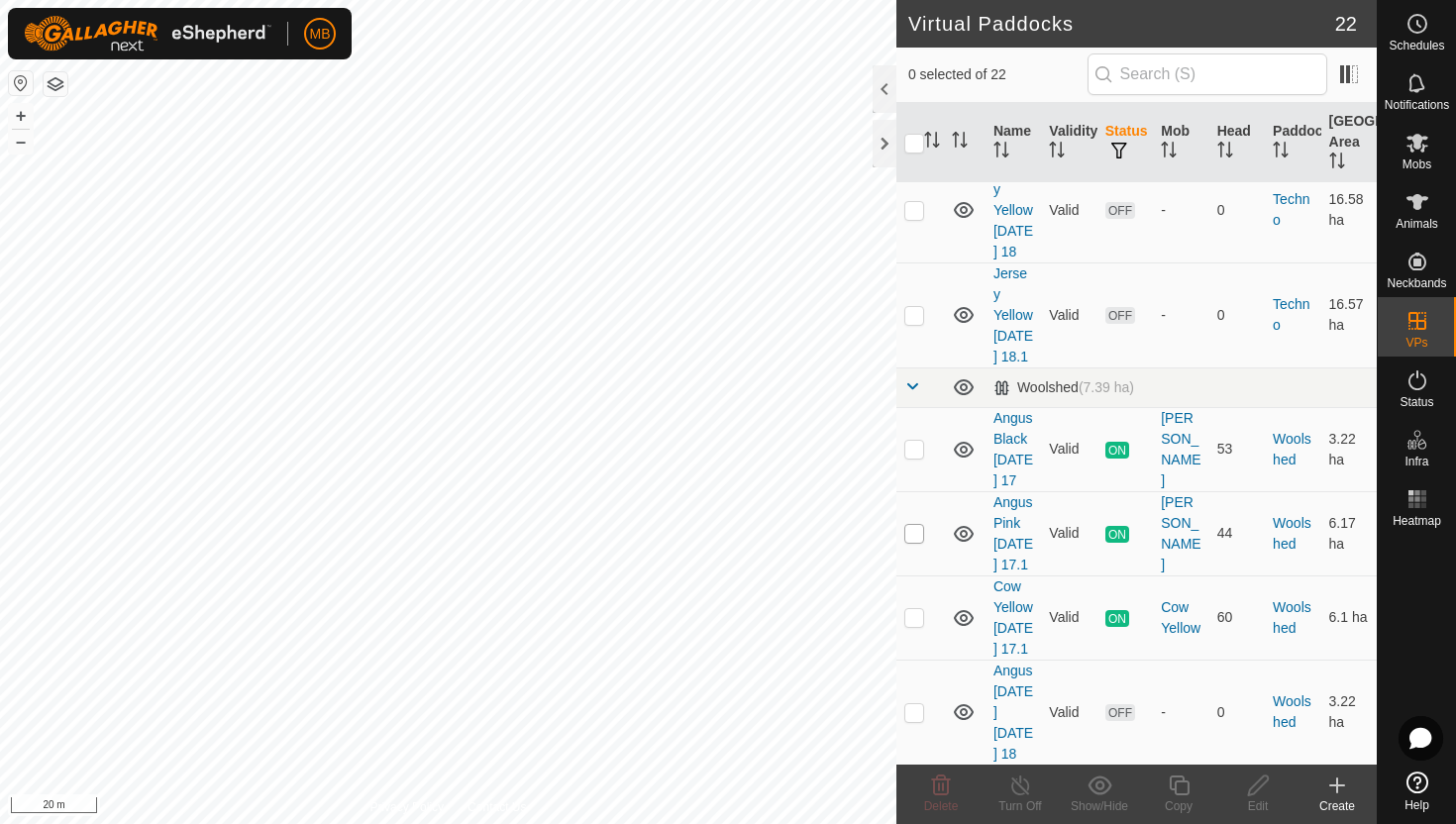 click at bounding box center (914, 534) 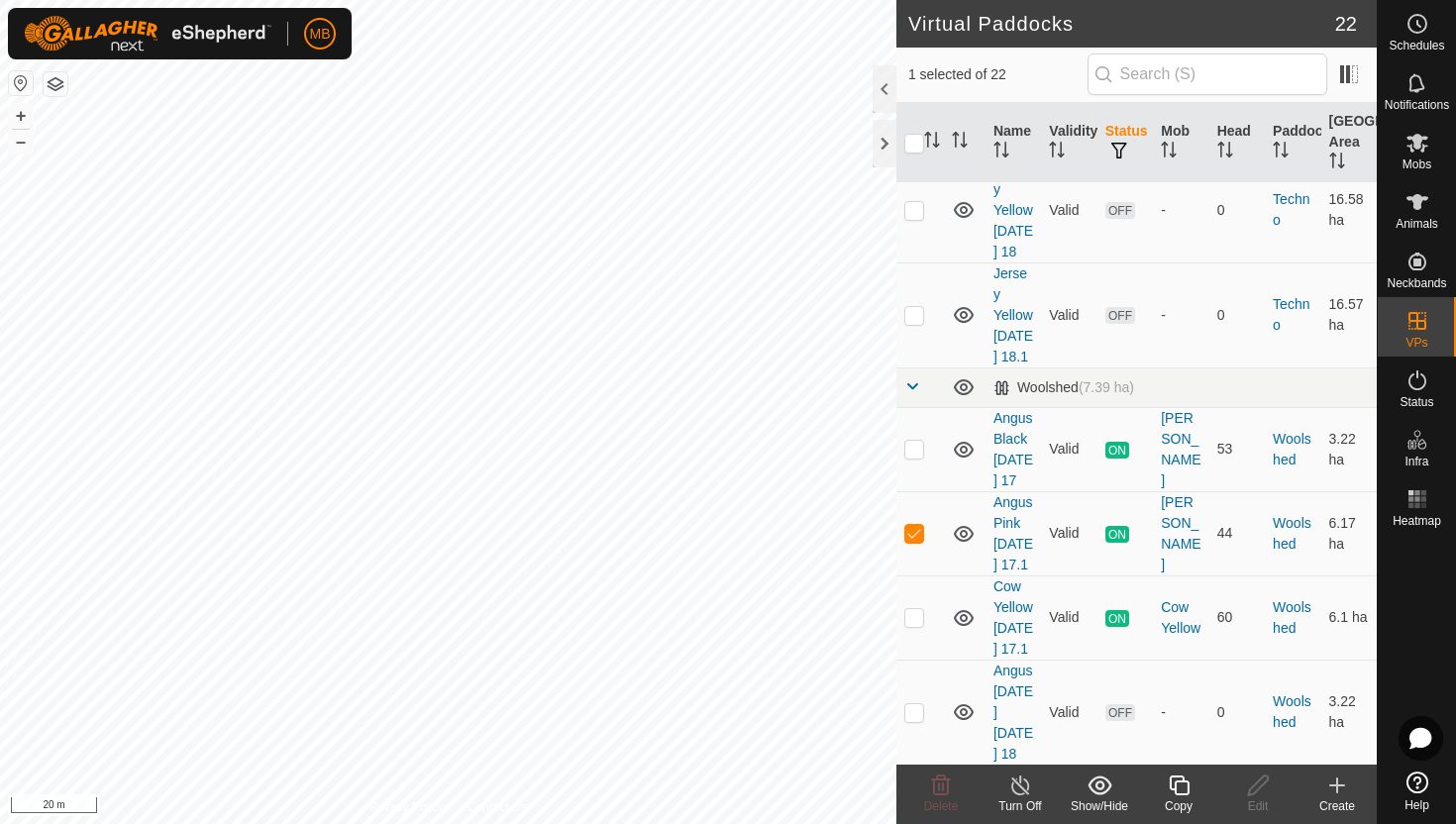 click 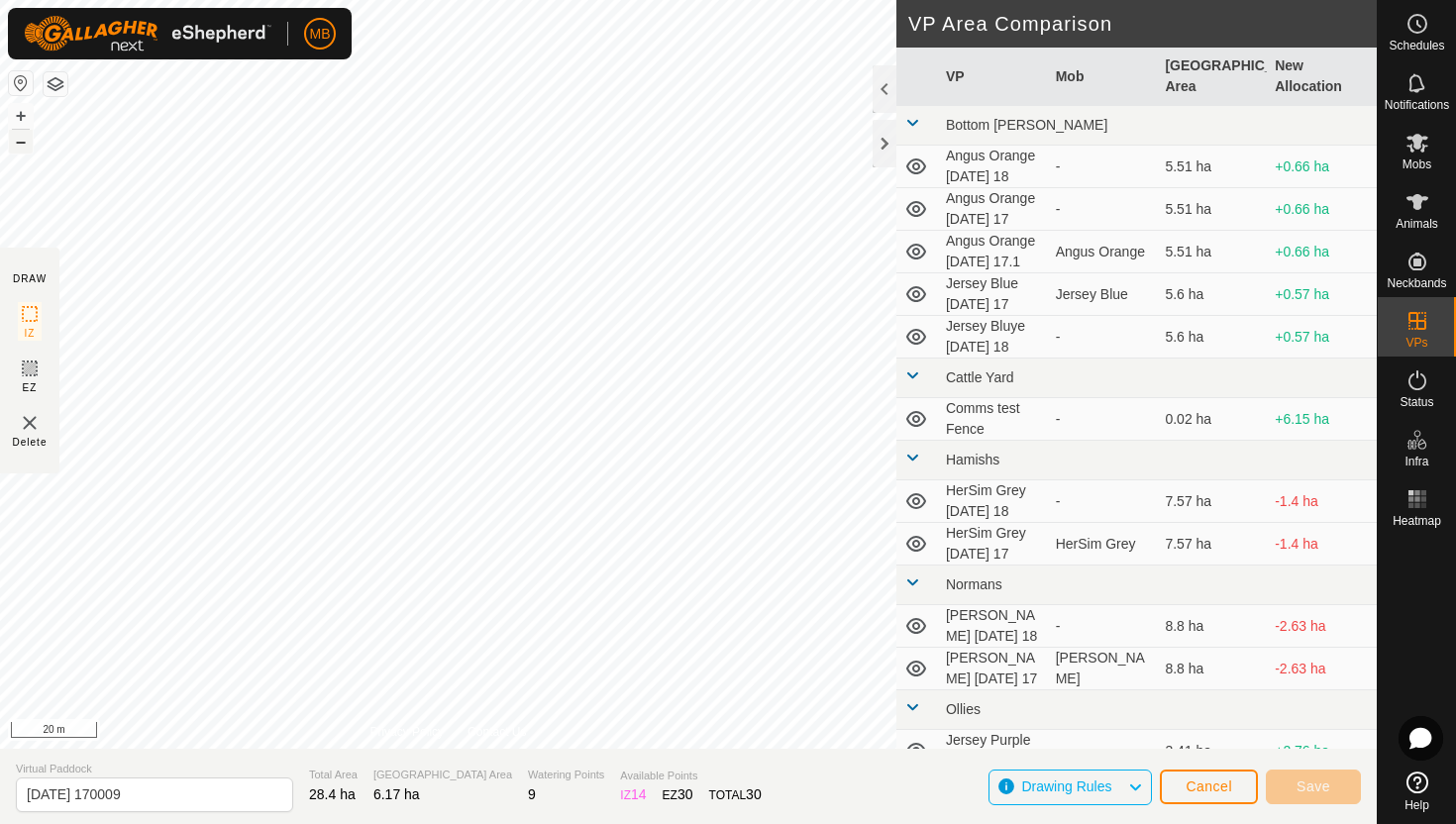 click on "–" at bounding box center (21, 142) 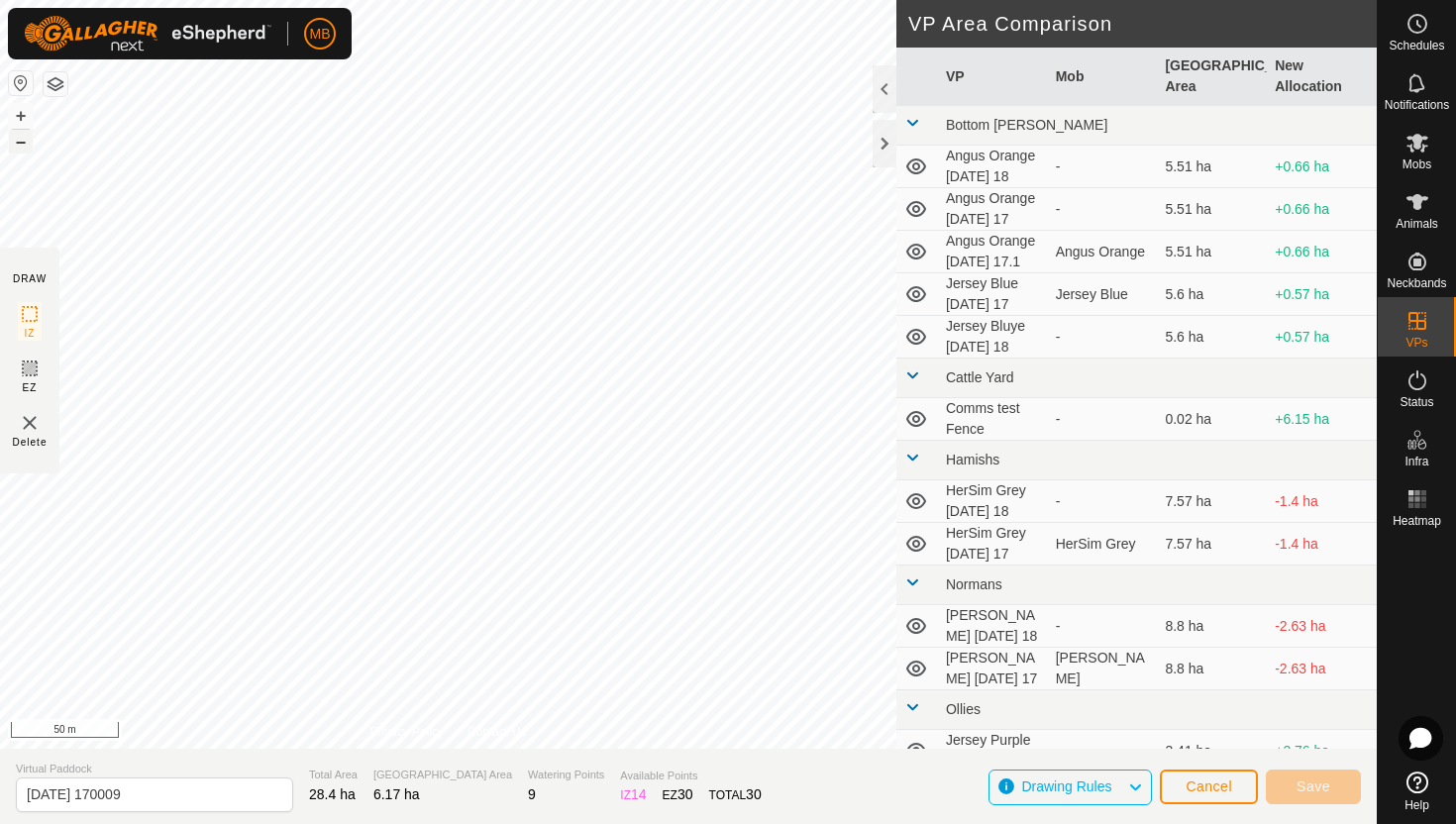 click on "–" at bounding box center [21, 142] 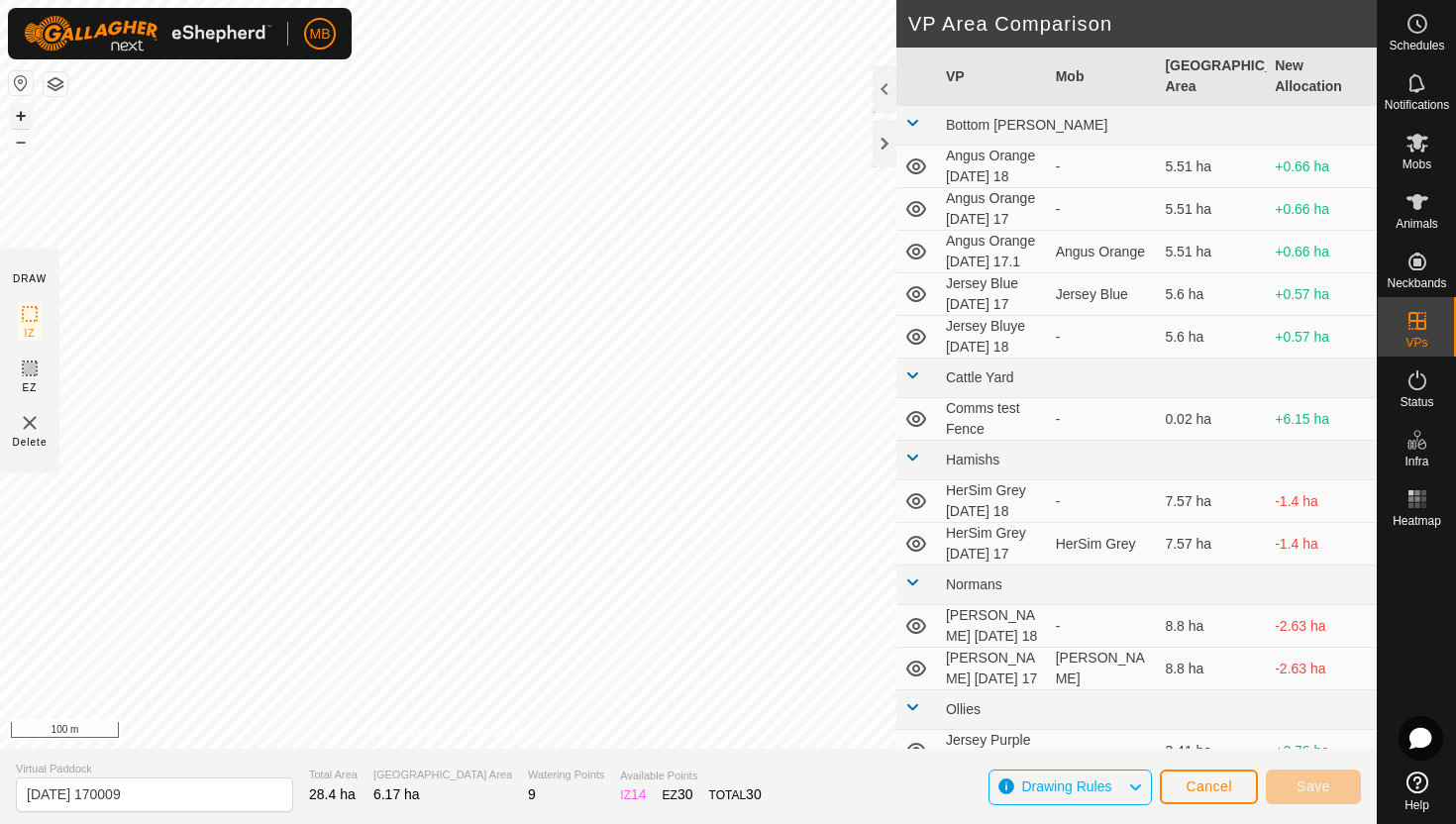 click on "+" at bounding box center [21, 116] 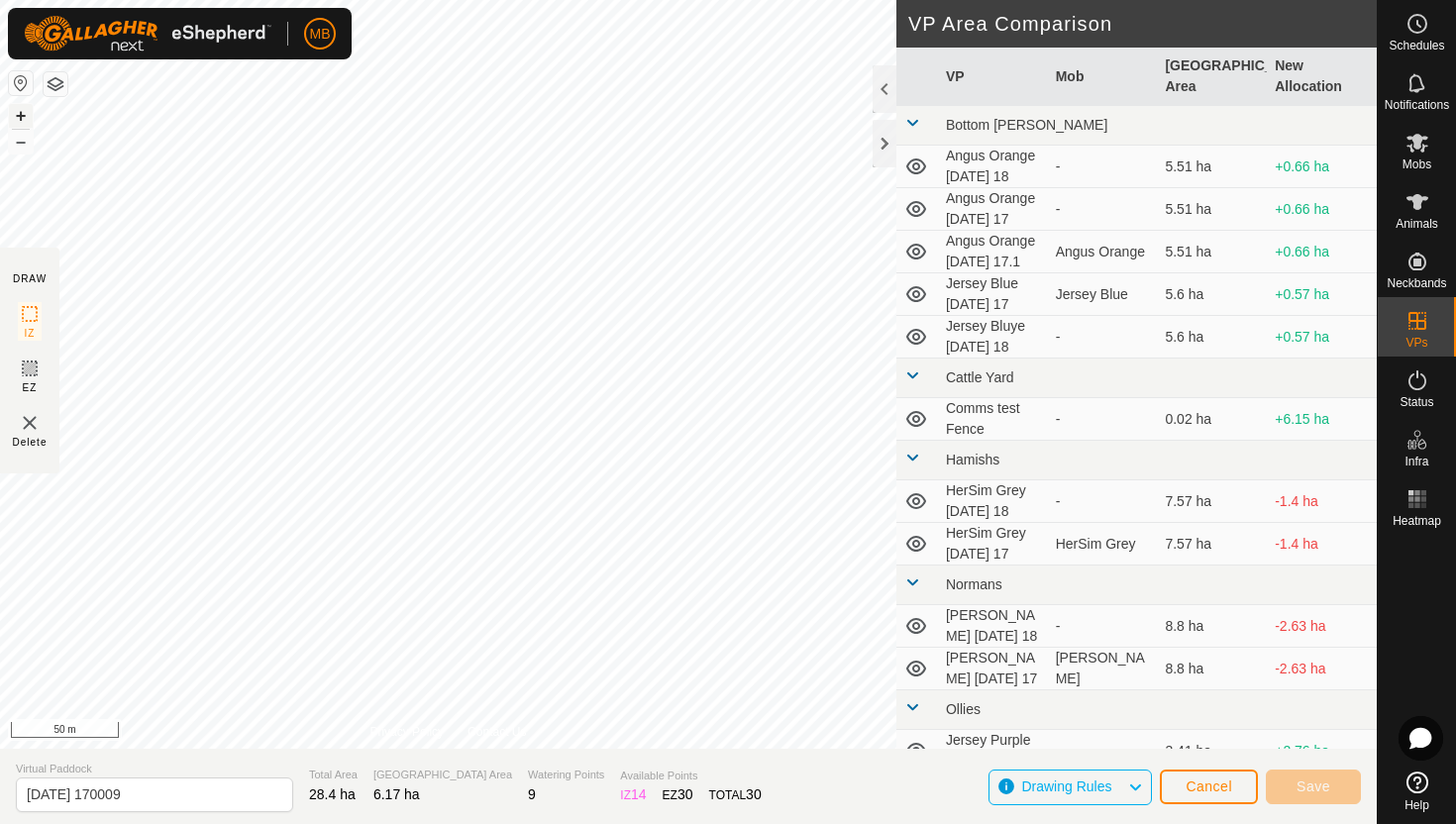 click on "+" at bounding box center (21, 116) 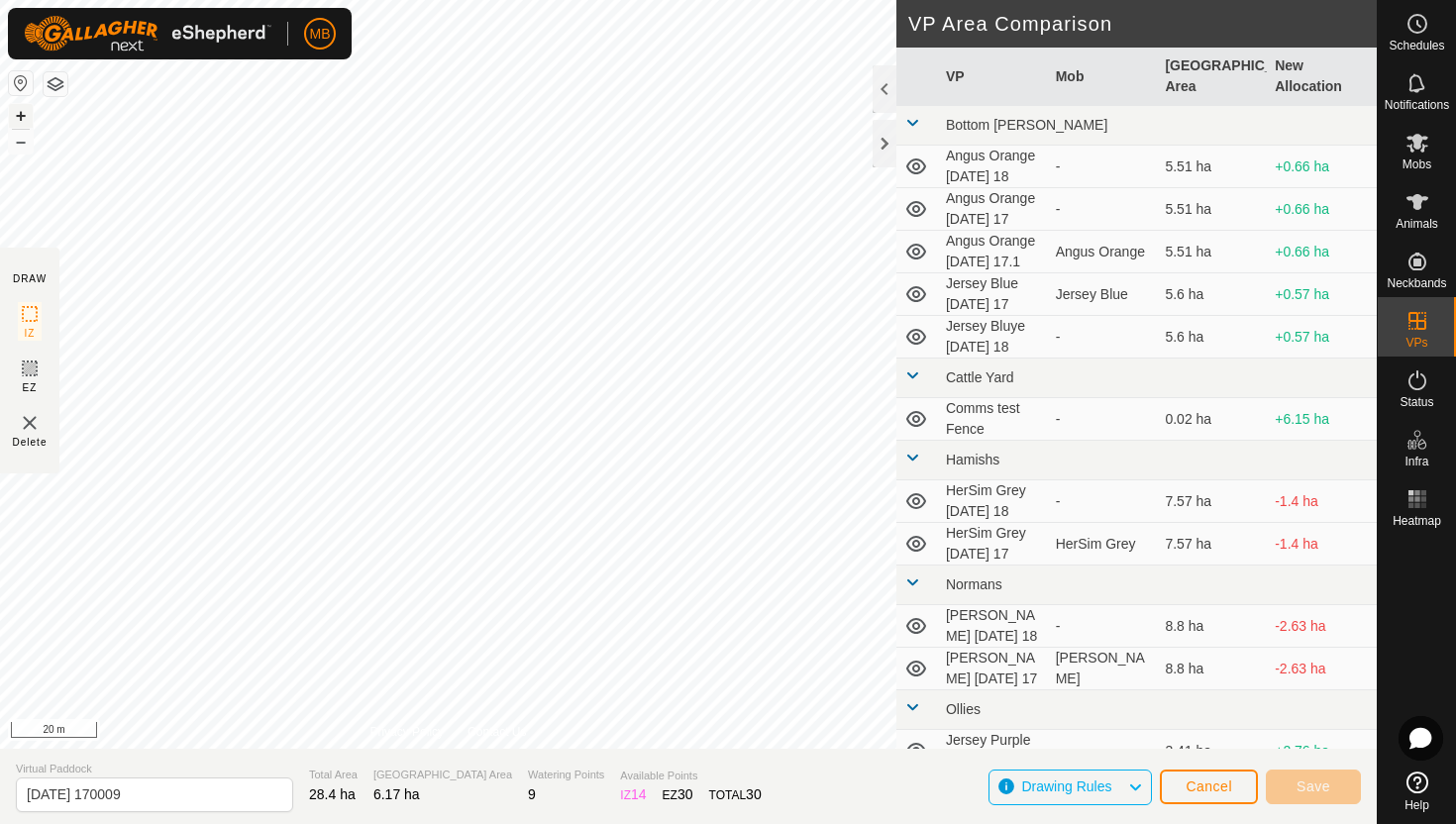 click on "+" at bounding box center (21, 116) 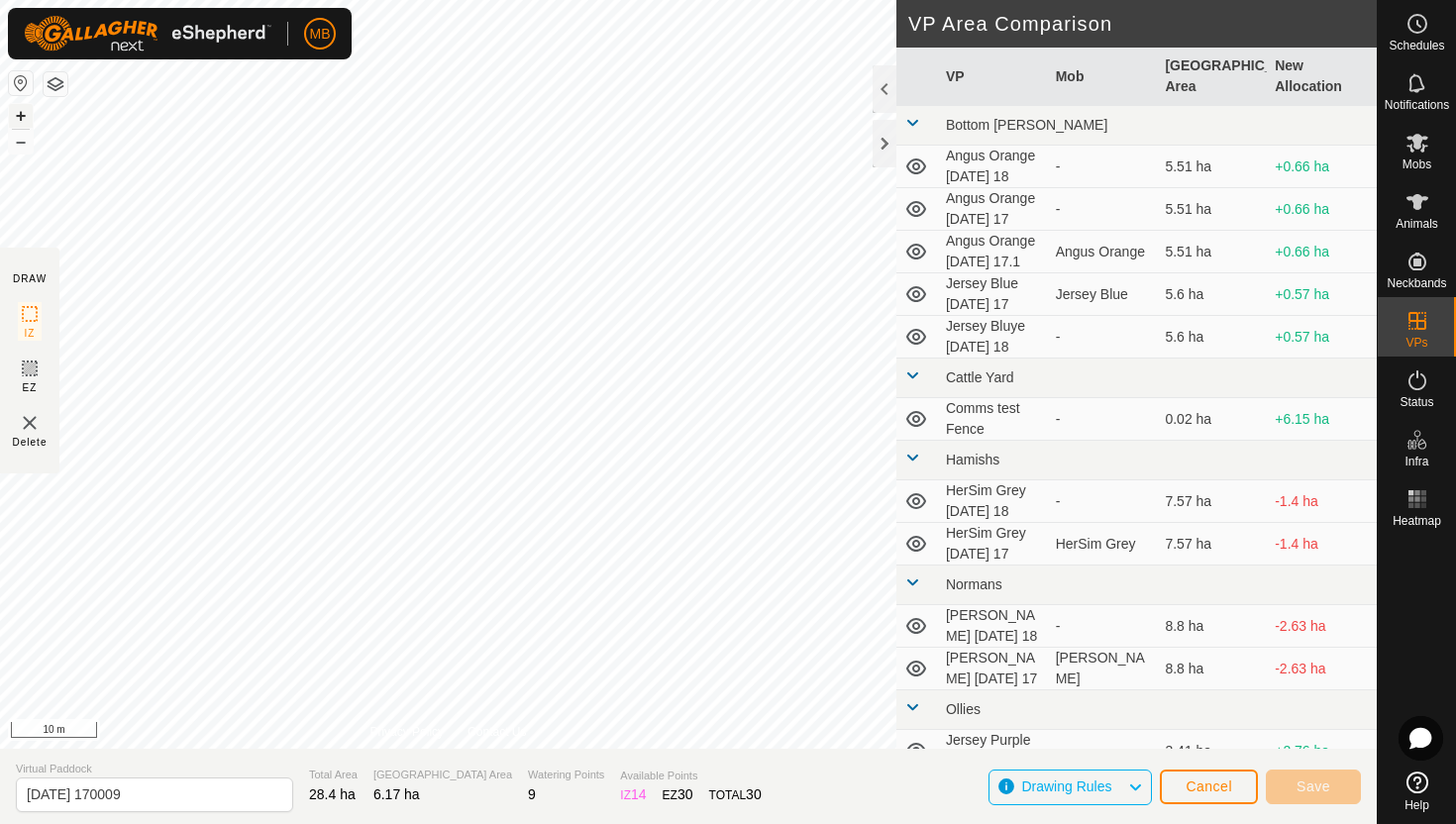 click on "+" at bounding box center (21, 116) 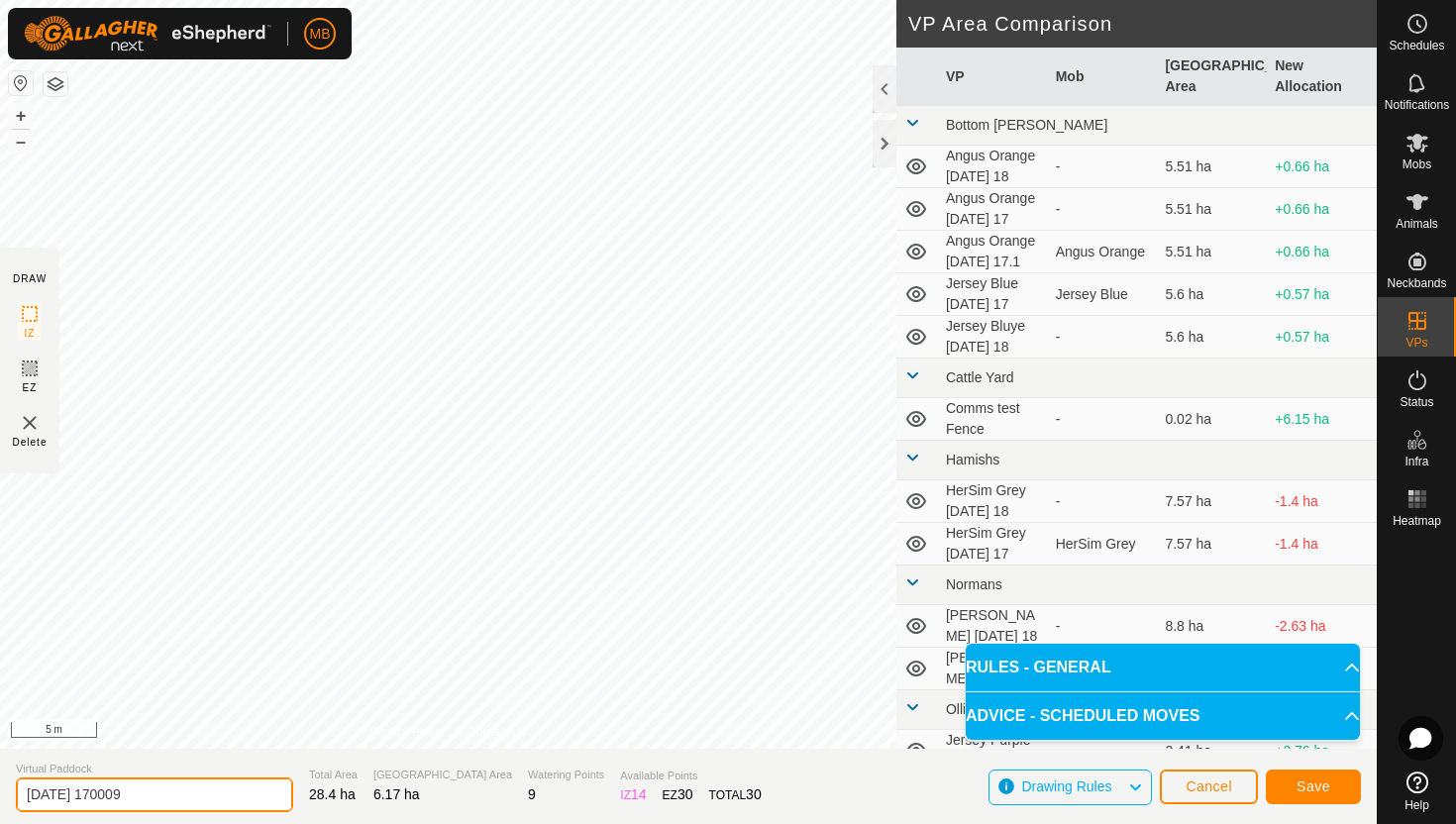click on "[DATE] 170009" 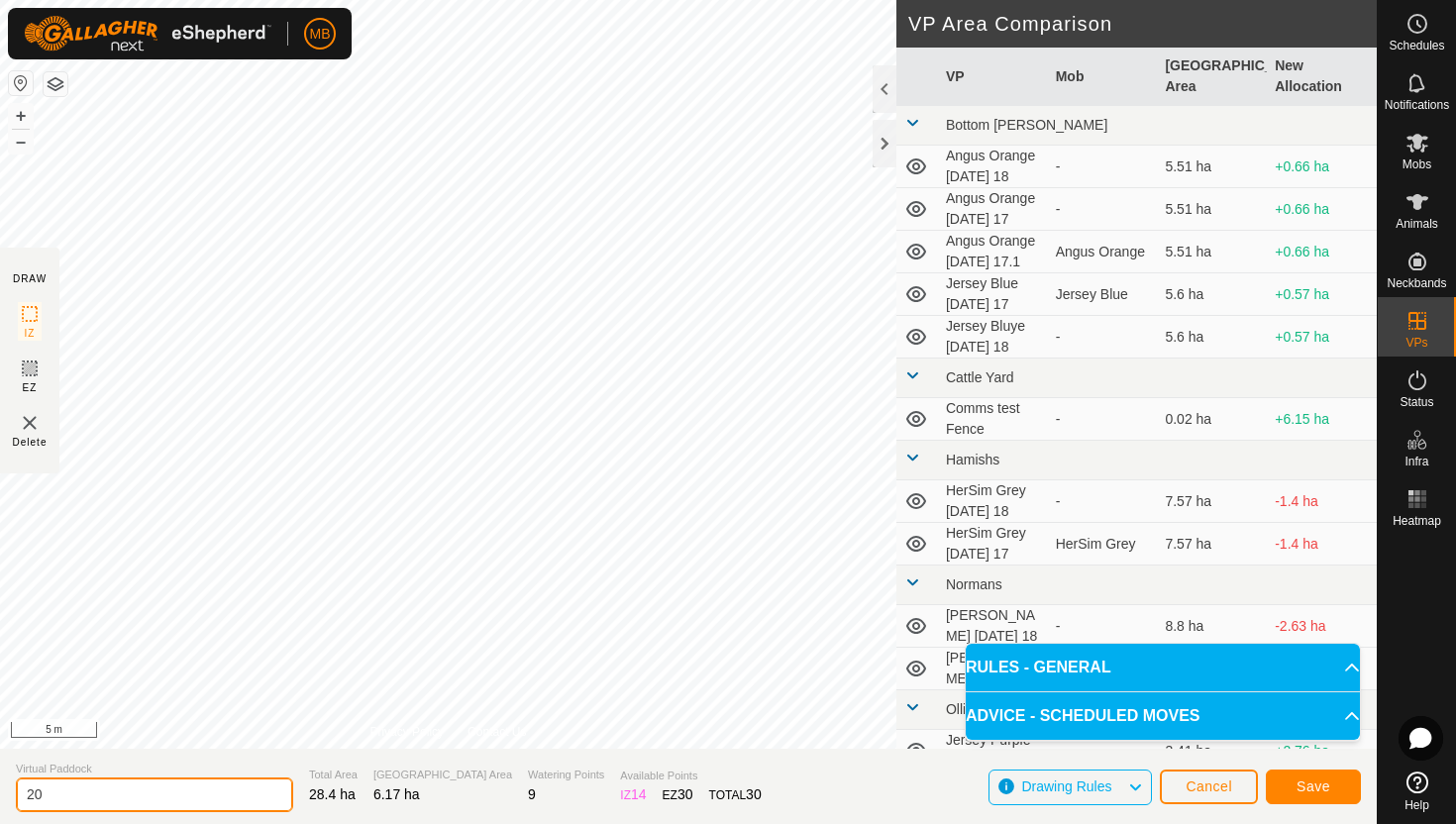 type on "2" 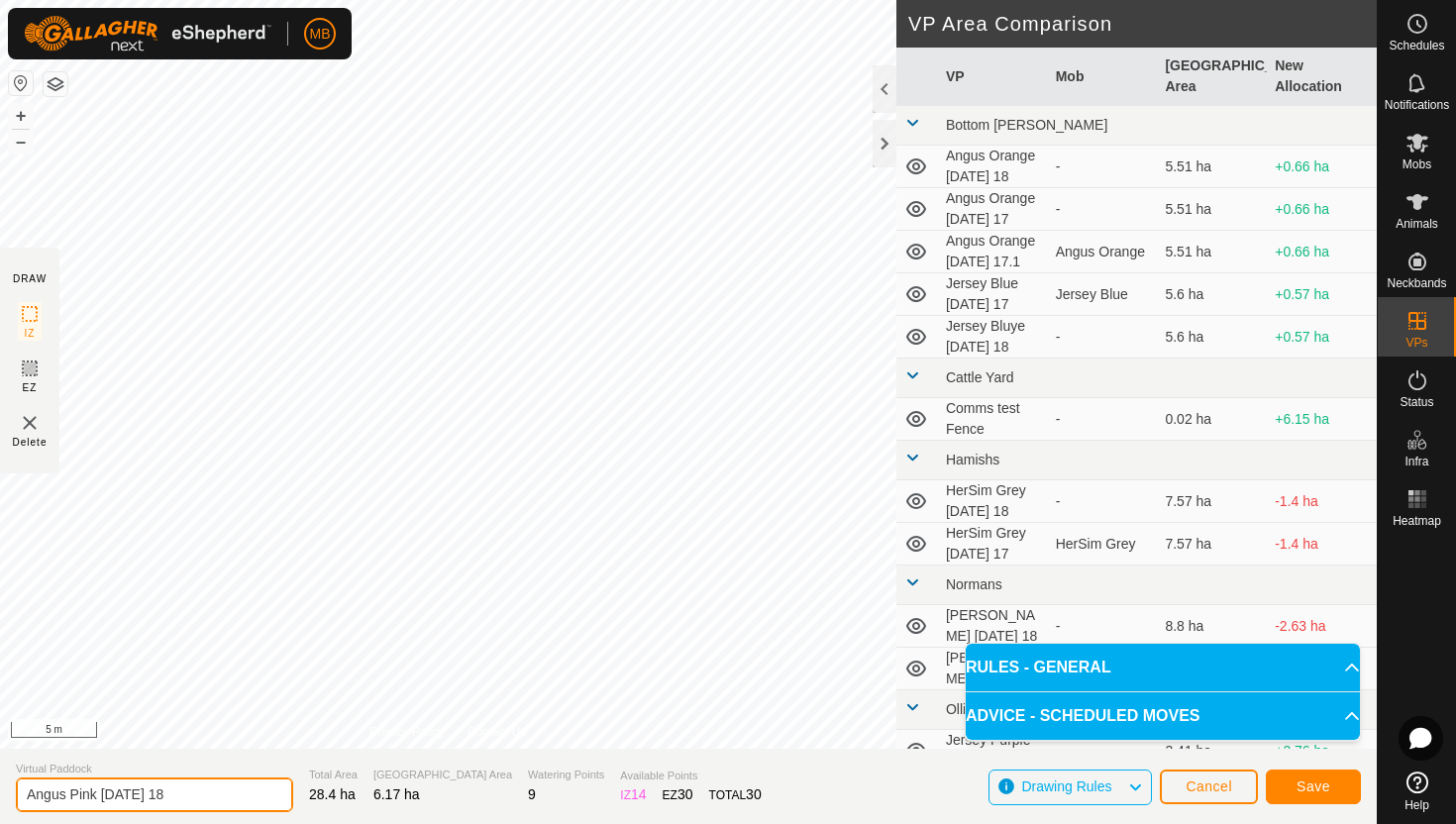 type on "Angus Pink [DATE] 18" 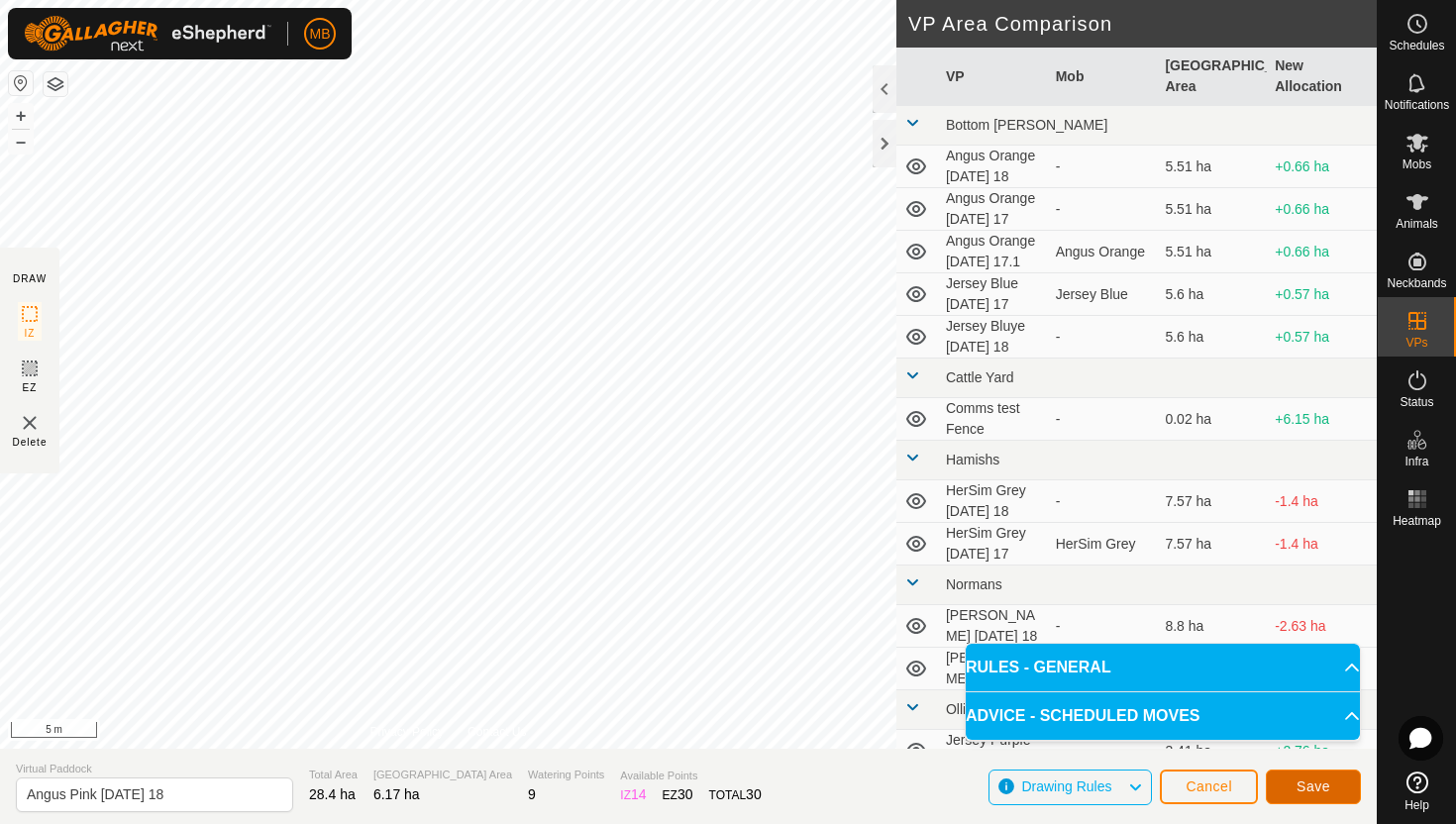 click on "Save" 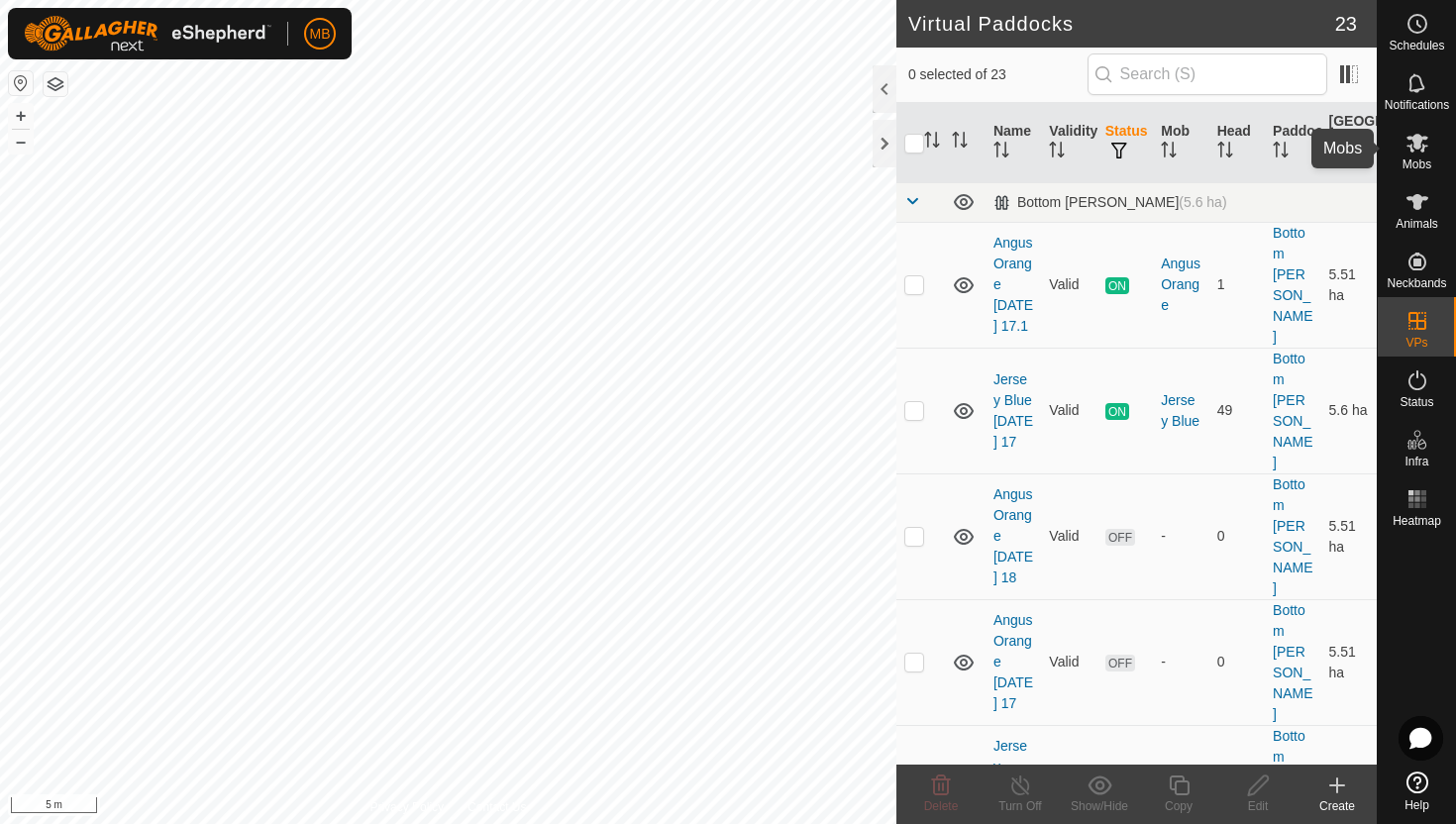 click 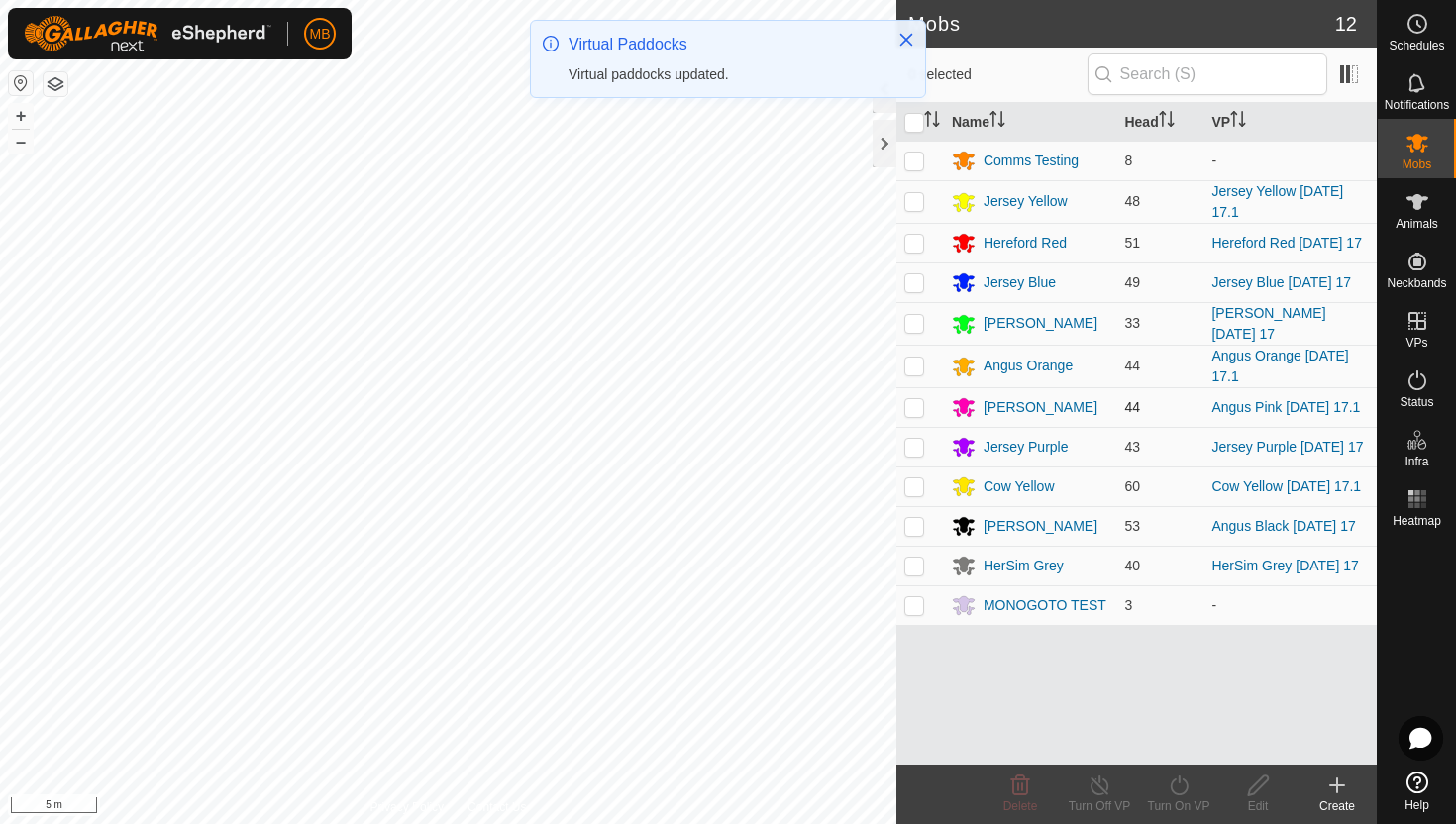 click at bounding box center (914, 407) 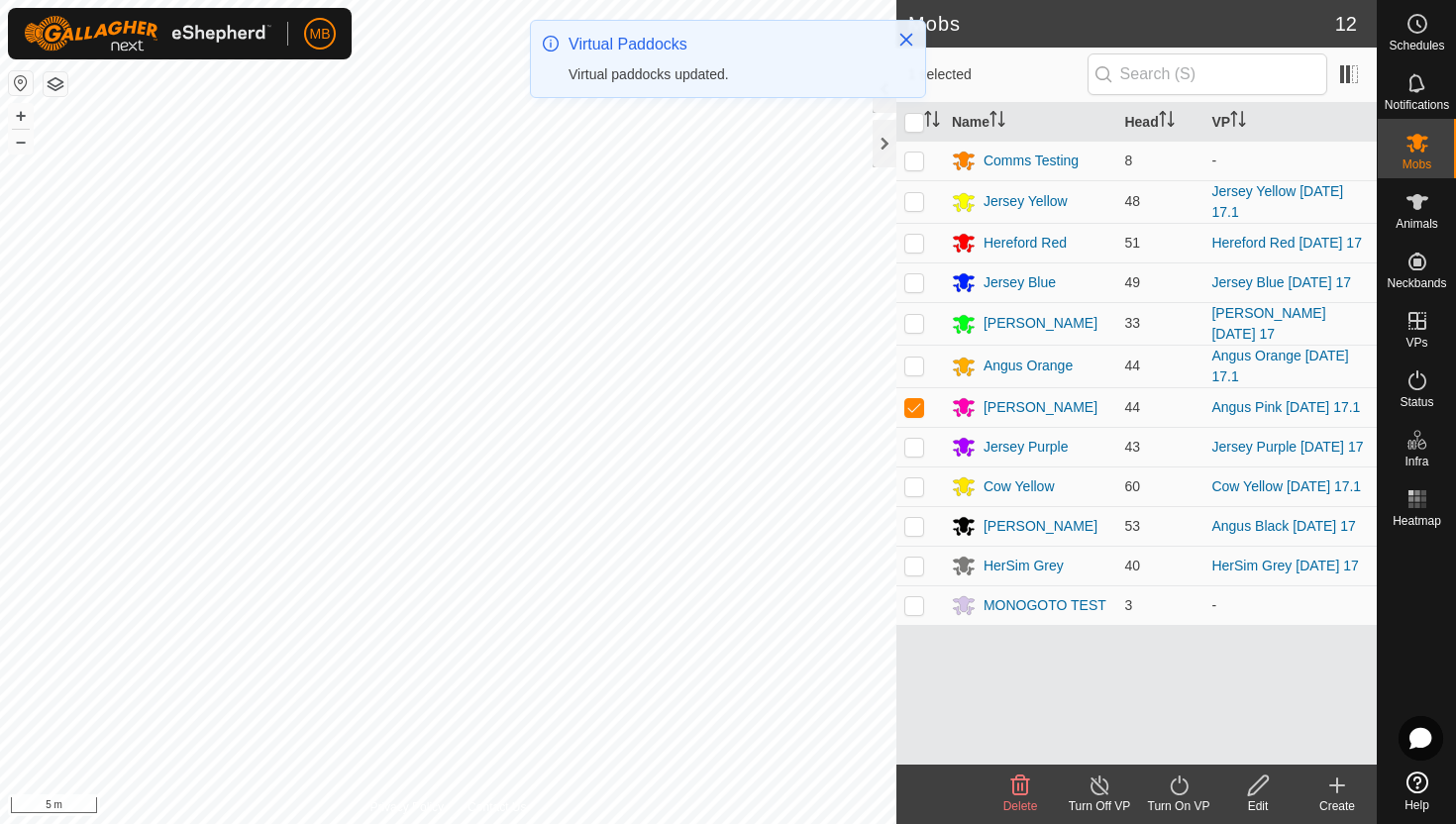 click 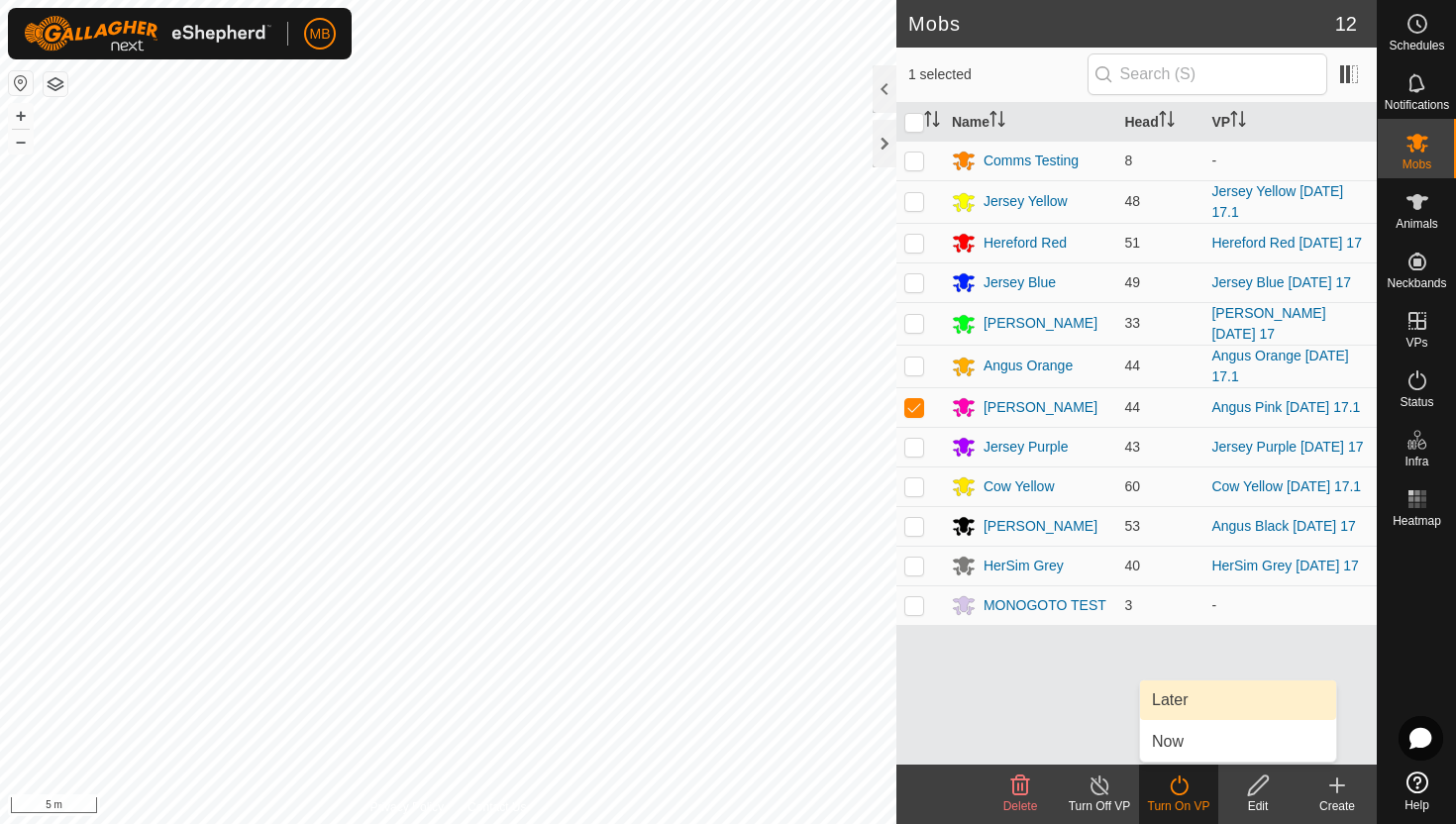 click on "Later" at bounding box center (1238, 700) 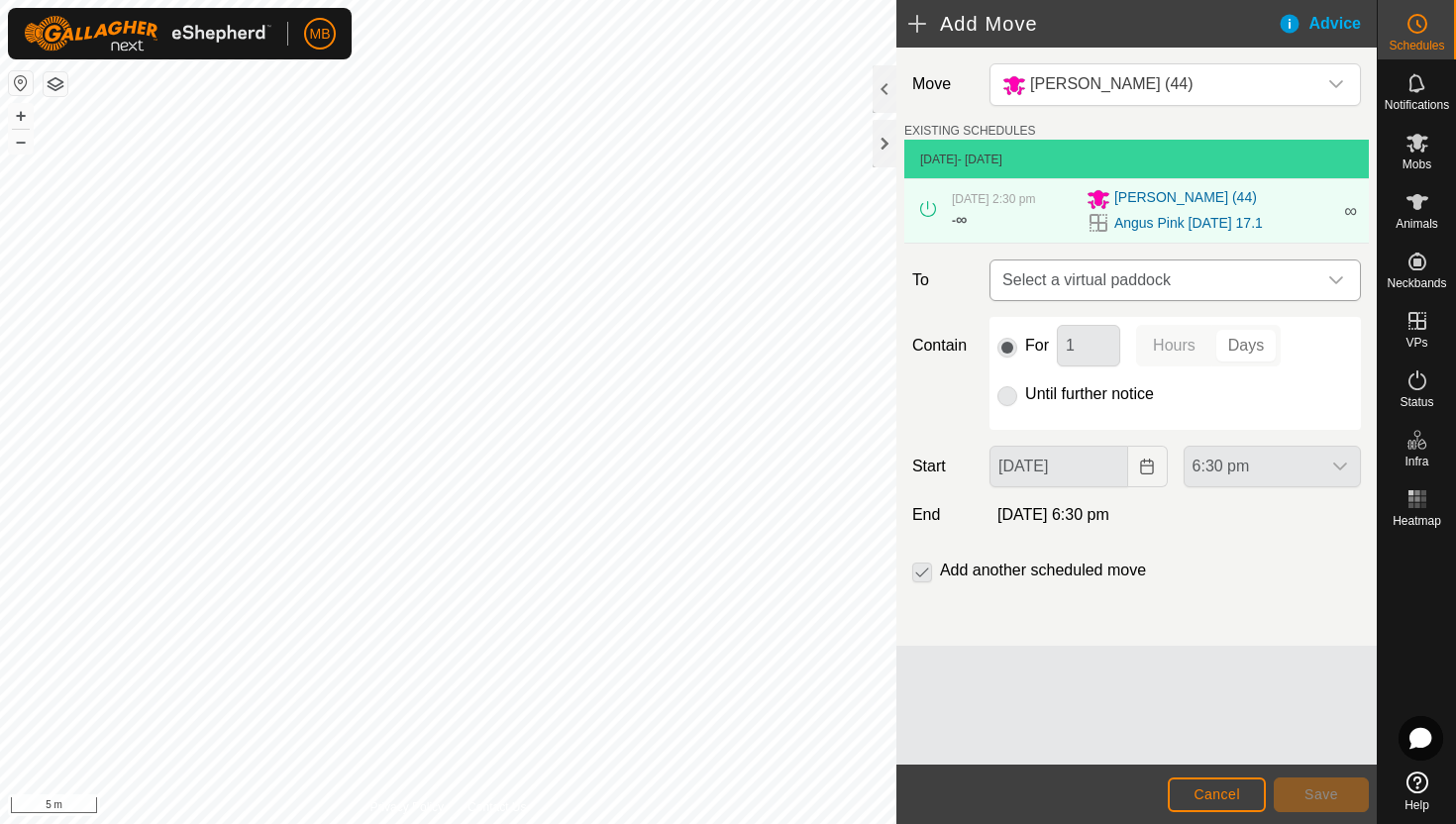 click at bounding box center (1336, 280) 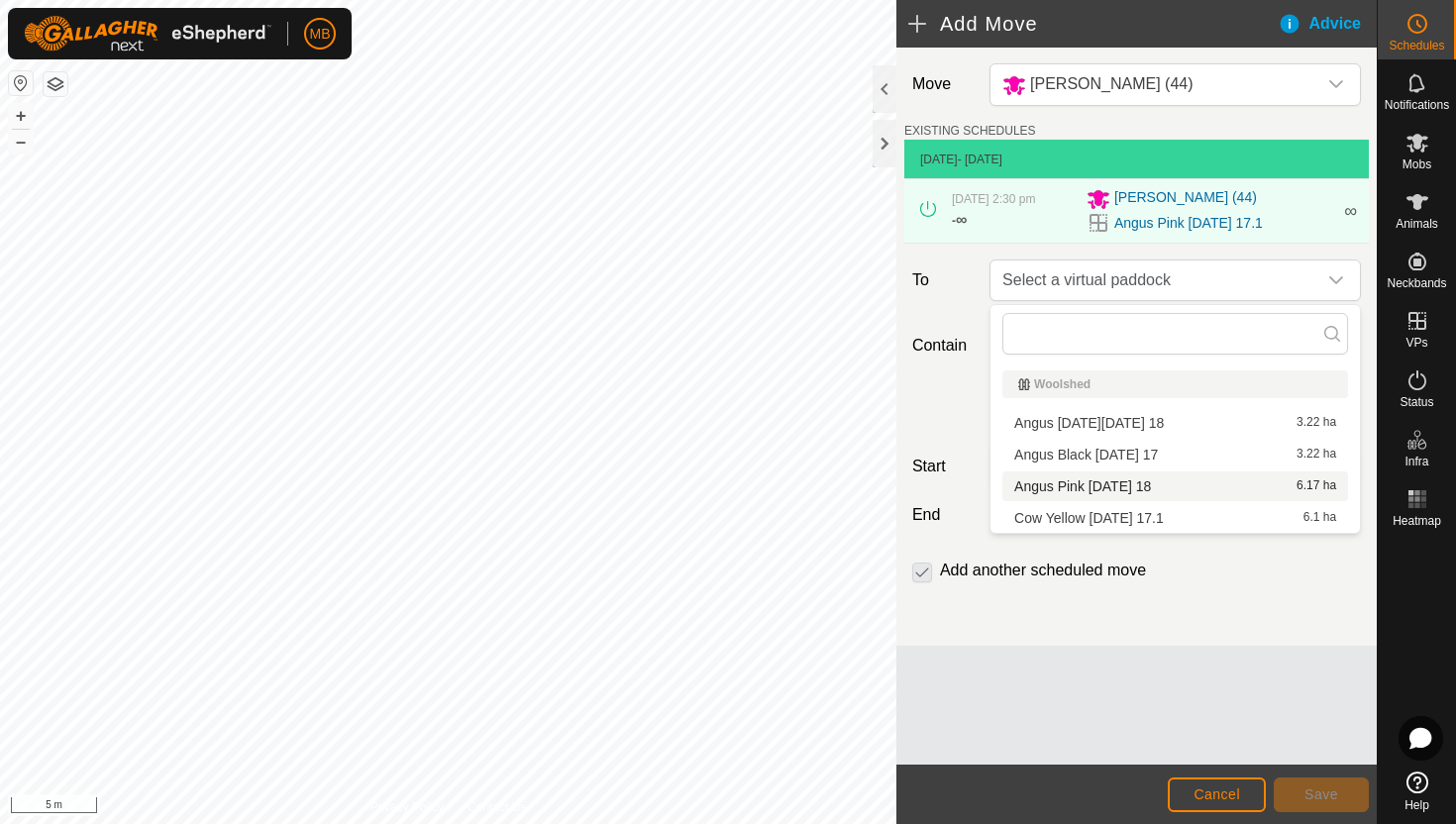click on "Angus Pink [DATE] 18  6.17 ha" at bounding box center (1175, 486) 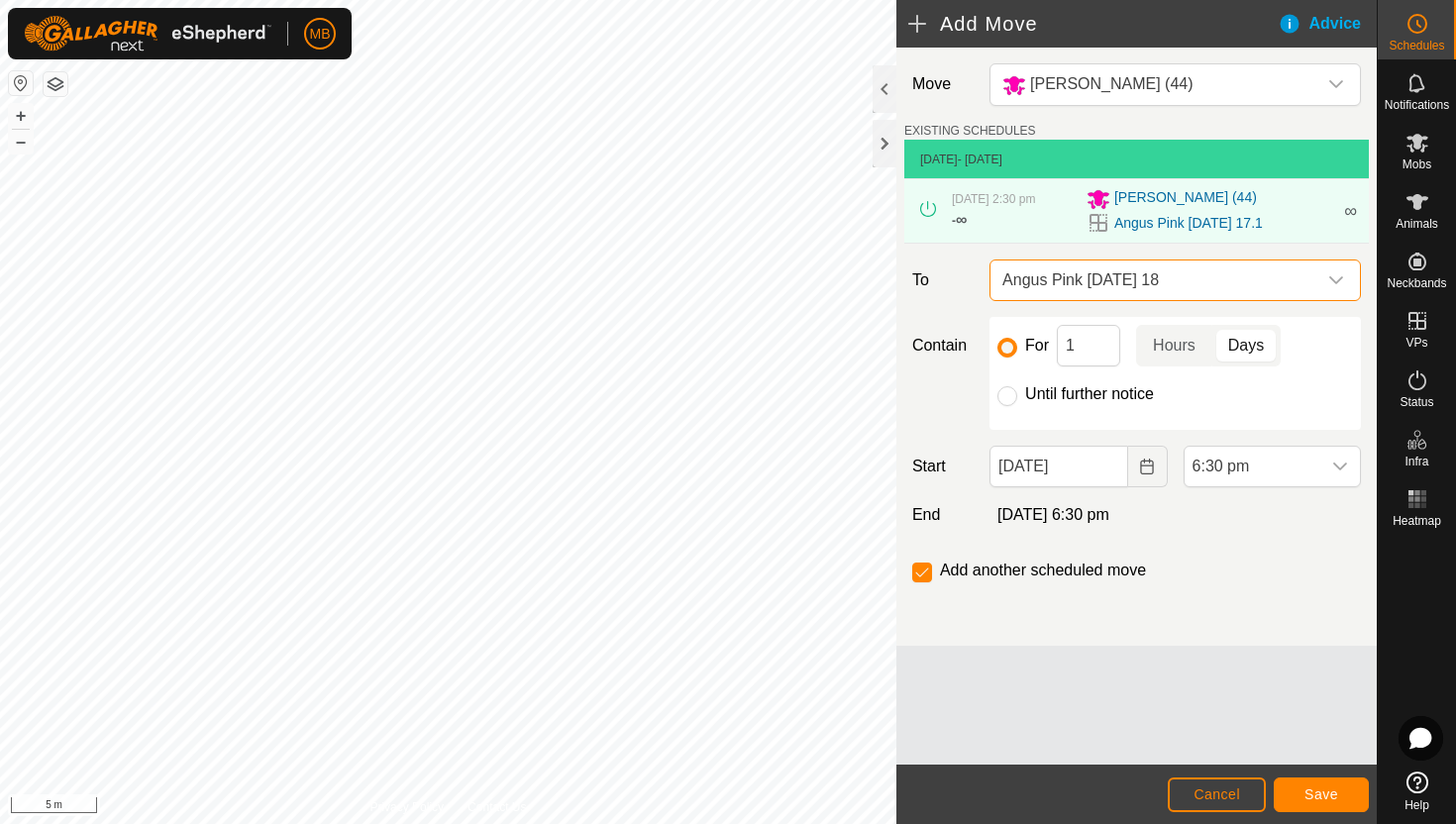 click on "Until further notice" 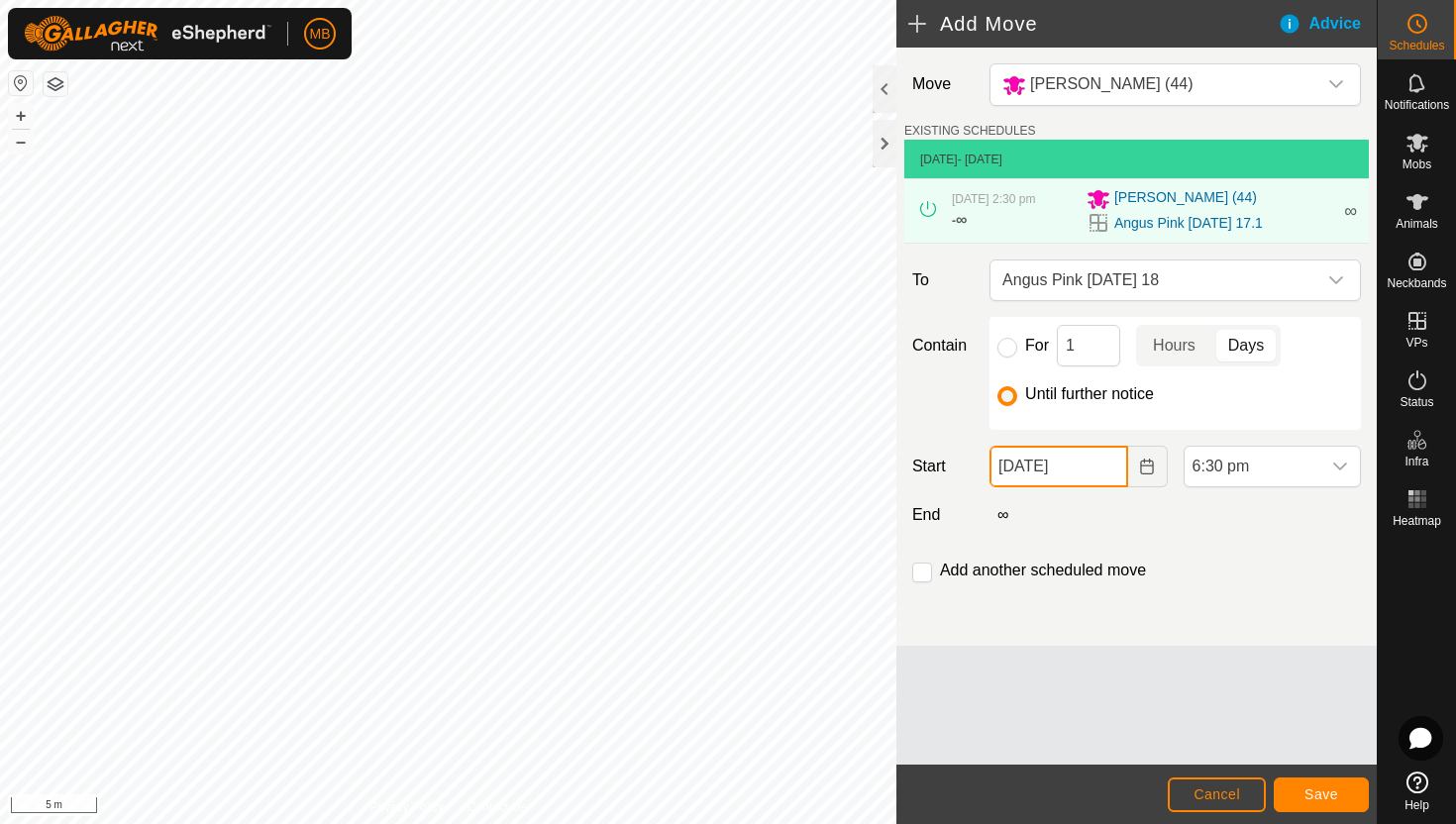 click on "[DATE]" 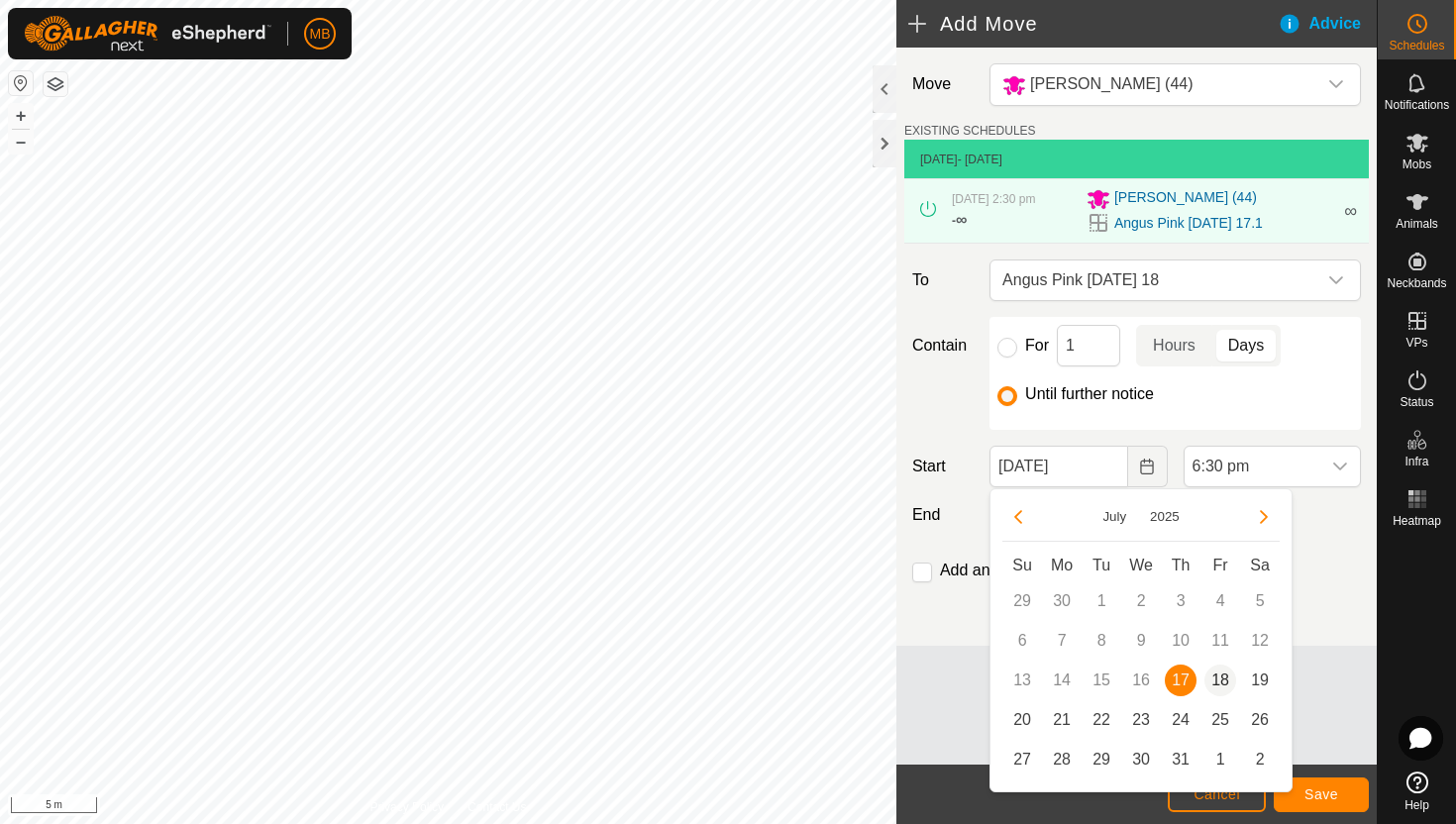 click on "18" at bounding box center (1220, 680) 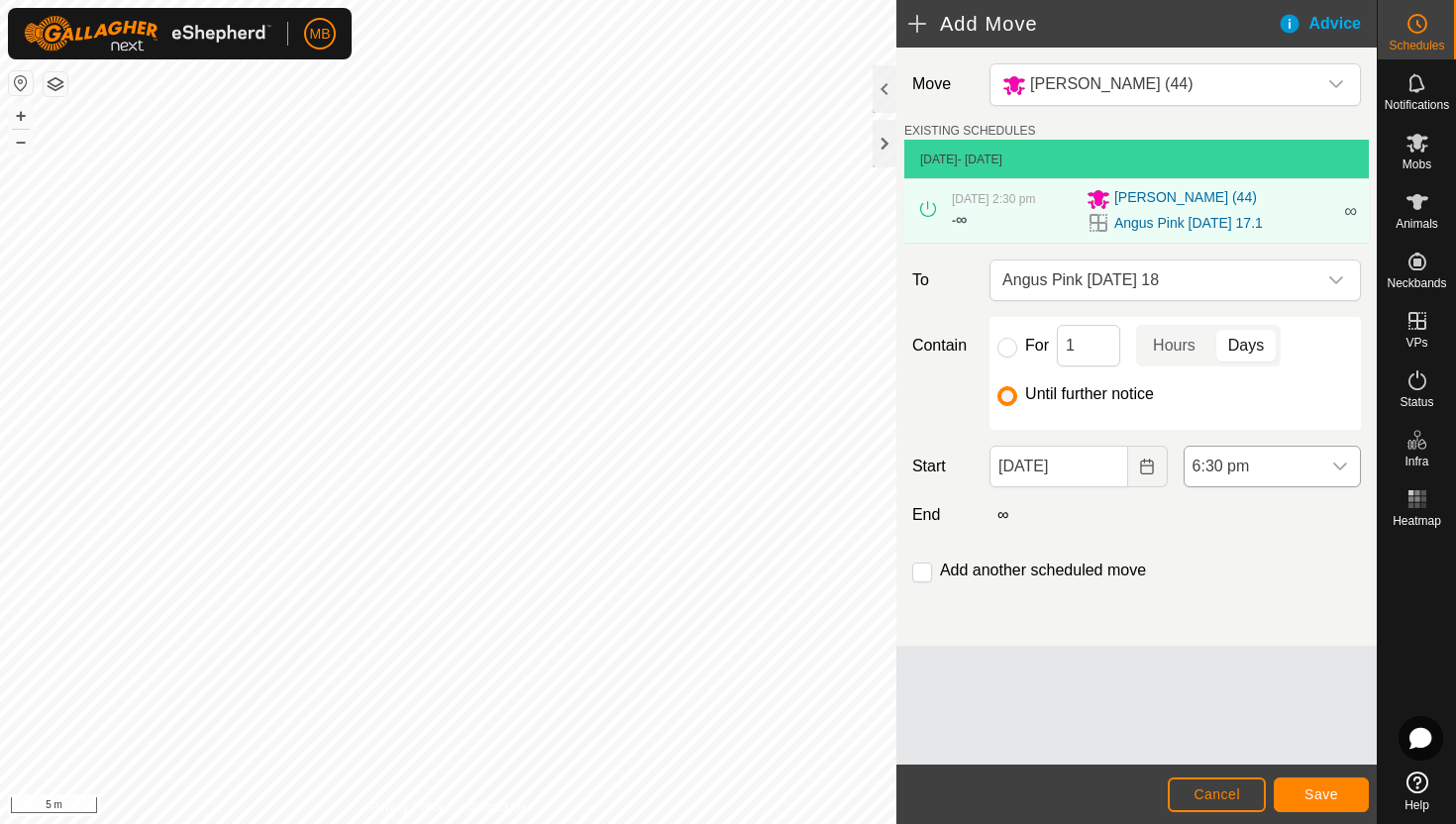click on "6:30 pm" at bounding box center [1252, 466] 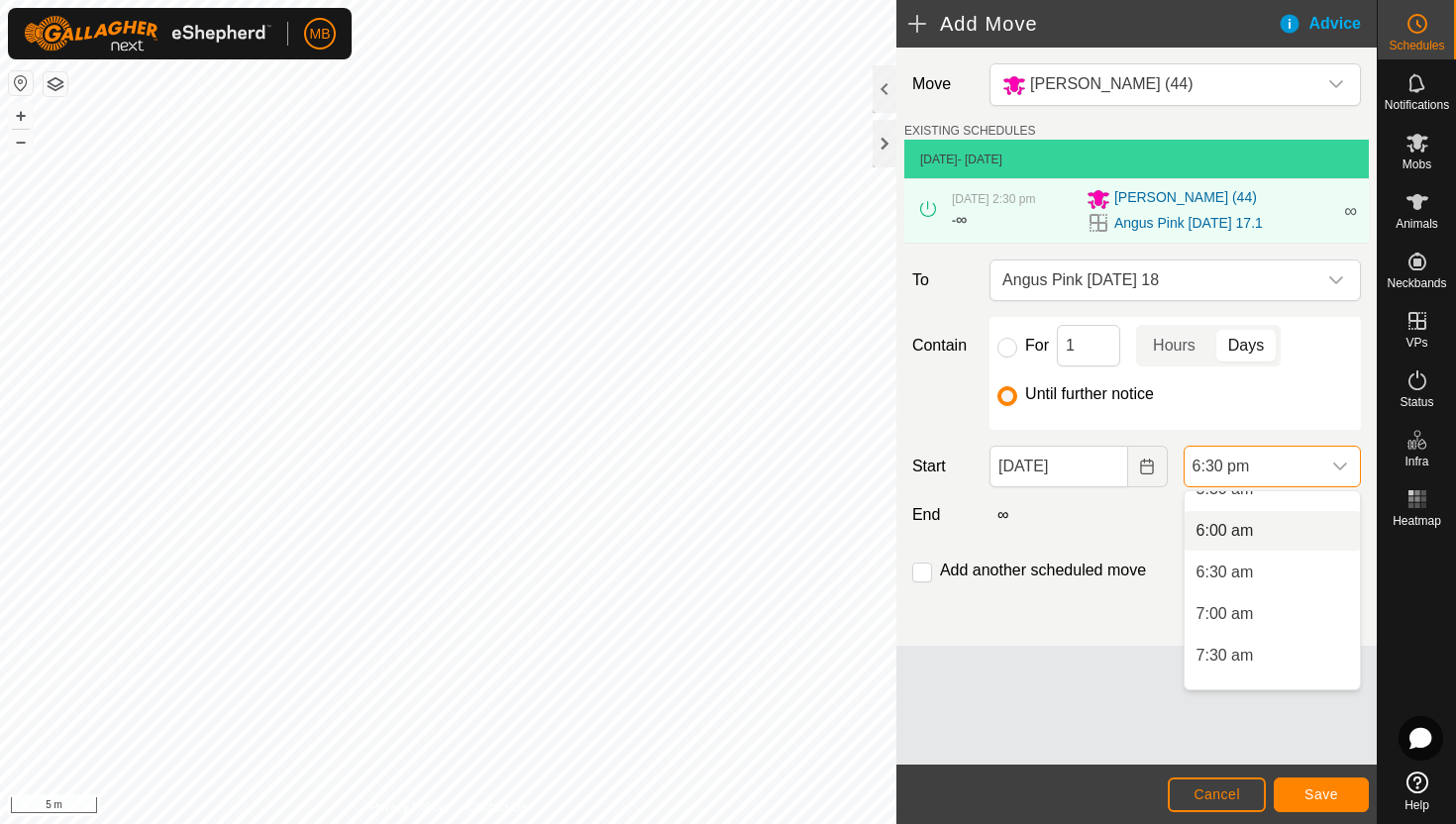 scroll, scrollTop: 453, scrollLeft: 0, axis: vertical 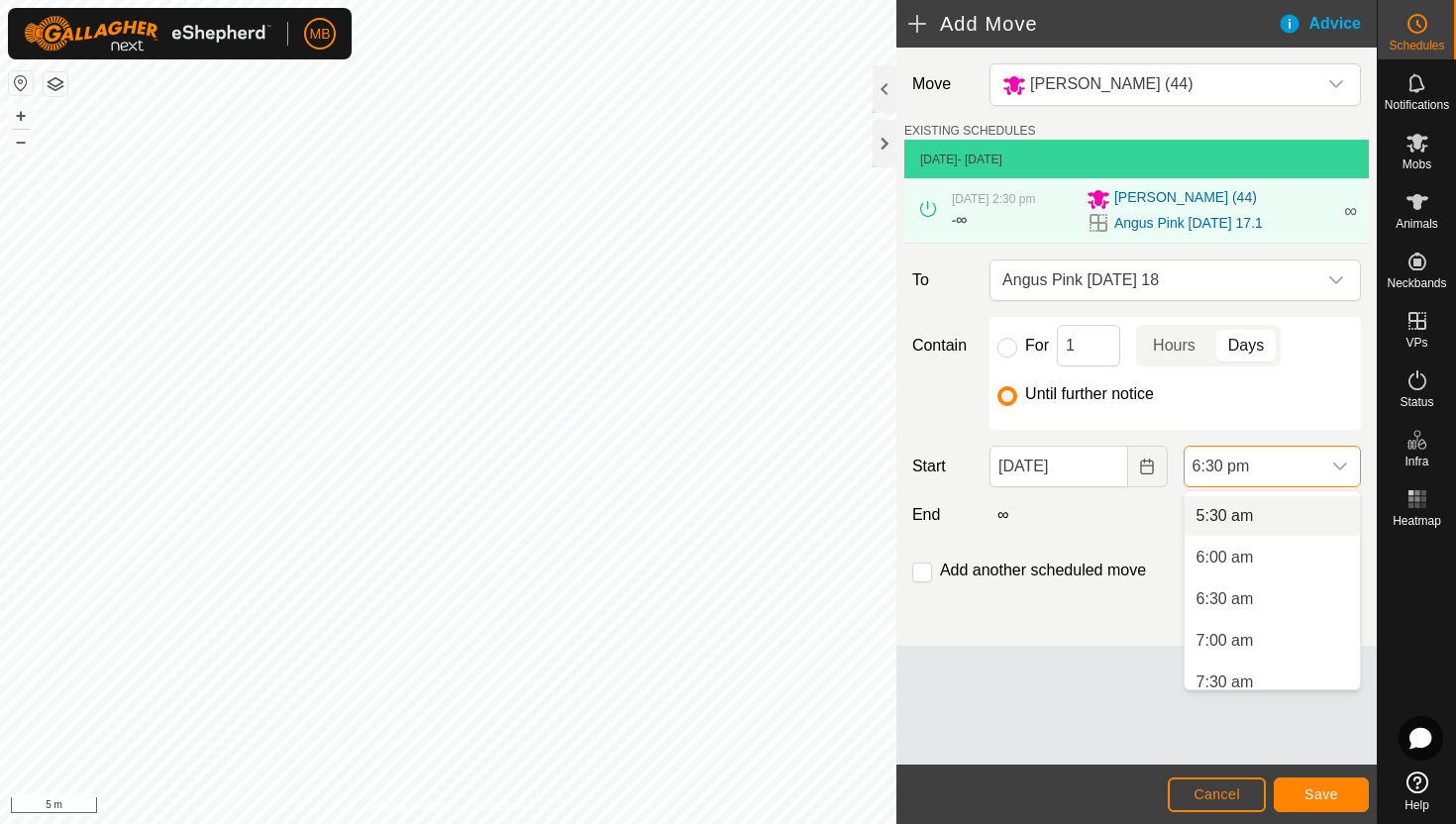 click on "5:30 am" at bounding box center [1272, 516] 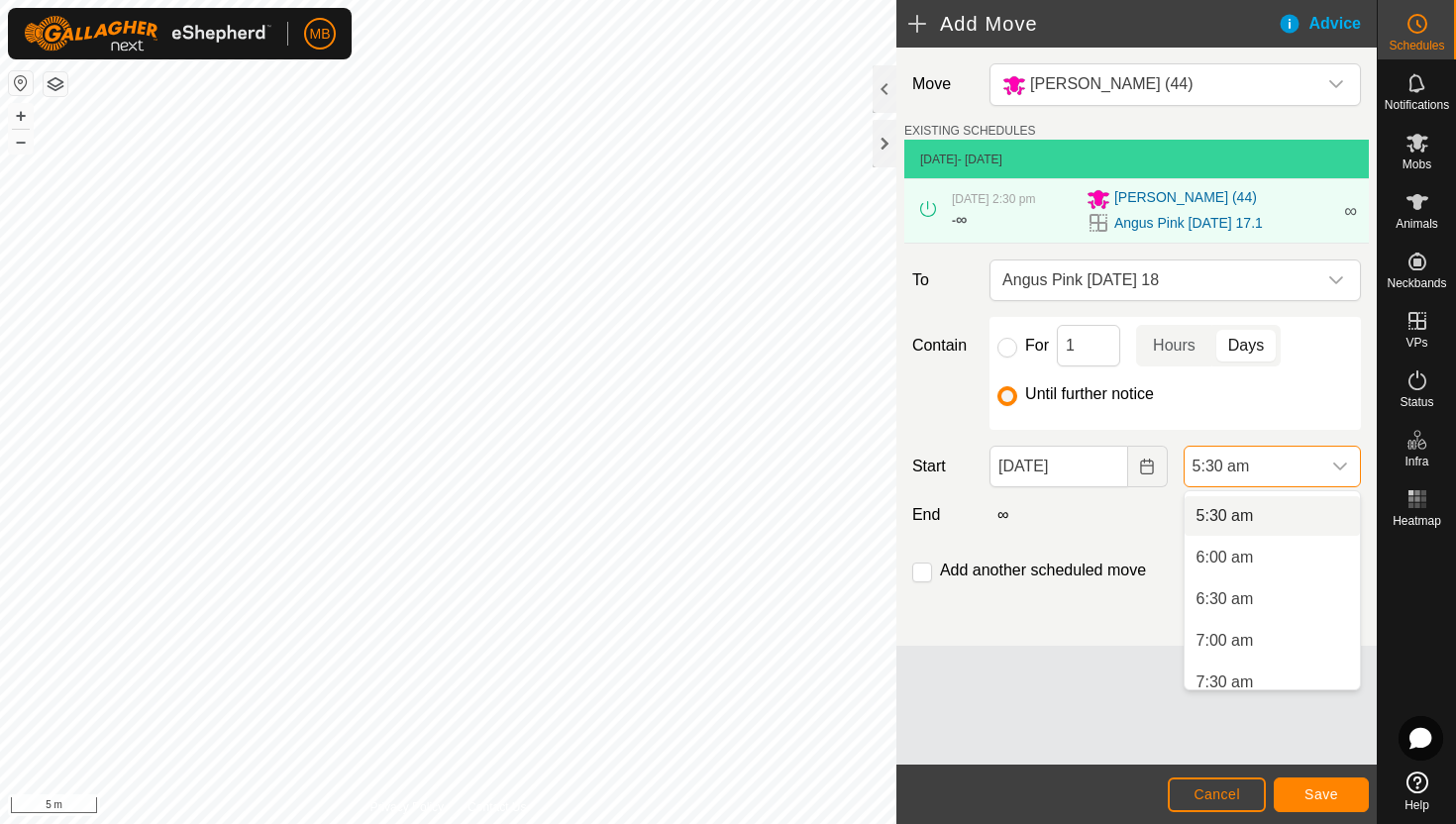 scroll, scrollTop: 0, scrollLeft: 0, axis: both 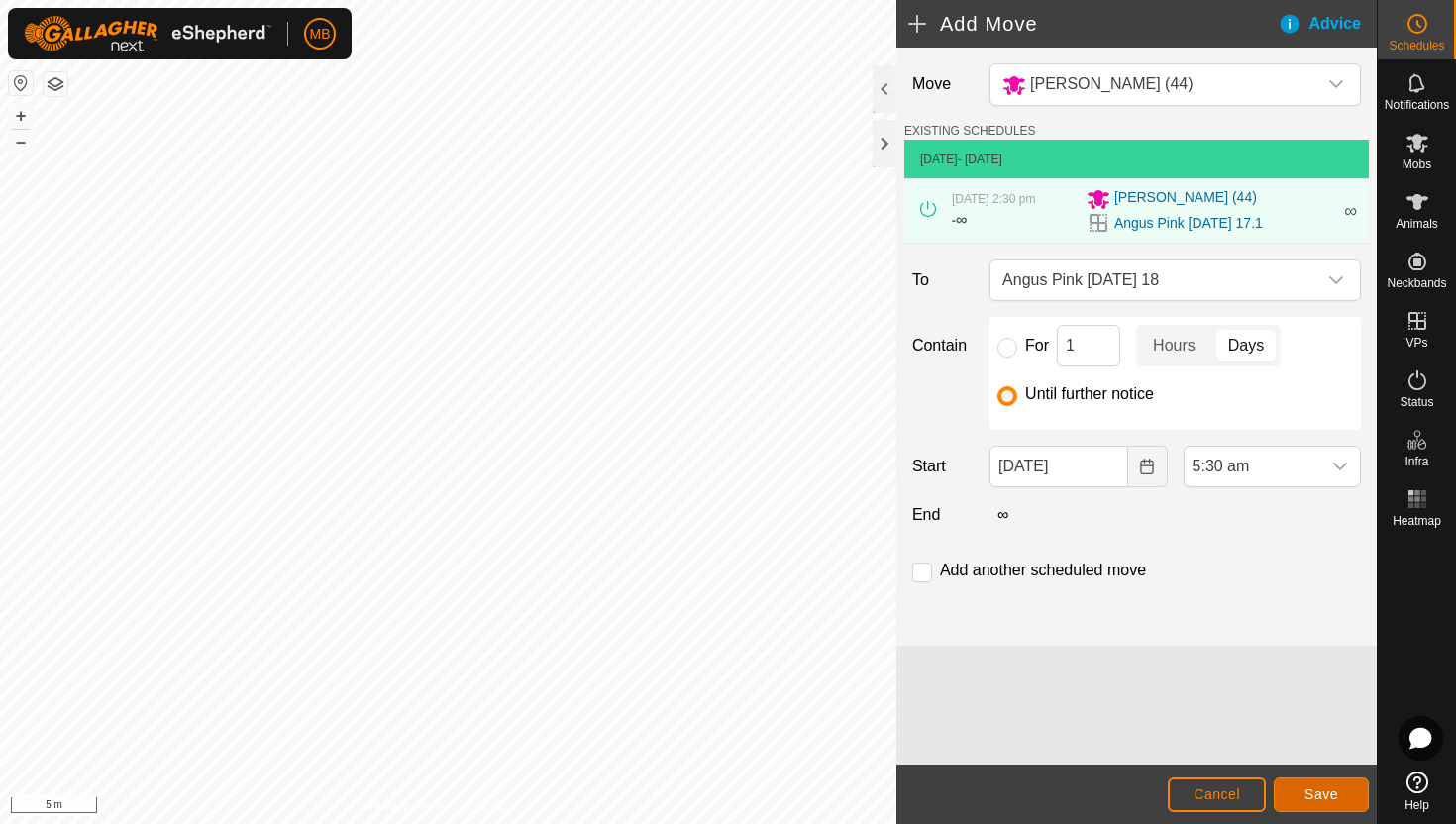 click on "Save" 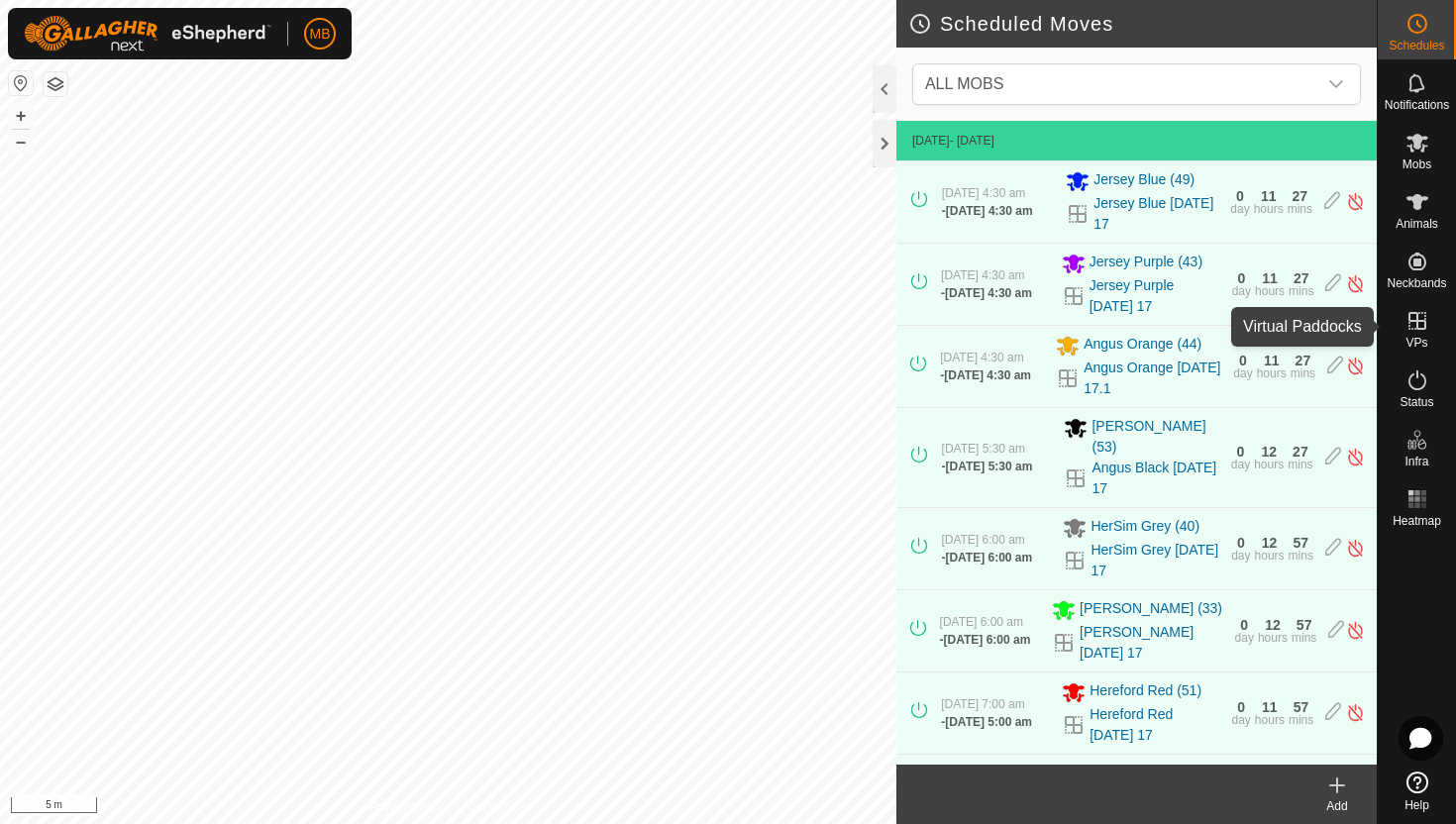 click 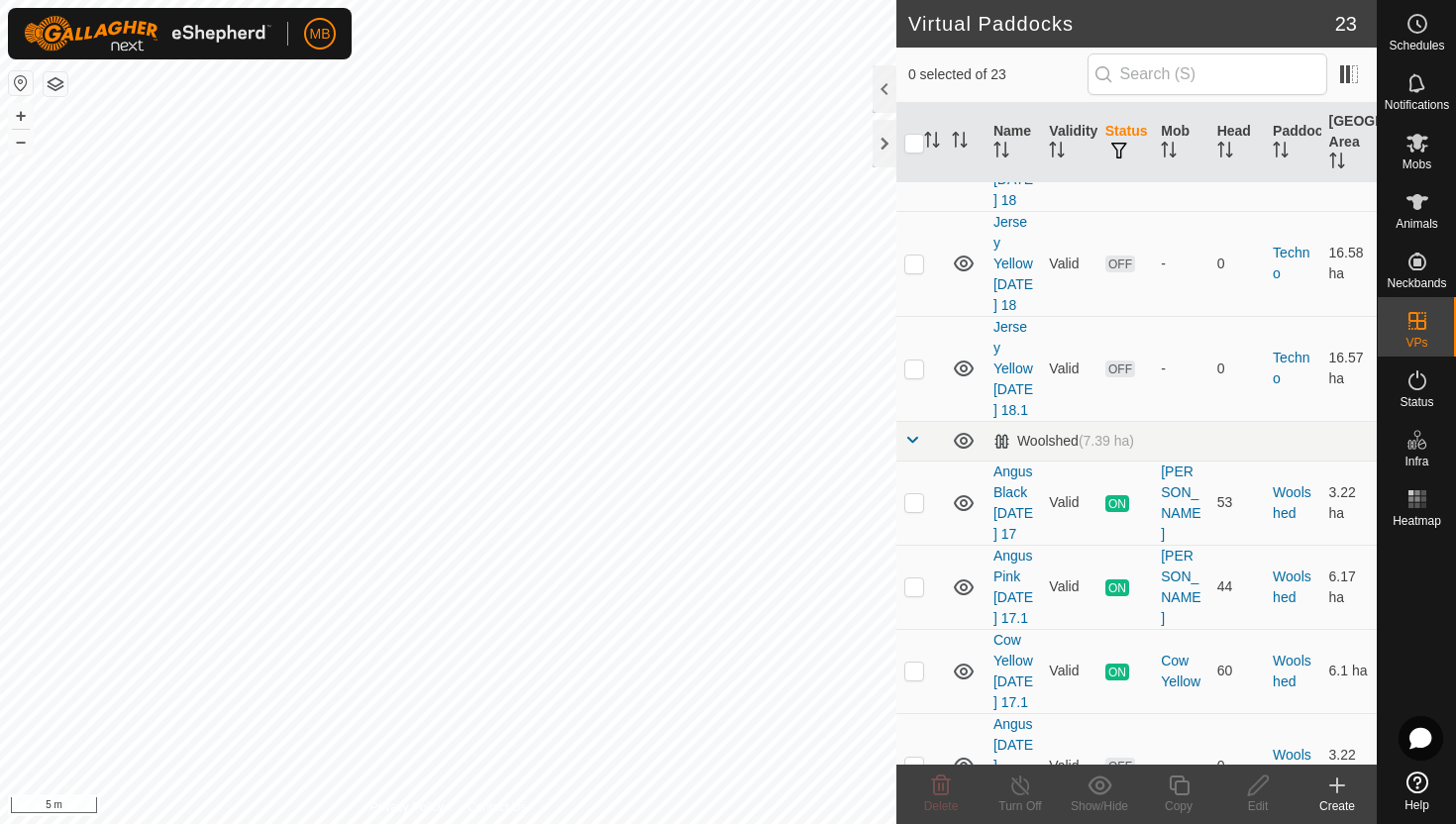 scroll, scrollTop: 2172, scrollLeft: 0, axis: vertical 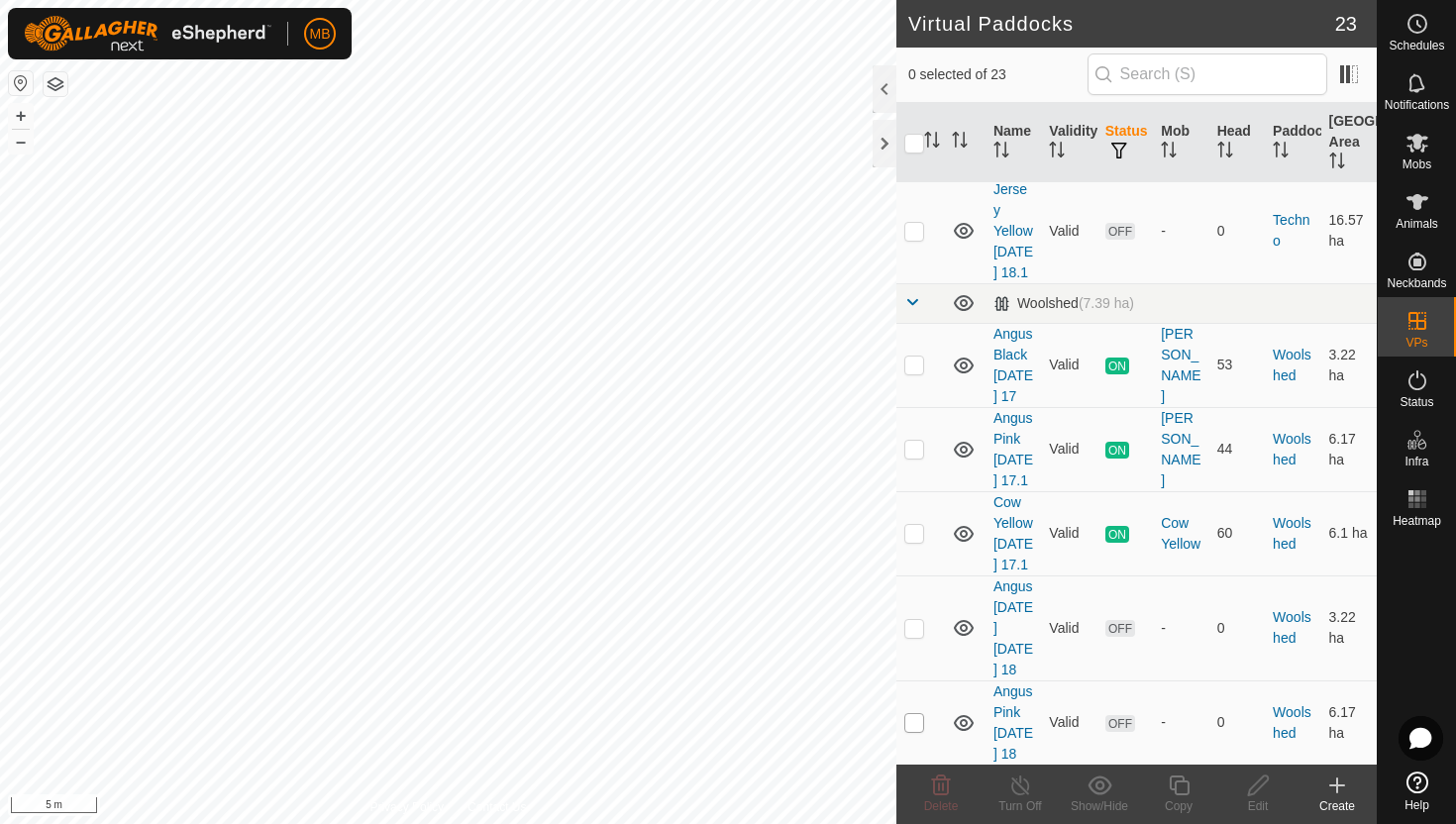 click at bounding box center (914, 723) 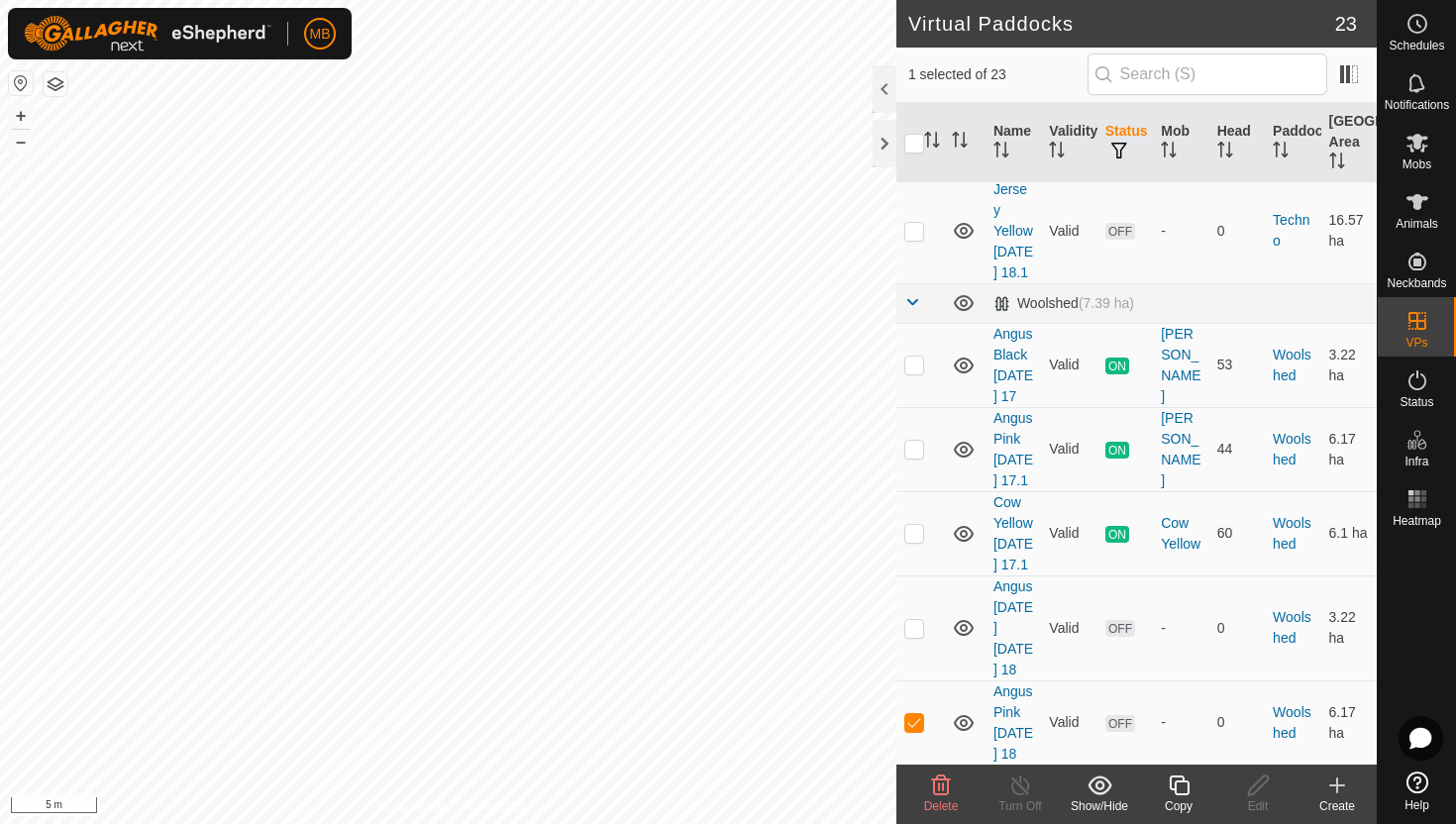 click 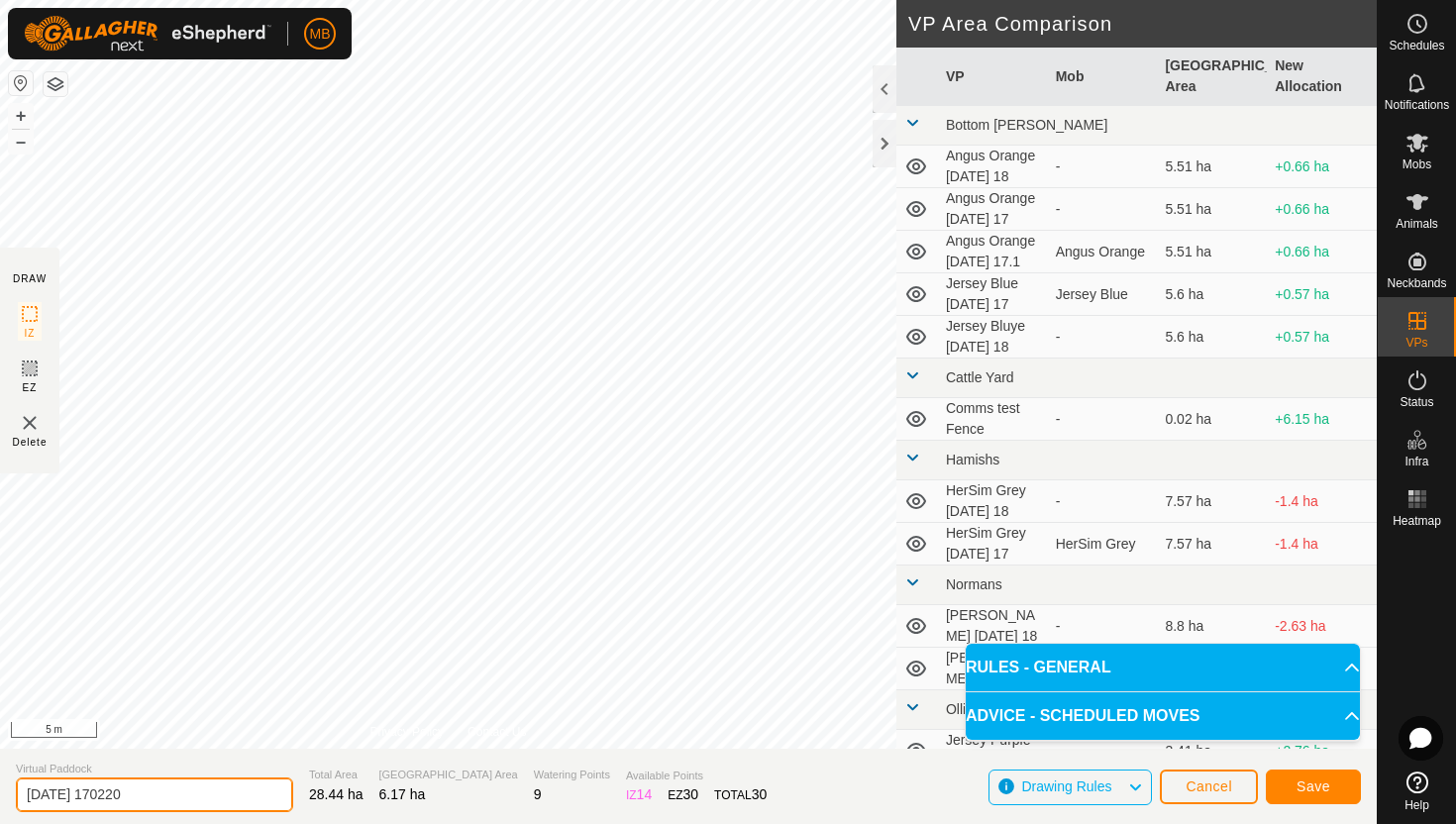 click on "[DATE] 170220" 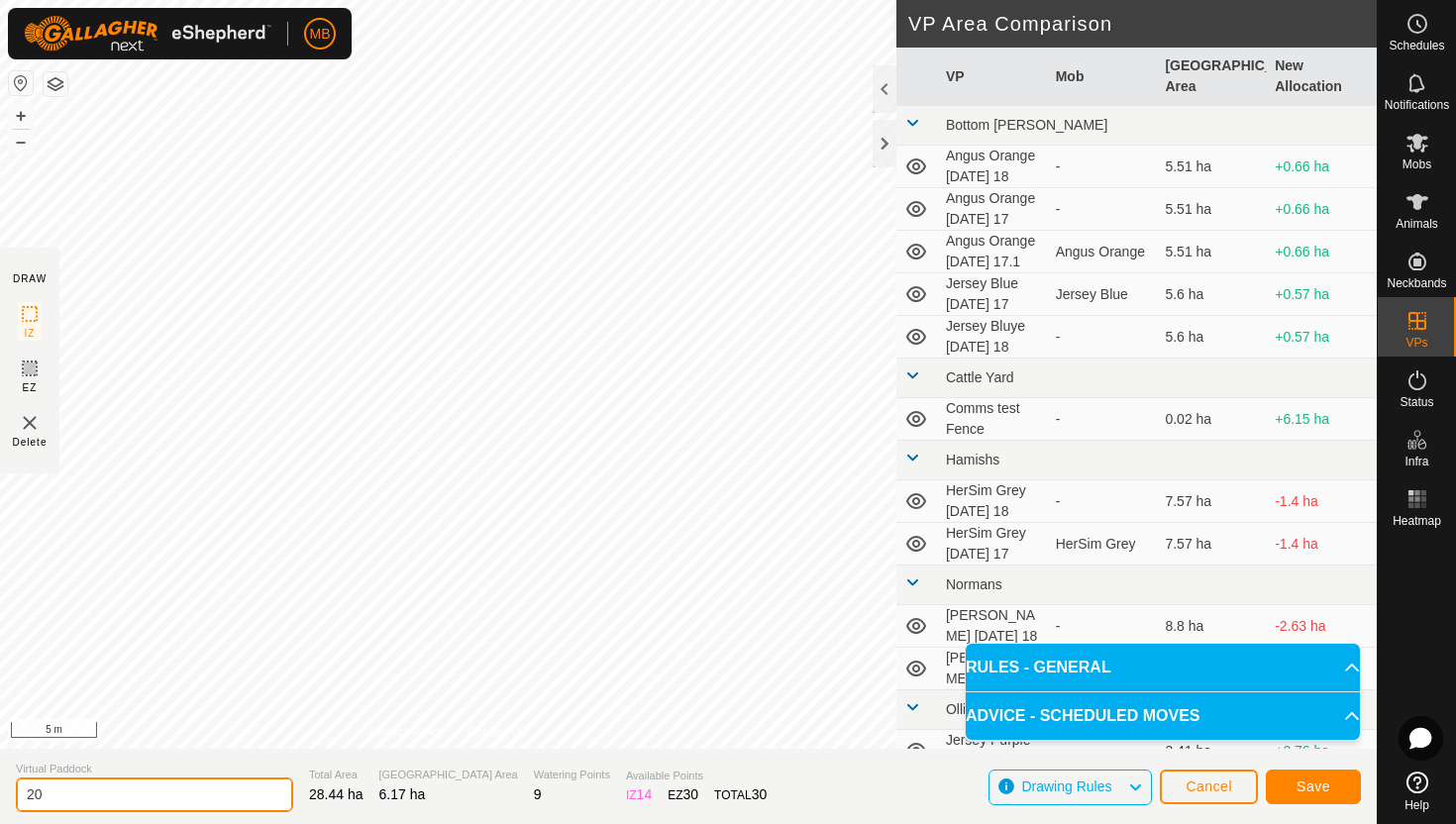 type on "2" 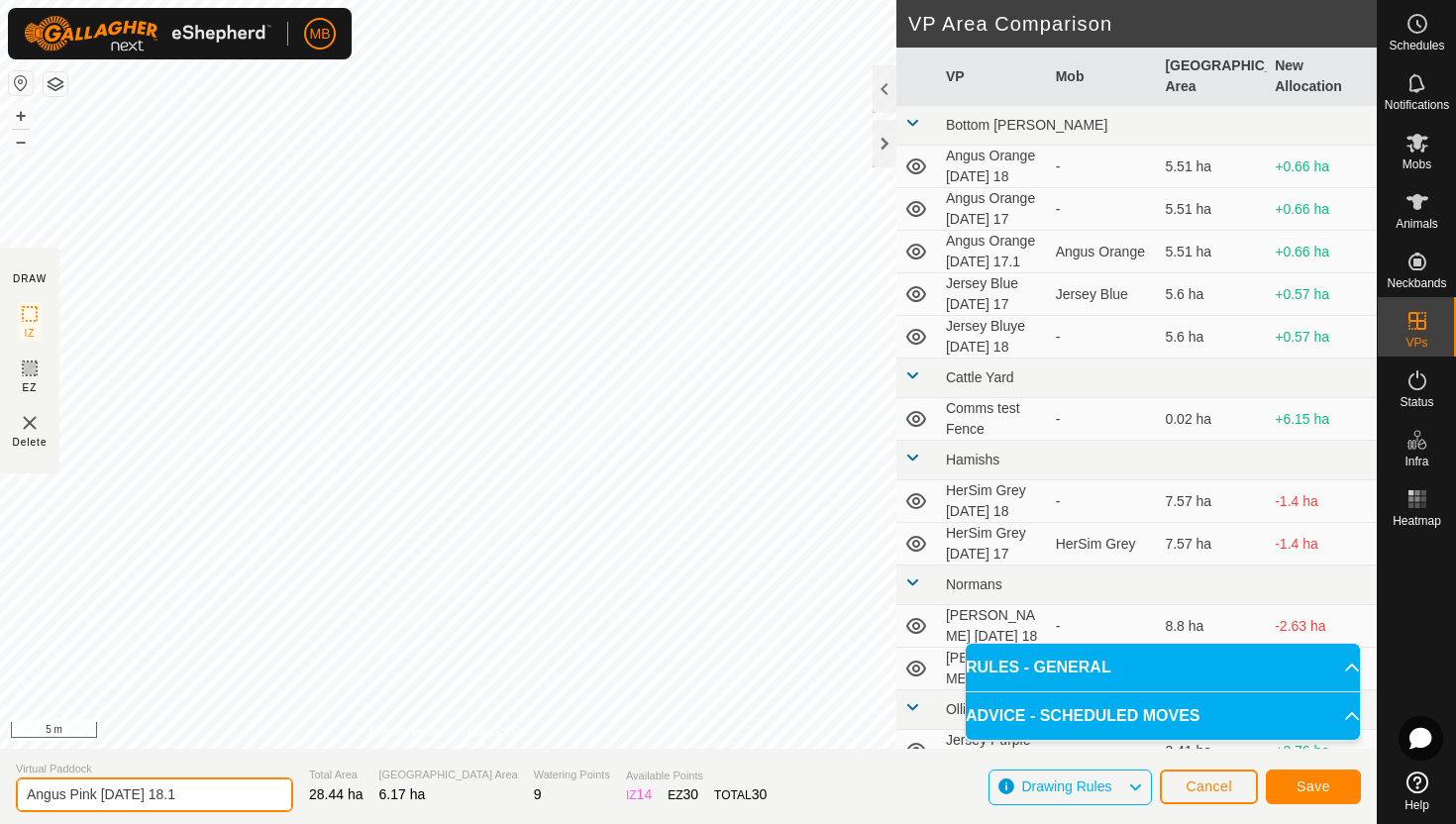 type on "Angus Pink [DATE] 18.1" 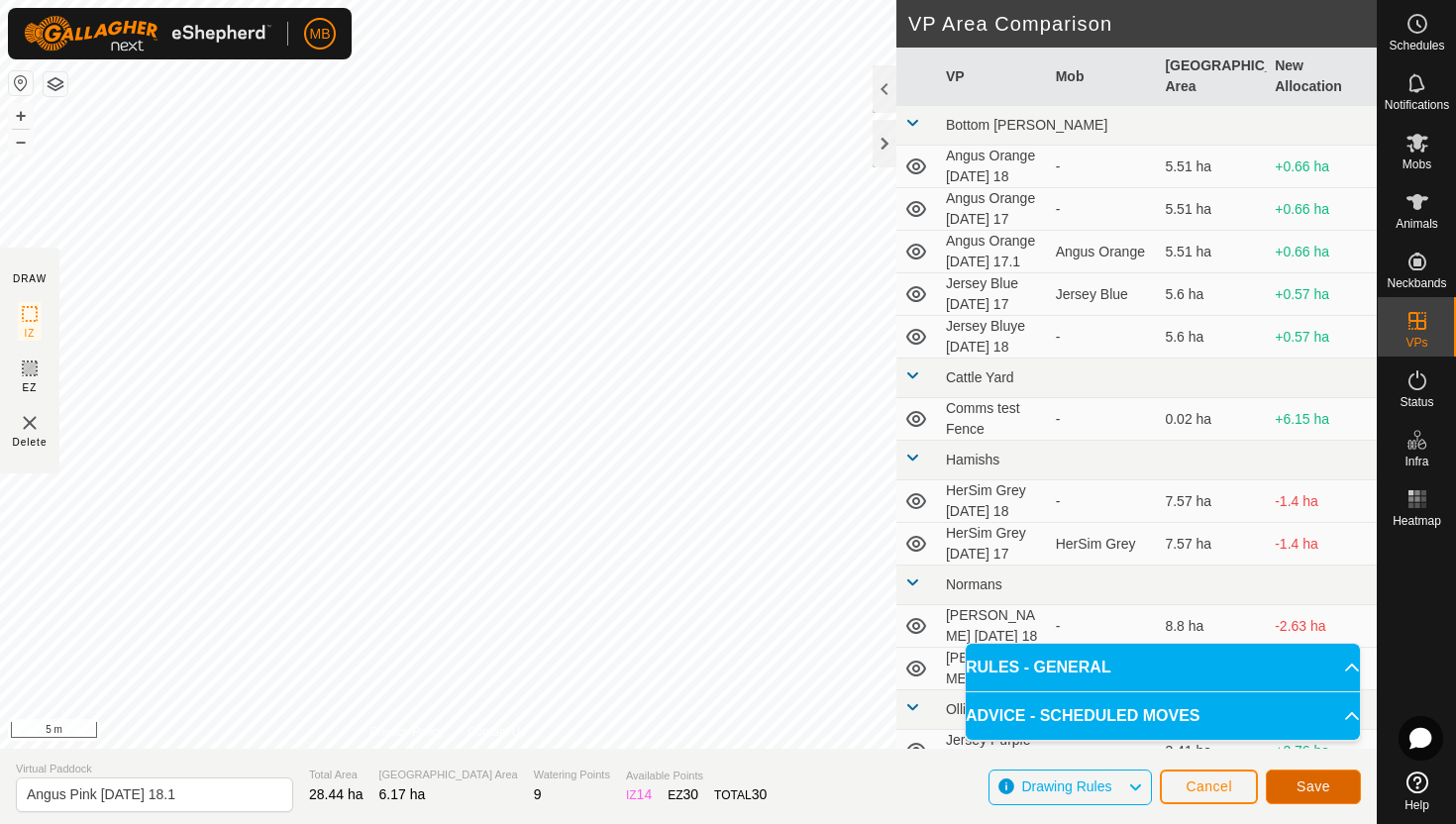 click on "Save" 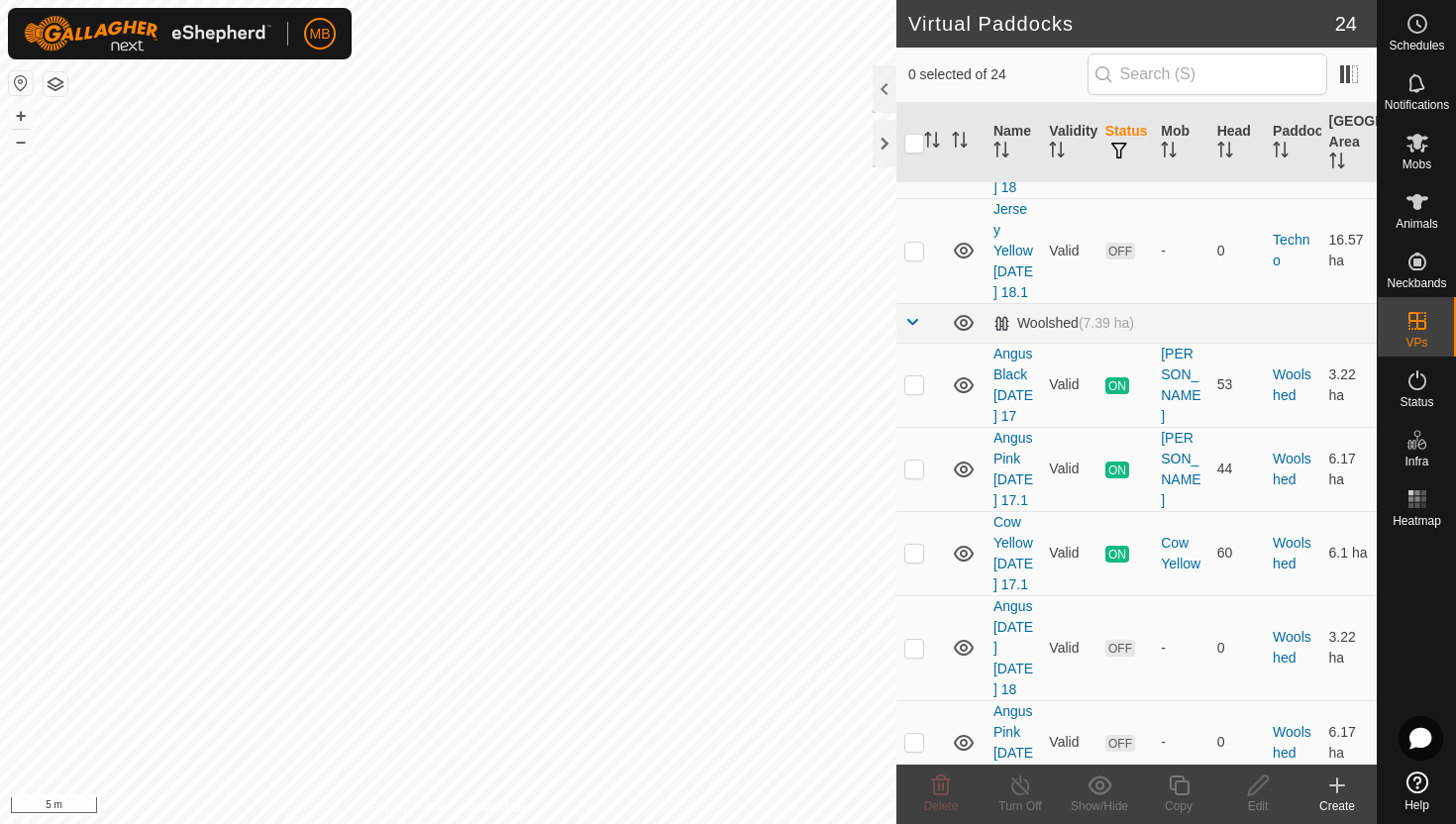 scroll, scrollTop: 2256, scrollLeft: 0, axis: vertical 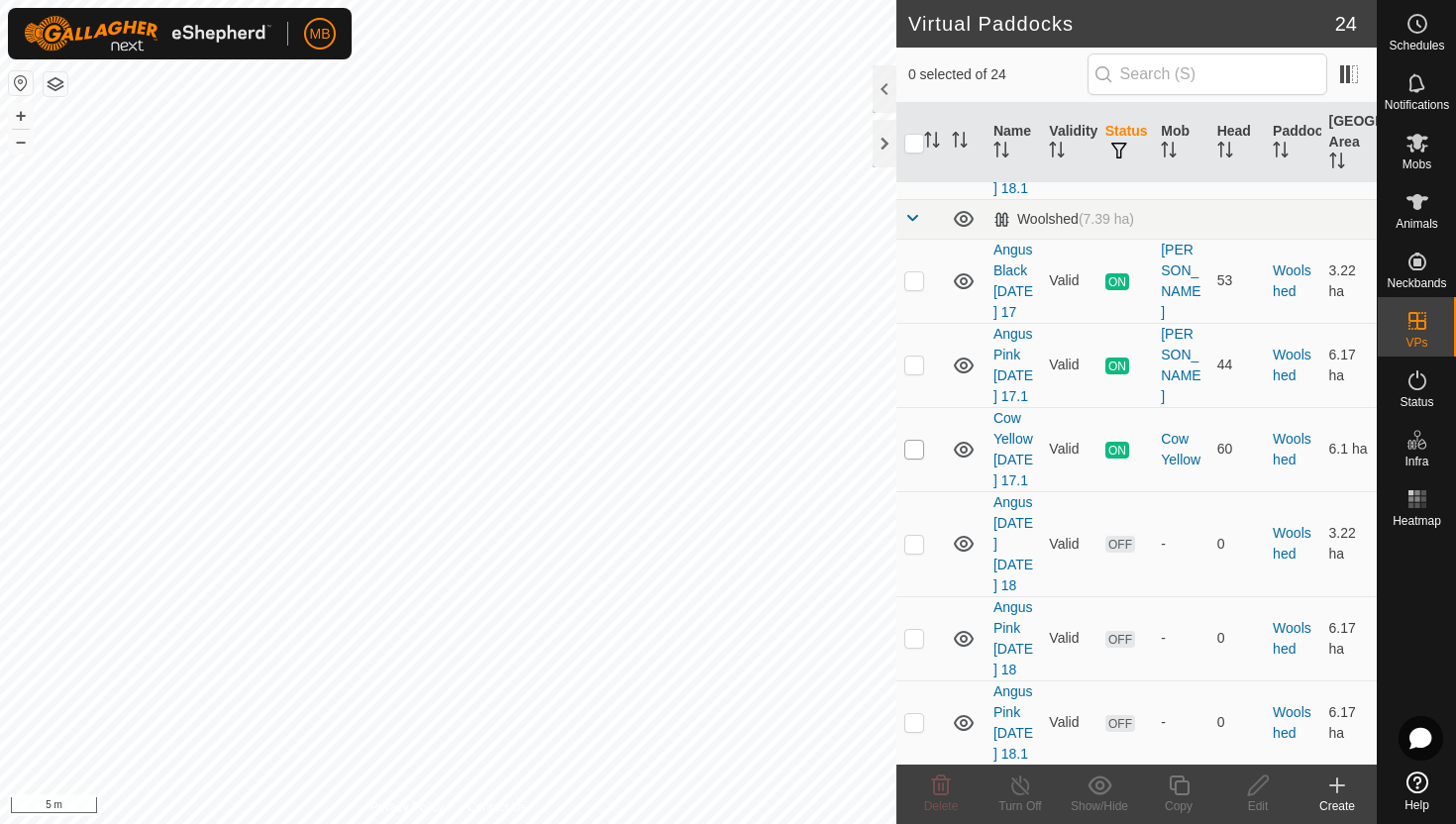 click at bounding box center [914, 450] 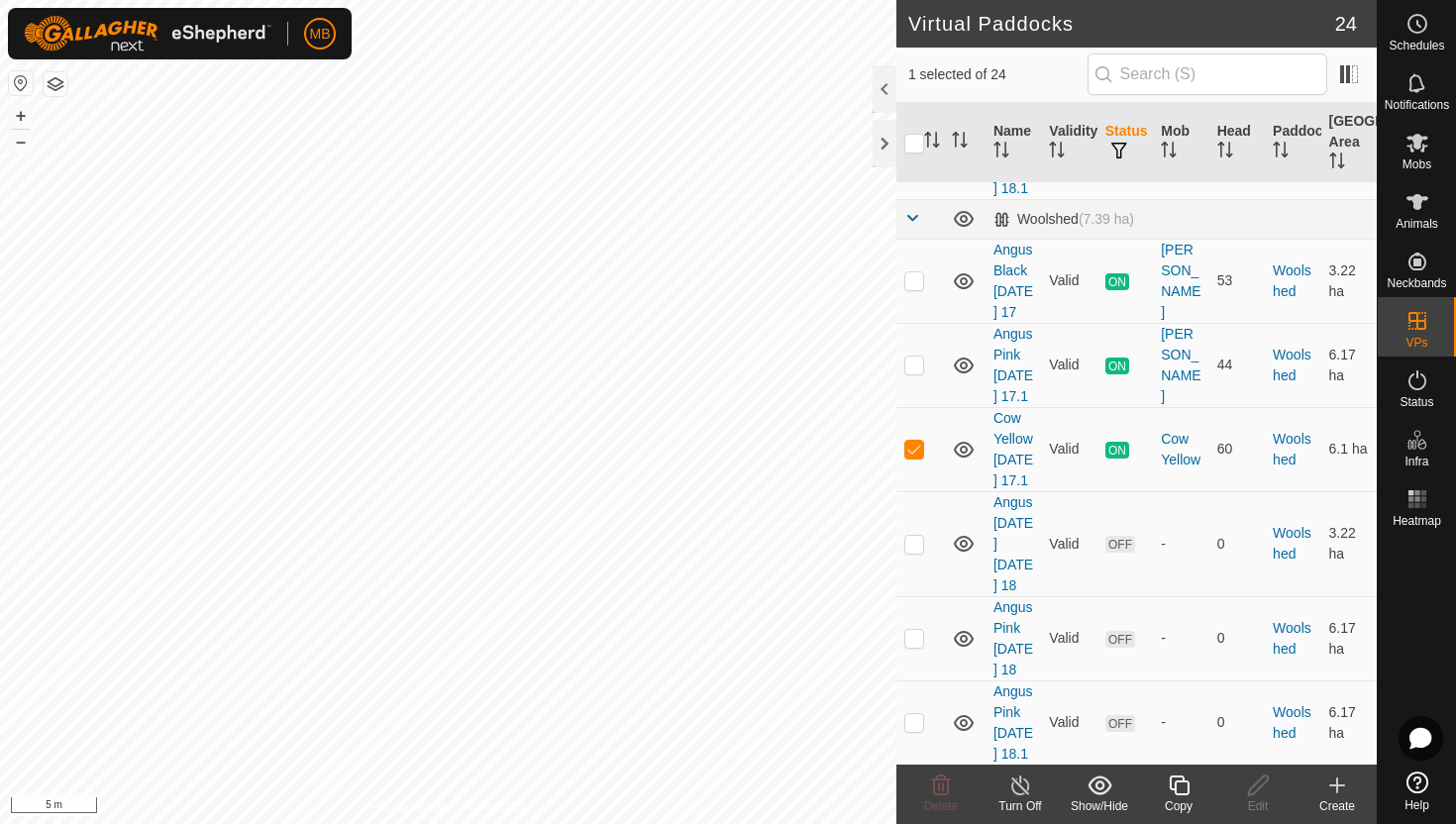 click 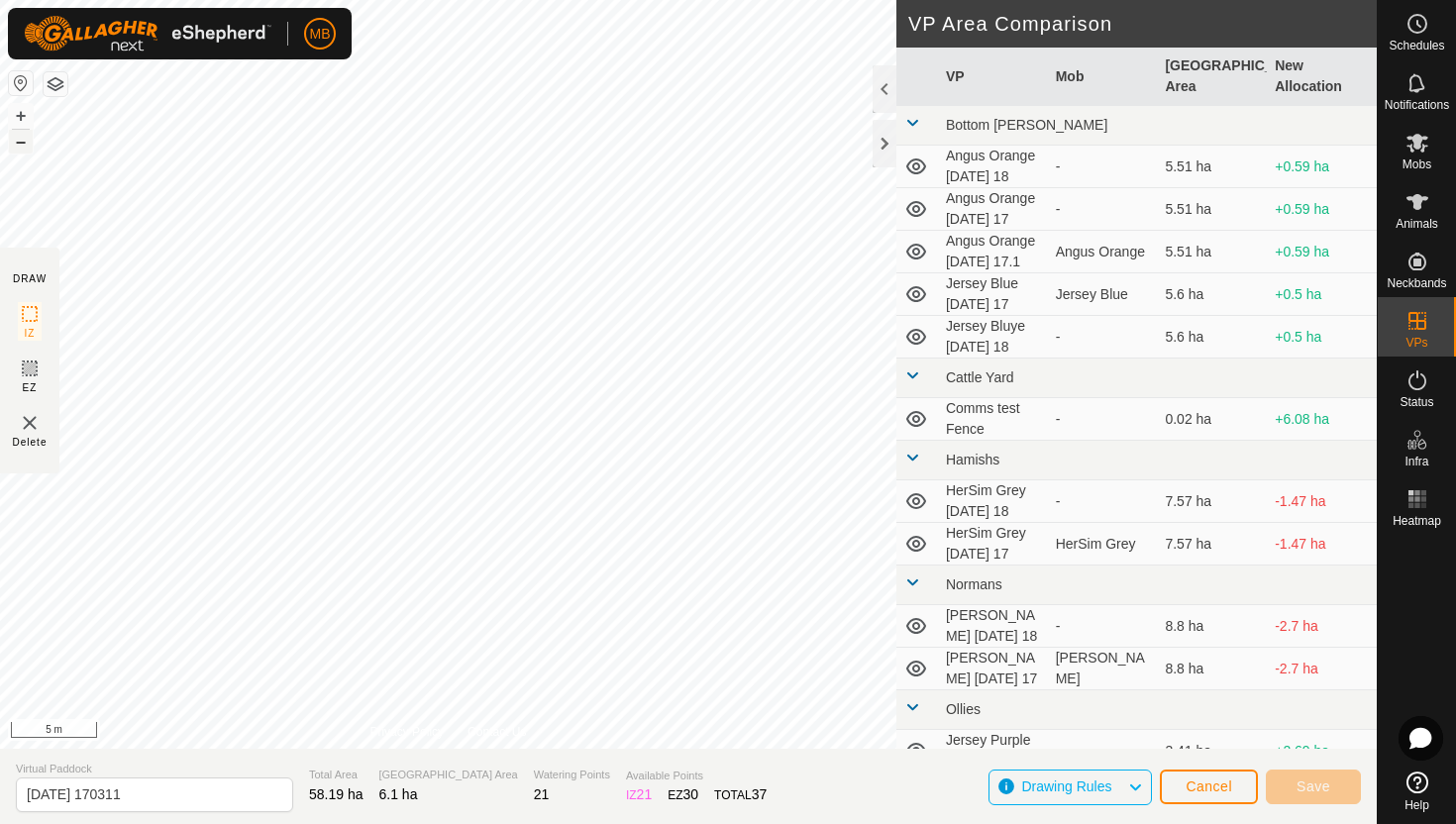 click on "–" at bounding box center [21, 142] 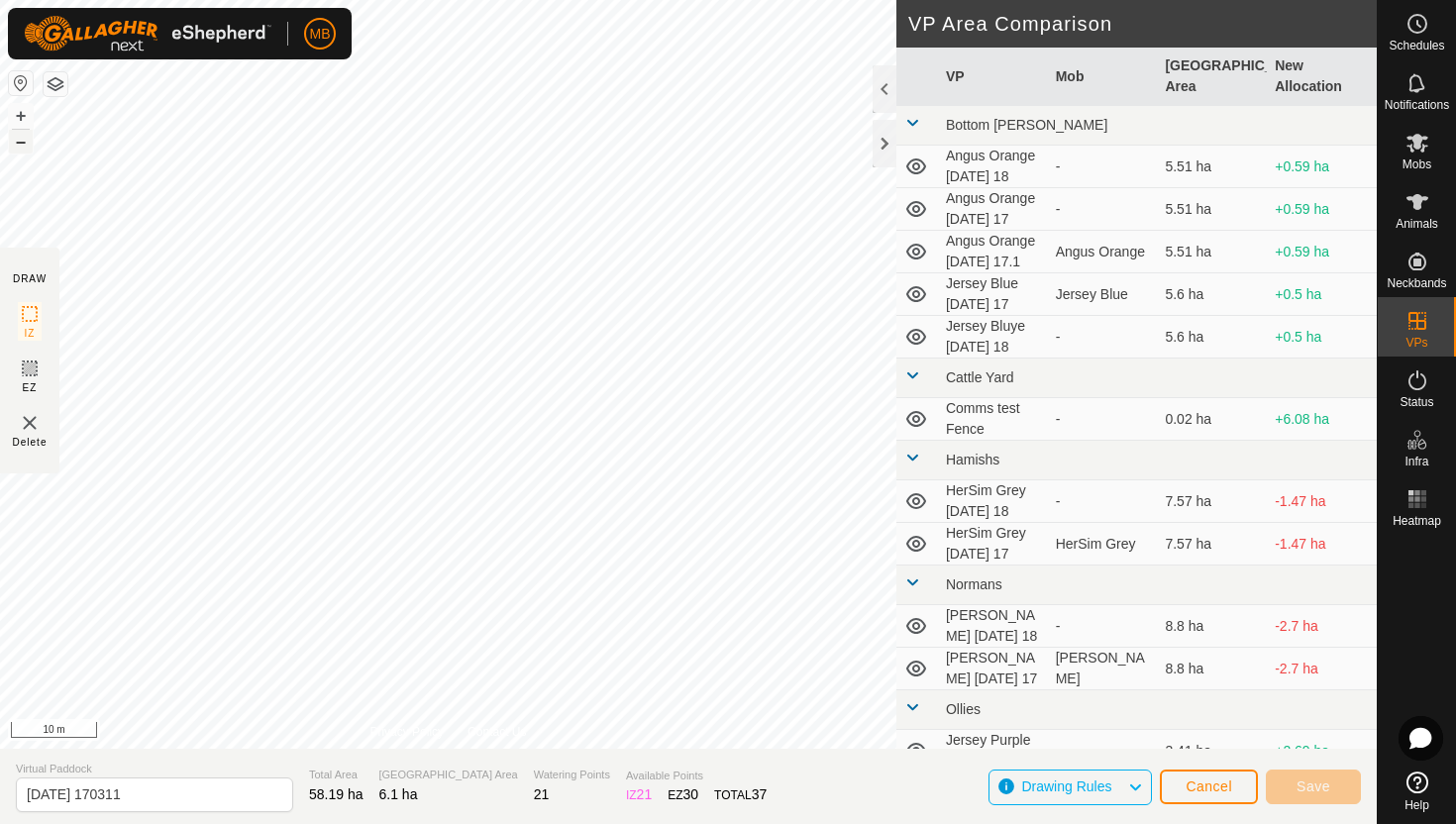 click on "–" at bounding box center (21, 142) 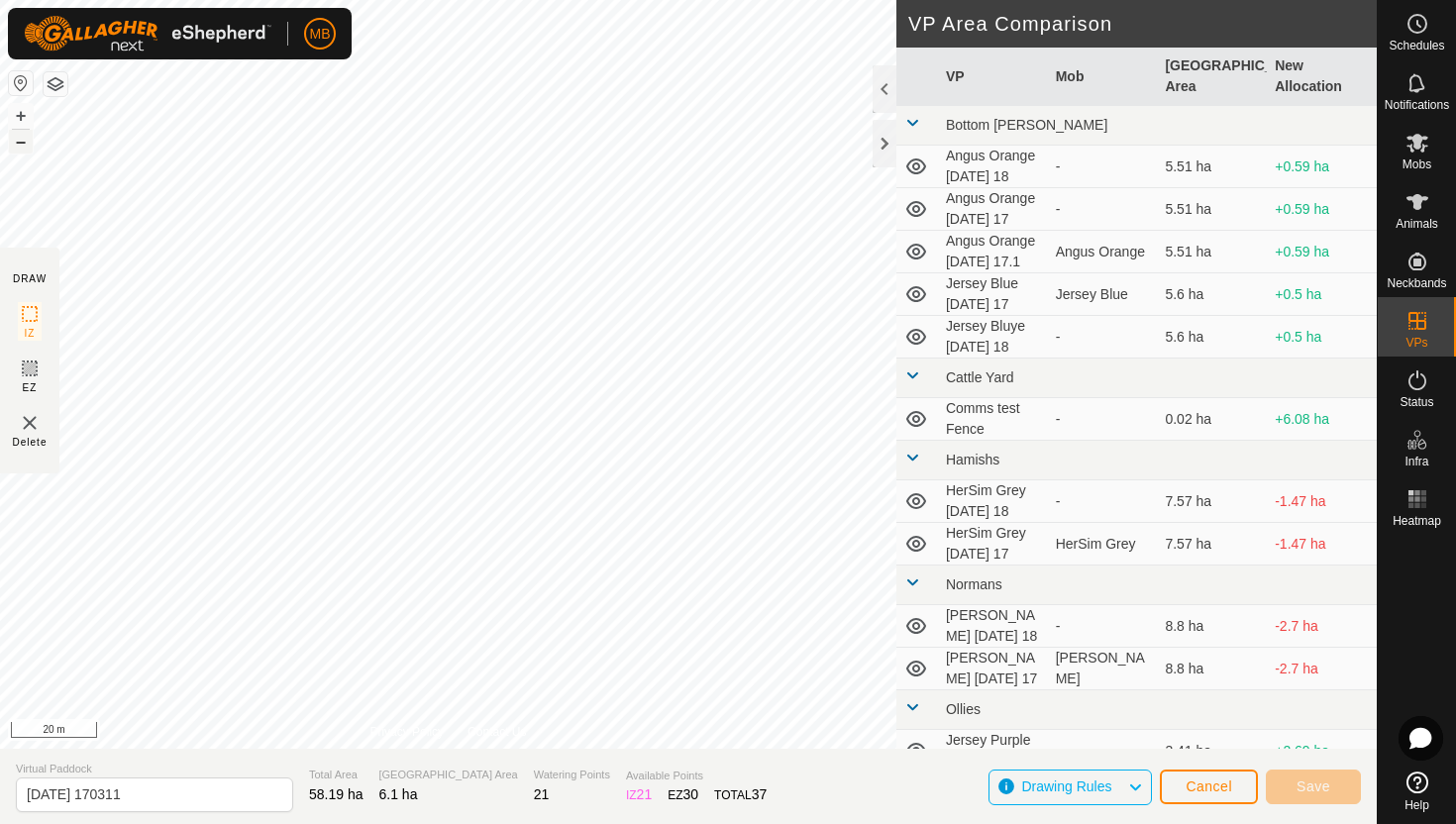 click on "–" at bounding box center [21, 142] 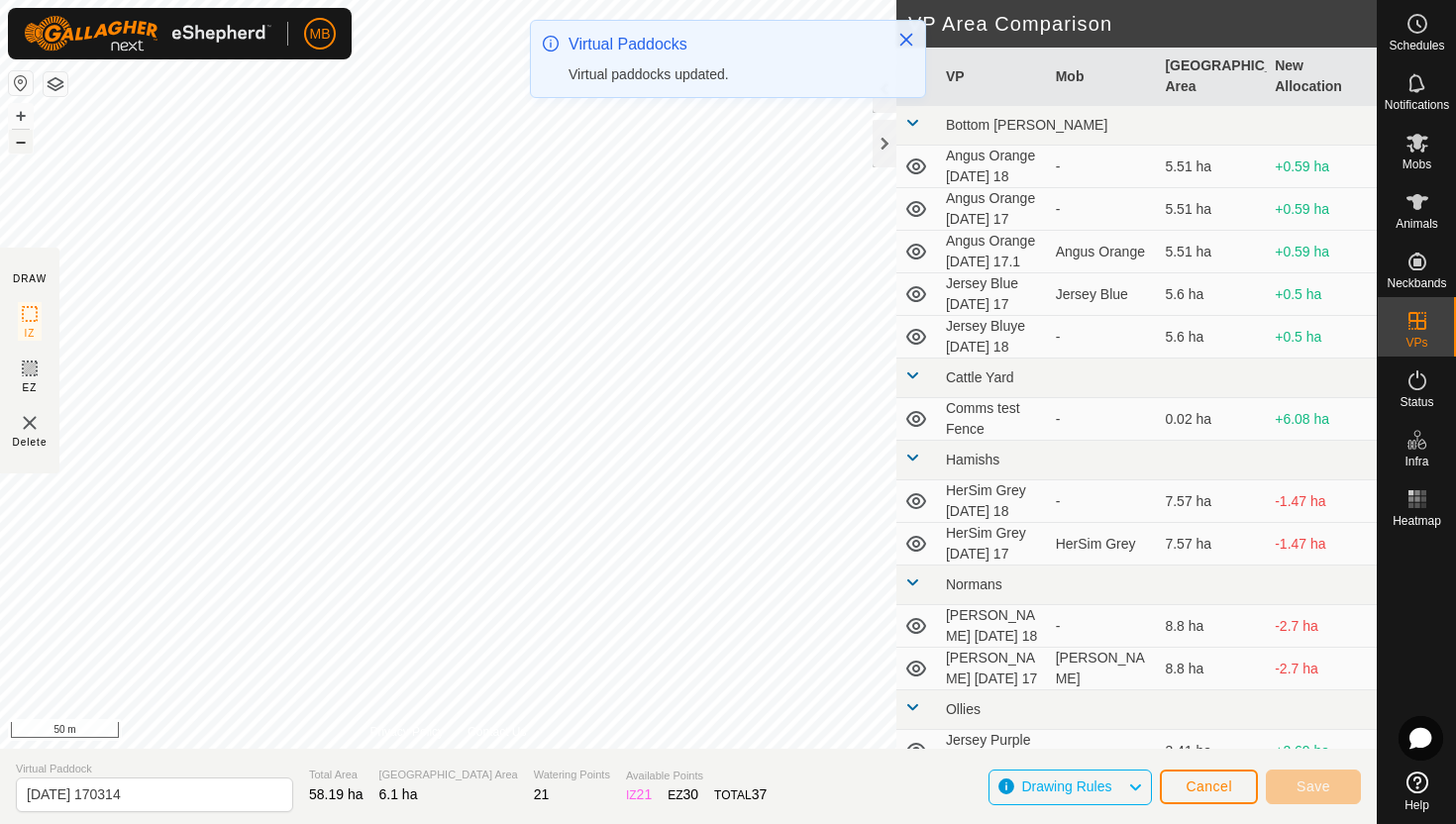 click on "MB Schedules Notifications Mobs Animals Neckbands VPs Status Infra Heatmap Help DRAW IZ EZ Delete Privacy Policy Contact Us + – ⇧ i 50 m VP Area Comparison     VP   Mob   Grazing Area   New Allocation  Bottom [PERSON_NAME] Orange [DATE] 18  -  5.51 ha  +0.59 ha  Angus Orange [DATE] 17  -  5.51 ha  +0.59 ha  Angus Orange [DATE] 17.1   Angus Orange   5.51 ha  +0.59 ha  Jersey Blue [DATE] 17   Jersey Blue   5.6 ha  +0.5 ha  Jersey Bluye [DATE] 18  -  5.6 ha  +0.5 ha Cattle Yard  Comms test Fence  -  0.02 ha  +6.08 ha Hamishs  HerSim Grey [DATE] 18  -  7.57 ha  -1.47 ha  HerSim Grey [DATE] 17   HerSim Grey   7.57 ha  -1.47 ha Normans  [PERSON_NAME] [DATE] 18  -  8.8 ha  -2.7 ha  [PERSON_NAME] [DATE] 17   [PERSON_NAME]   8.8 ha  -2.7 ha Ollies  Jersey Purple [DATE] 18  -  3.41 ha  +2.69 ha  Jersey Purple [DATE] 17   Jersey Purple   3.41 ha  +2.69 ha Techno  Comms Test VP  -  25.11 ha  -19.01 [PERSON_NAME] Red [DATE] 18  -  7.87 ha  -1.77 [PERSON_NAME] Red [DATE] 17   [GEOGRAPHIC_DATA] Red   7.86 ha  -1.76 ha - - -" 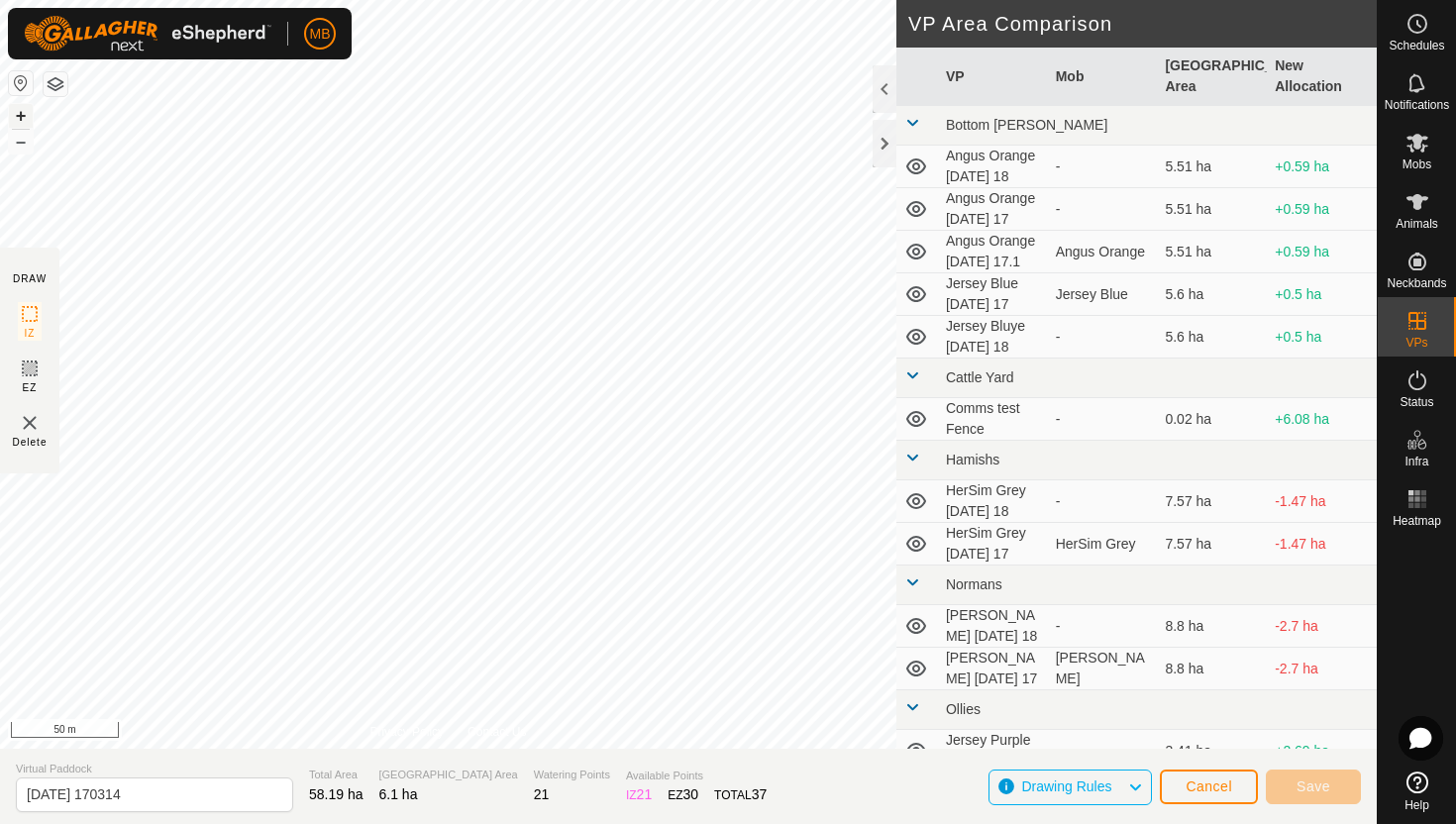 click on "+" at bounding box center [21, 116] 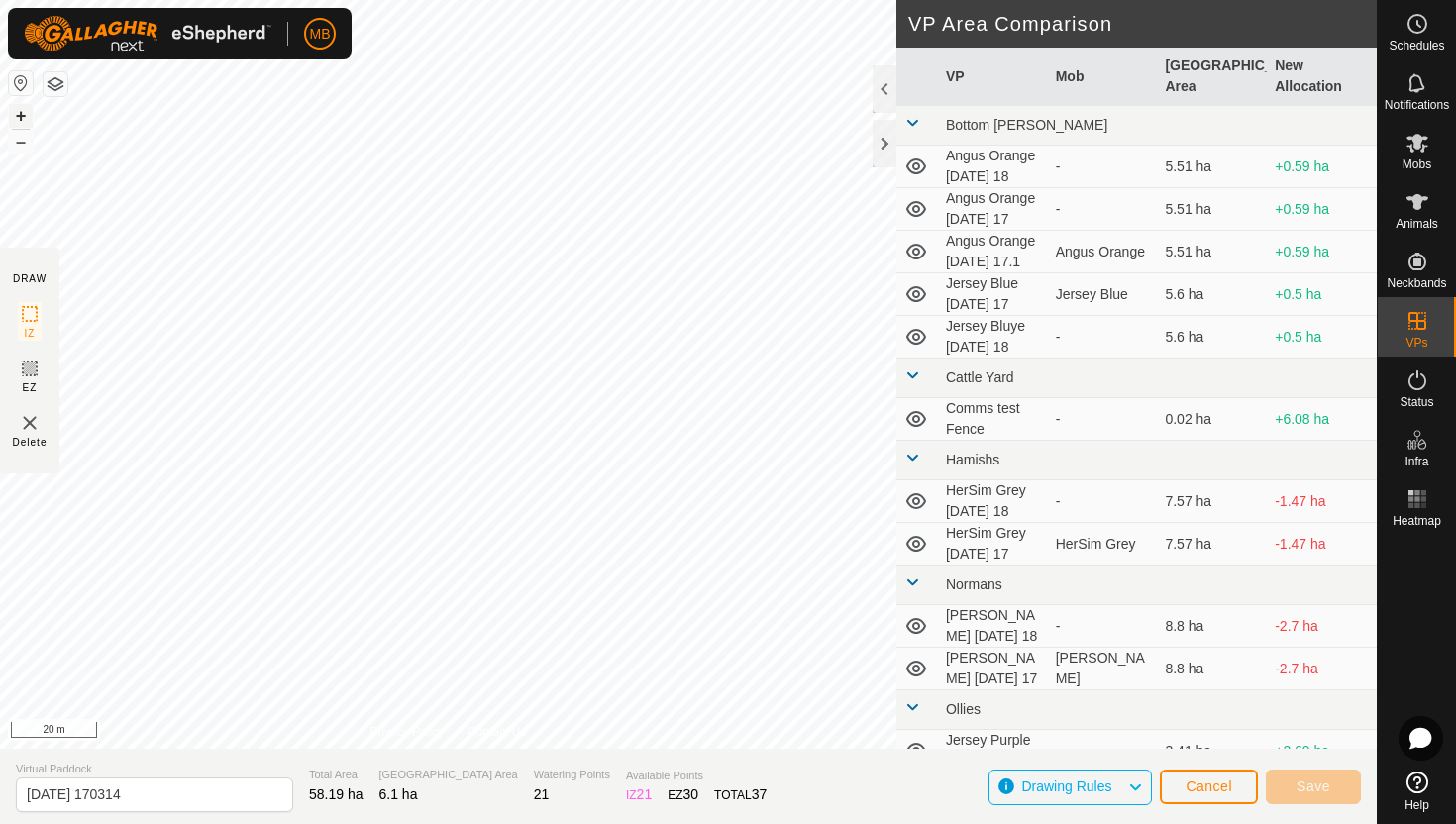 click on "+" at bounding box center (21, 116) 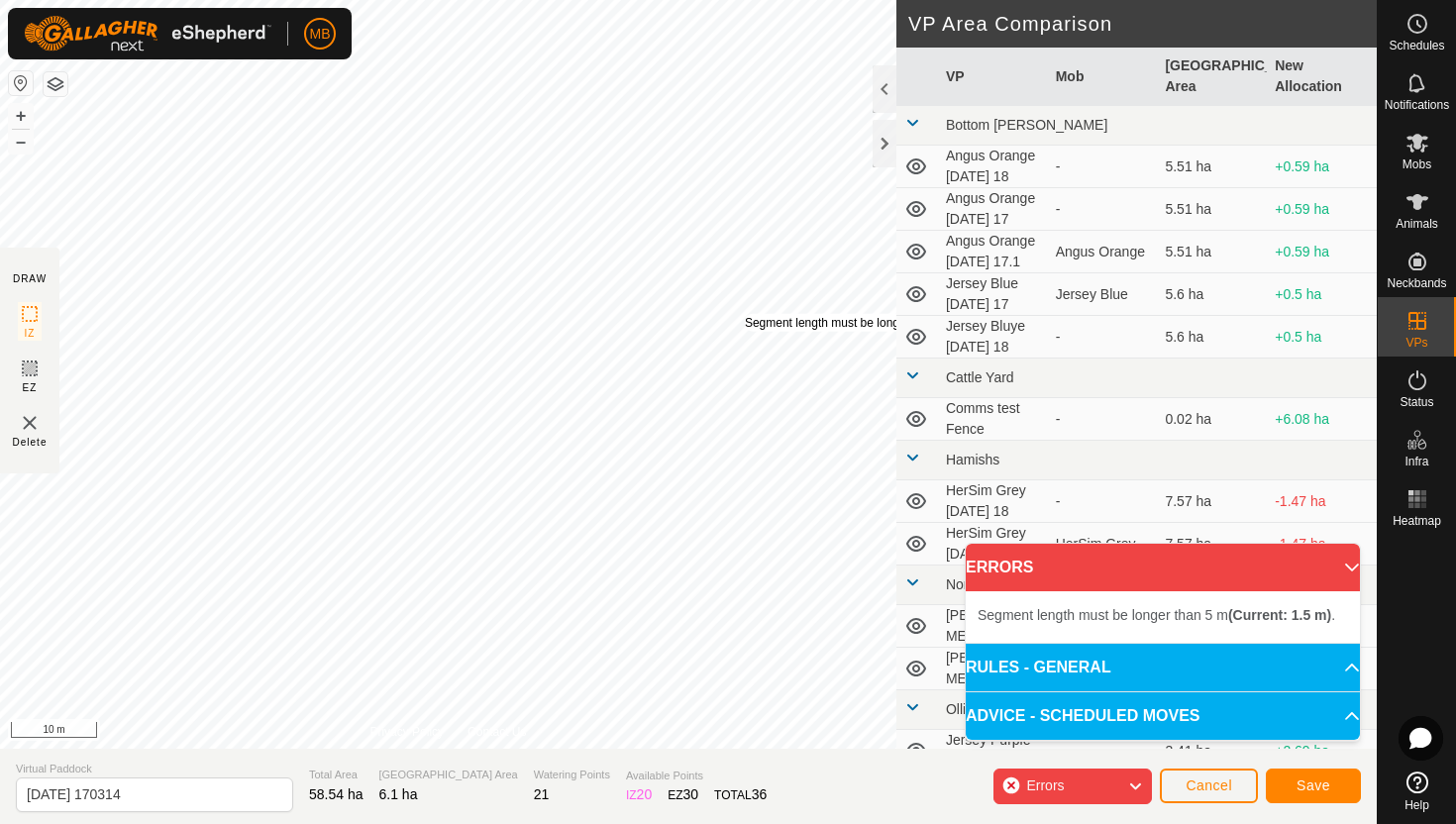 click on "Segment length must be longer than 5 m  (Current: 1.5 m) ." at bounding box center (897, 323) 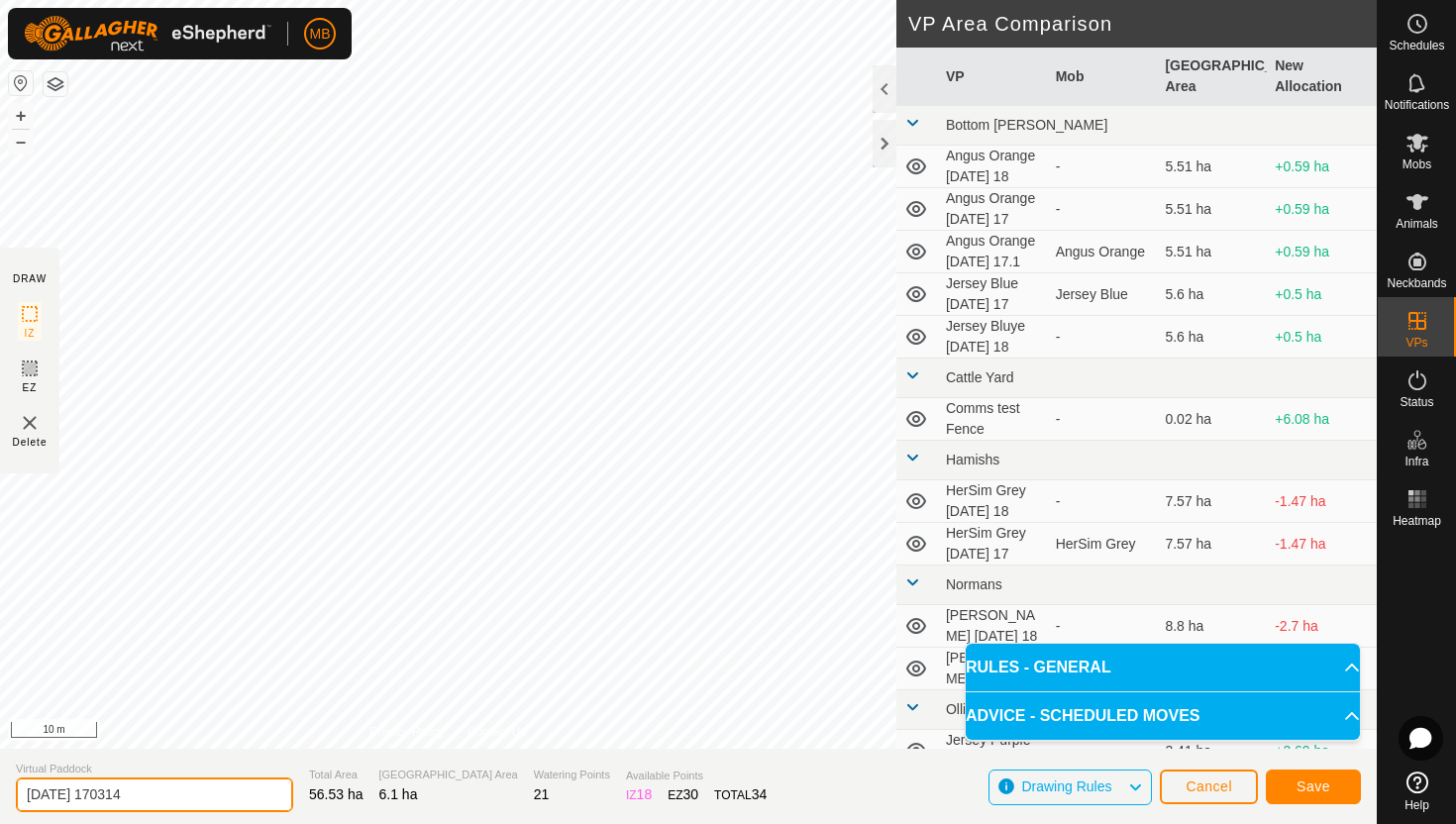 click on "[DATE] 170314" 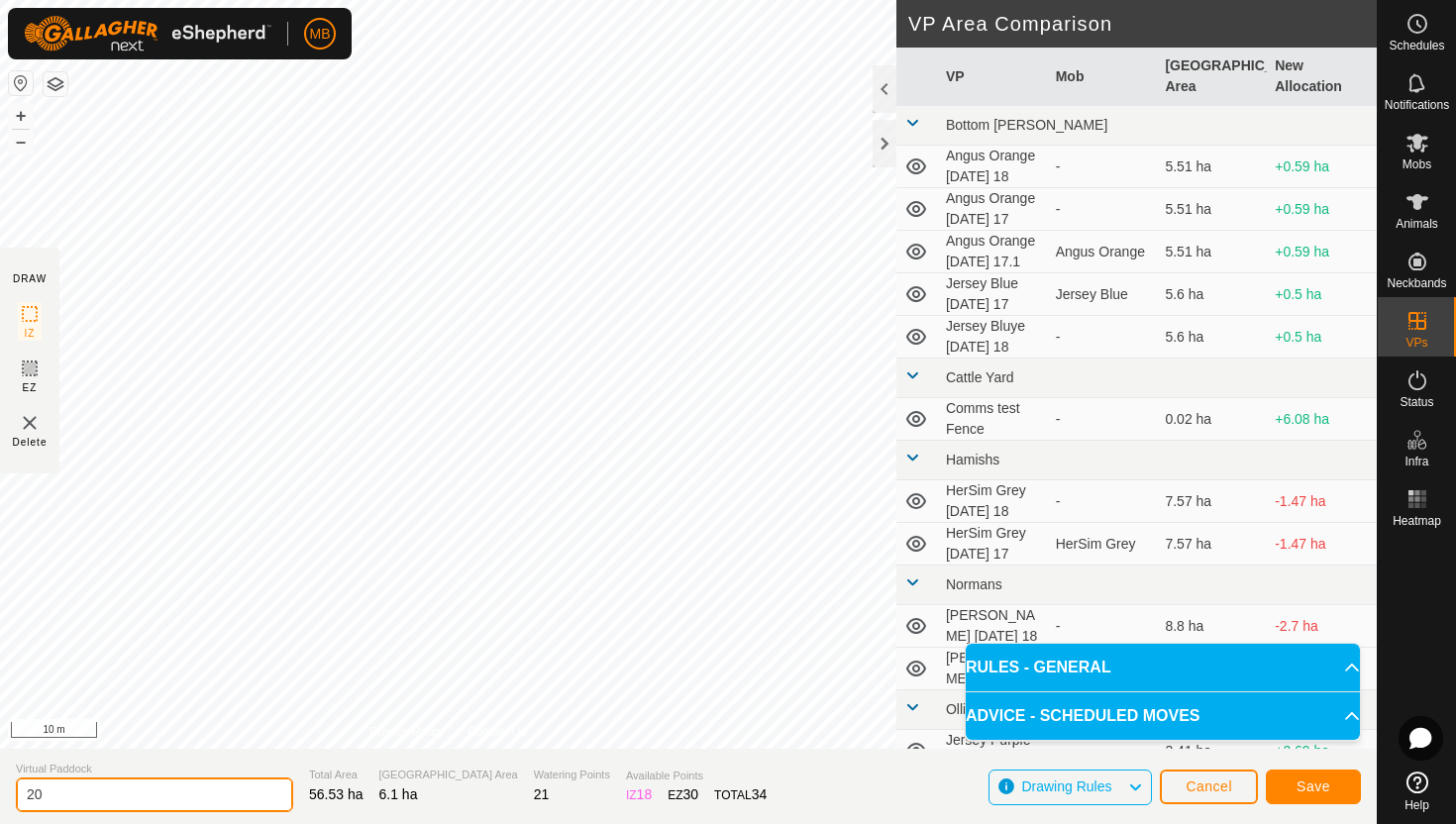 type on "2" 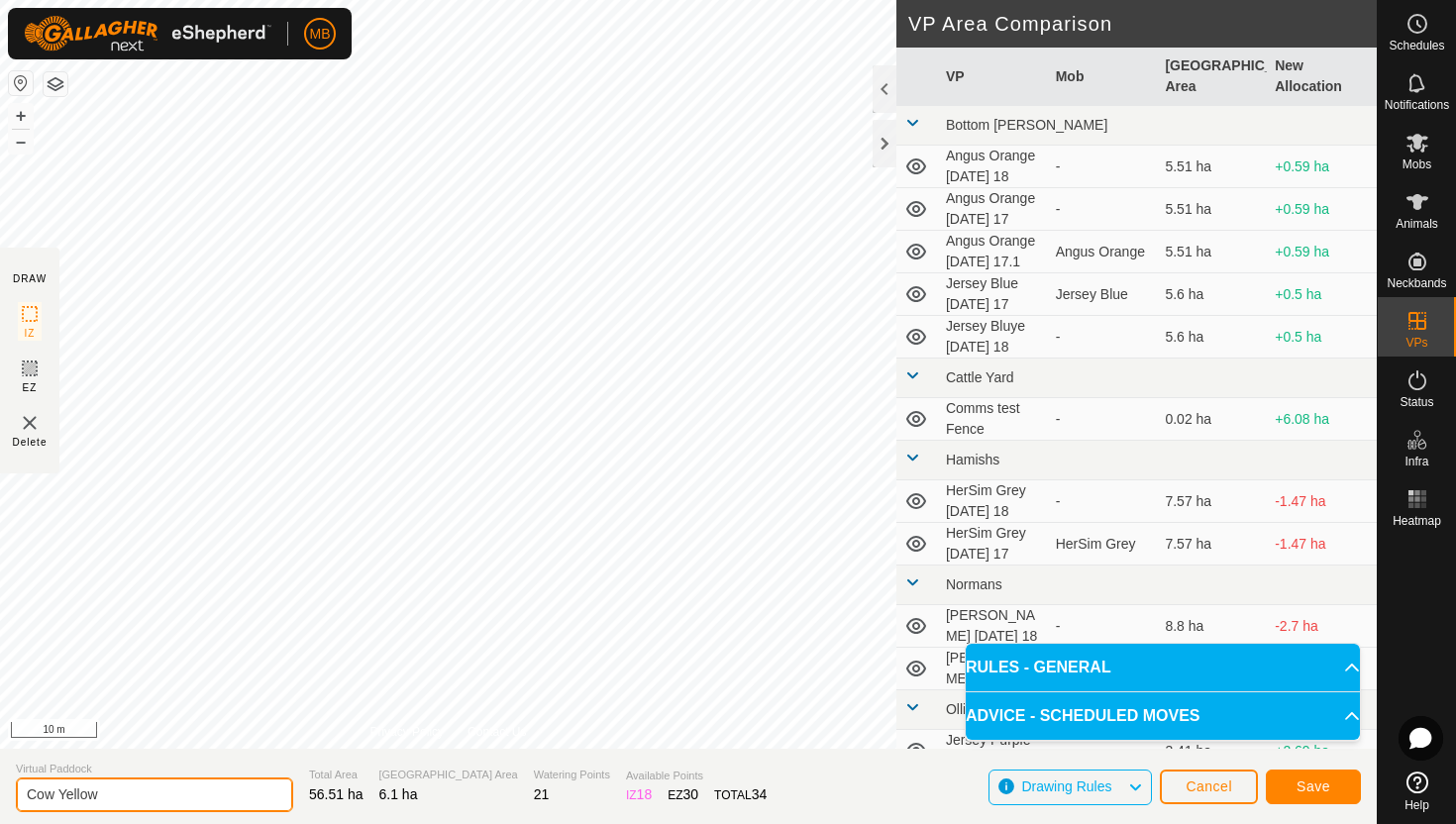 click on "Cow Yellow" 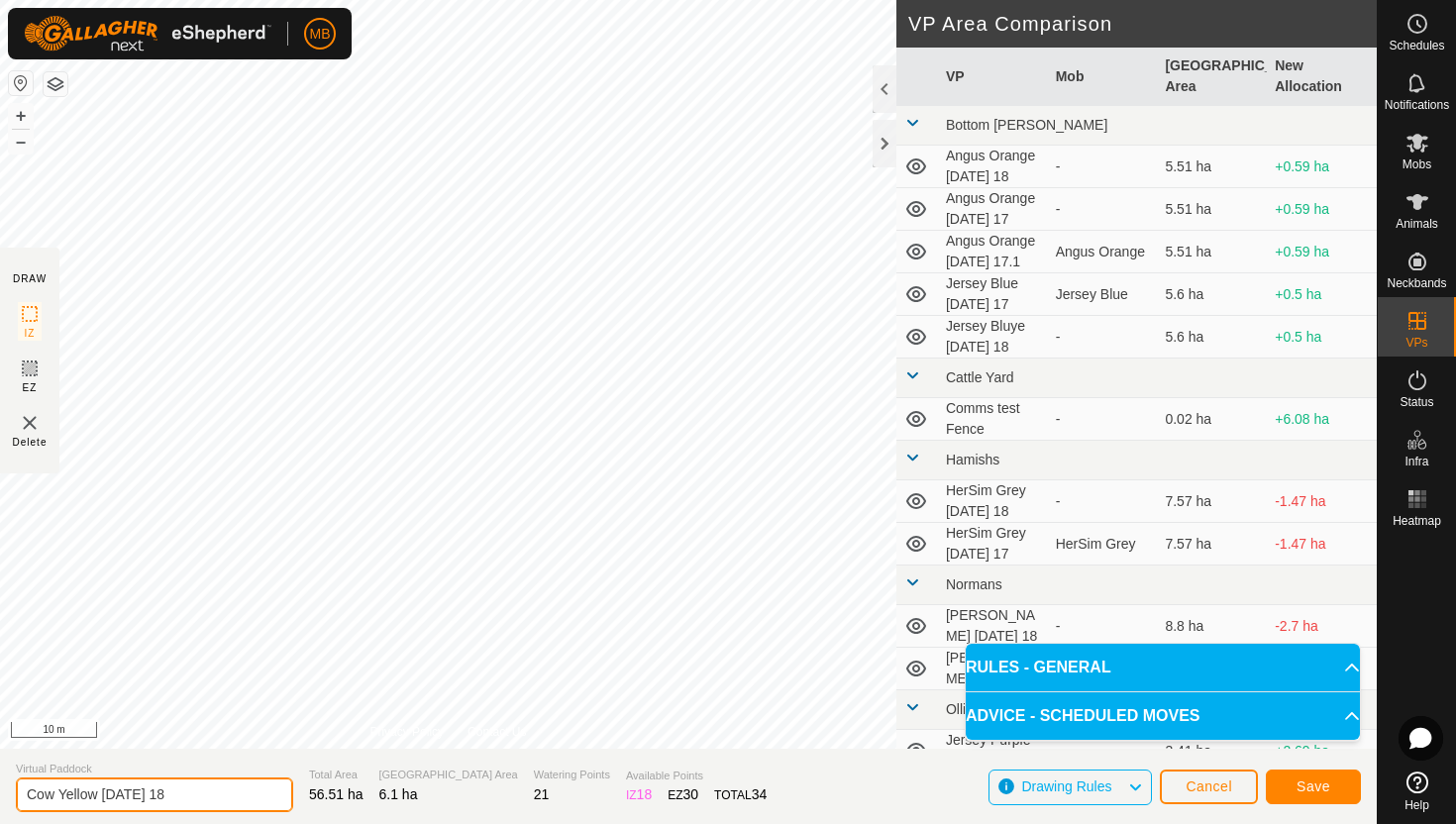 type on "Cow Yellow [DATE] 18" 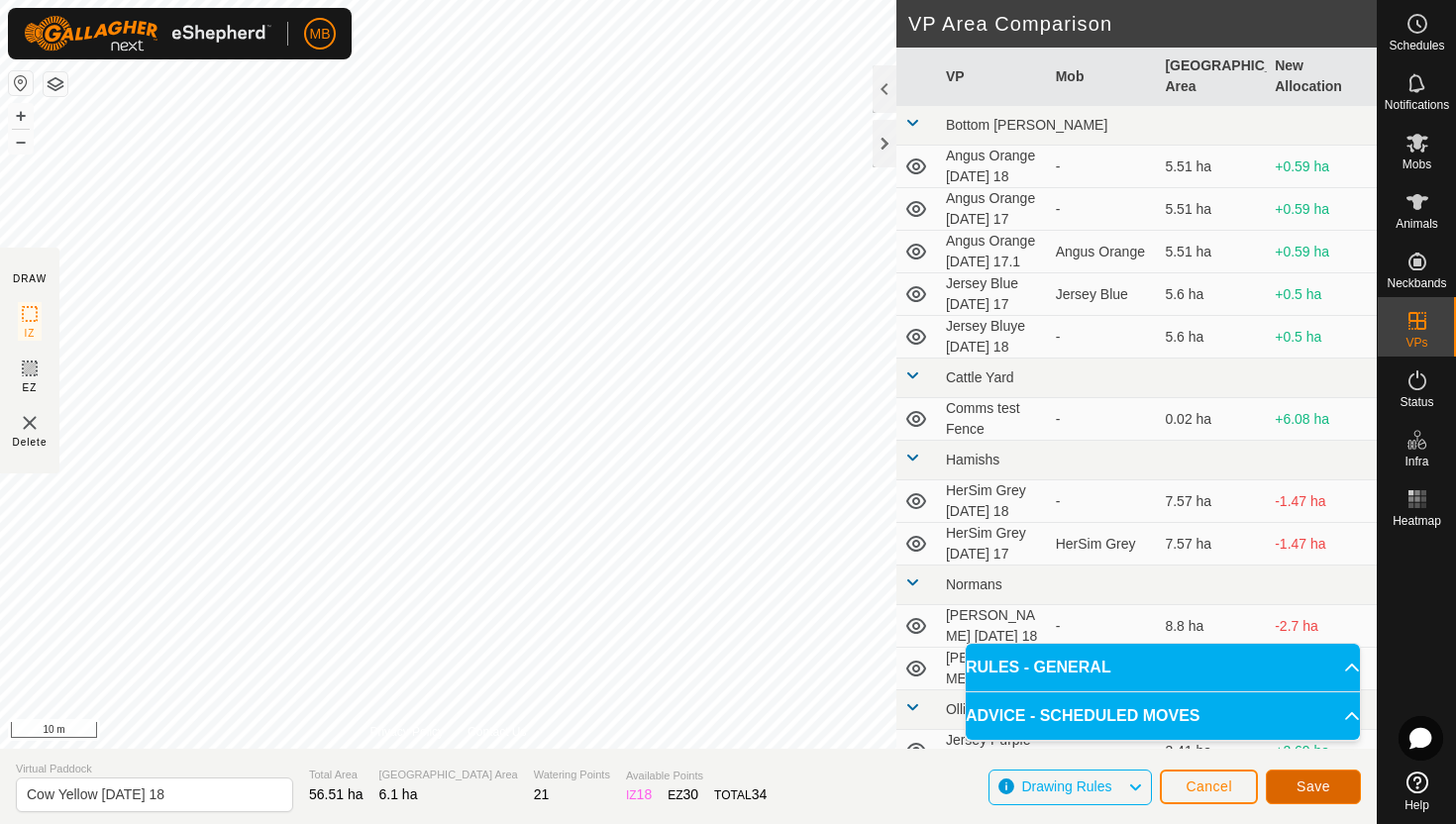 click on "Save" 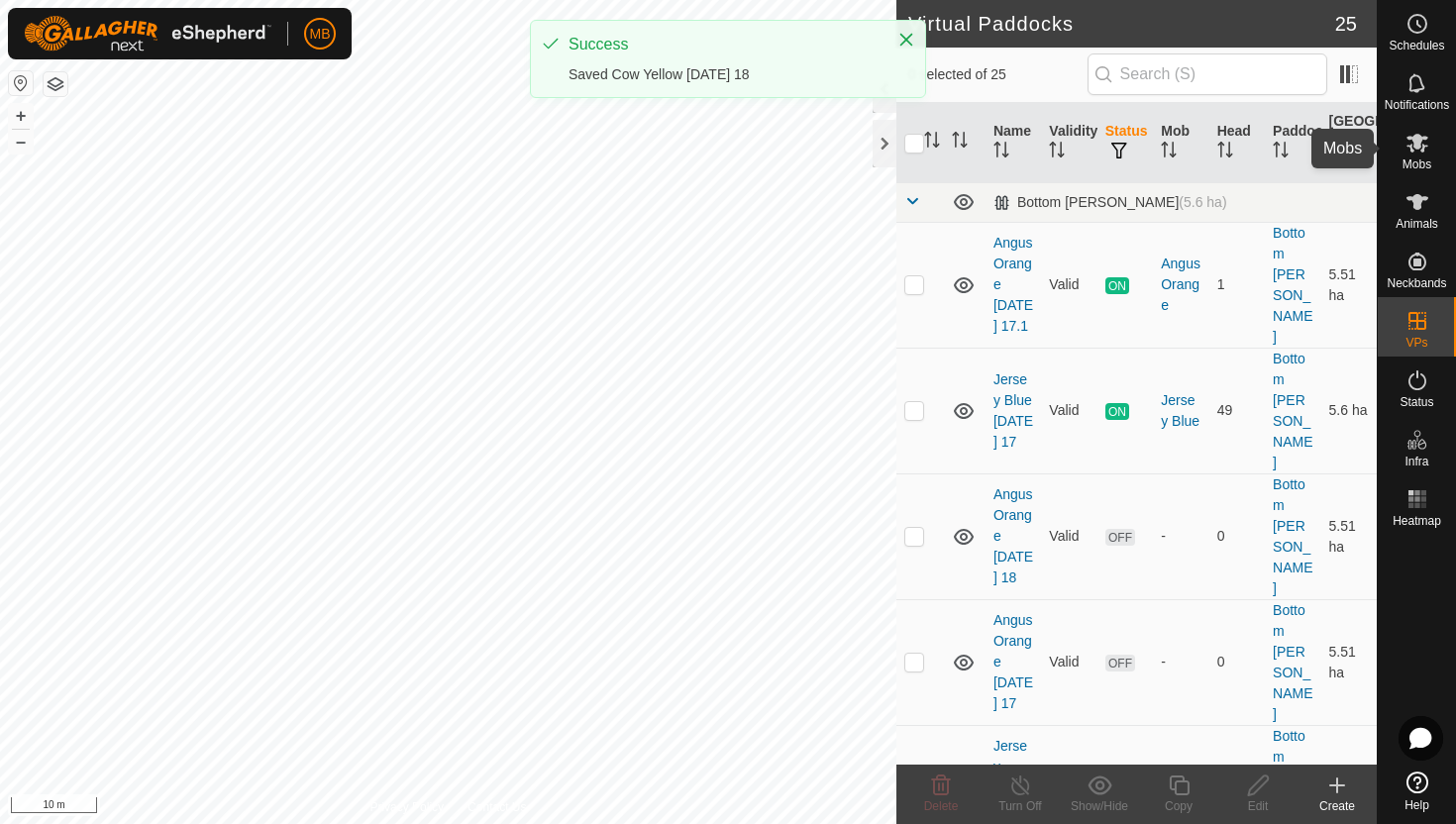 click 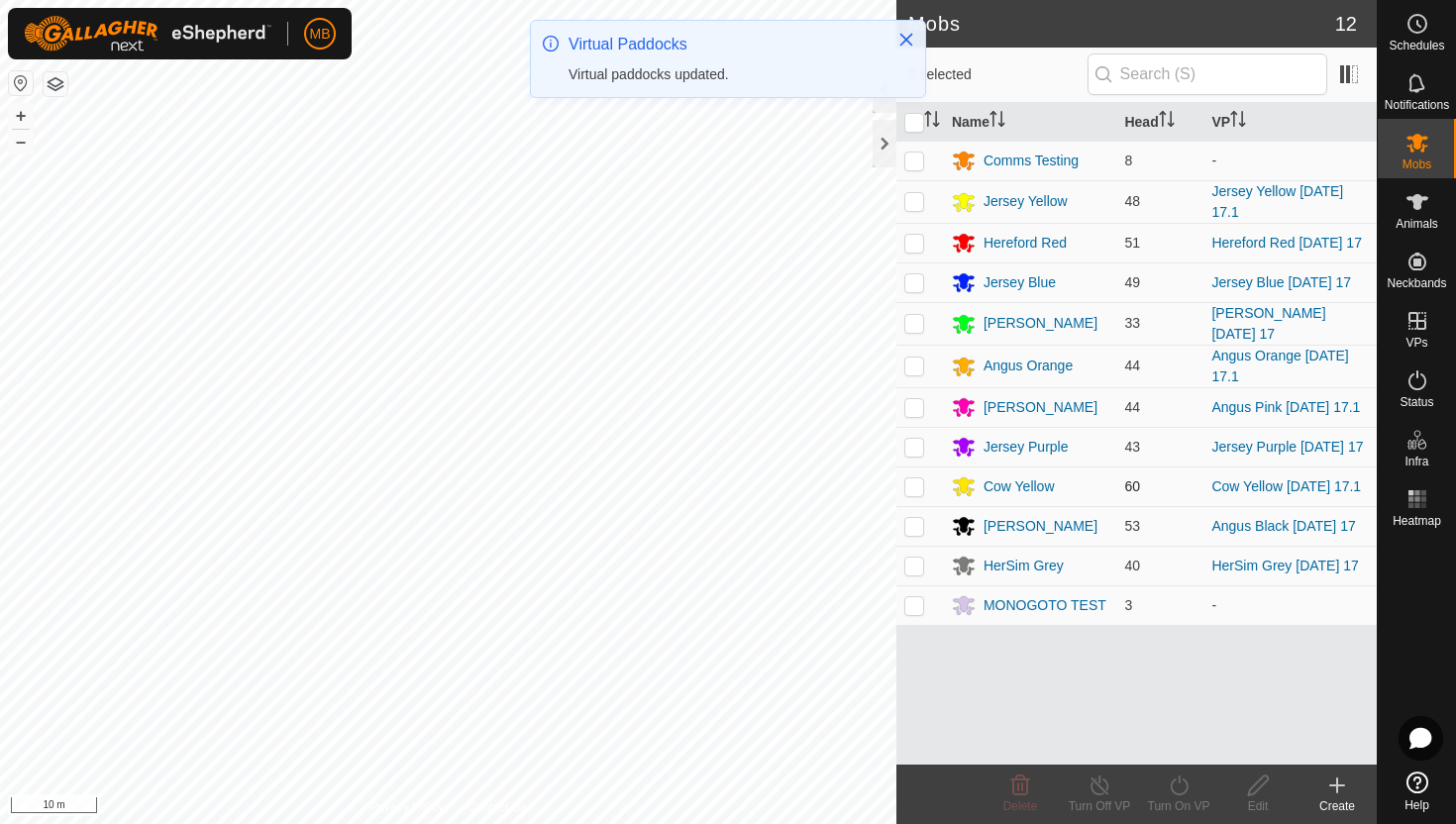 click at bounding box center [914, 486] 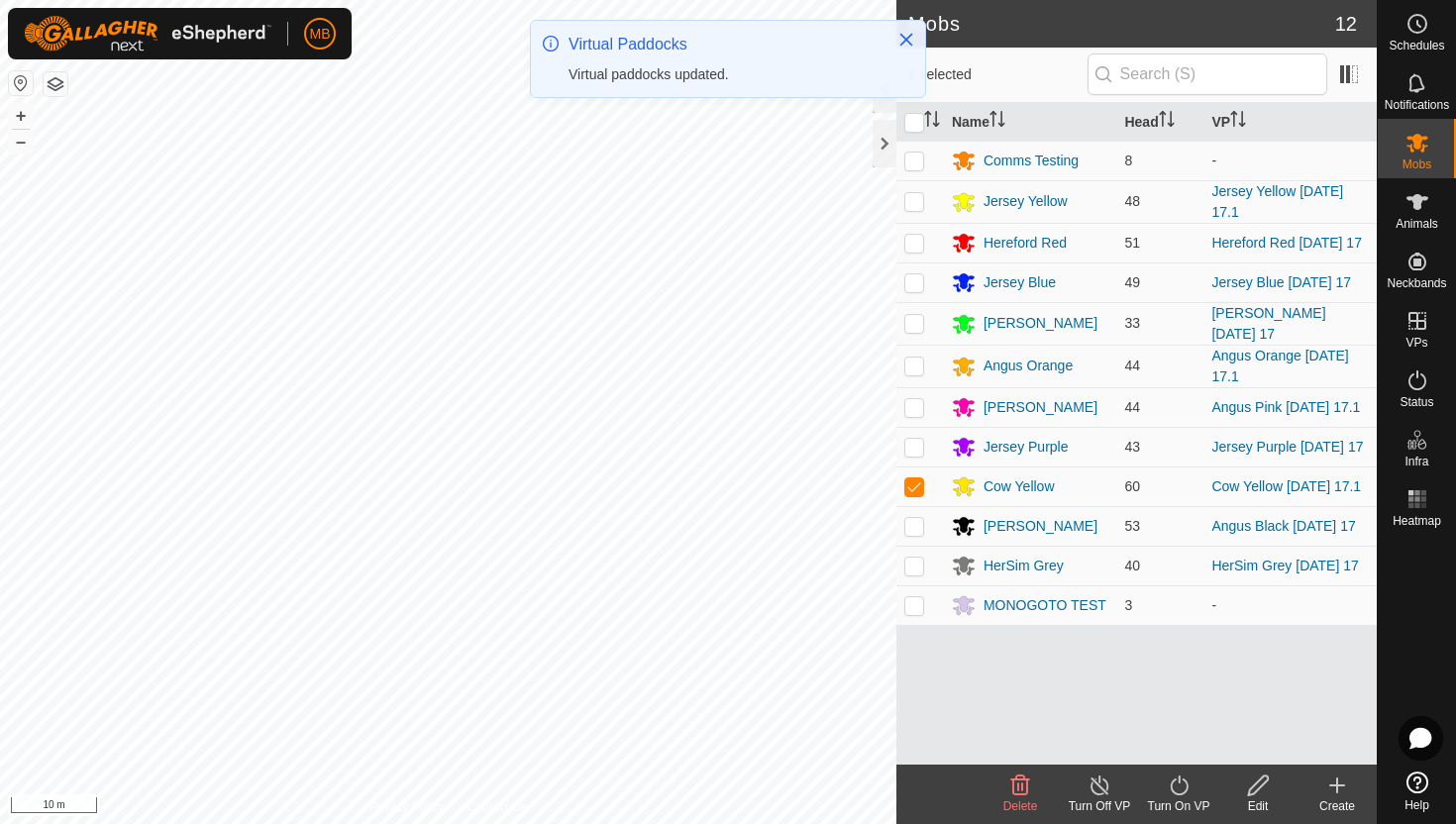 click 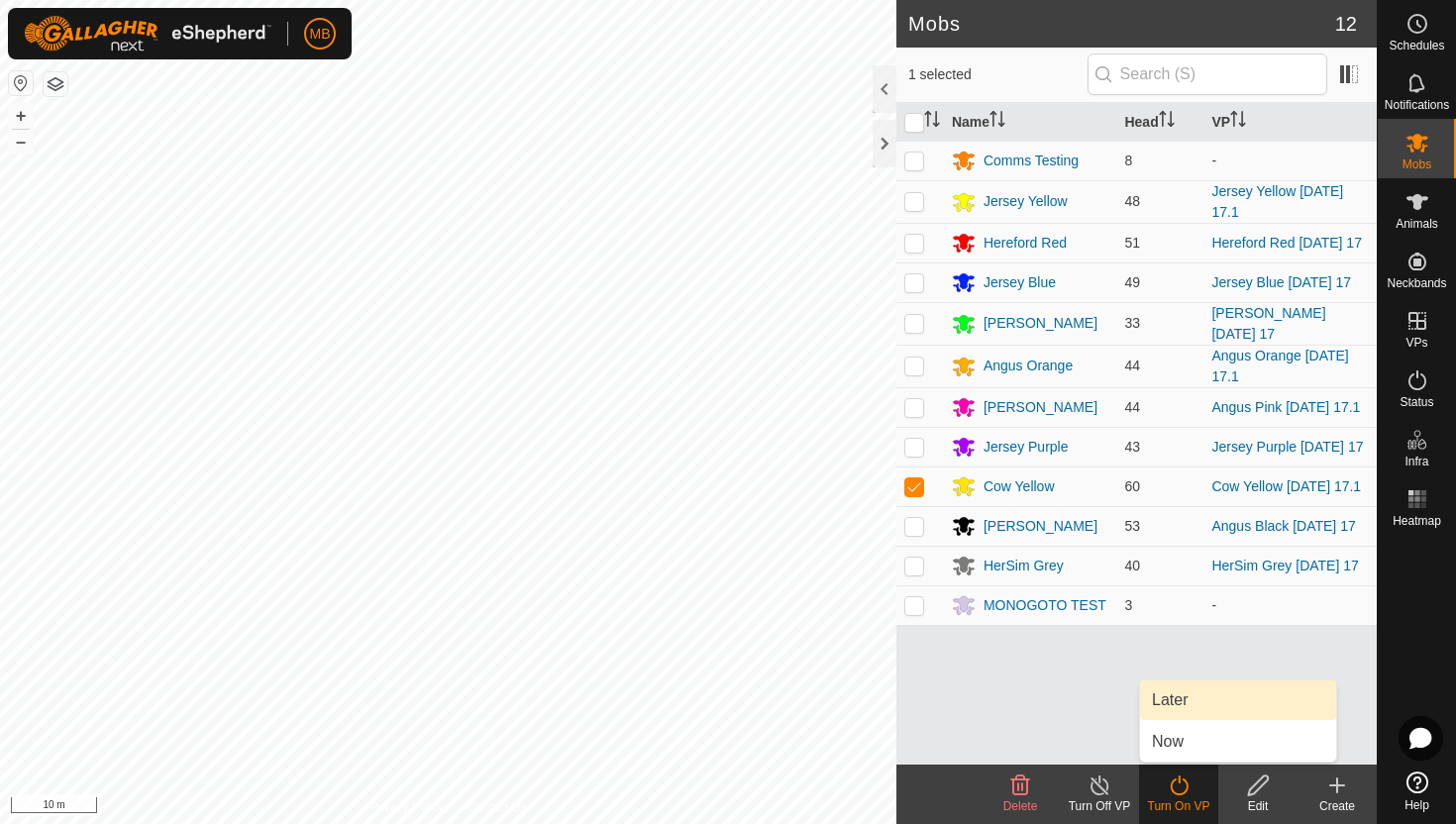 click on "Later" at bounding box center (1238, 700) 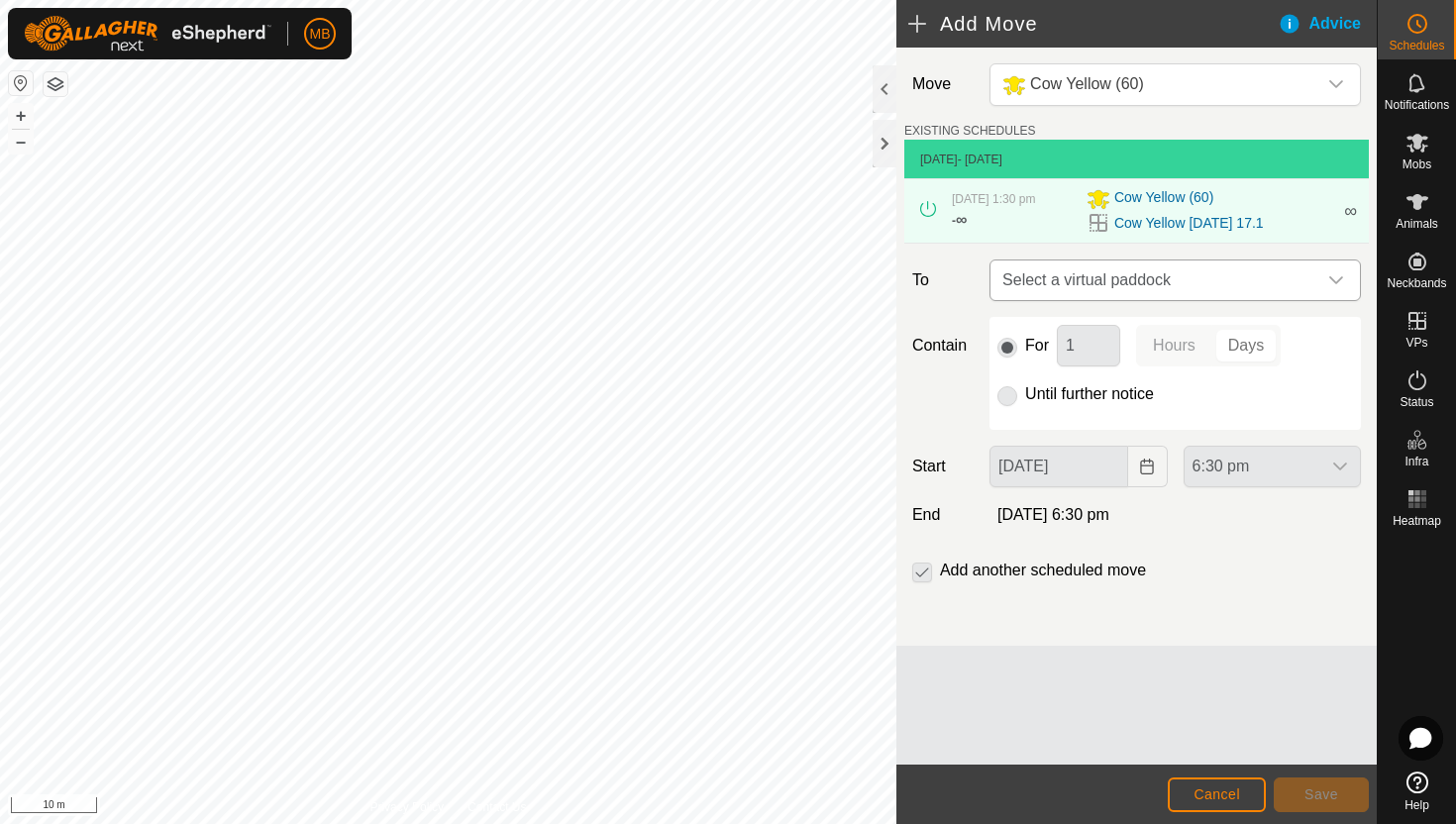click 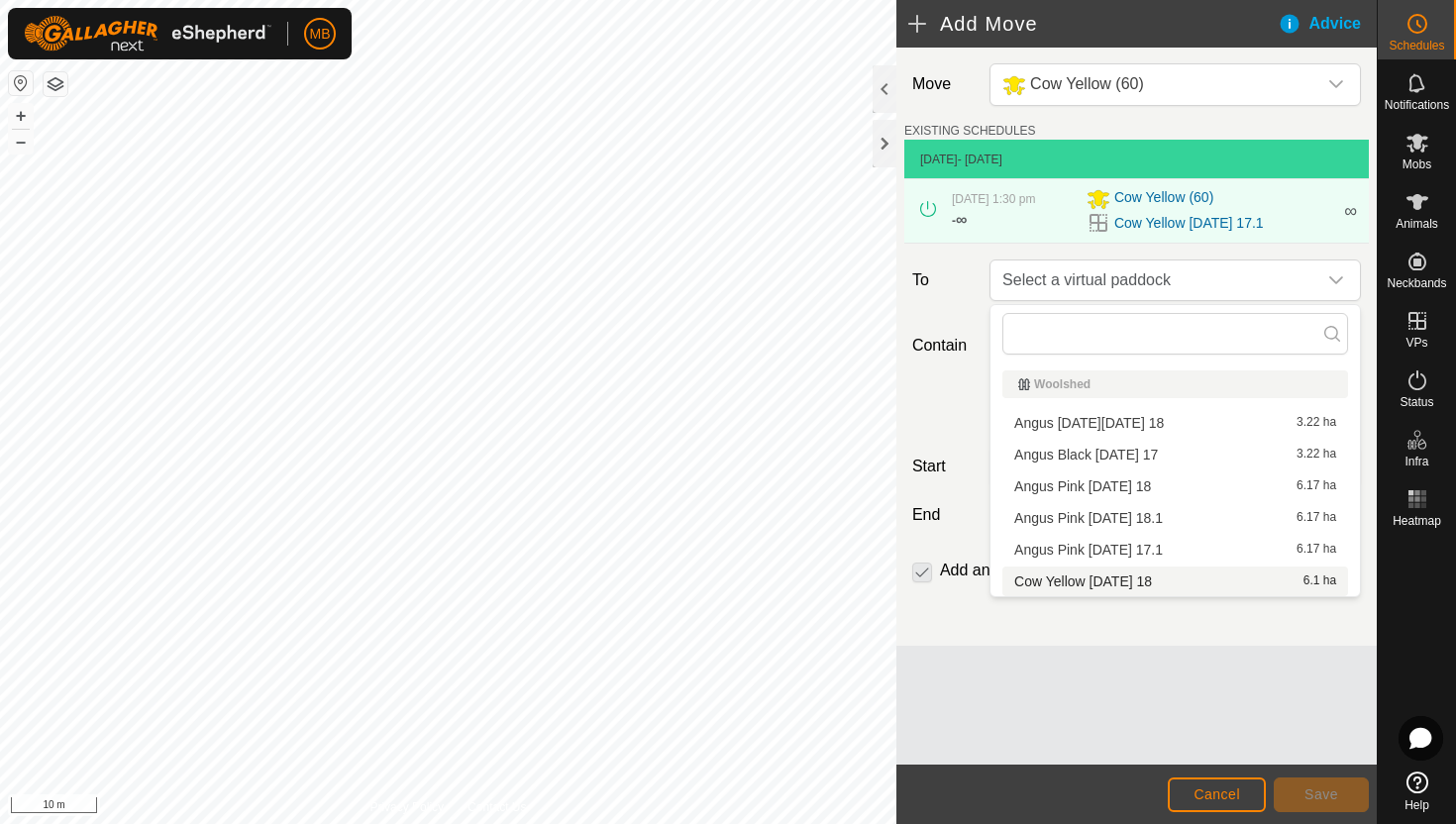 click on "Cow Yellow [DATE] 18  6.1 ha" at bounding box center (1175, 581) 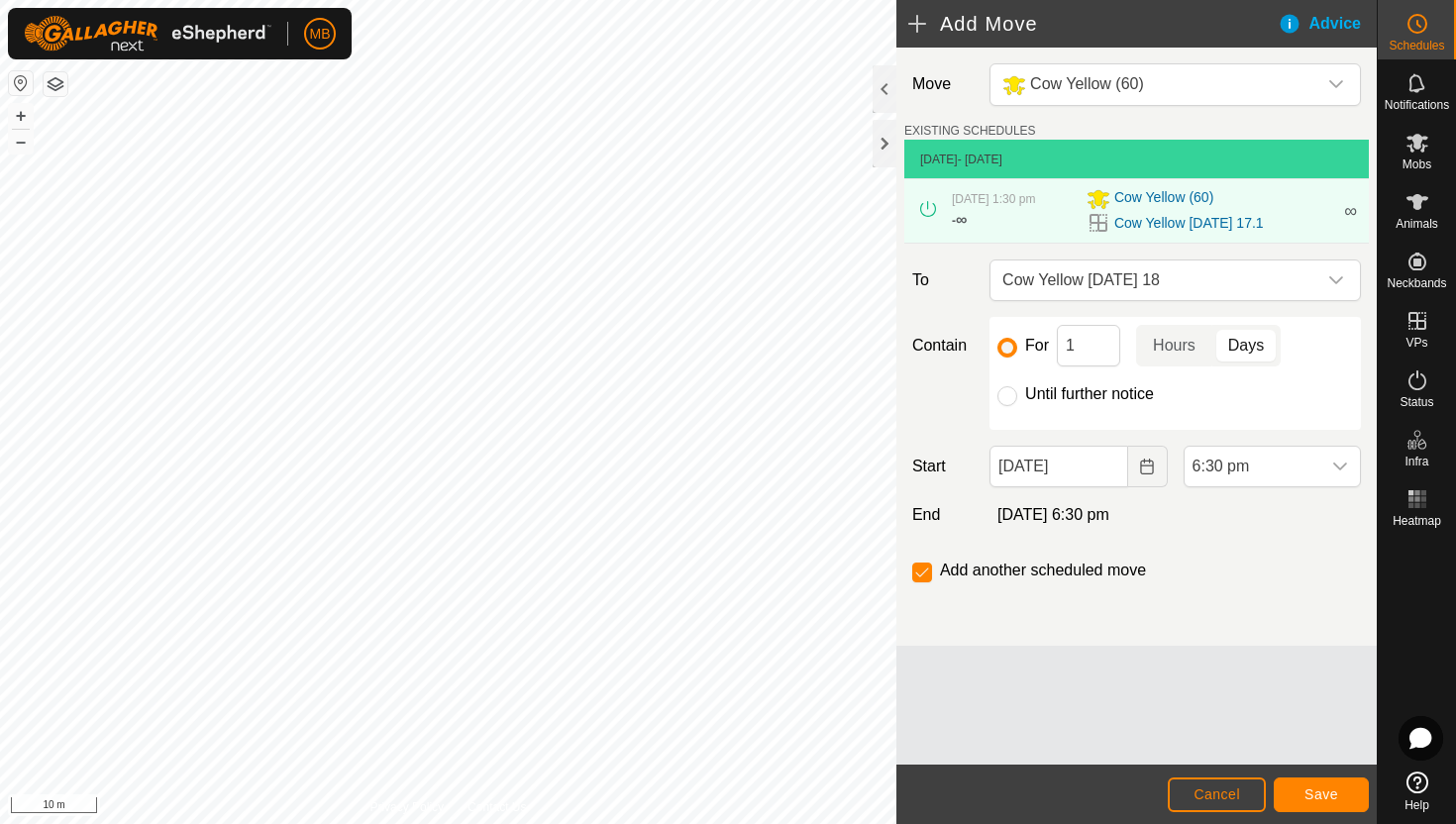 click on "Until further notice" 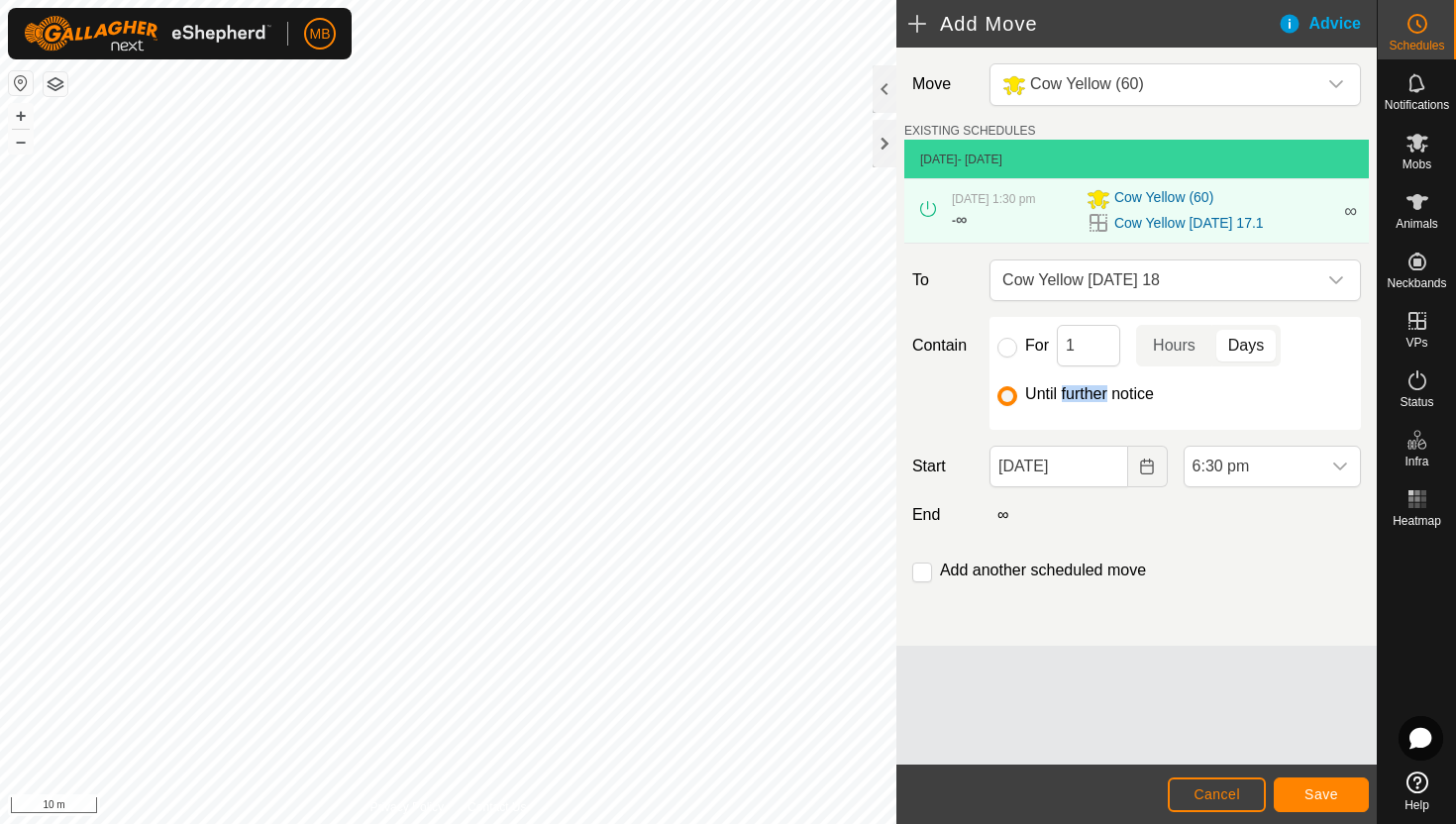 click on "Until further notice" 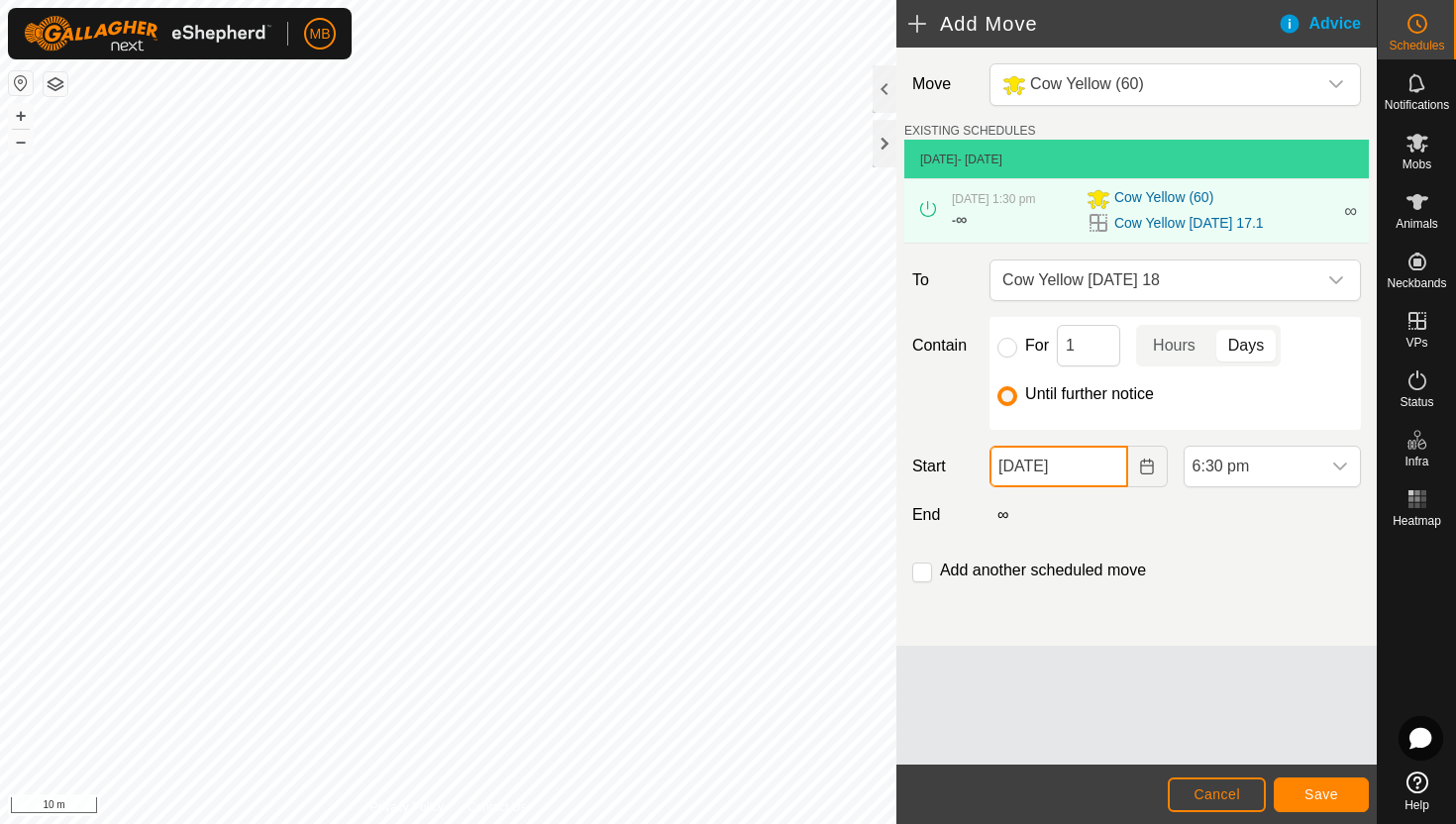 click on "[DATE]" 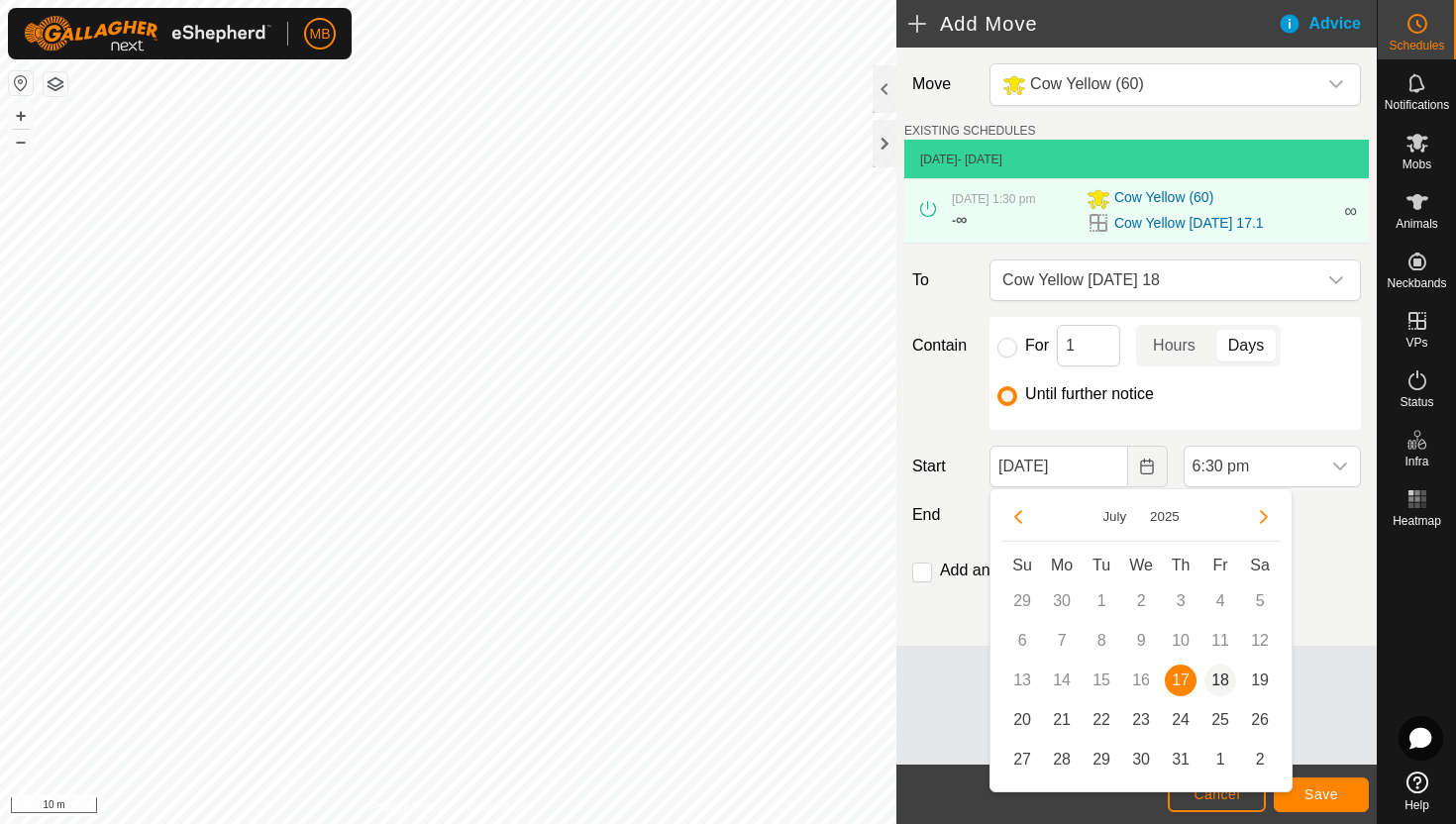 click on "18" at bounding box center [1220, 680] 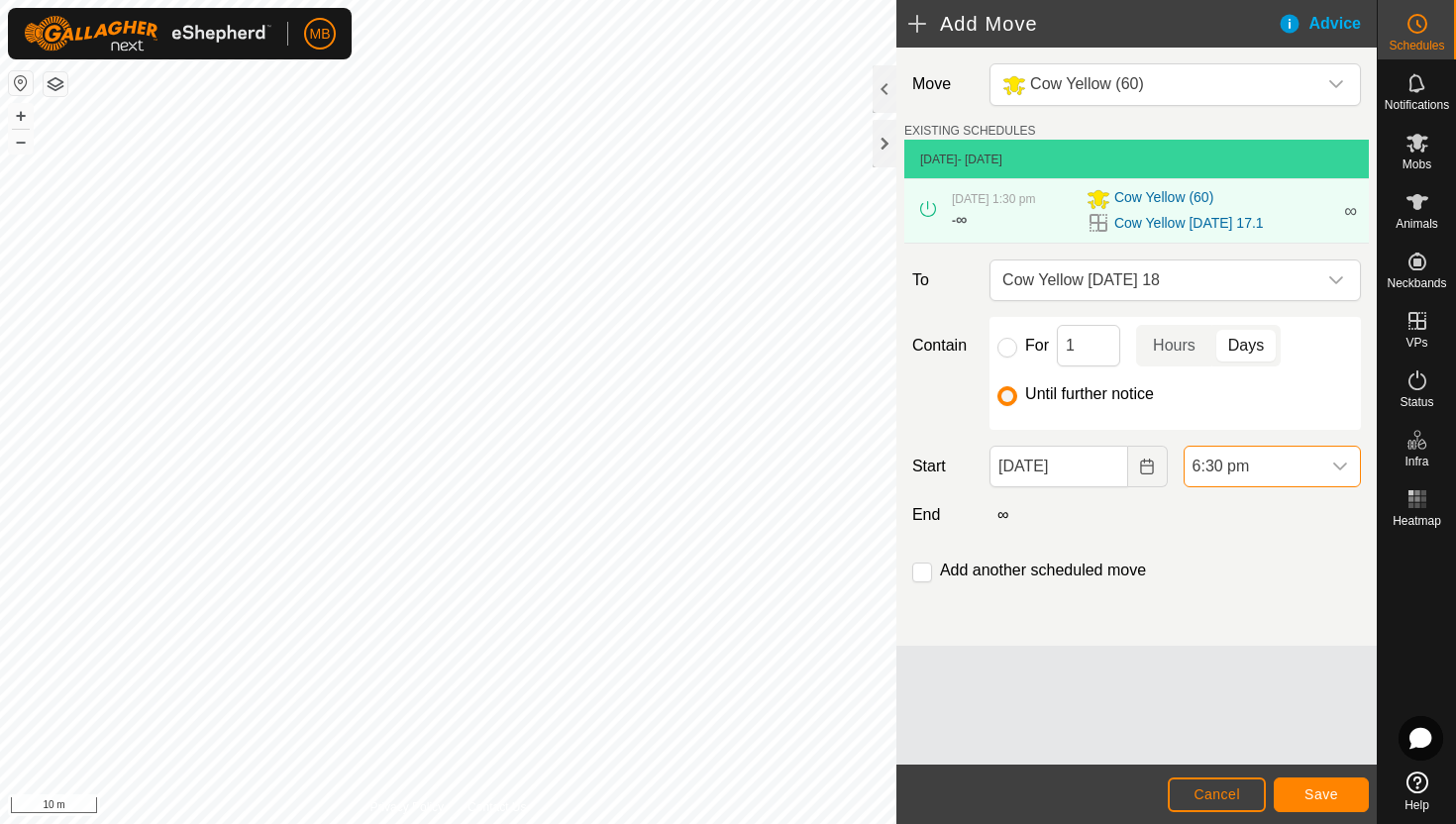 click on "6:30 pm" at bounding box center (1252, 466) 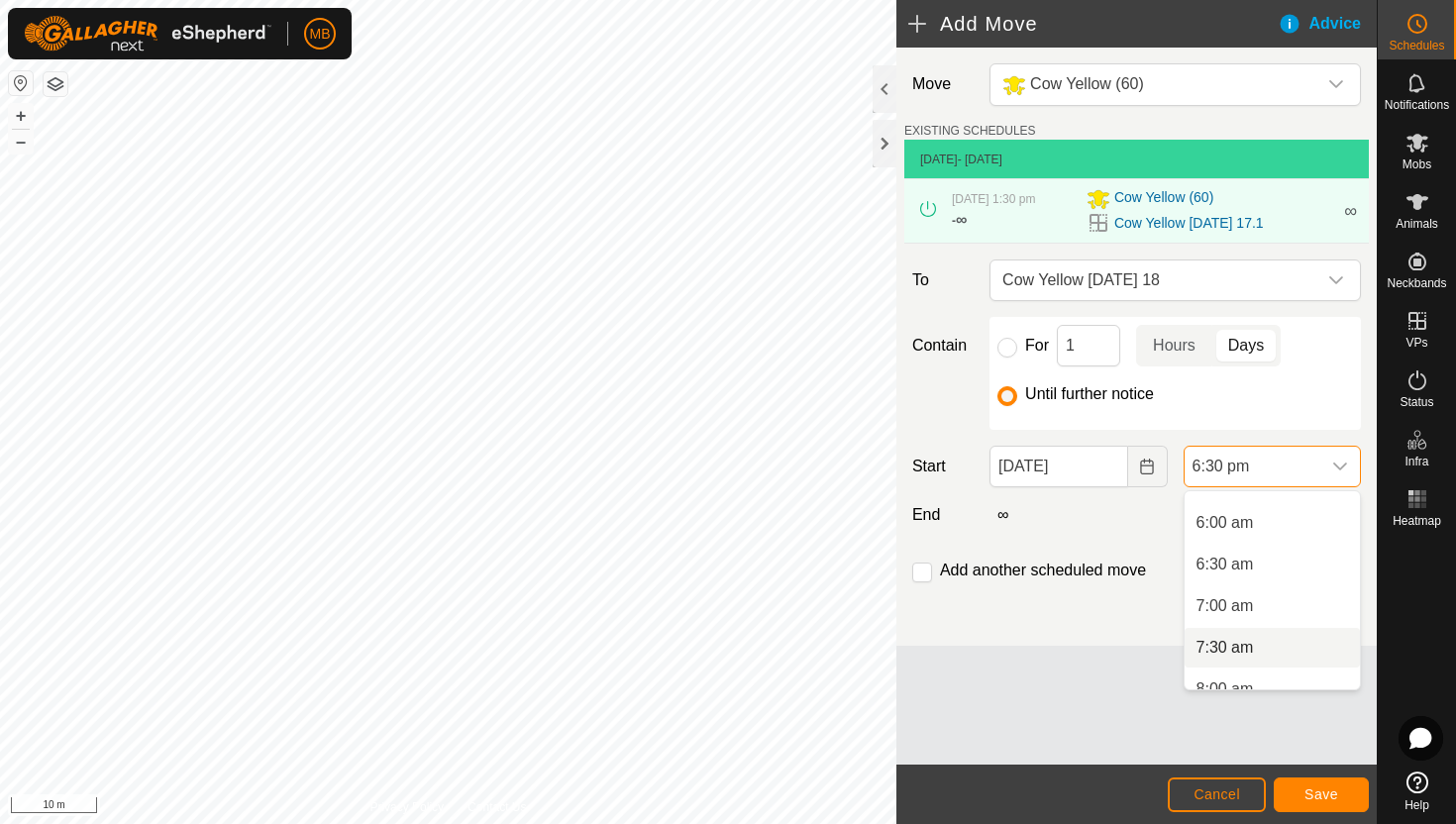 scroll, scrollTop: 480, scrollLeft: 0, axis: vertical 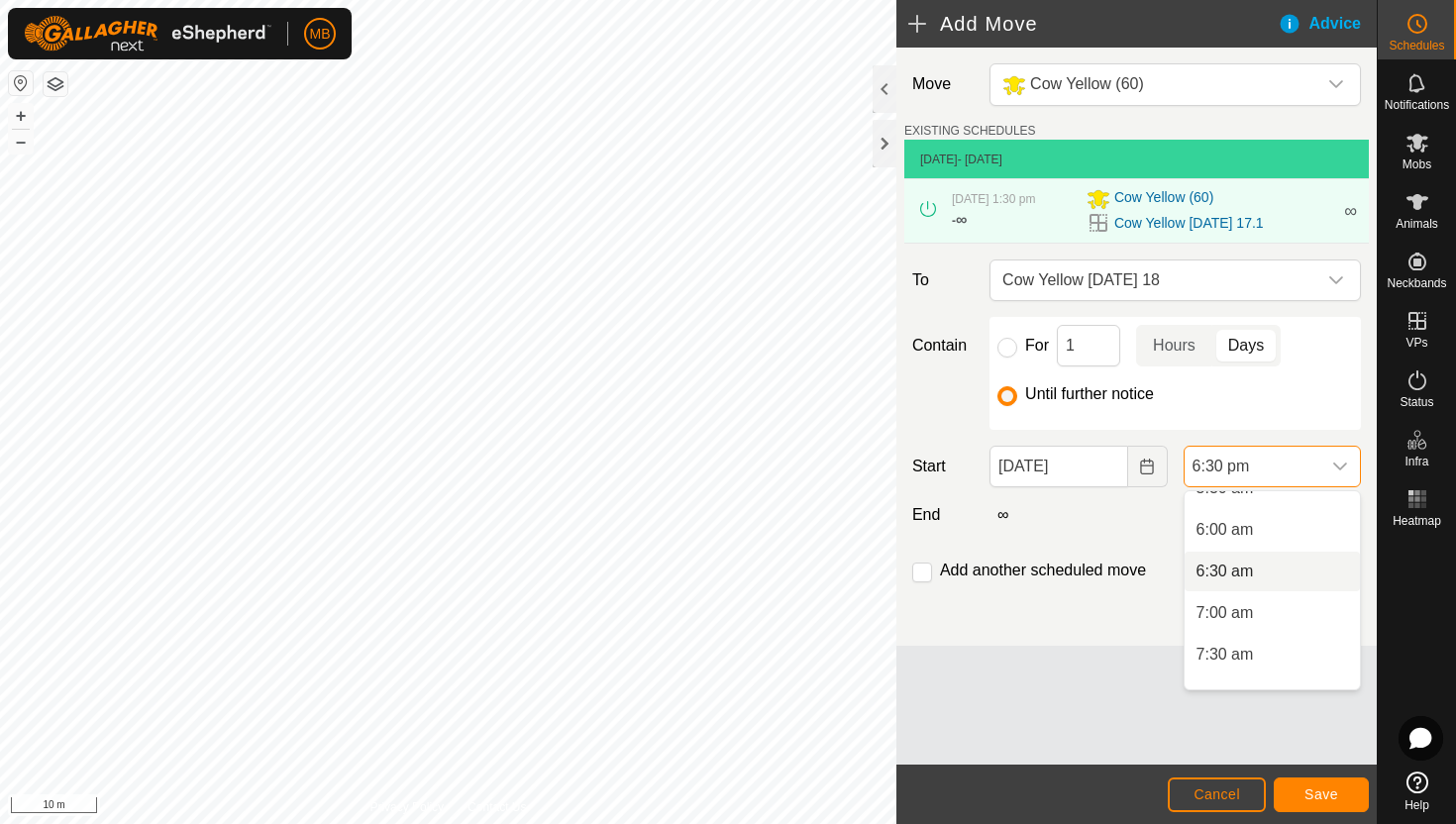 click on "6:30 am" at bounding box center [1272, 571] 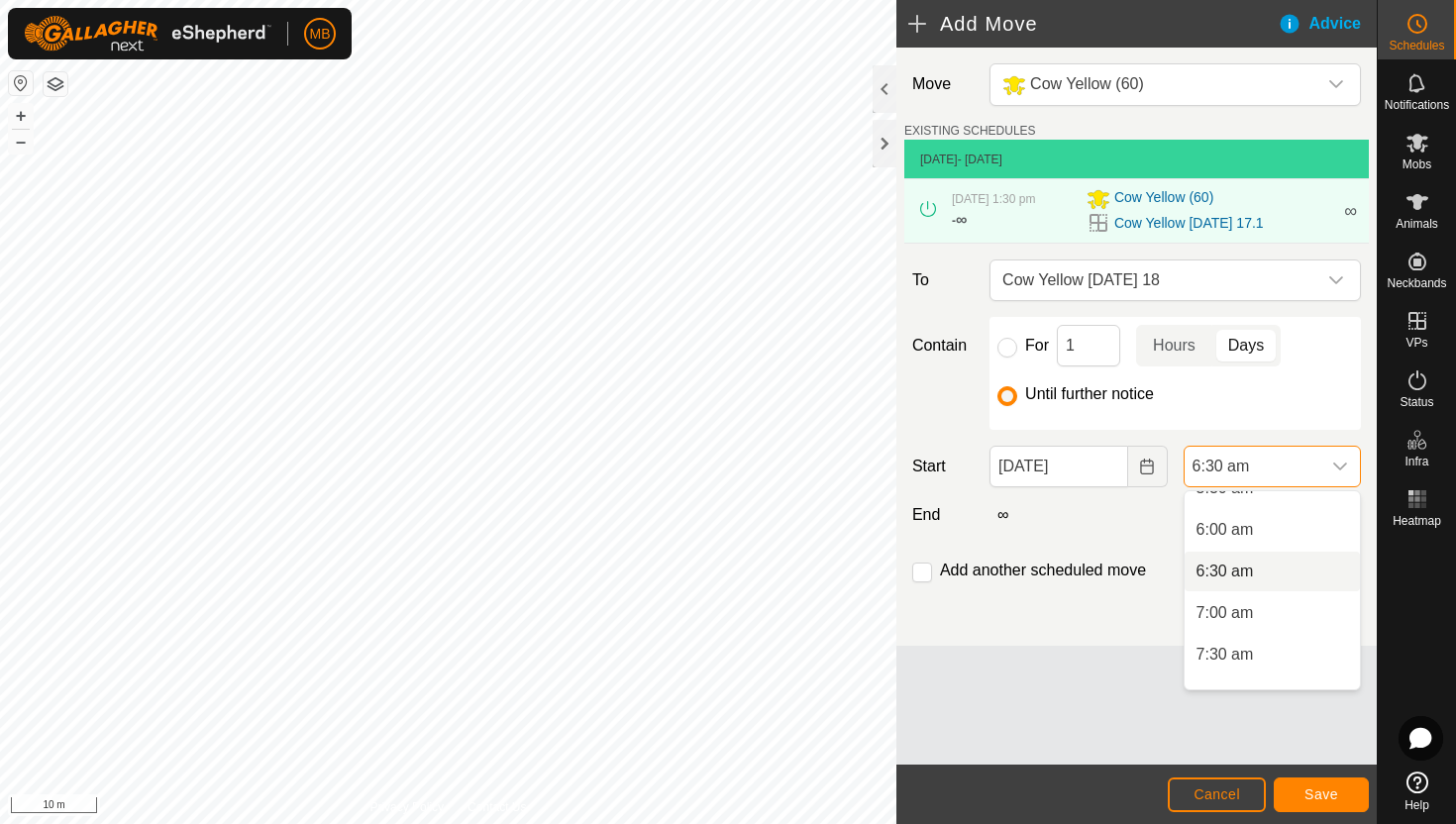 scroll, scrollTop: 0, scrollLeft: 0, axis: both 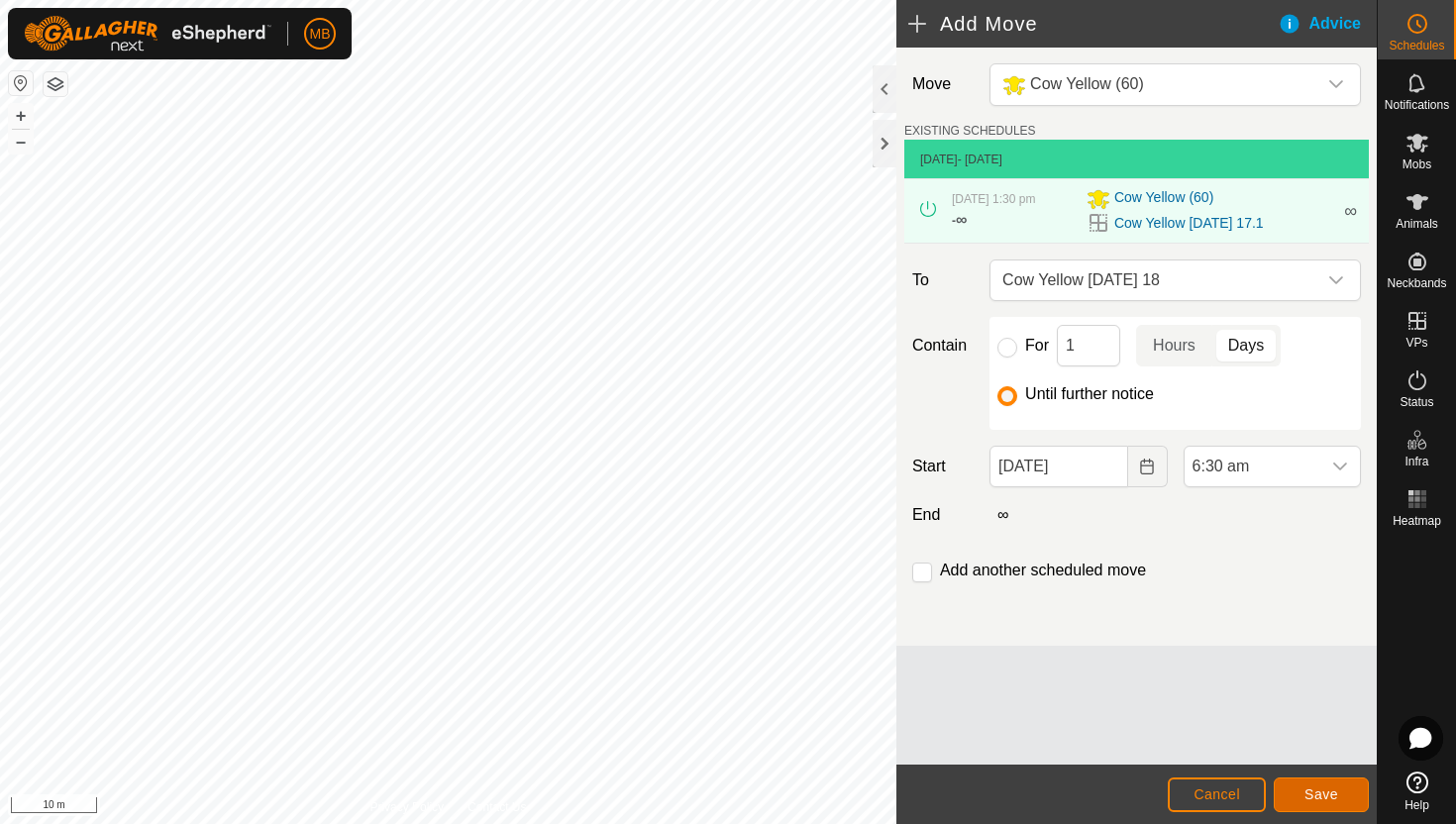 click on "Save" 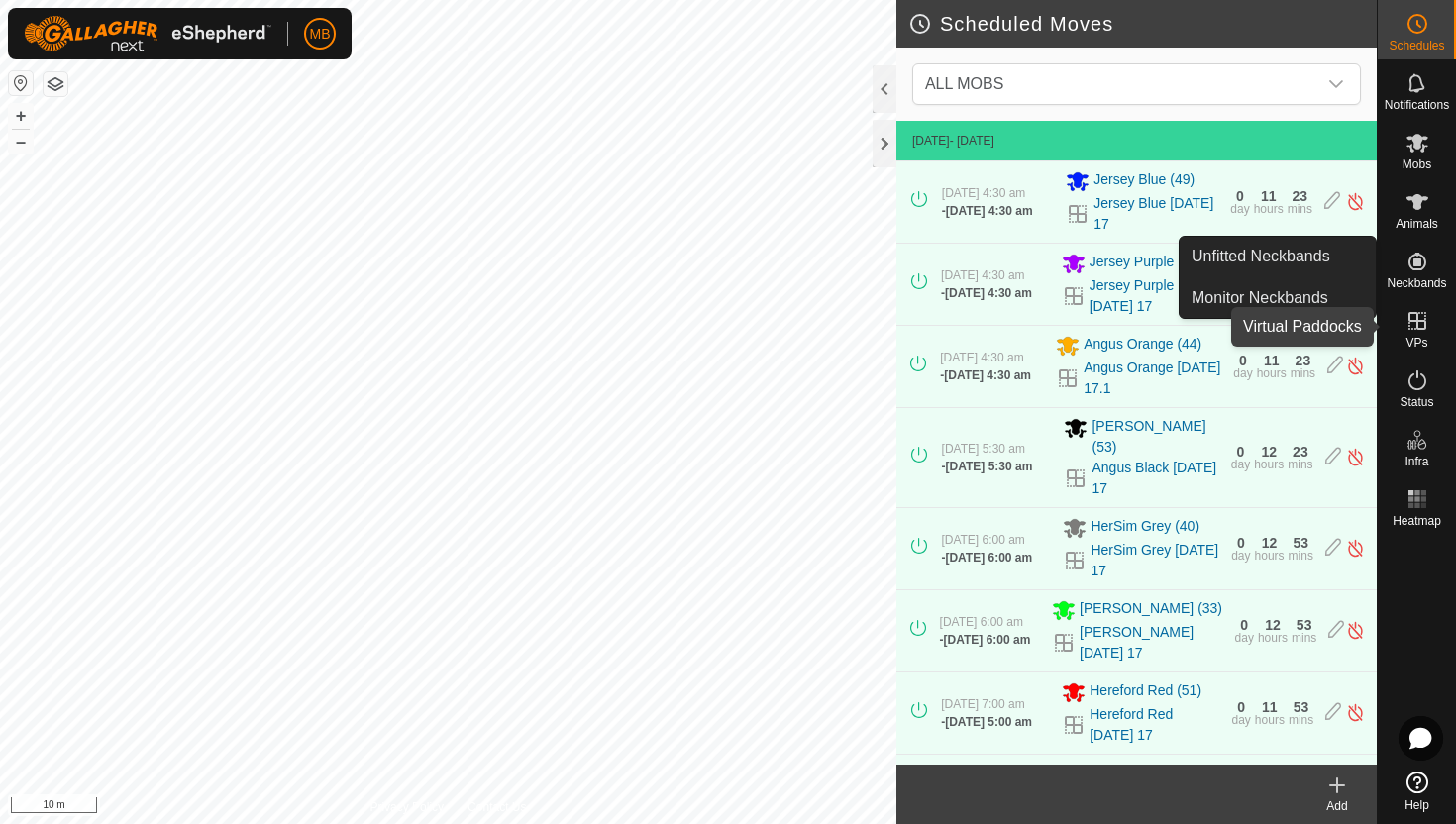 click 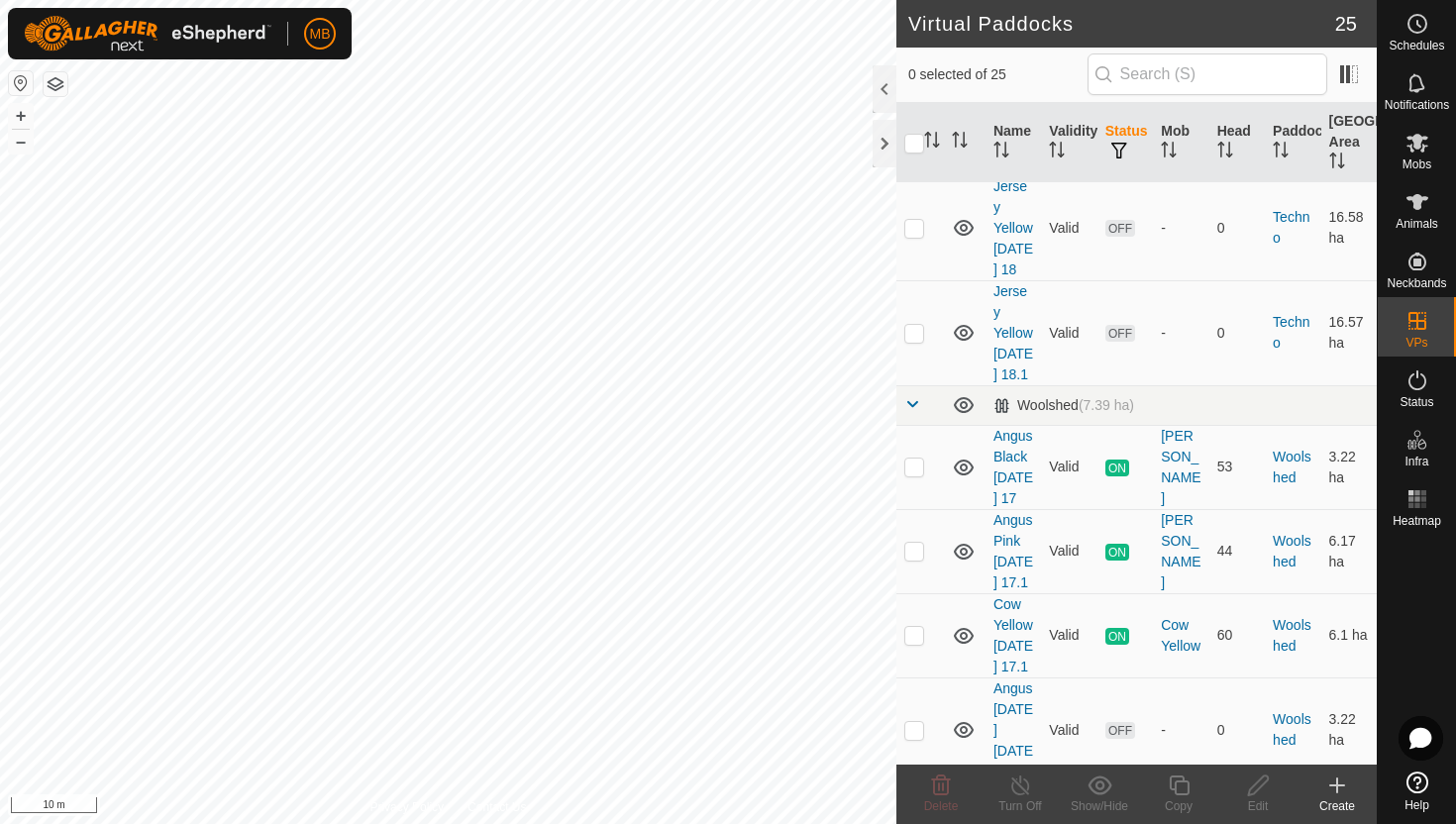 scroll, scrollTop: 2340, scrollLeft: 0, axis: vertical 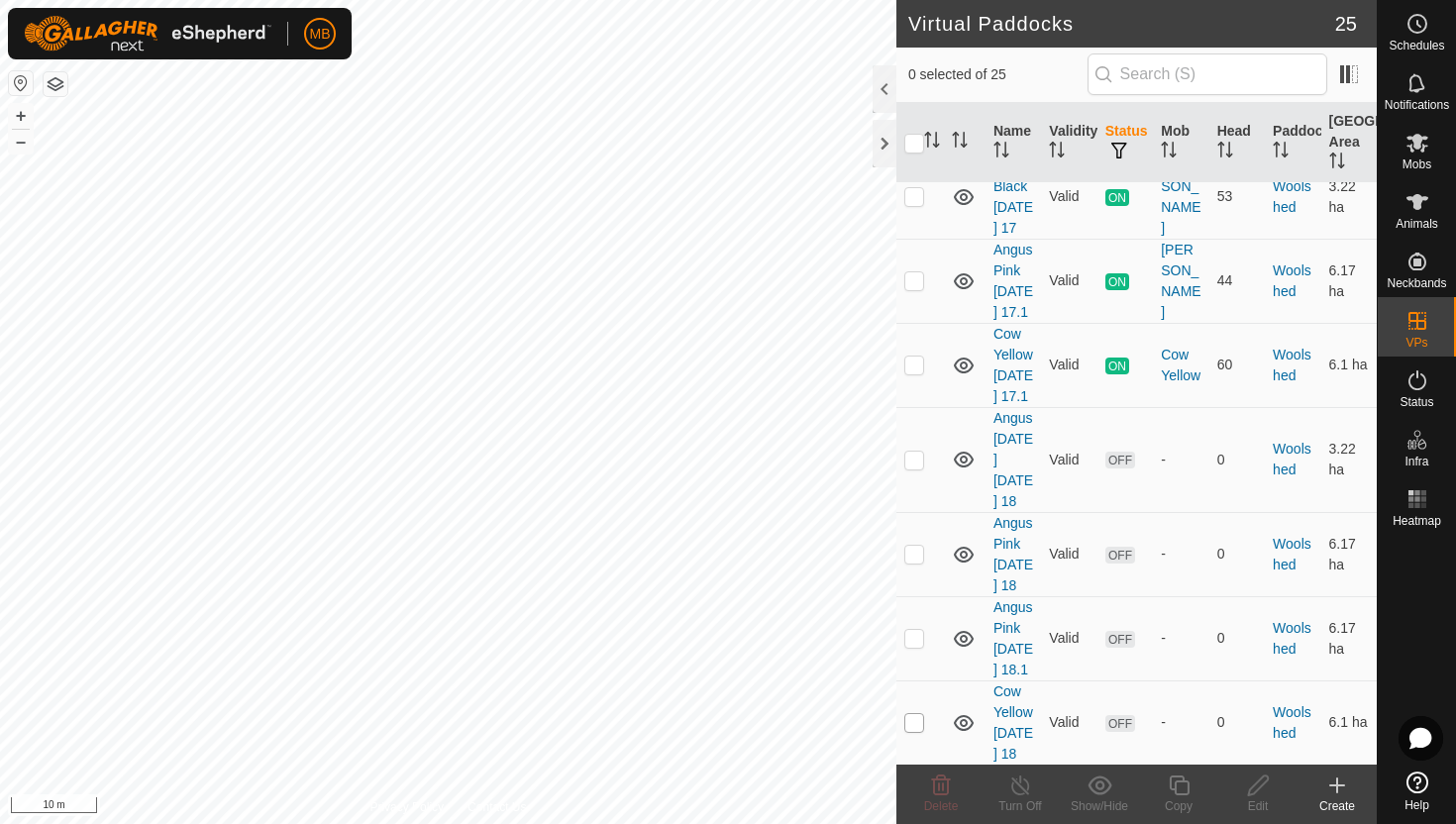 click at bounding box center [914, 723] 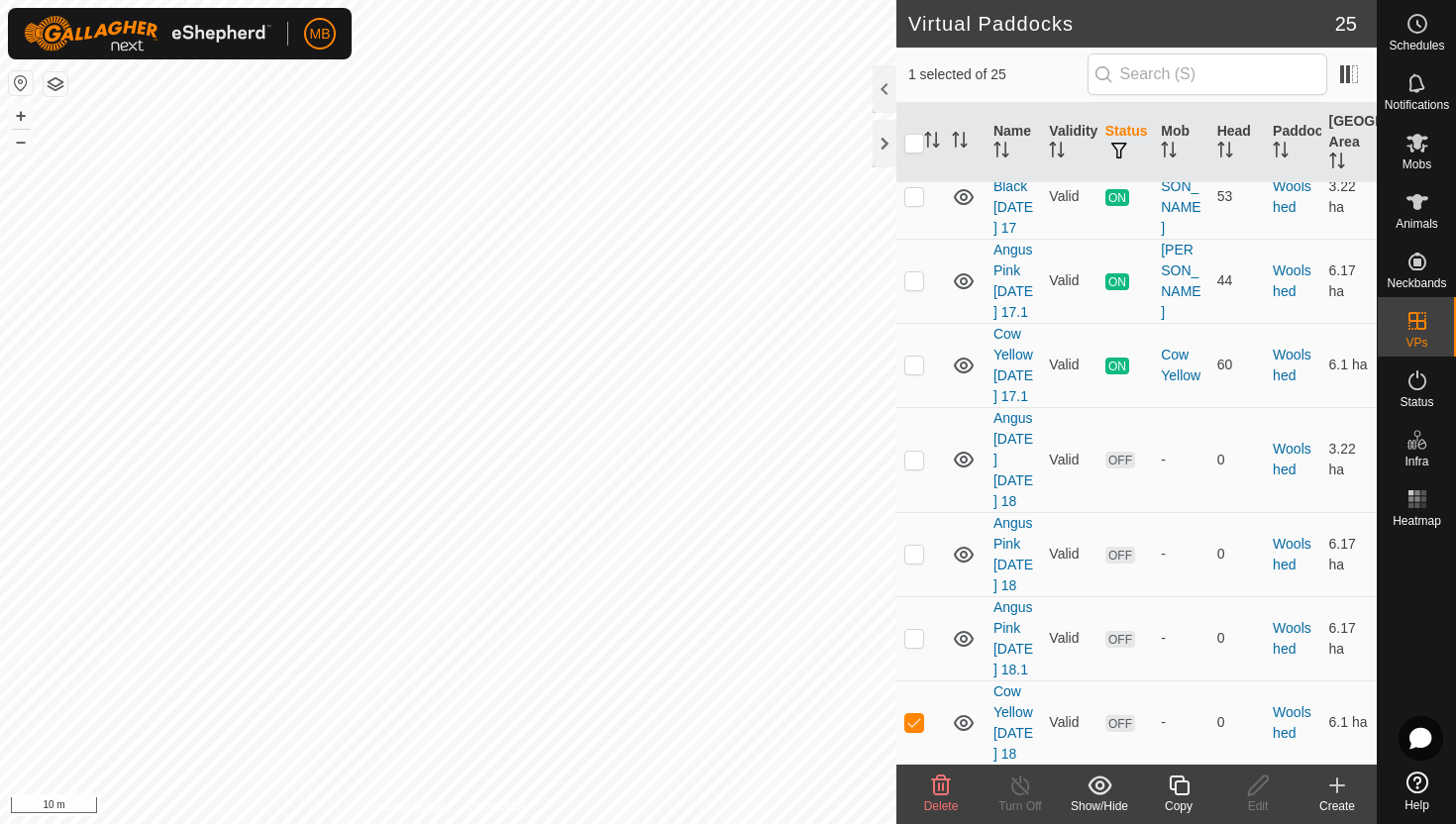 click 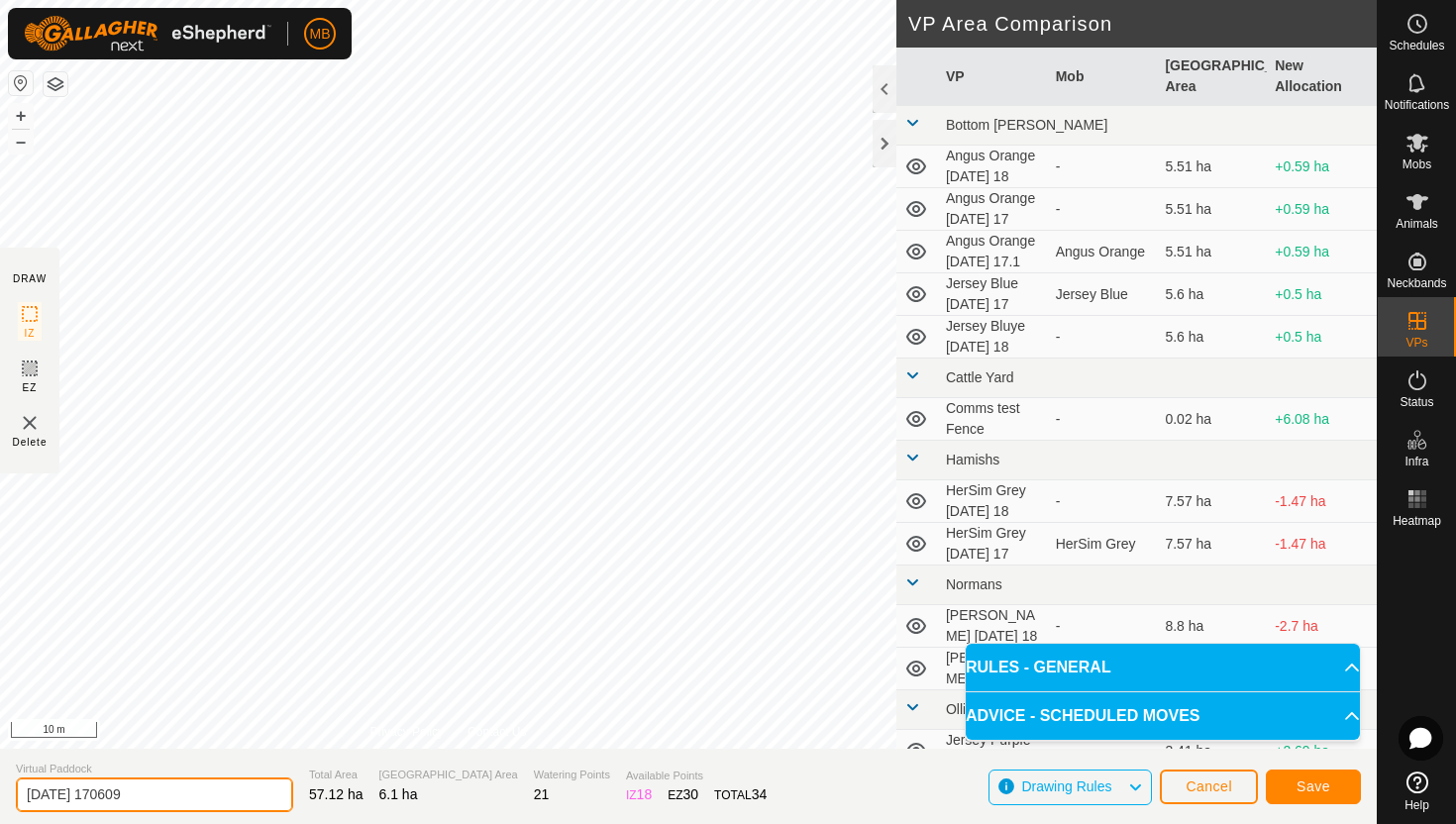 click on "[DATE] 170609" 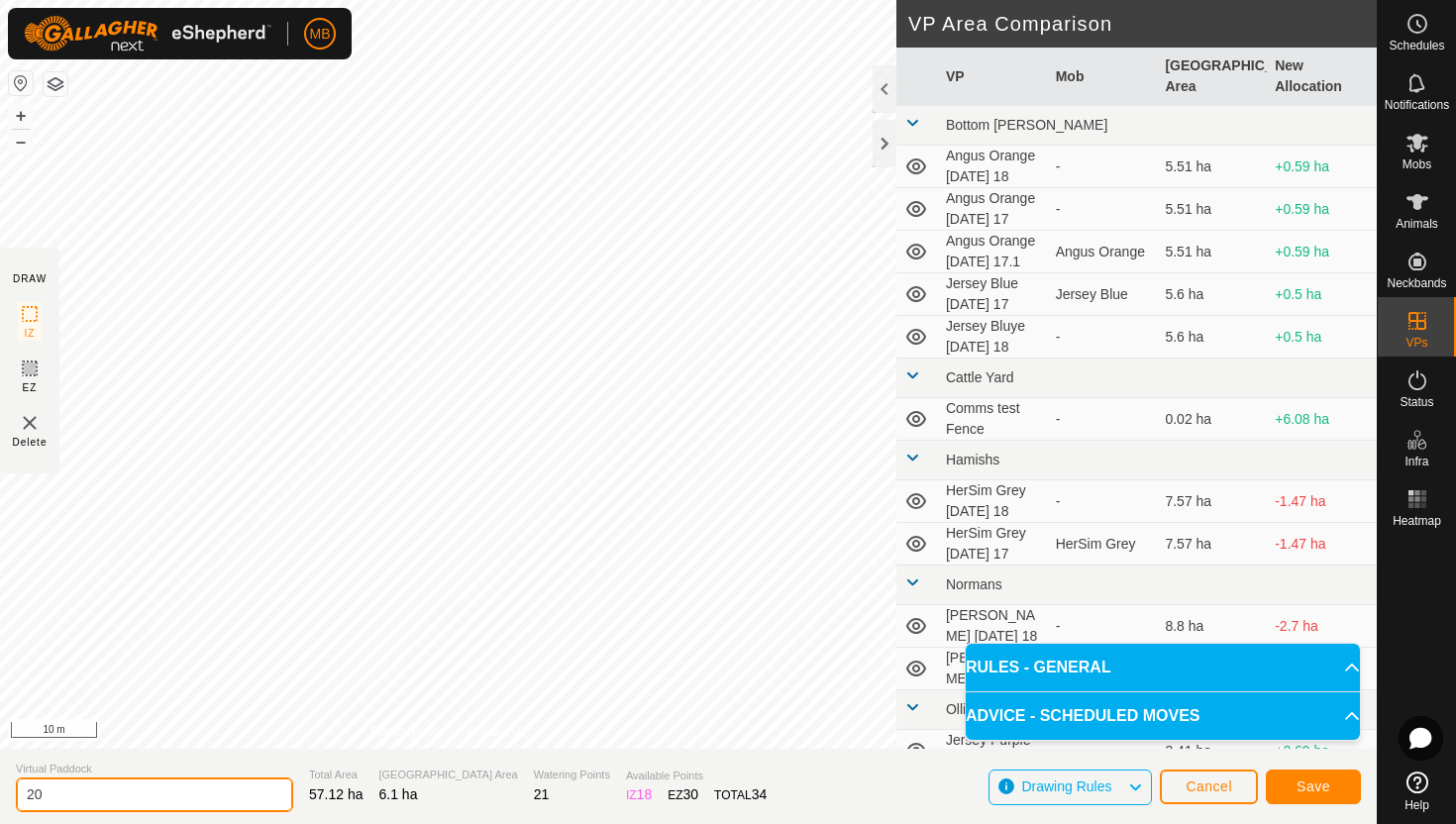 type on "2" 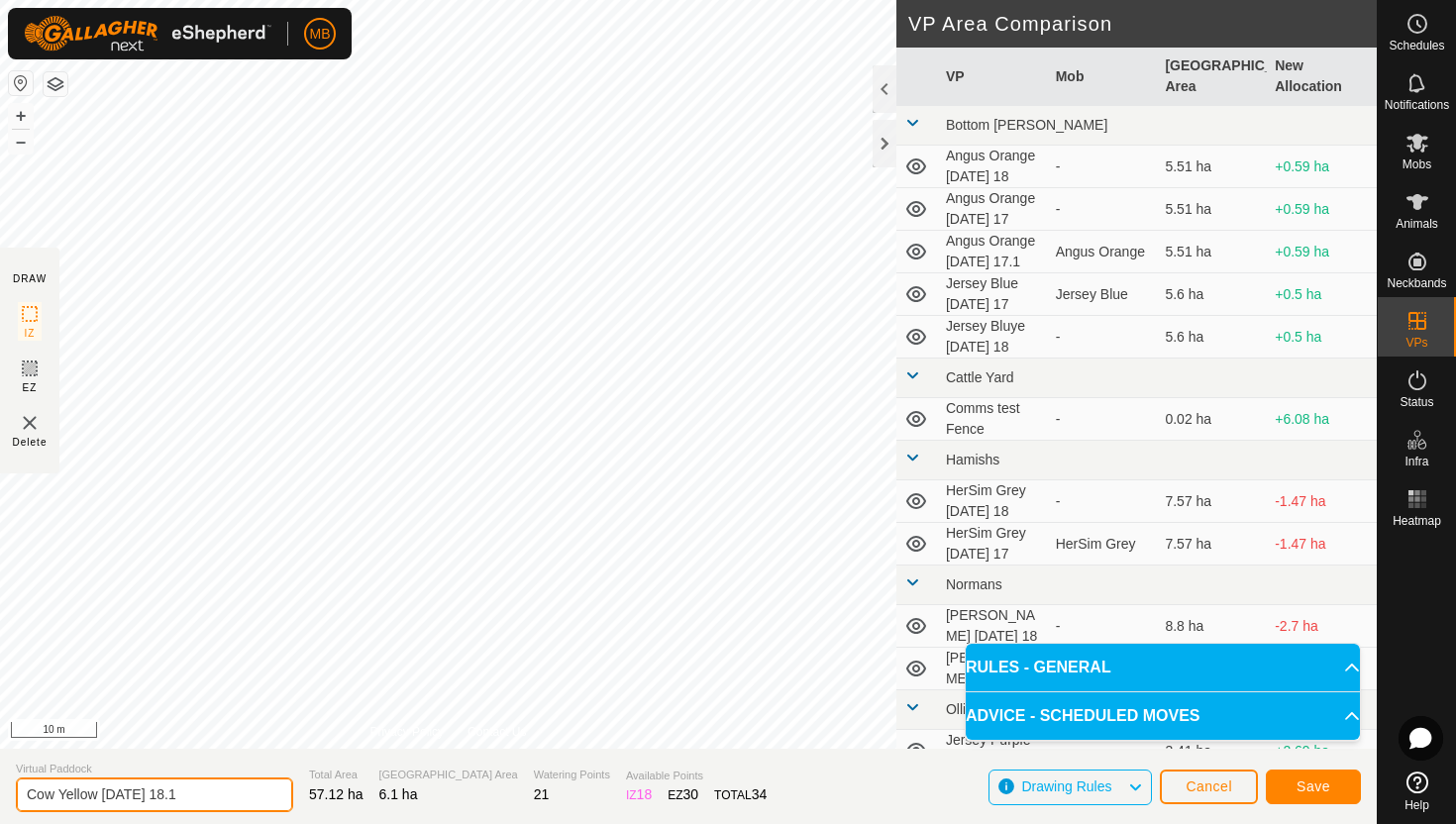 type on "Cow Yellow [DATE] 18.1" 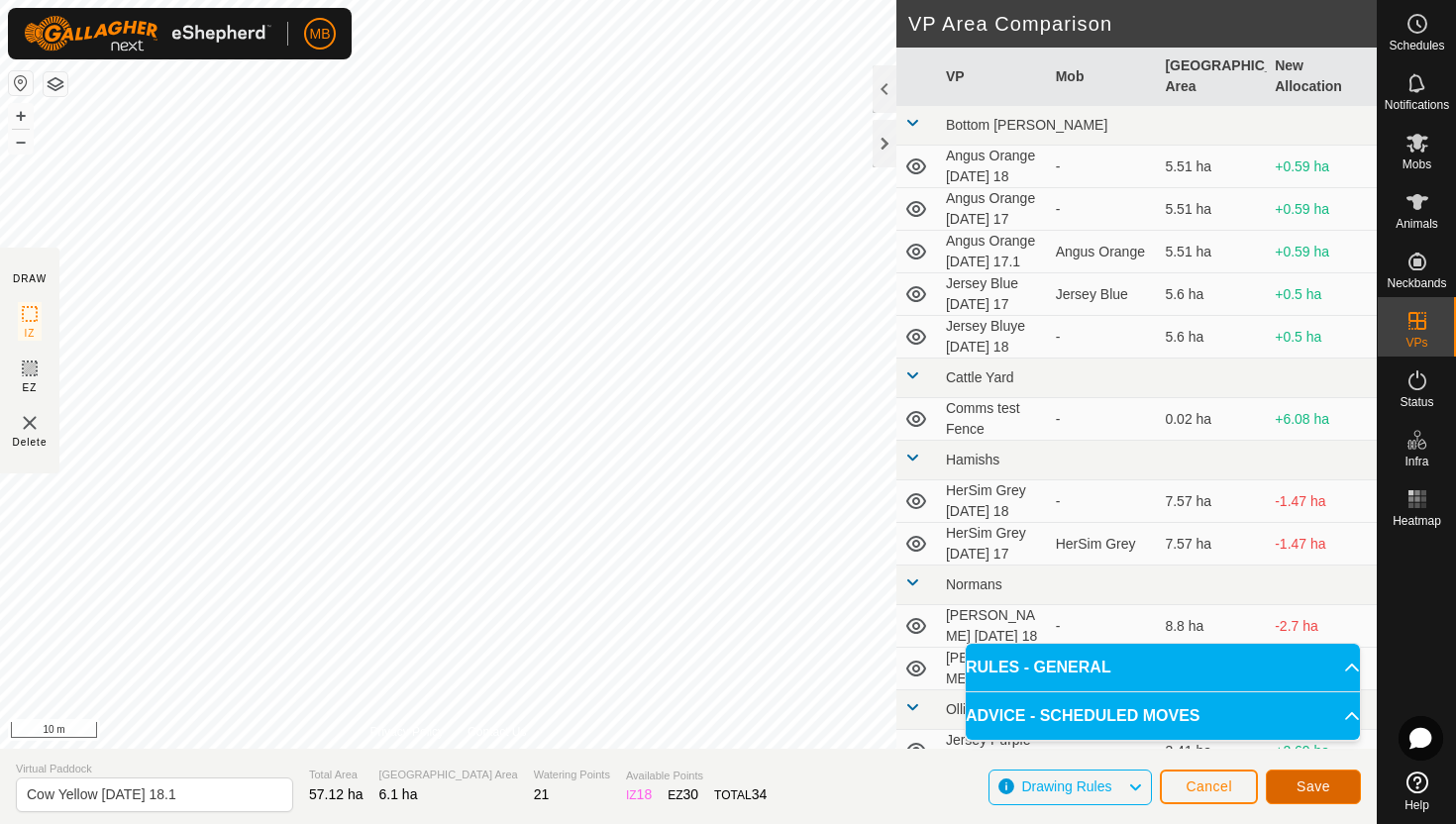 click on "Save" 